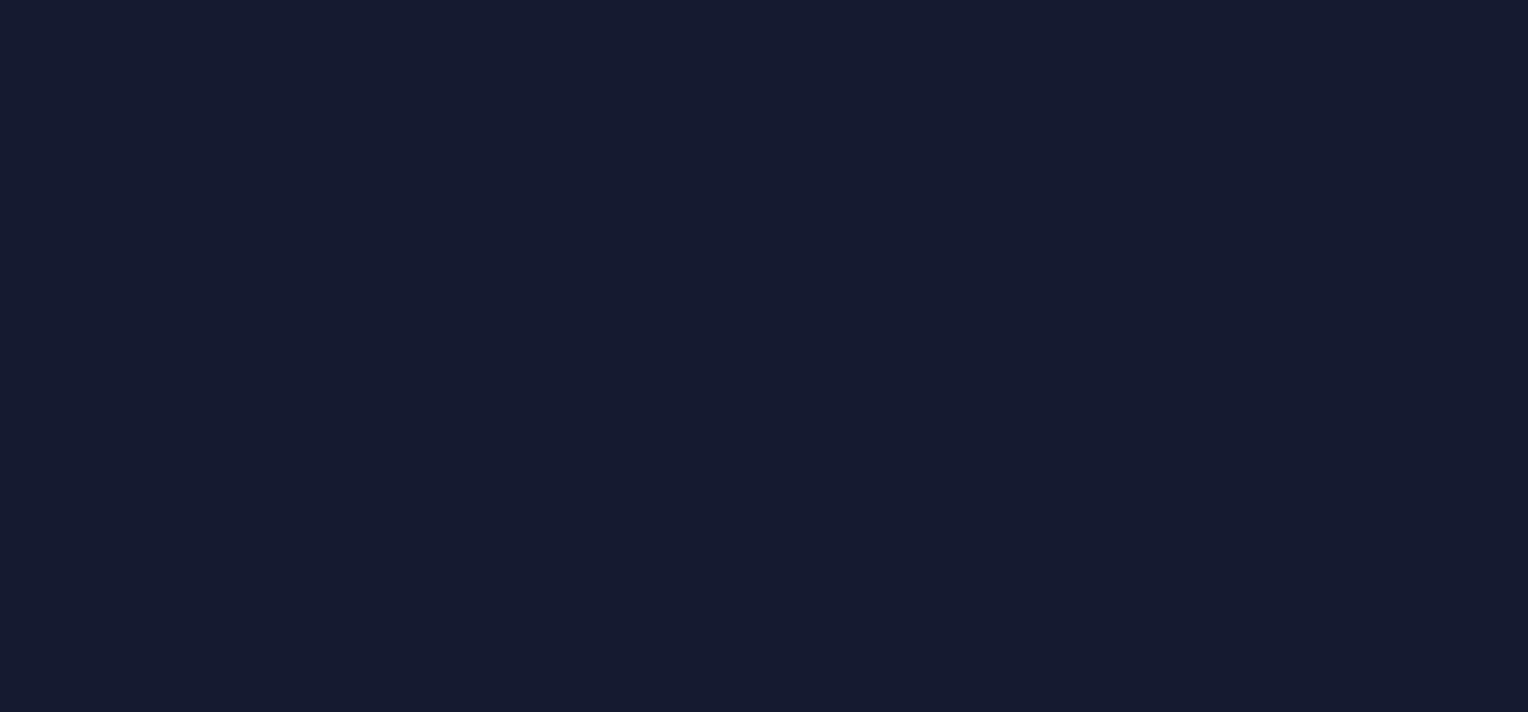 scroll, scrollTop: 0, scrollLeft: 0, axis: both 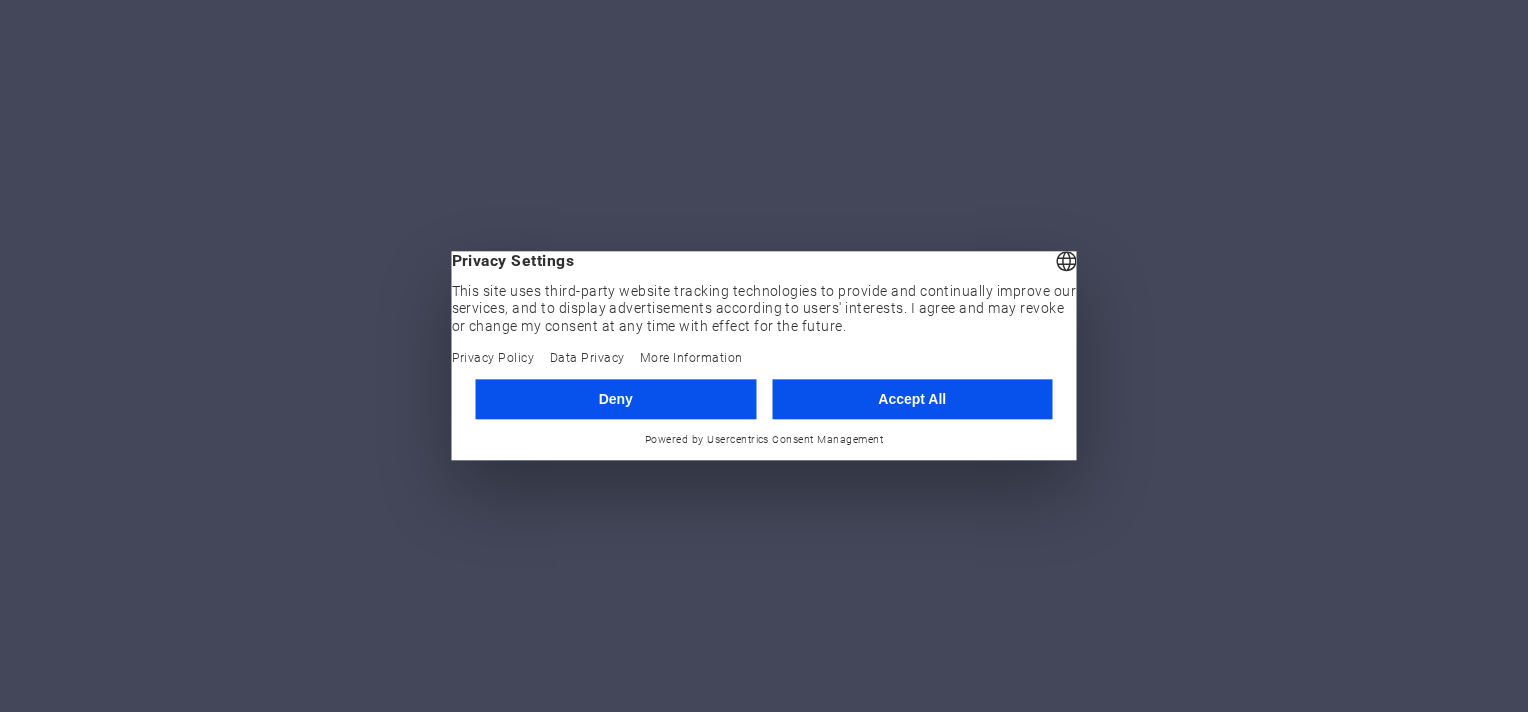 click on "Deny" at bounding box center (616, 399) 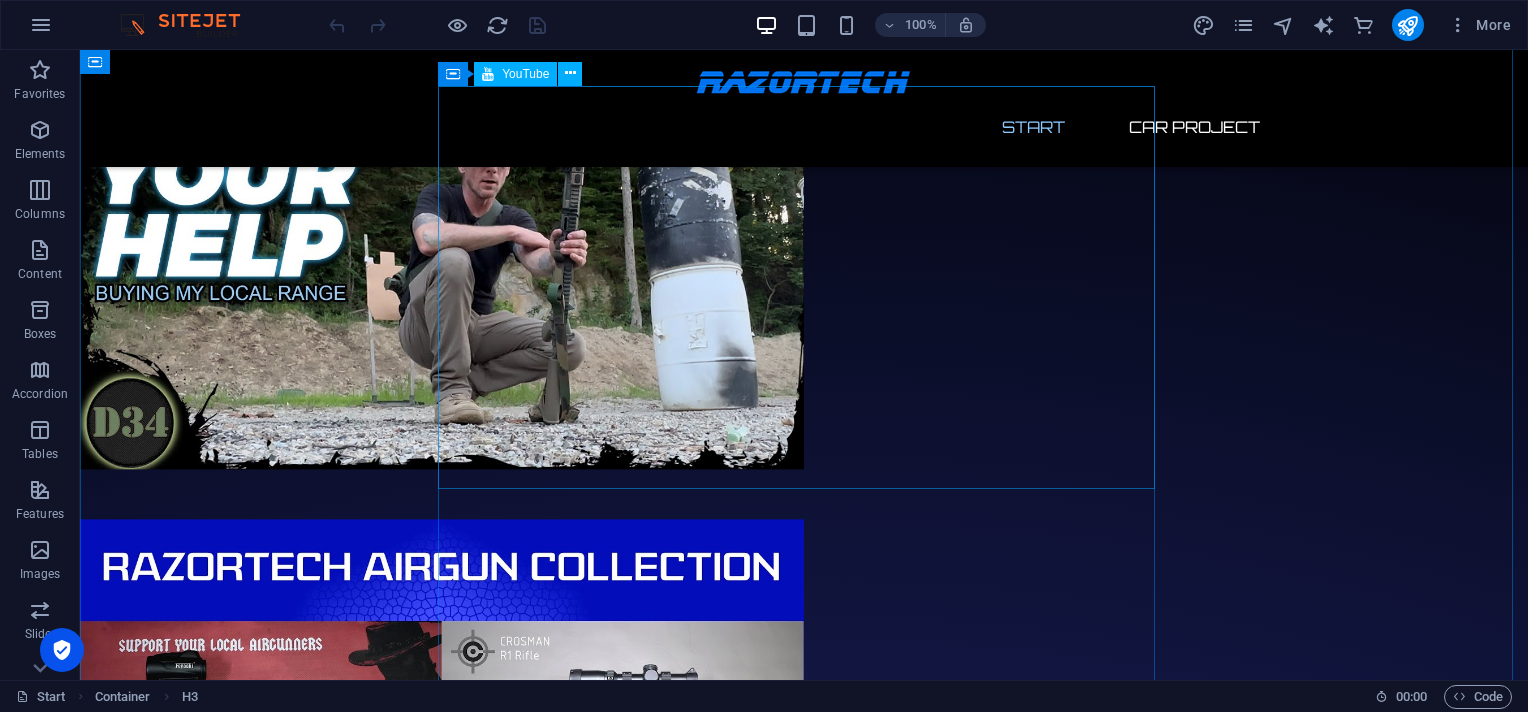 scroll, scrollTop: 0, scrollLeft: 0, axis: both 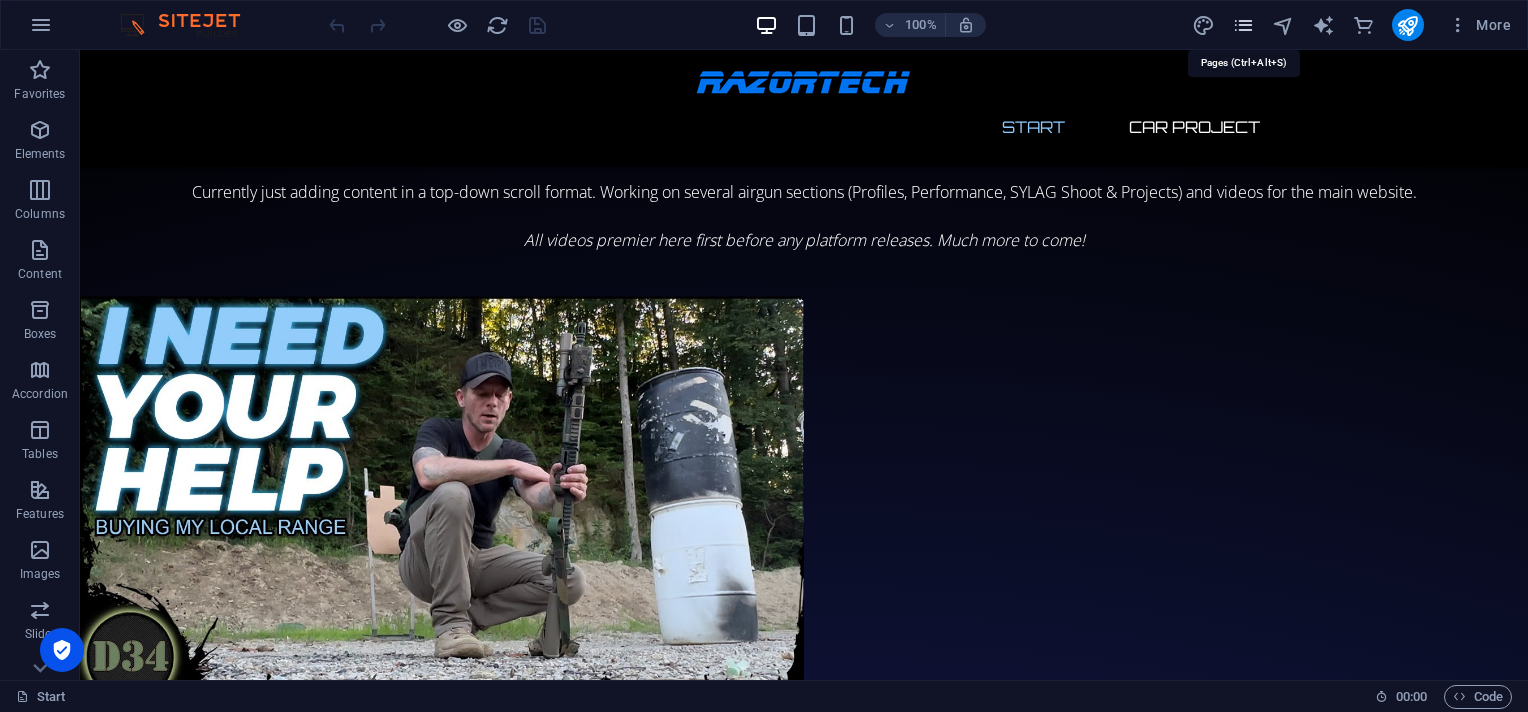 click at bounding box center (1243, 25) 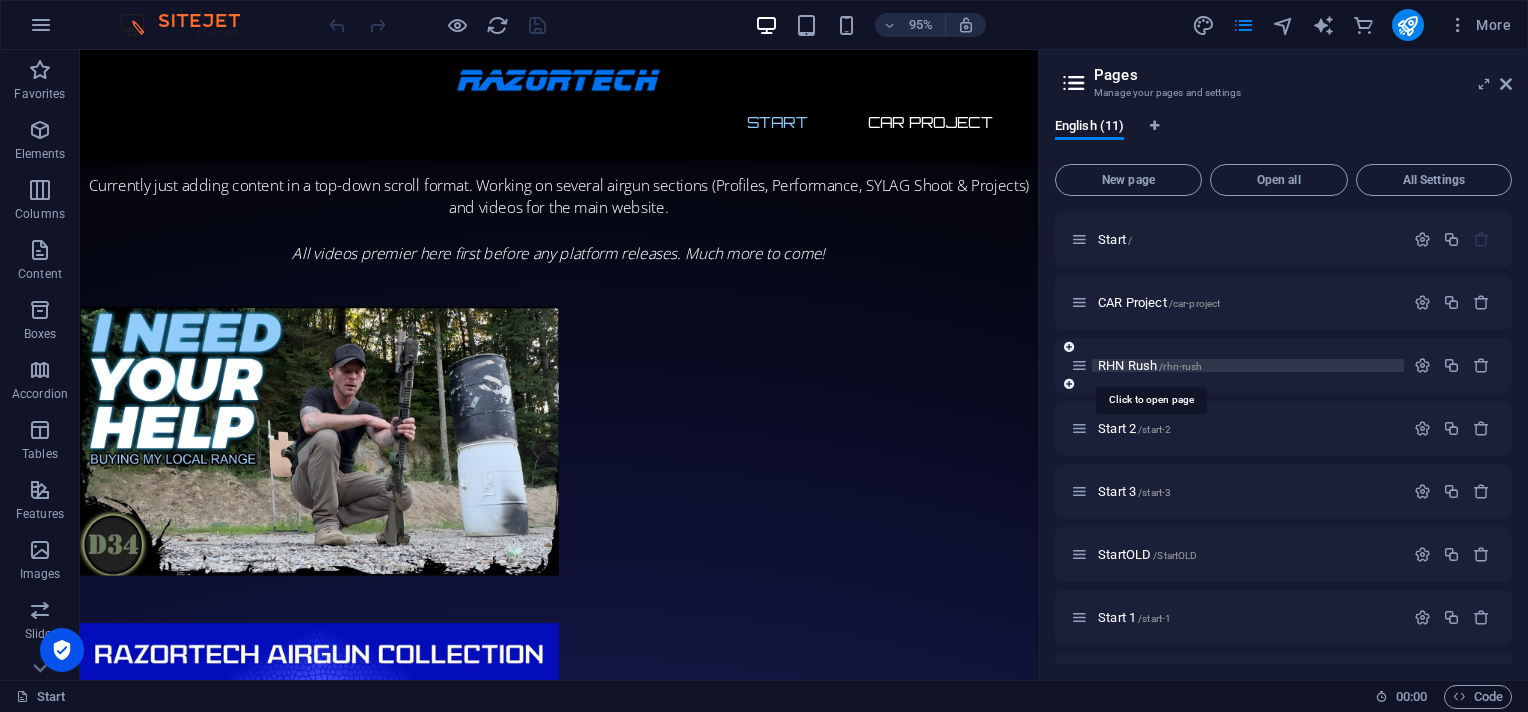 click on "RHN Rush  /rhn-rush" at bounding box center [1150, 365] 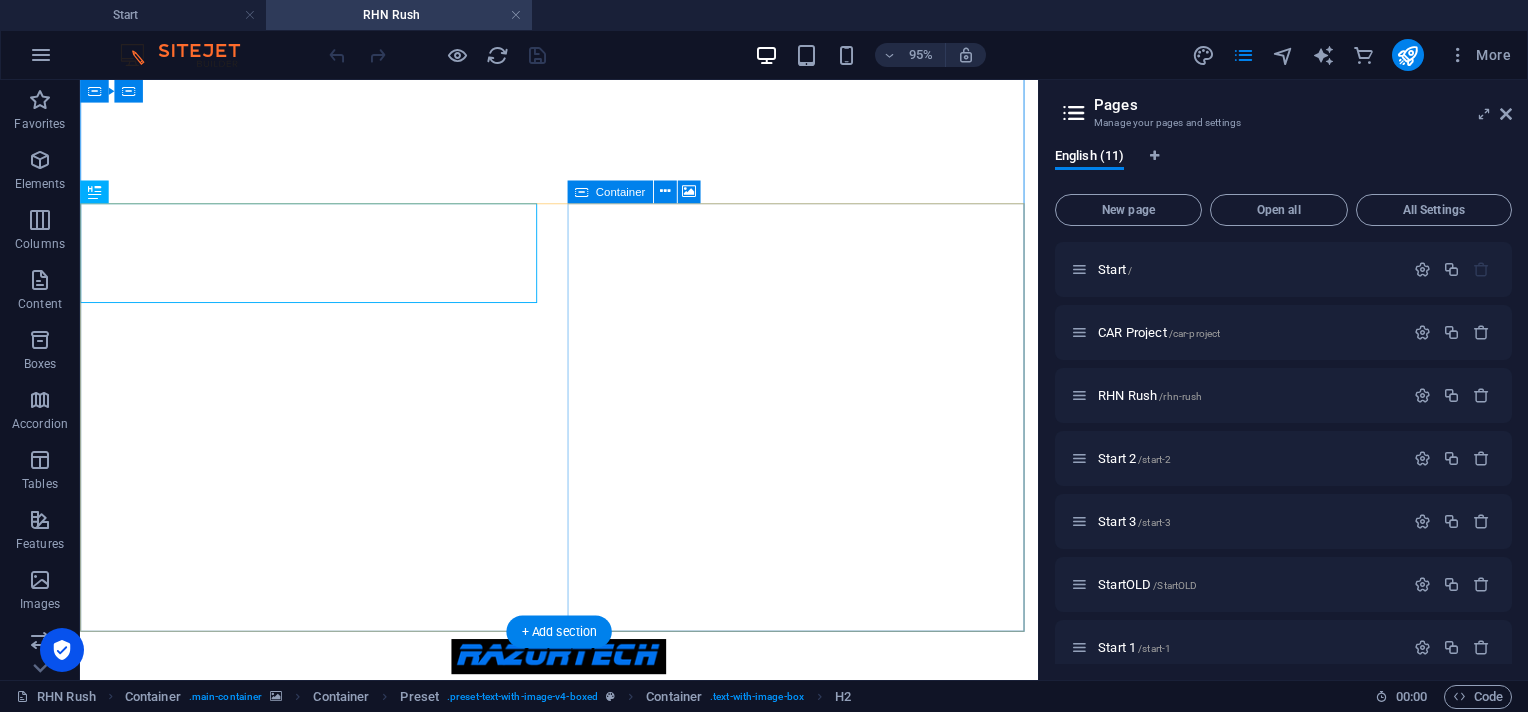 scroll, scrollTop: 0, scrollLeft: 0, axis: both 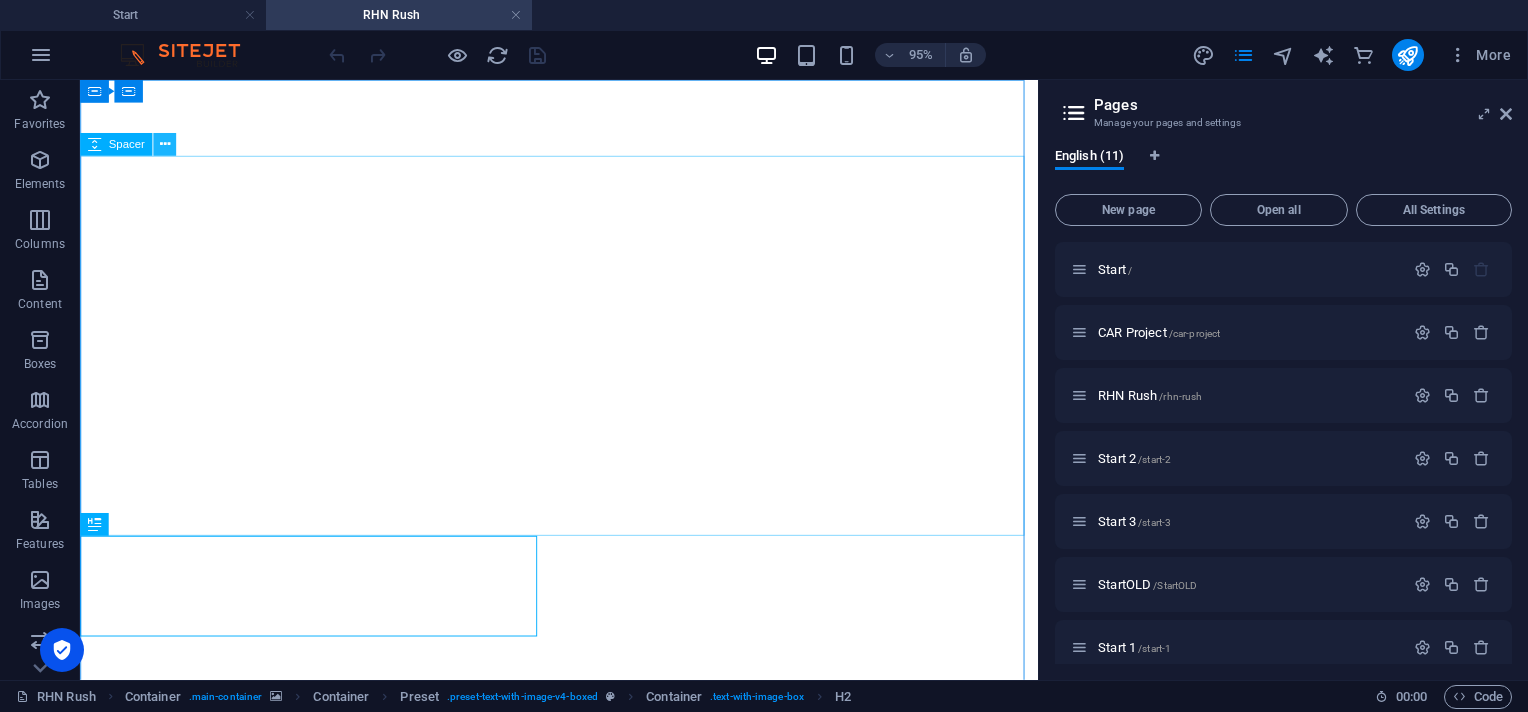 click at bounding box center (164, 145) 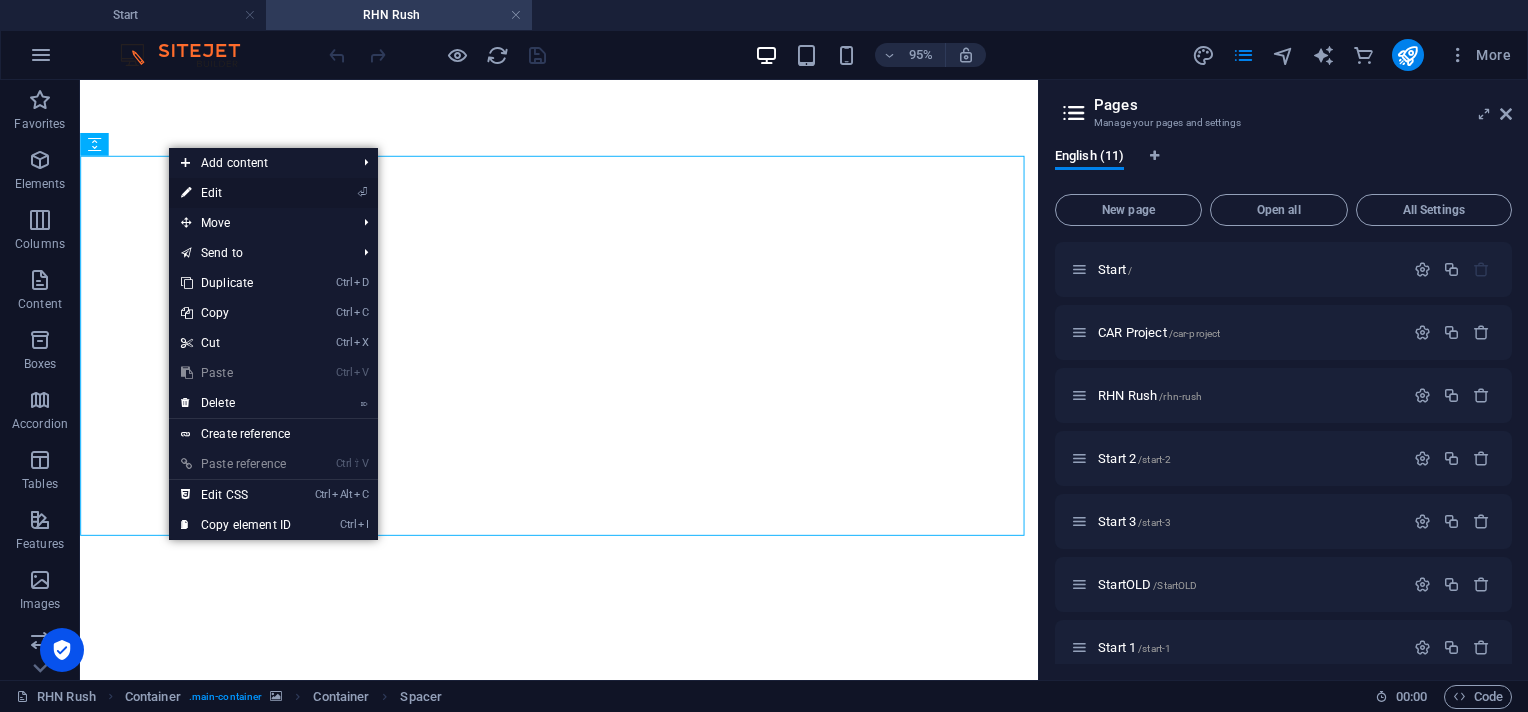 click on "⏎  Edit" at bounding box center [236, 193] 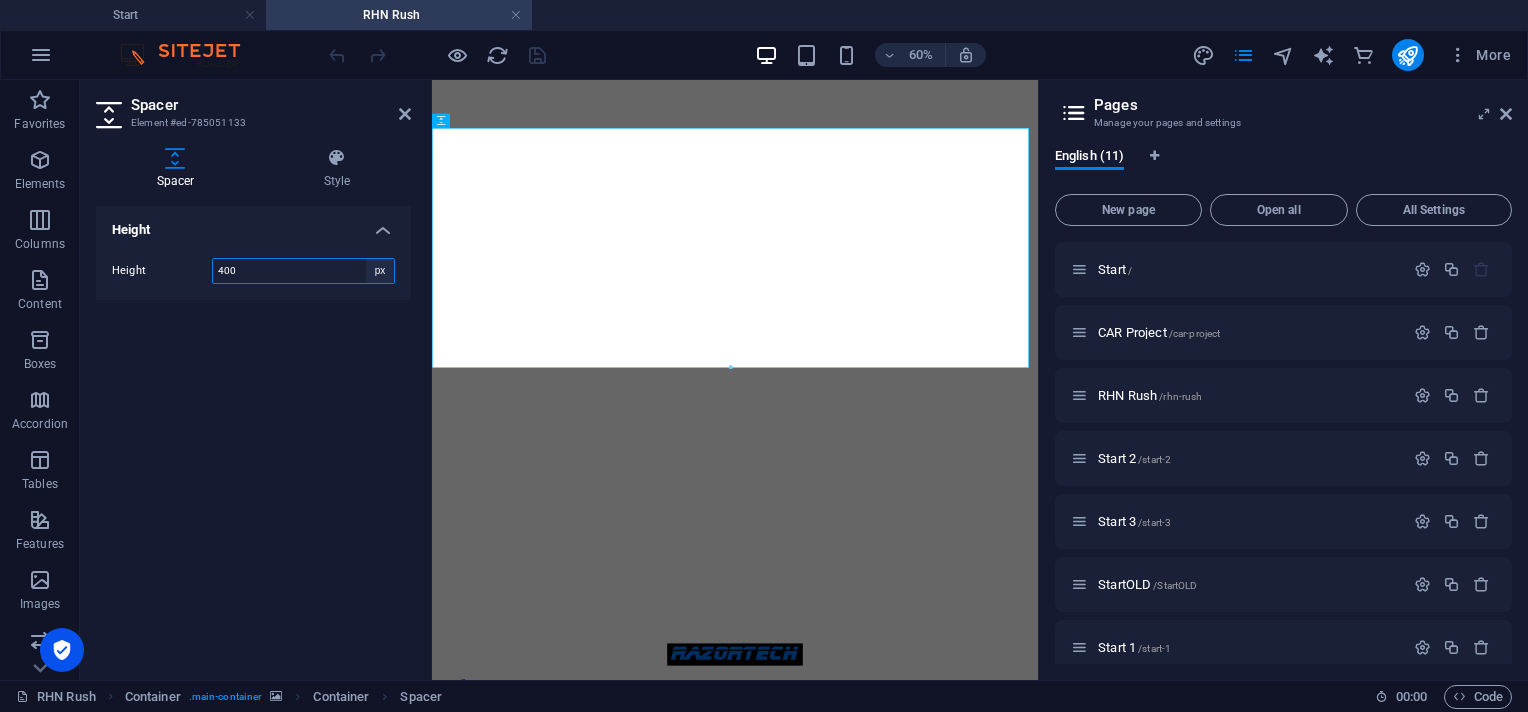 click on "px rem vh vw" at bounding box center (380, 271) 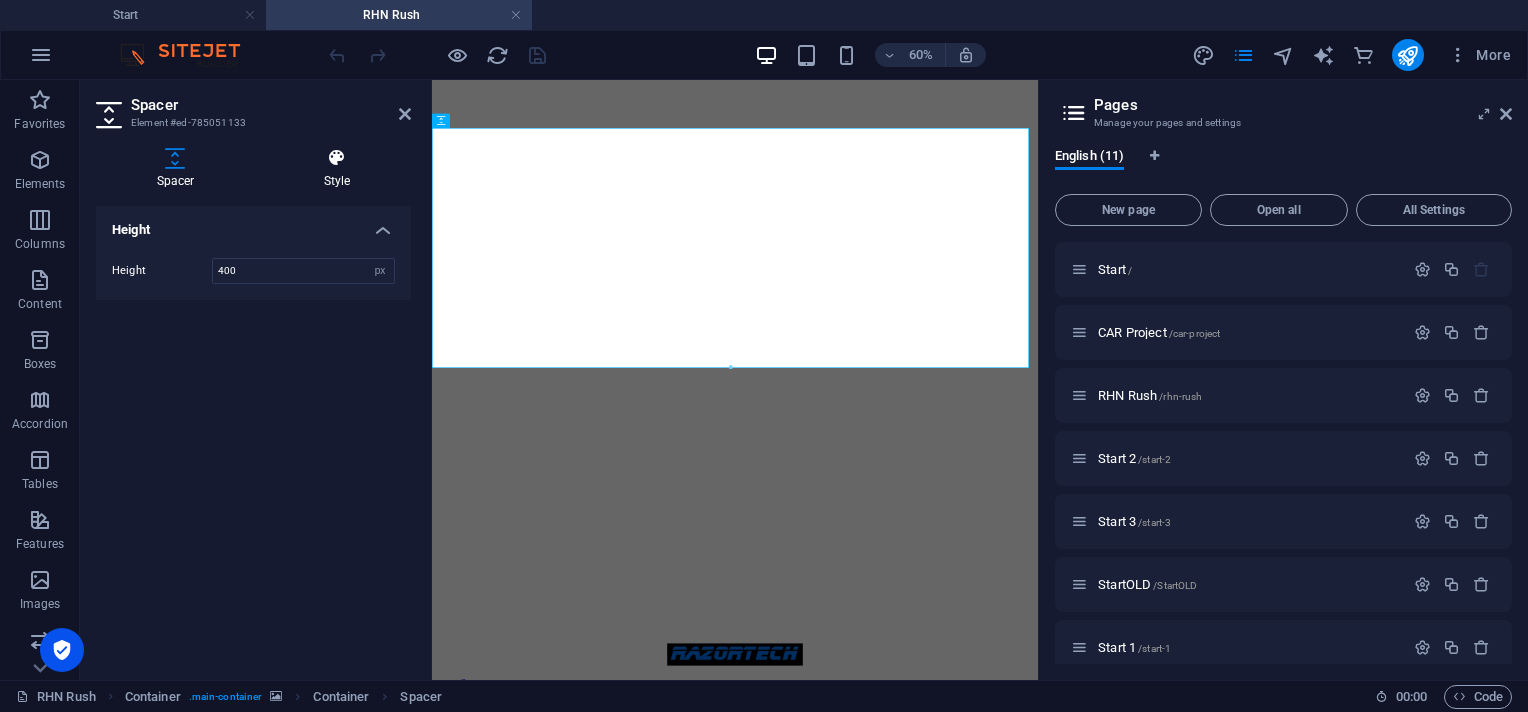 click on "Style" at bounding box center (337, 169) 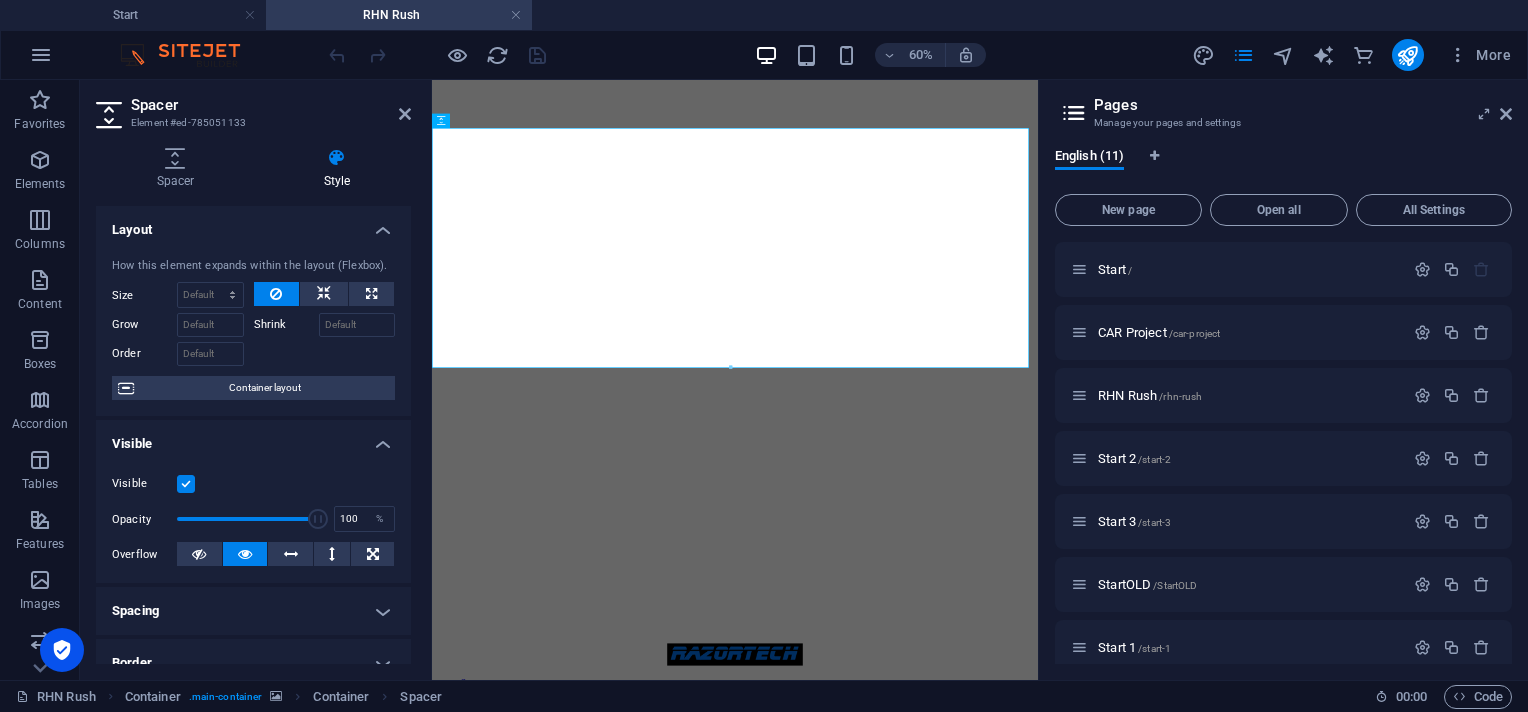 click on "Spacing" at bounding box center (253, 611) 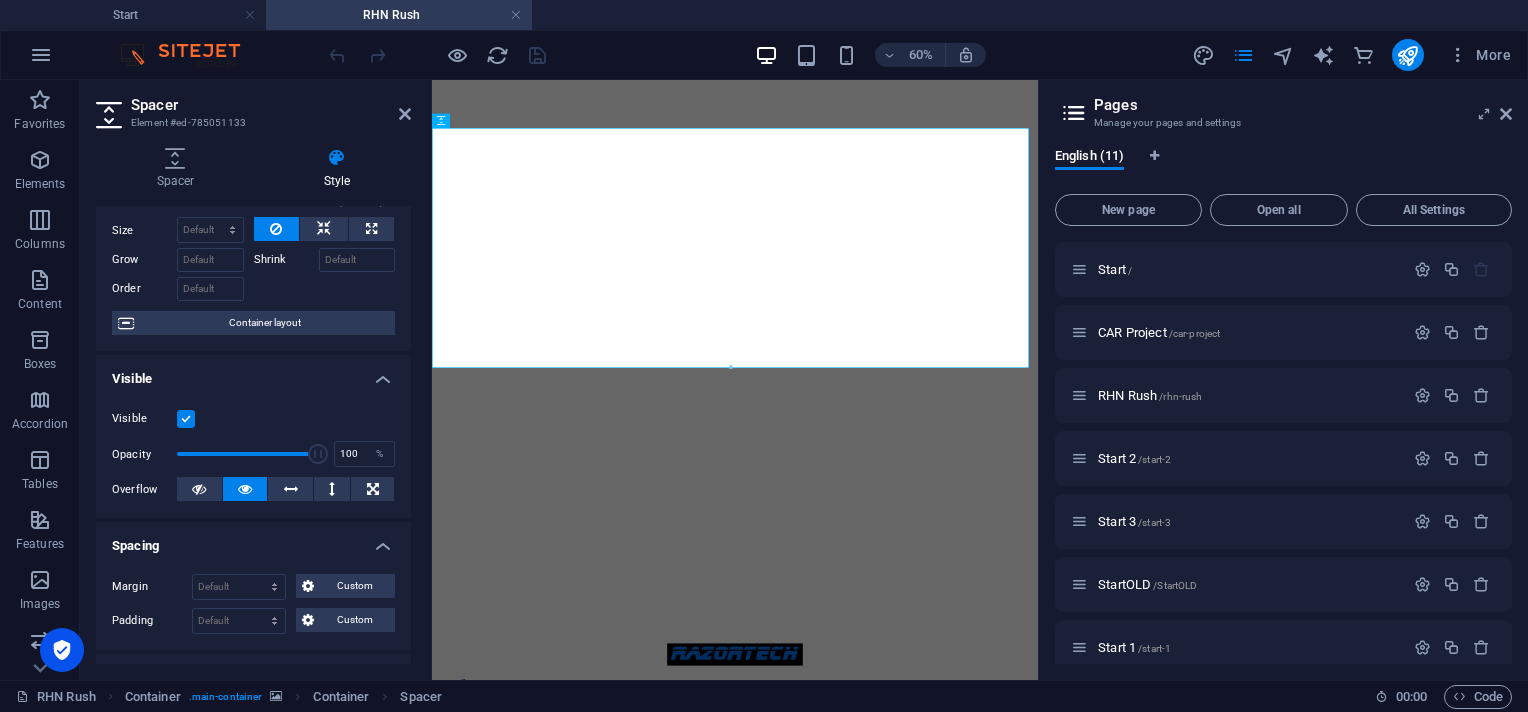 scroll, scrollTop: 0, scrollLeft: 0, axis: both 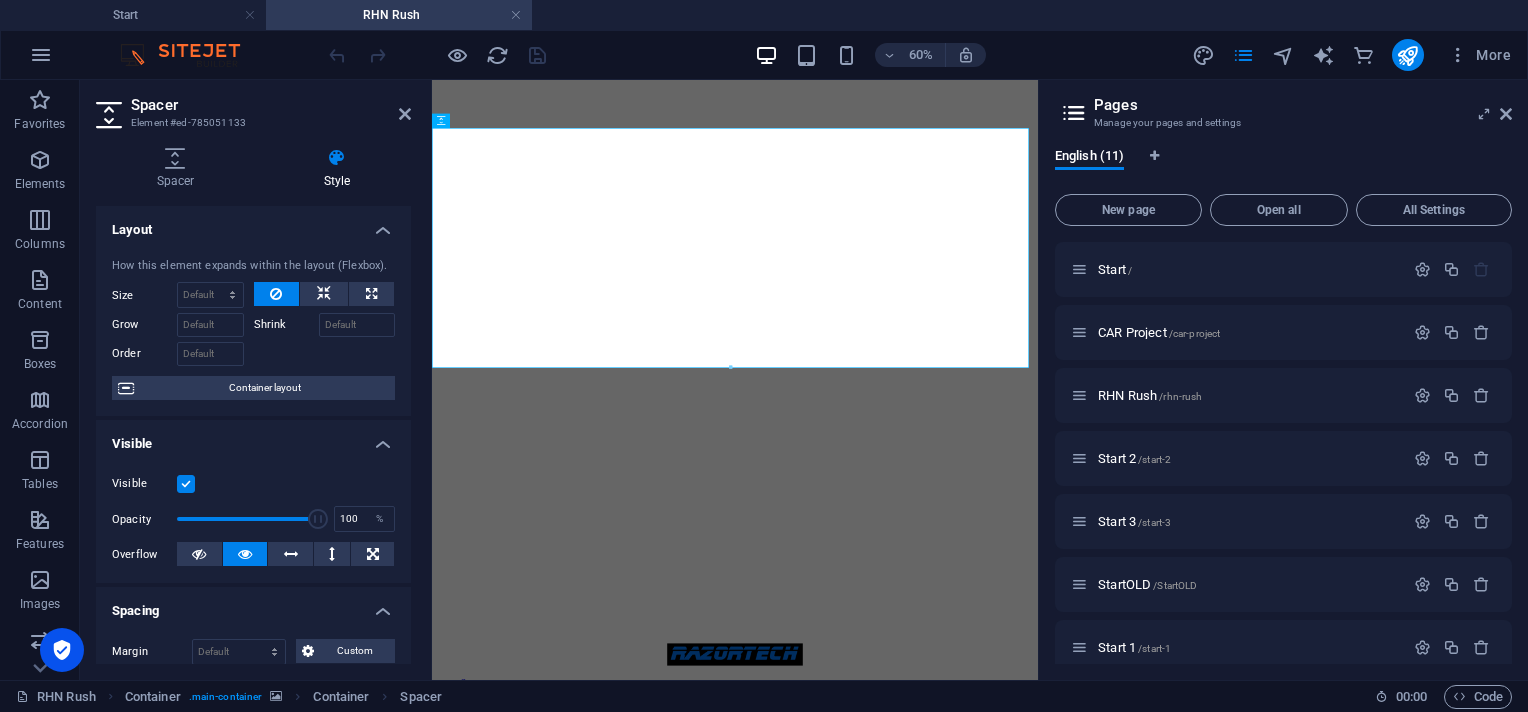 click on "Visible" at bounding box center (253, 438) 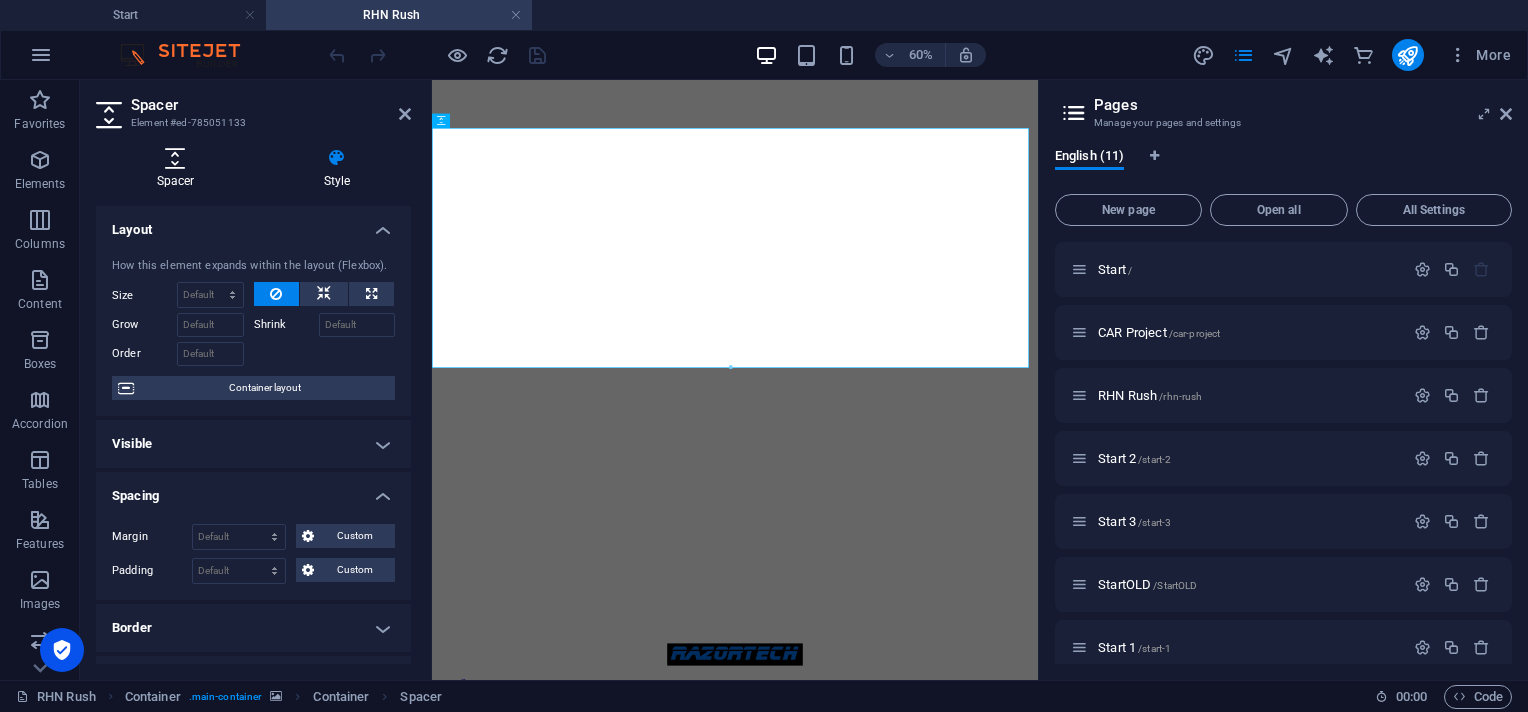 click on "Spacer" at bounding box center [179, 169] 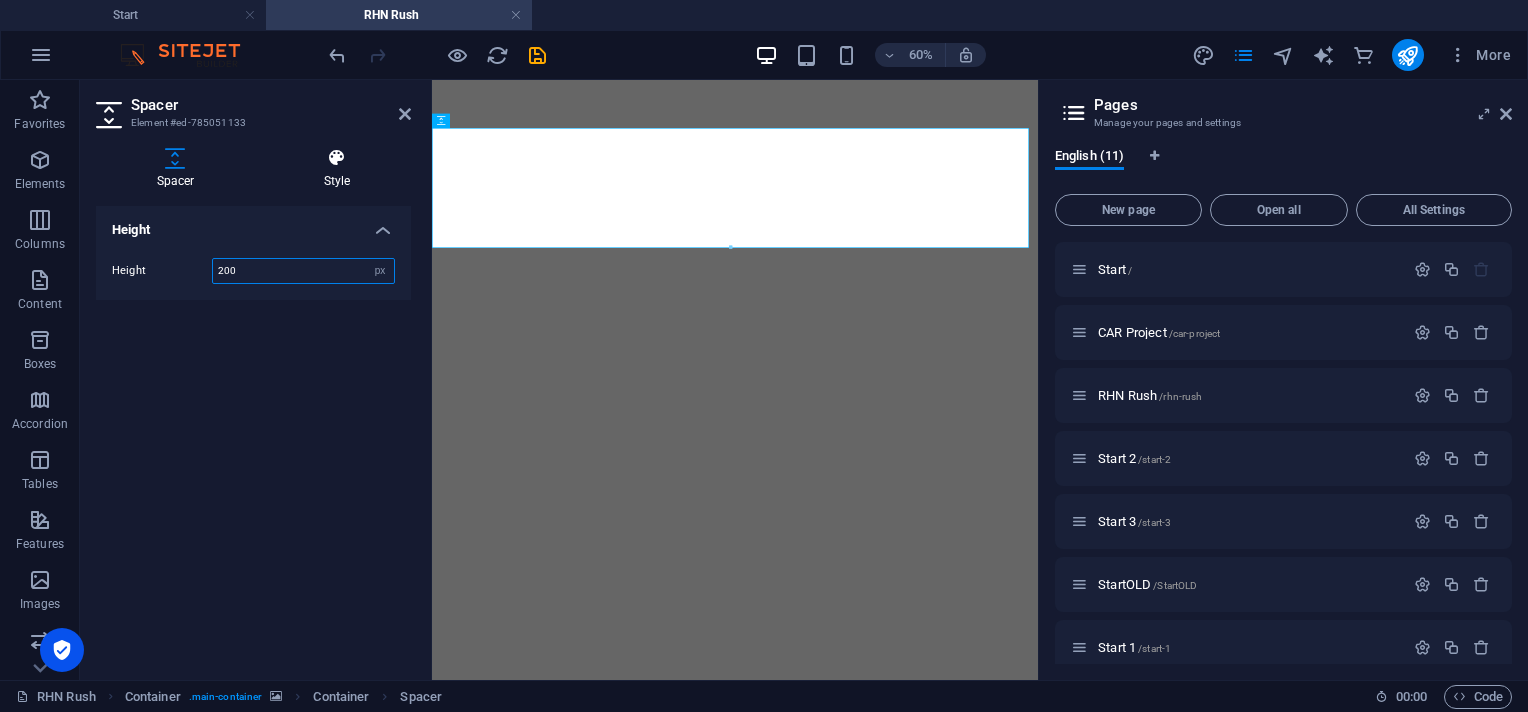 type on "200" 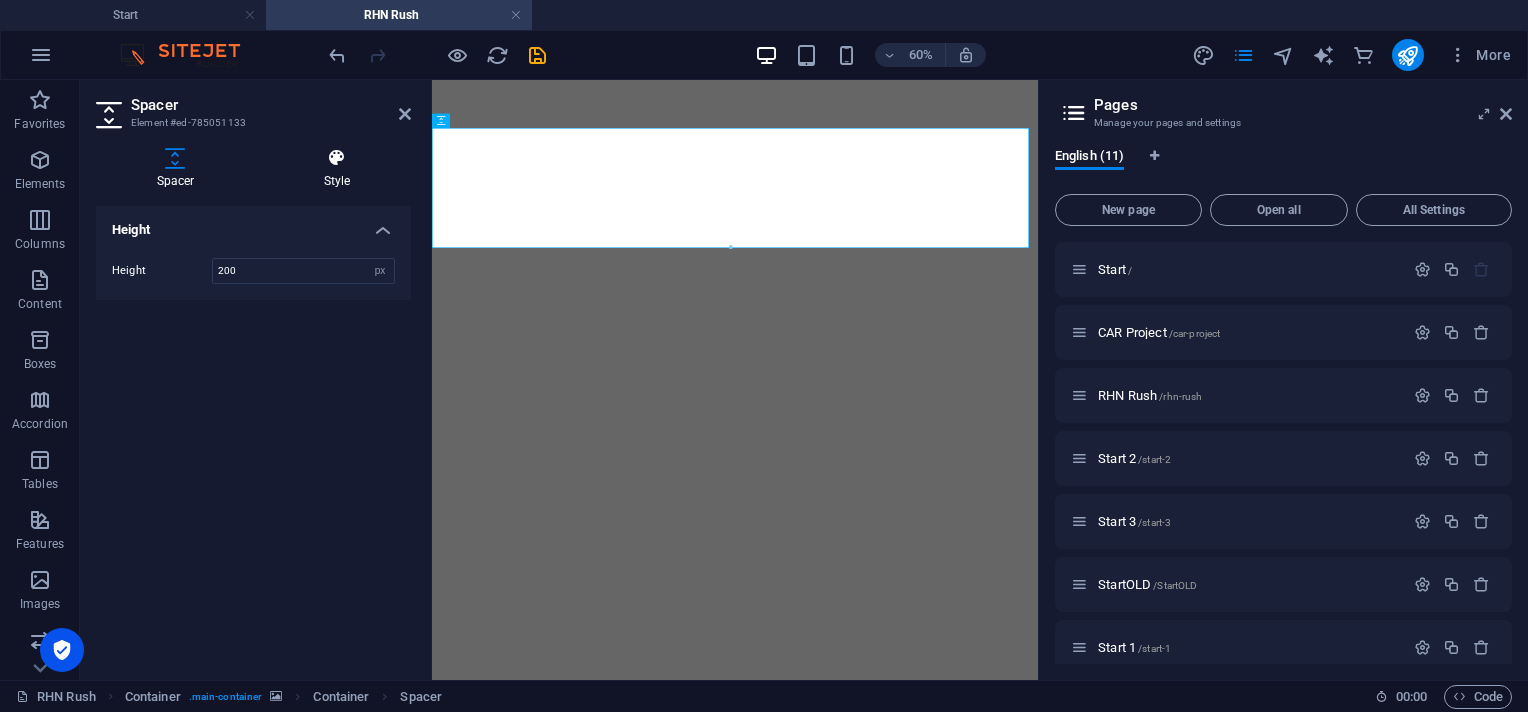 click at bounding box center [337, 158] 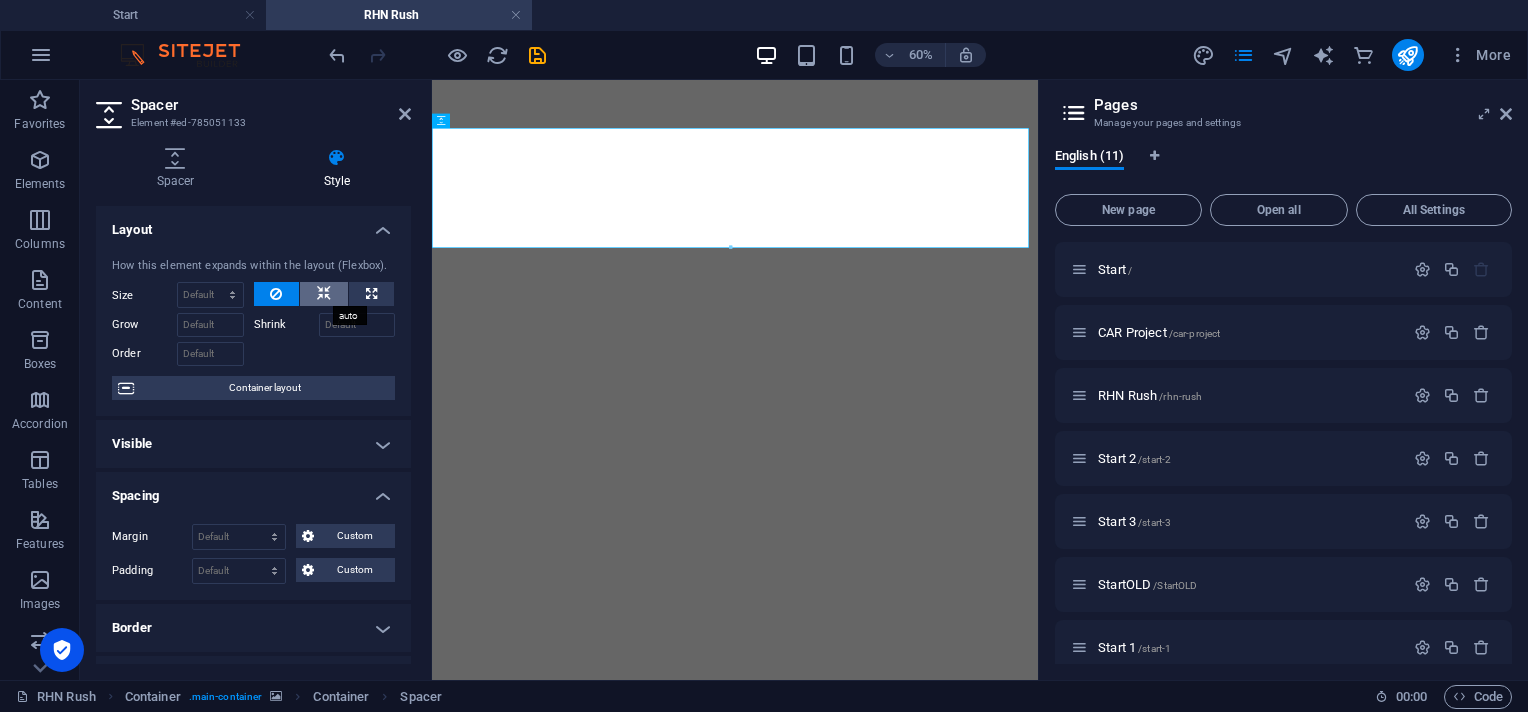 click at bounding box center (324, 294) 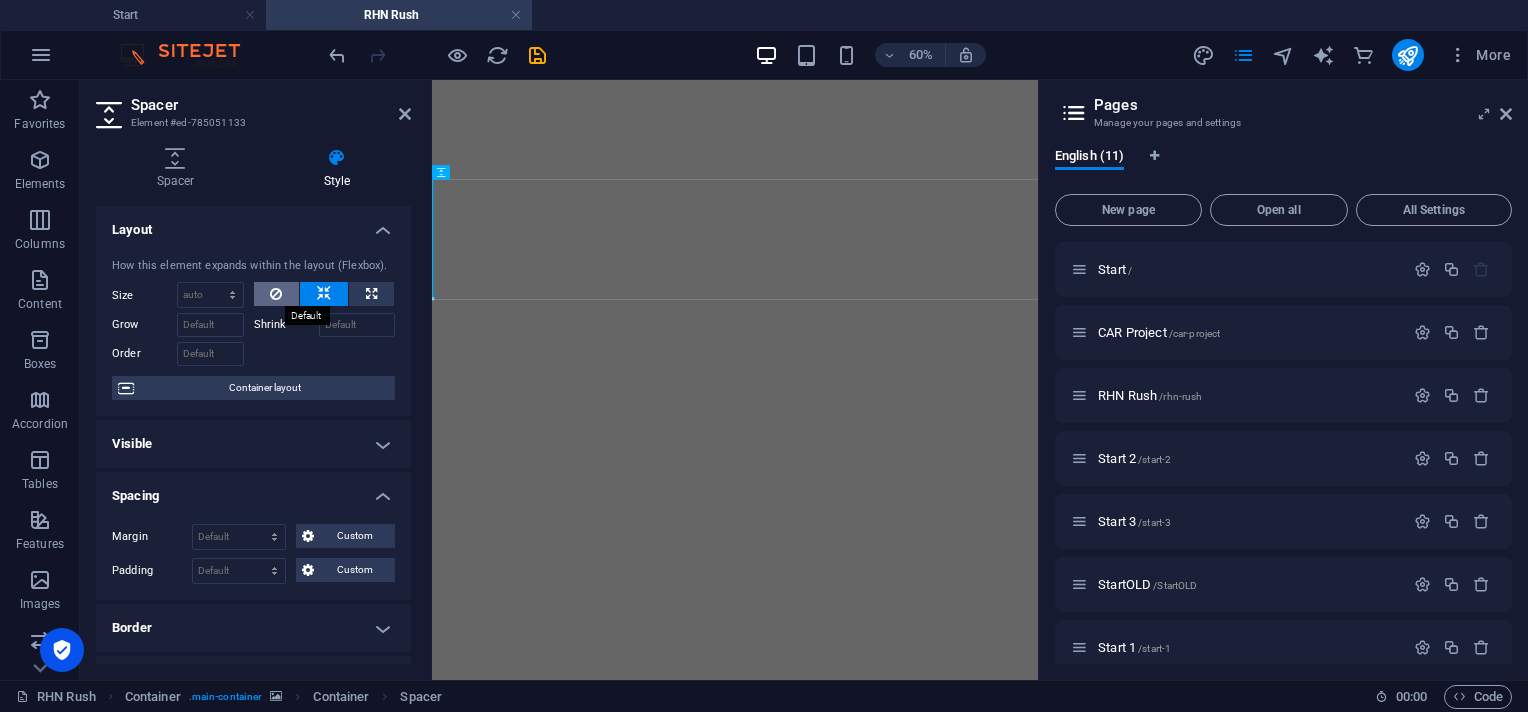 click at bounding box center [276, 294] 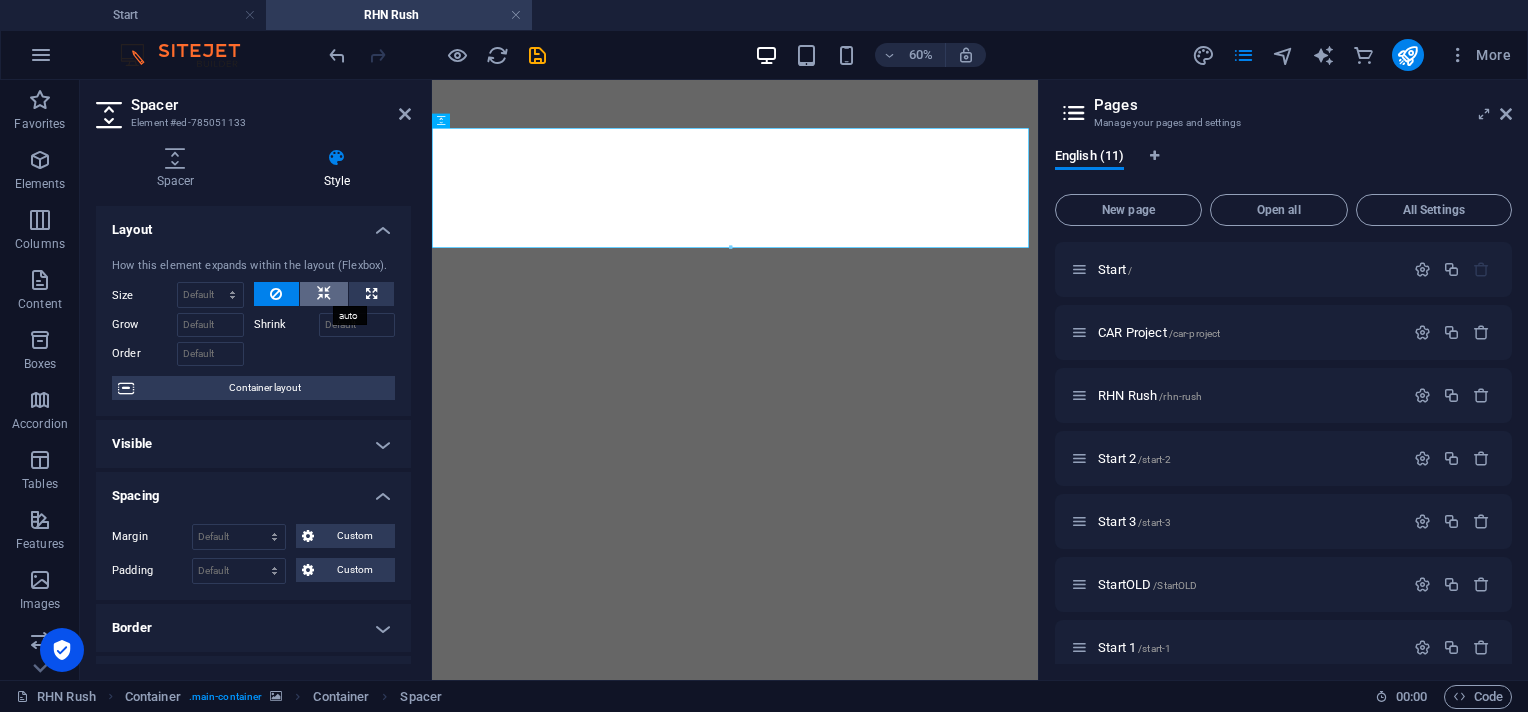 click at bounding box center [324, 294] 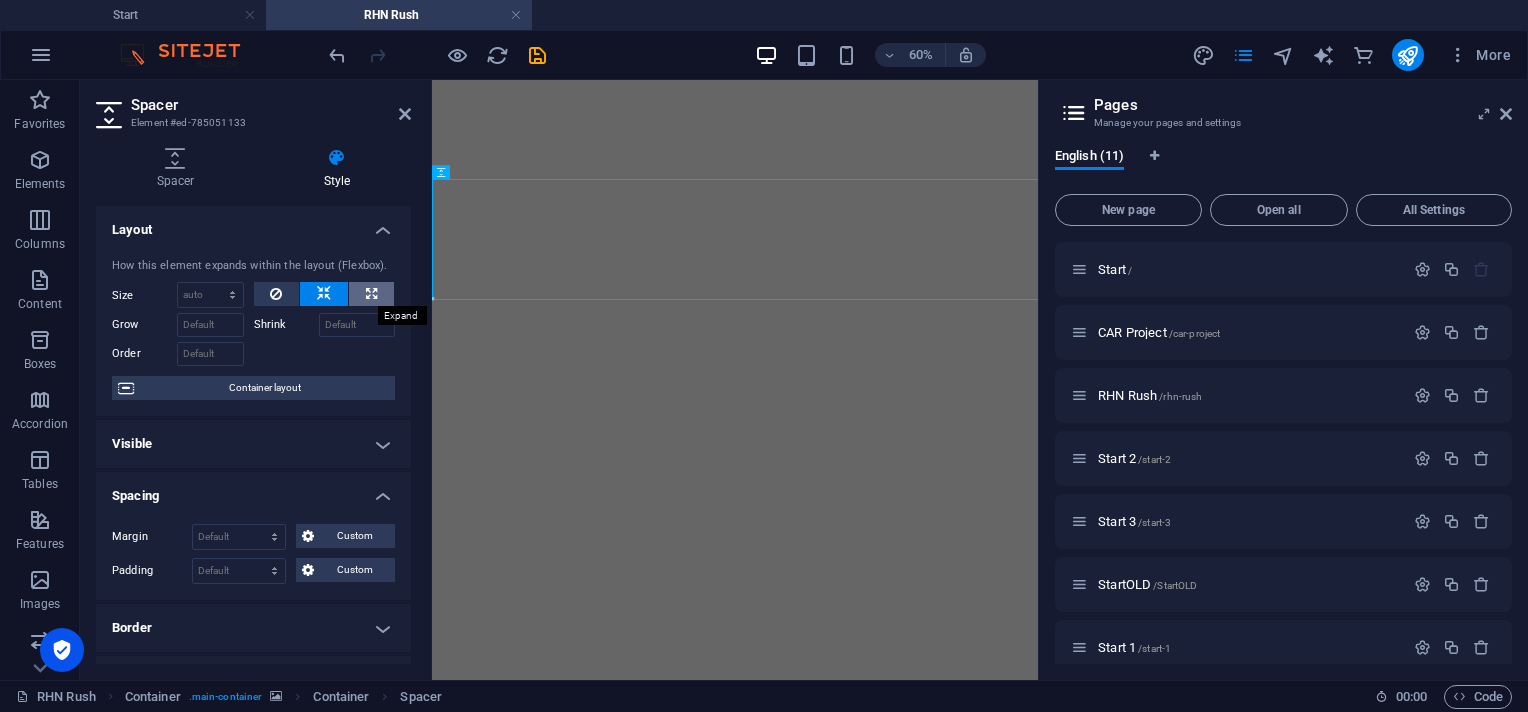 click at bounding box center (371, 294) 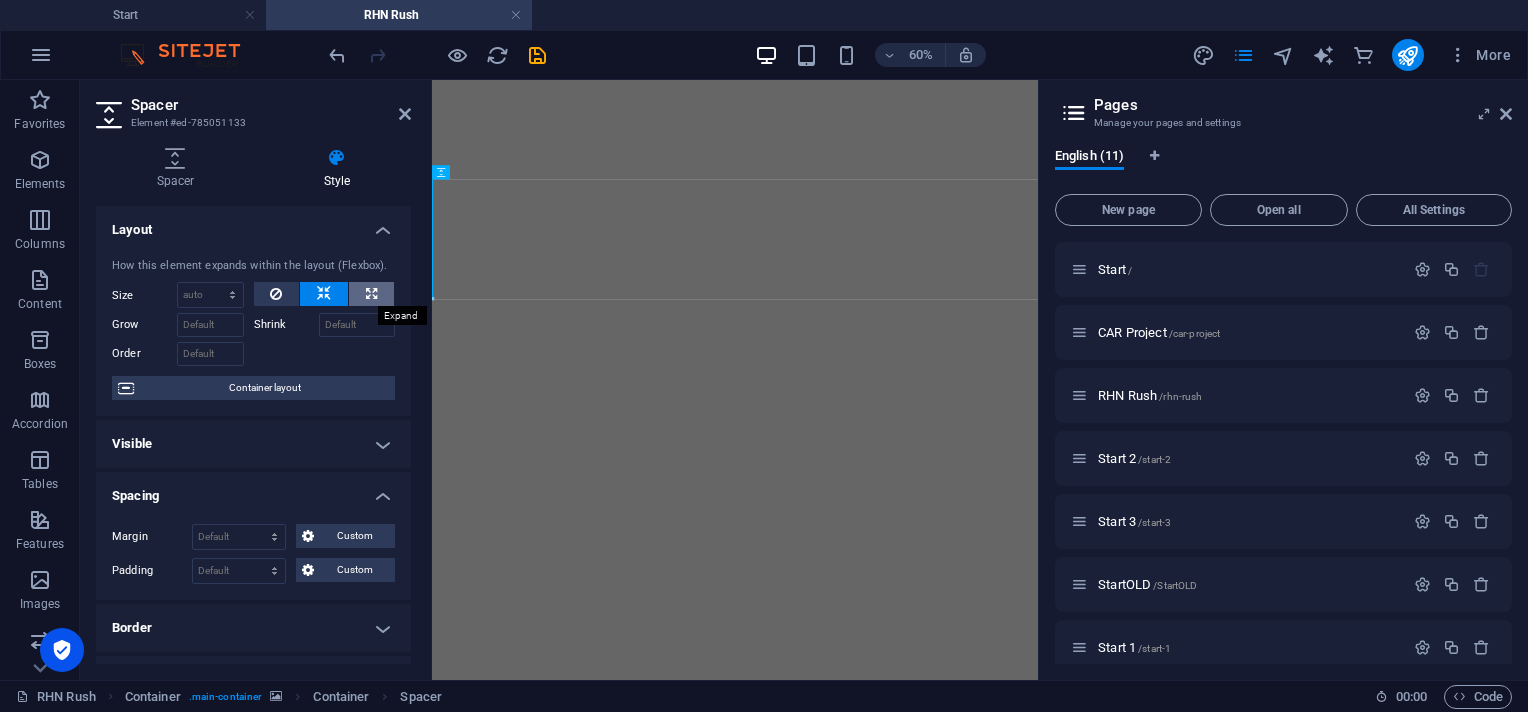 type on "100" 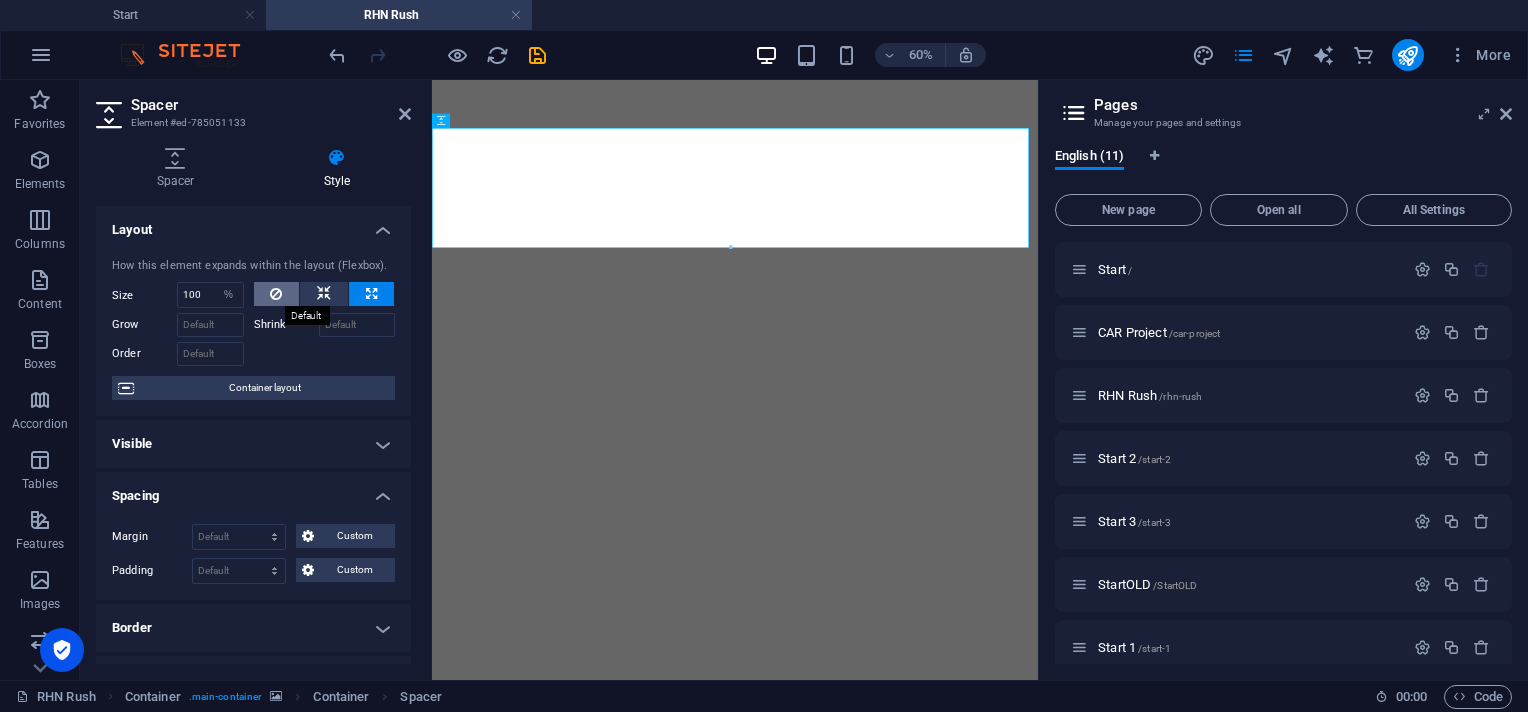 click at bounding box center [276, 294] 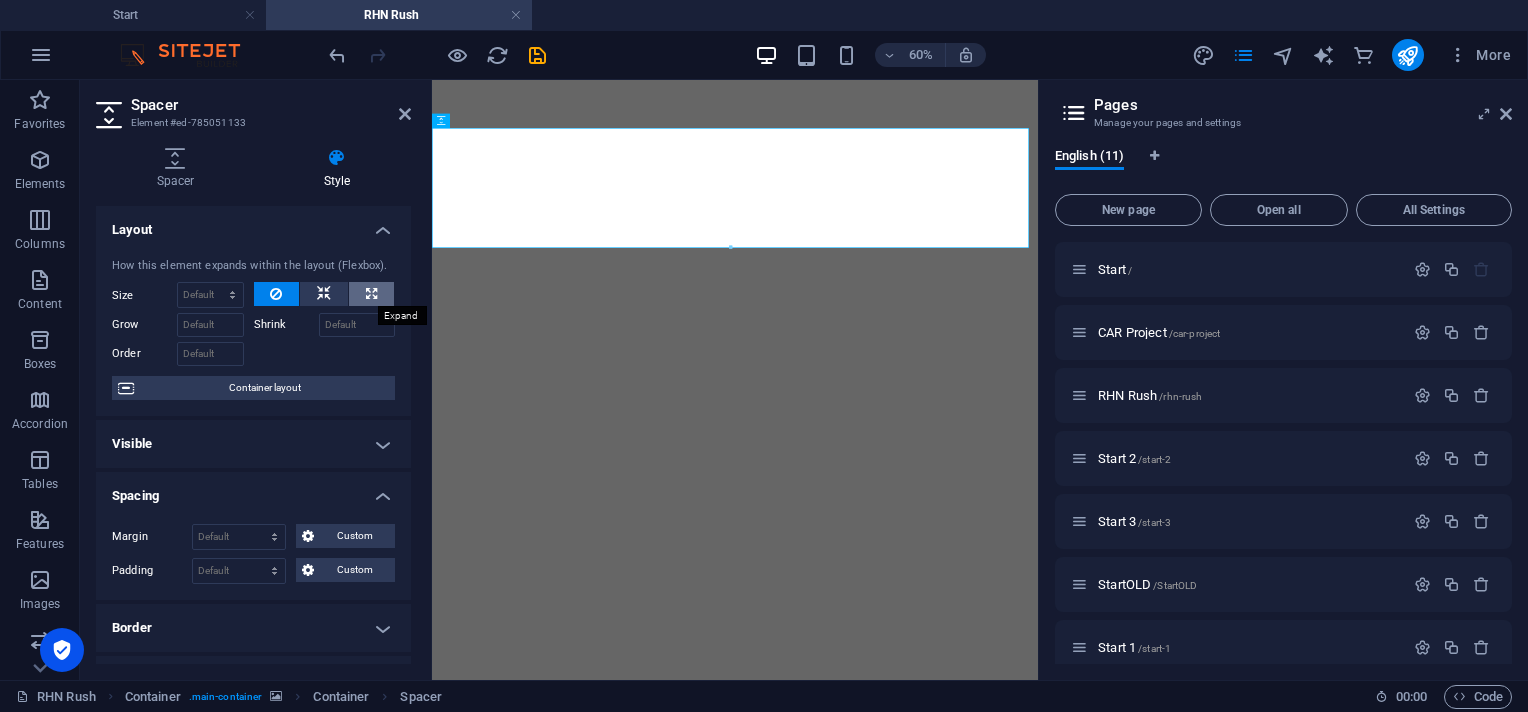 click at bounding box center [371, 294] 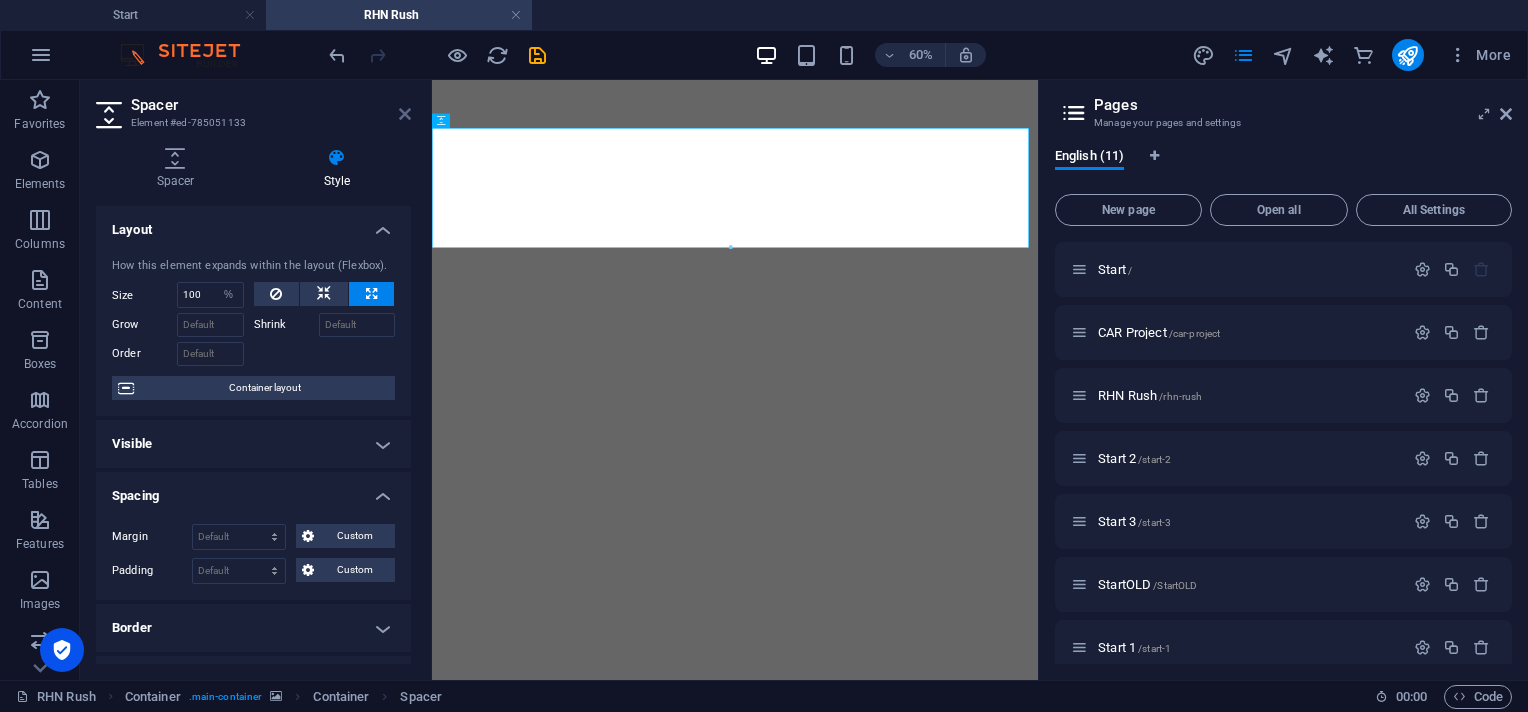 click at bounding box center [405, 114] 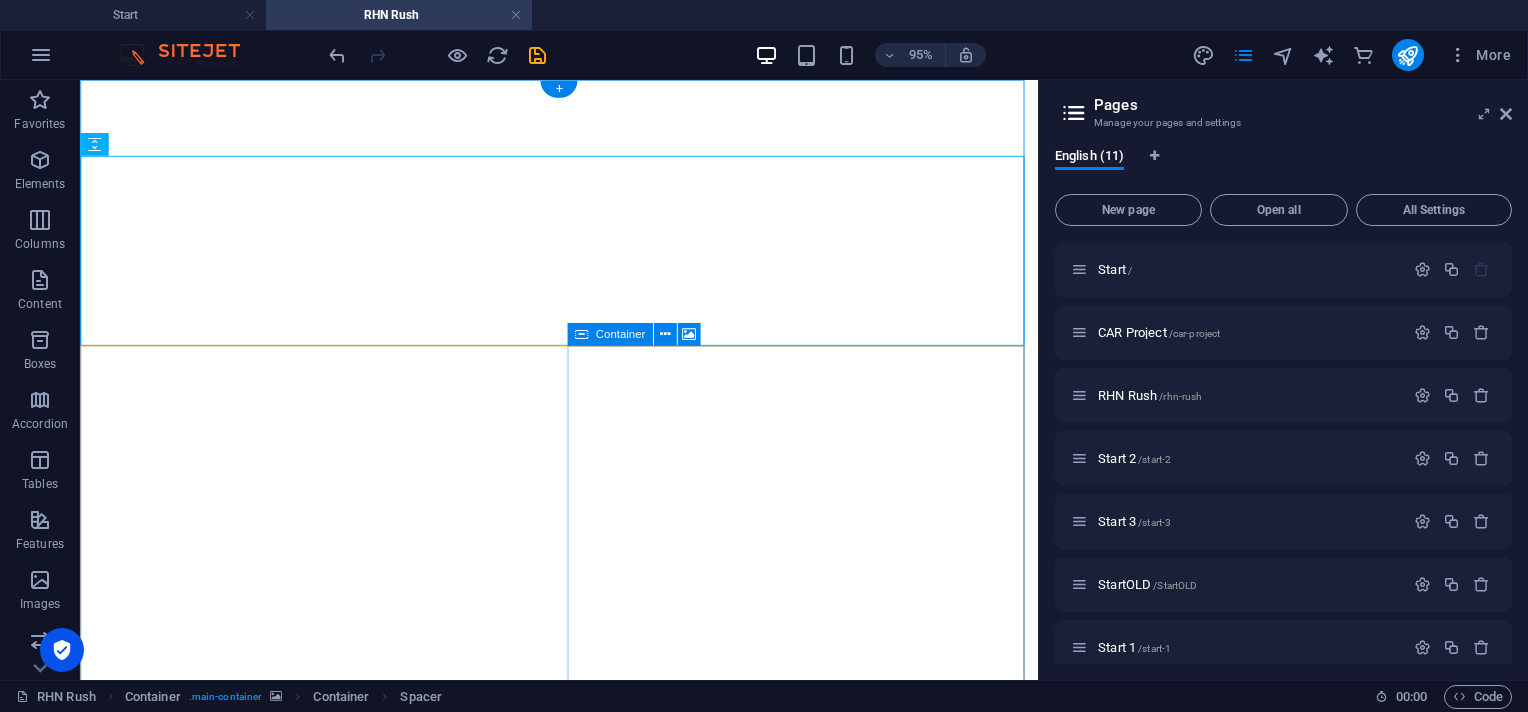 scroll, scrollTop: 150, scrollLeft: 0, axis: vertical 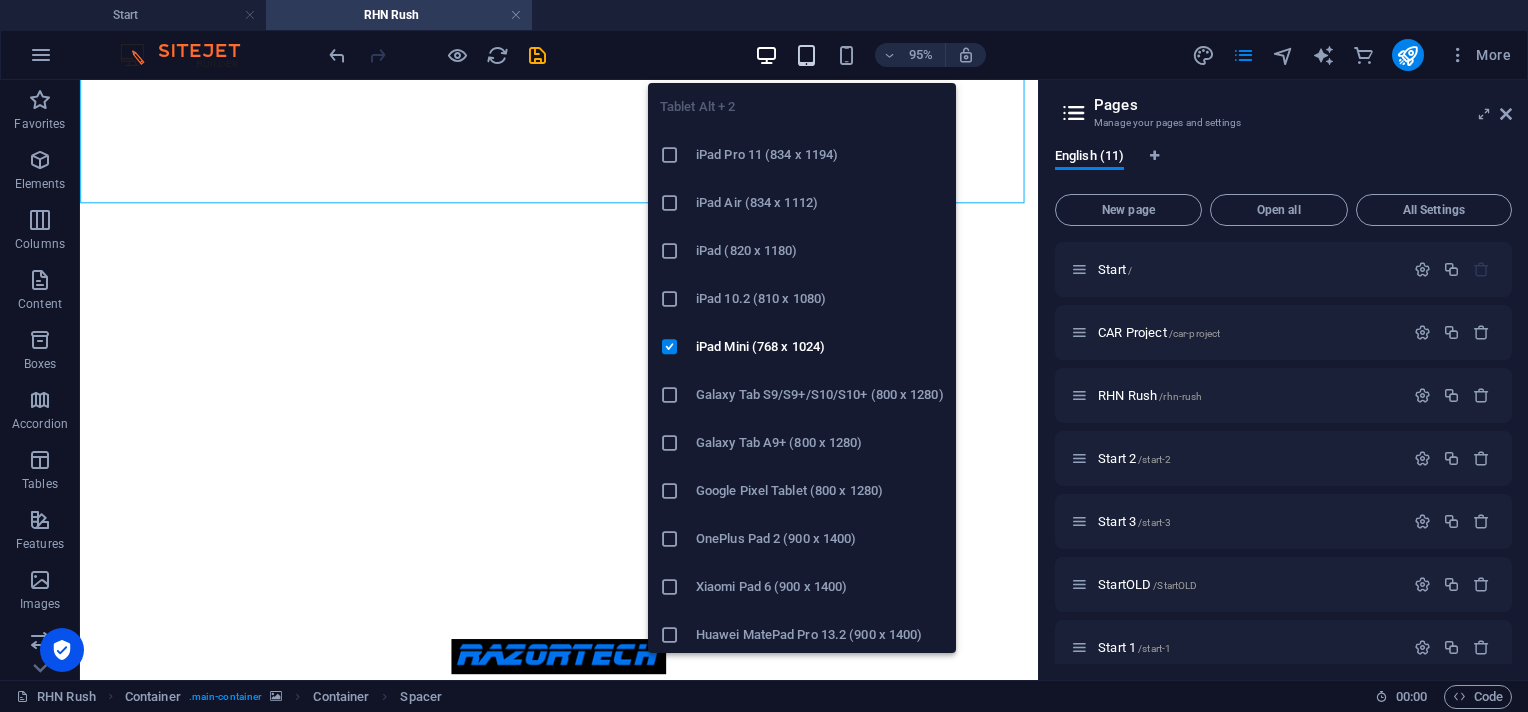 click at bounding box center (806, 55) 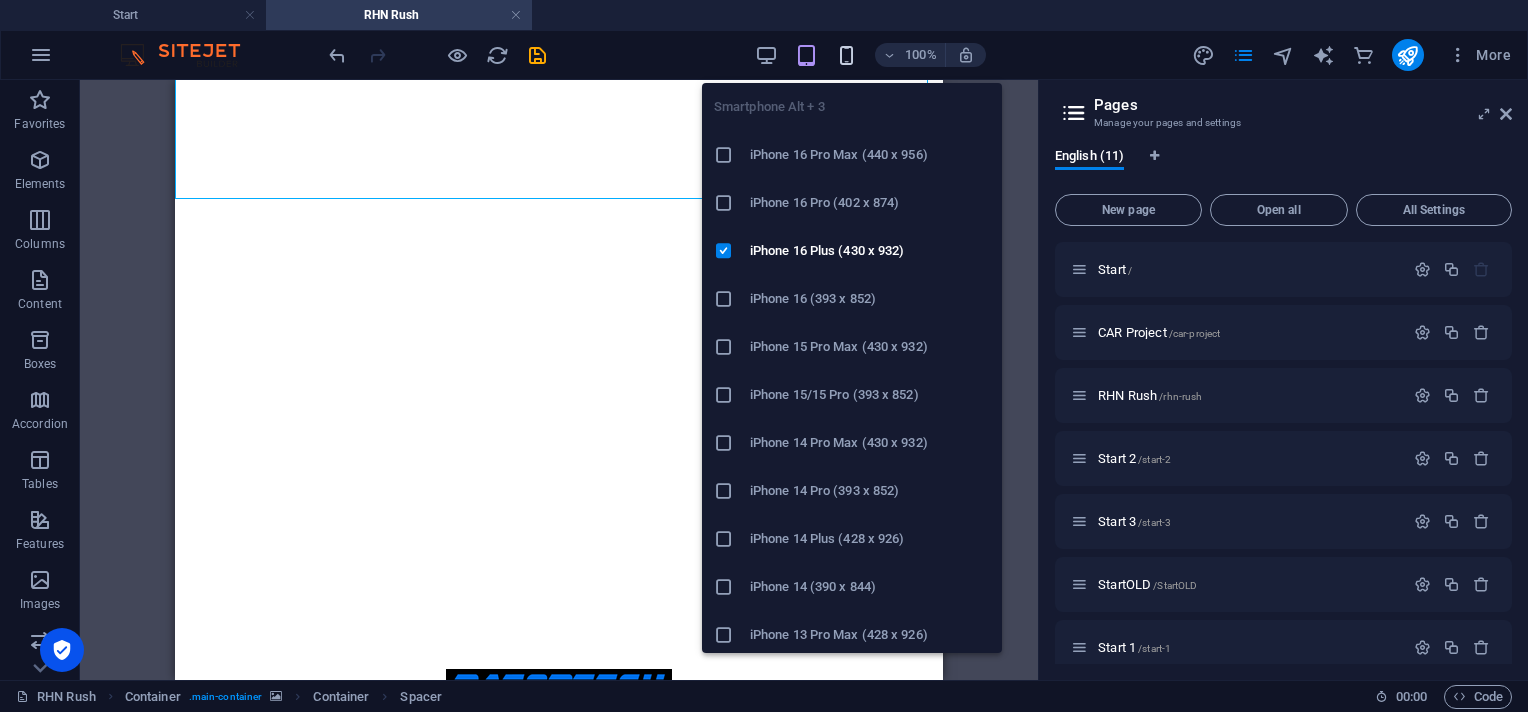 click at bounding box center (846, 55) 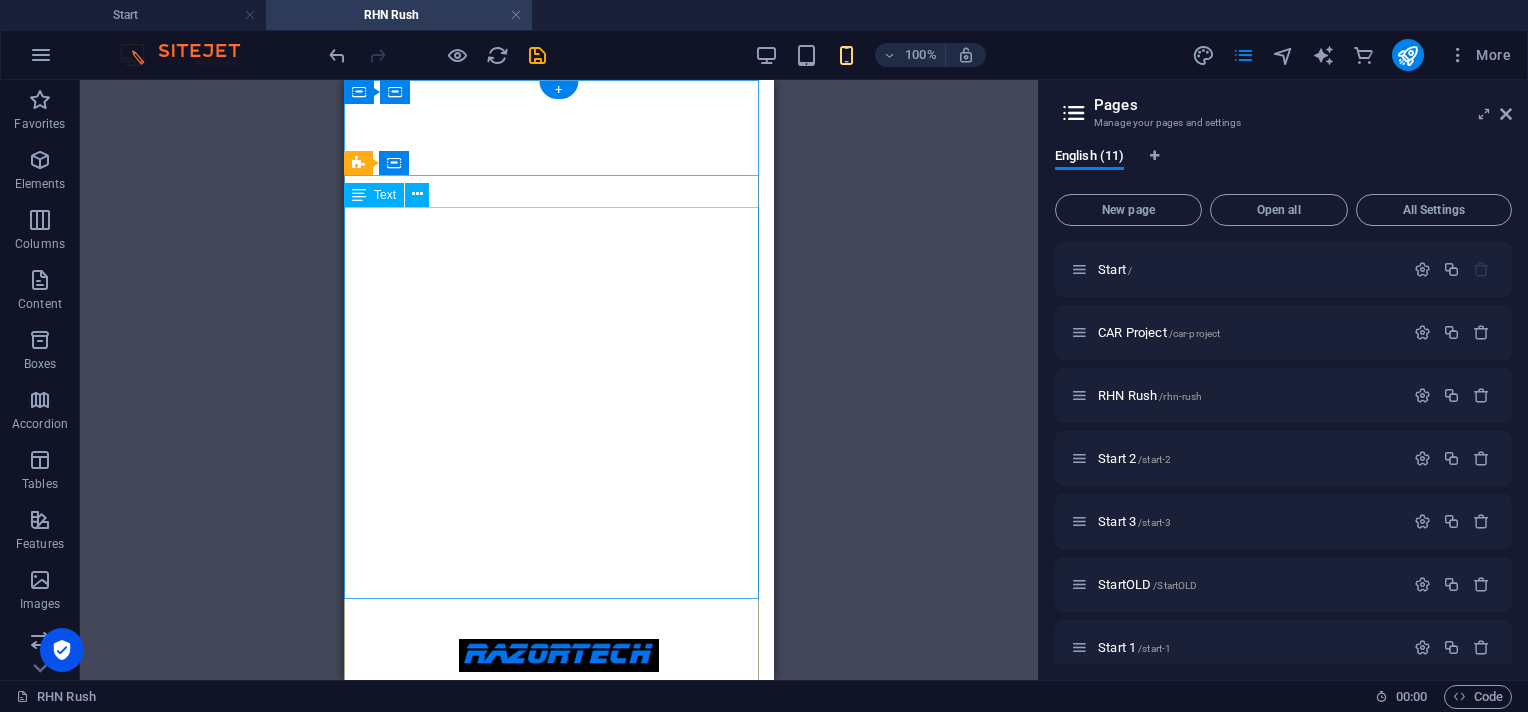 scroll, scrollTop: 0, scrollLeft: 0, axis: both 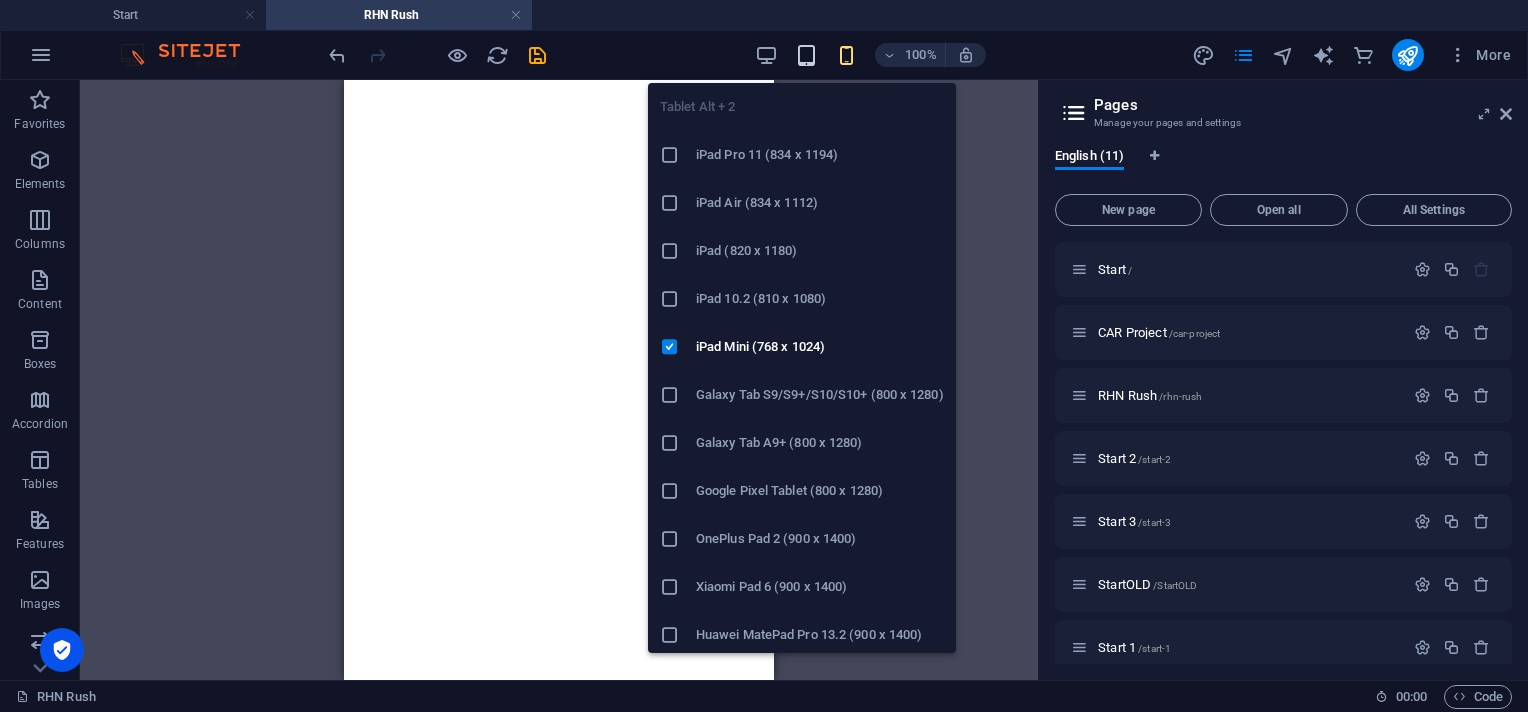 click at bounding box center [806, 55] 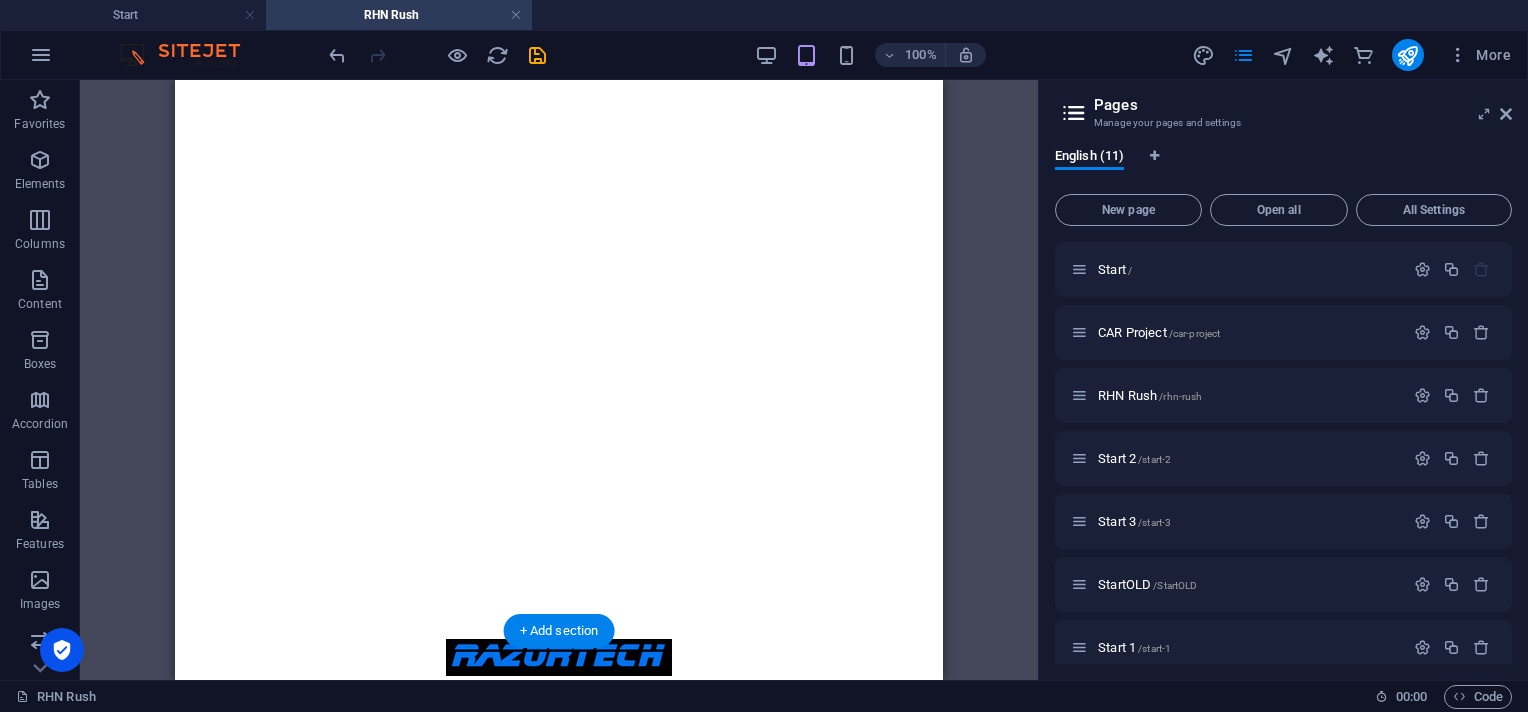 scroll, scrollTop: 0, scrollLeft: 0, axis: both 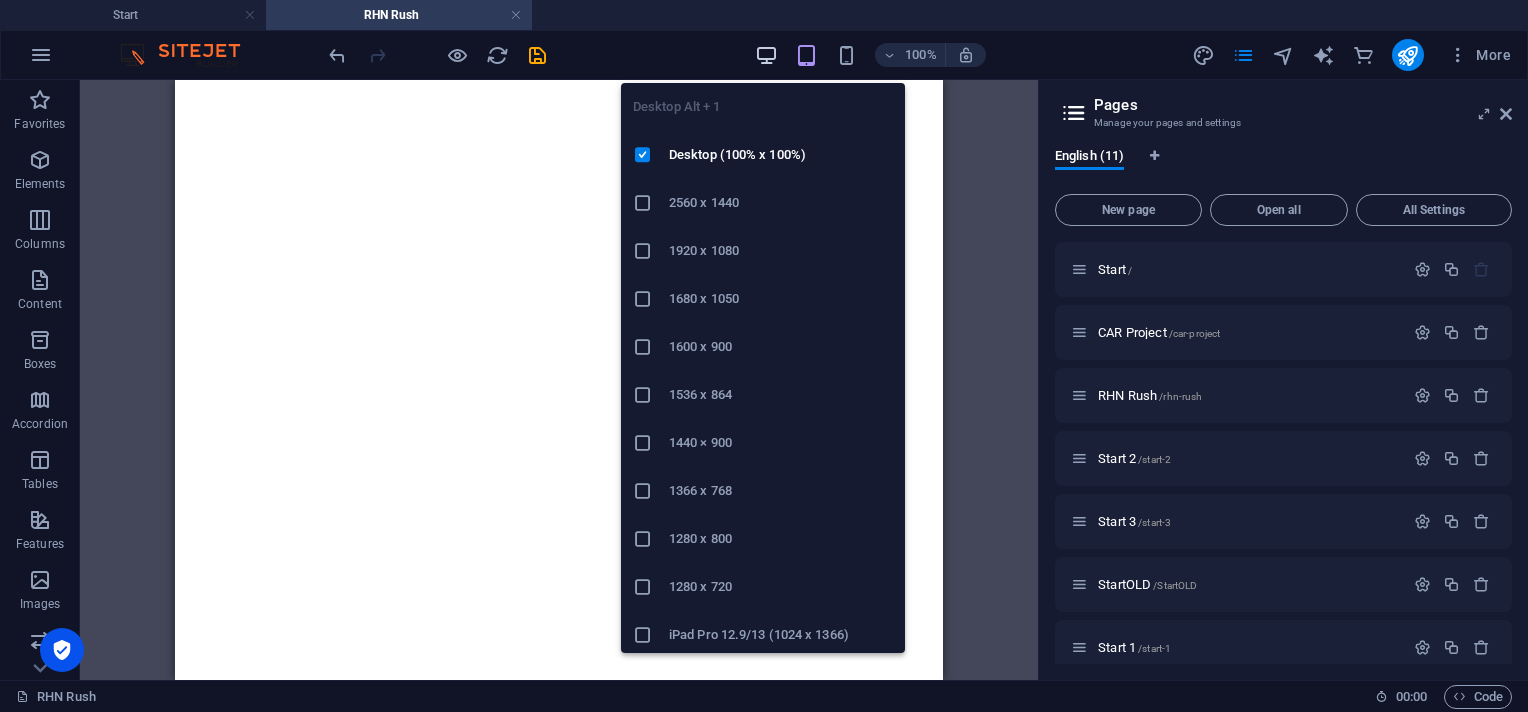 click at bounding box center (766, 55) 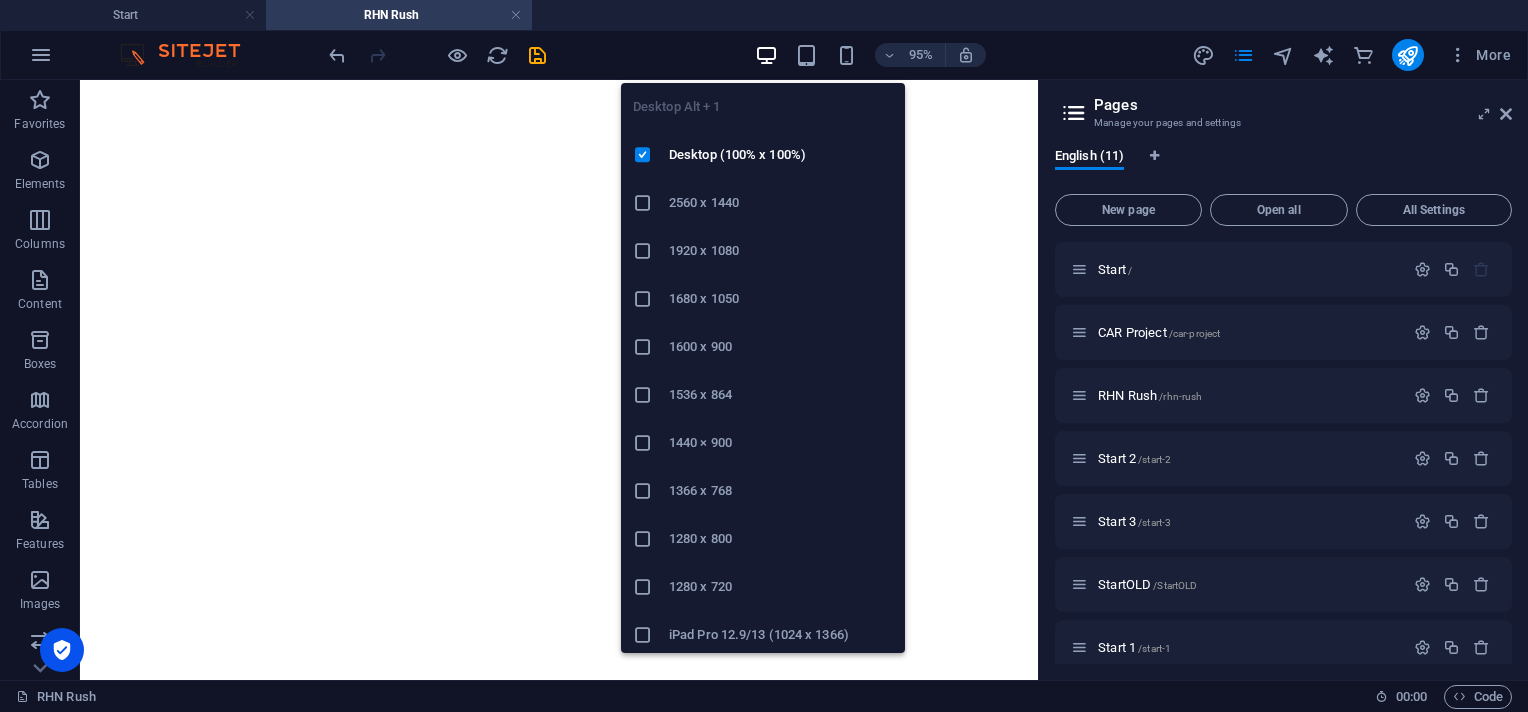 scroll, scrollTop: 54, scrollLeft: 0, axis: vertical 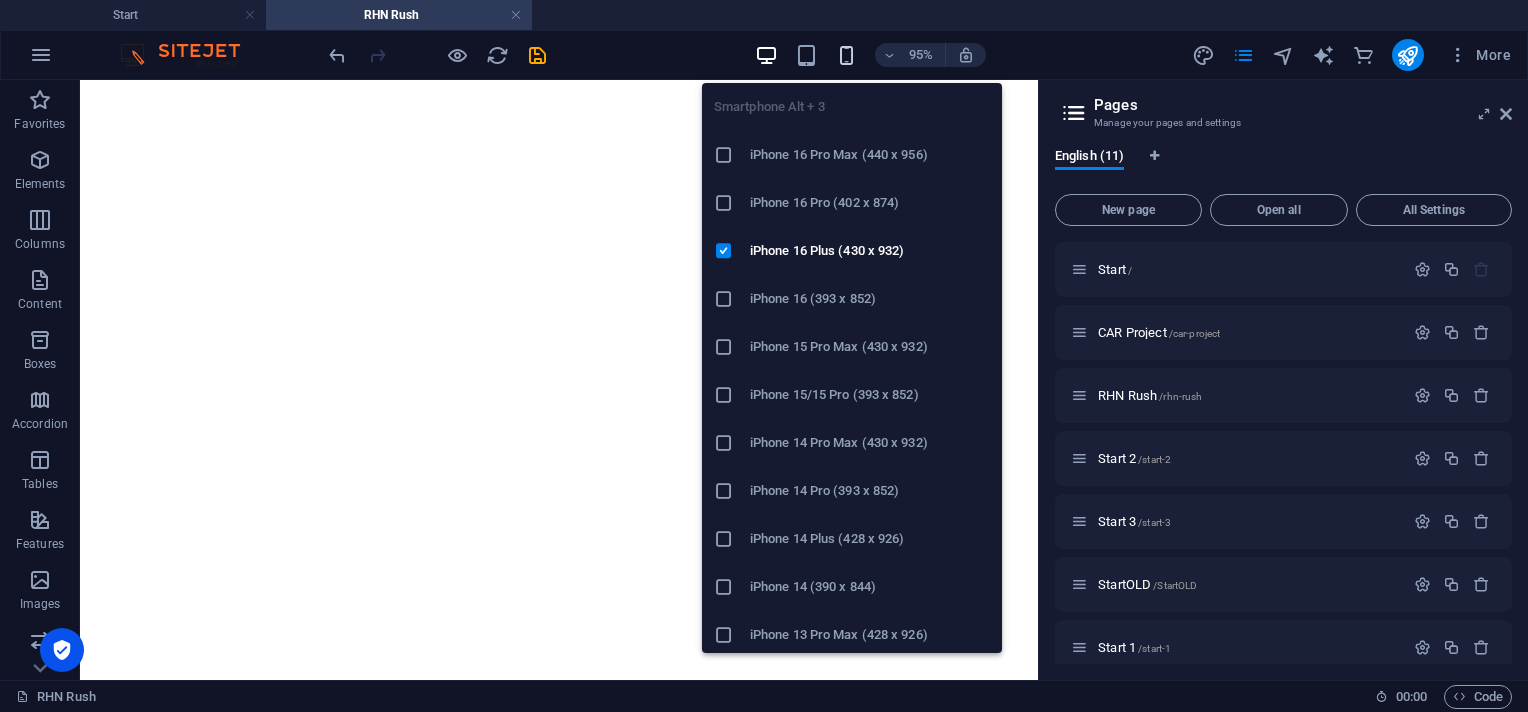 click at bounding box center [846, 55] 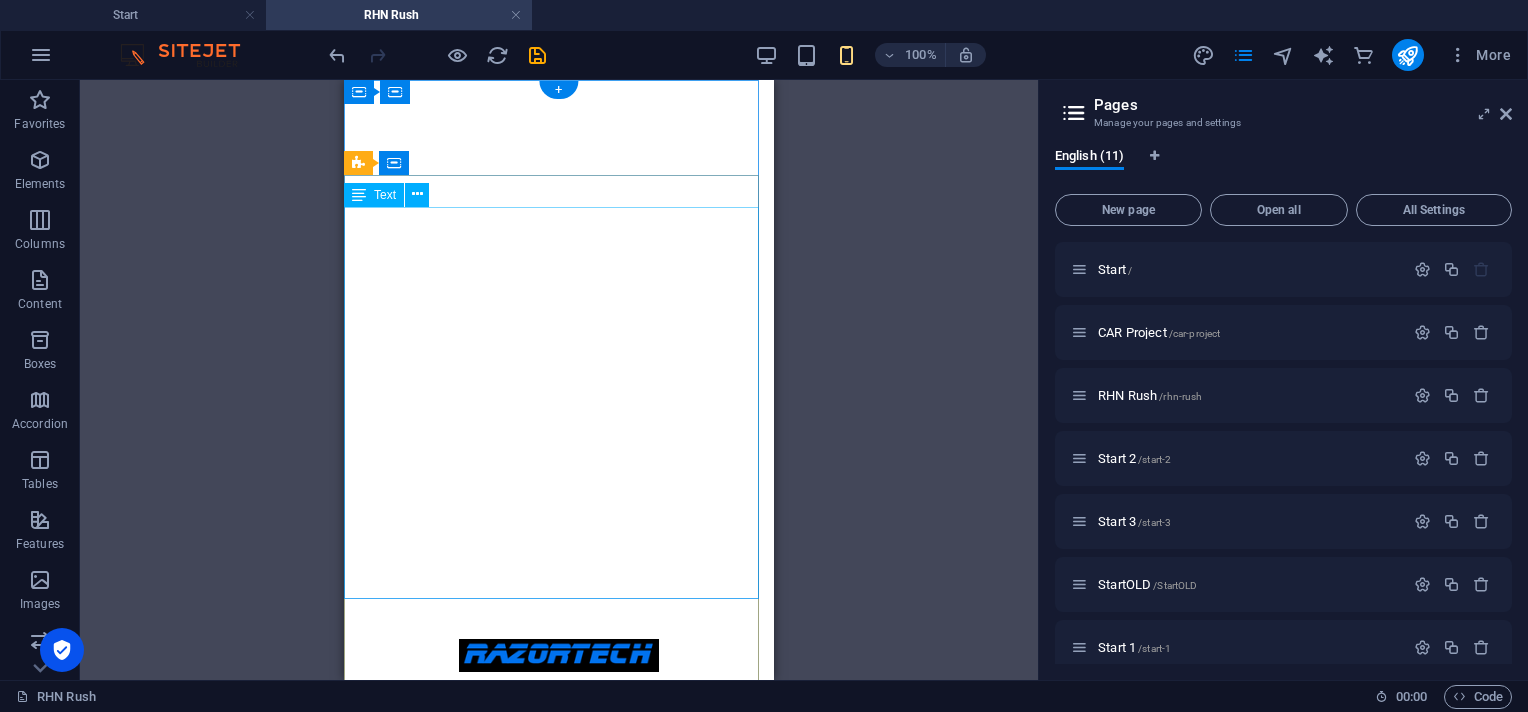 scroll, scrollTop: 0, scrollLeft: 0, axis: both 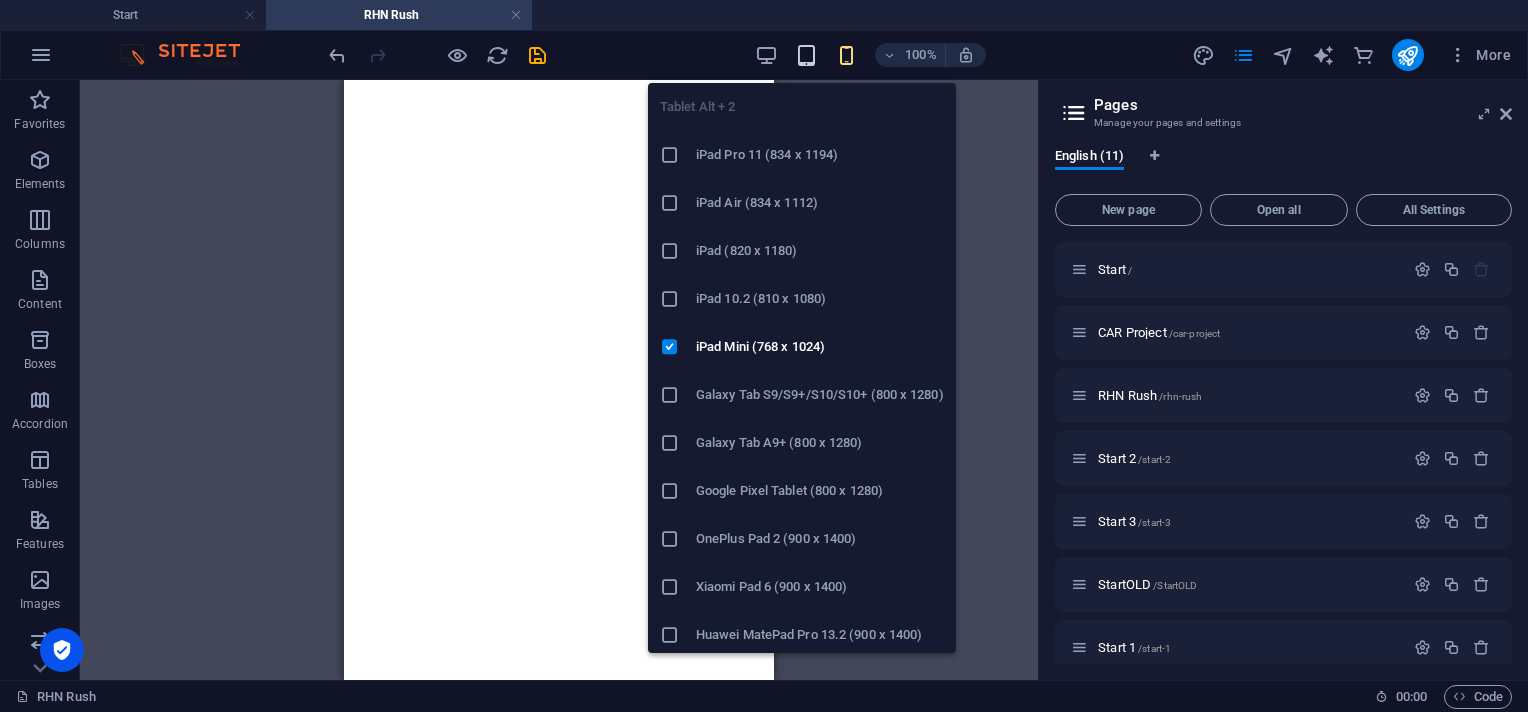 click at bounding box center (806, 55) 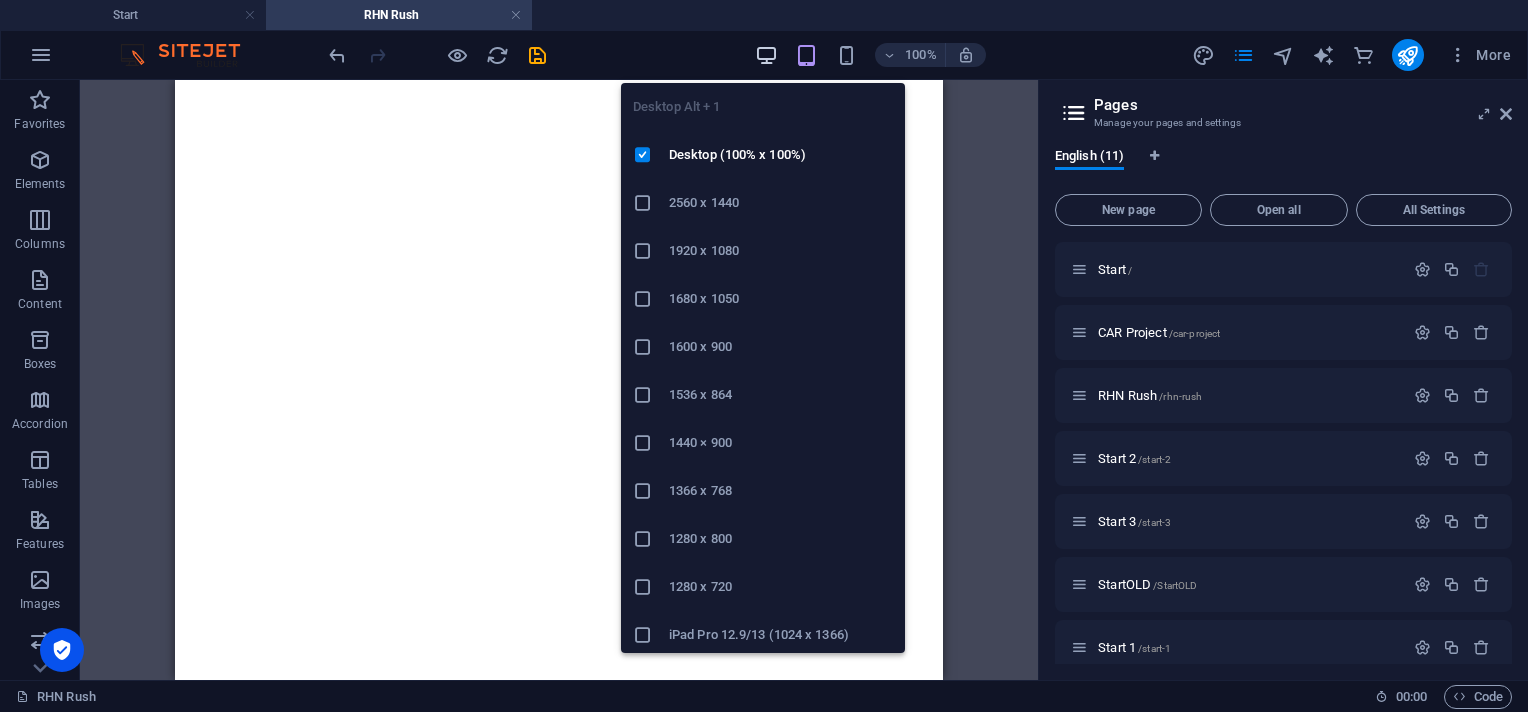 click at bounding box center [766, 55] 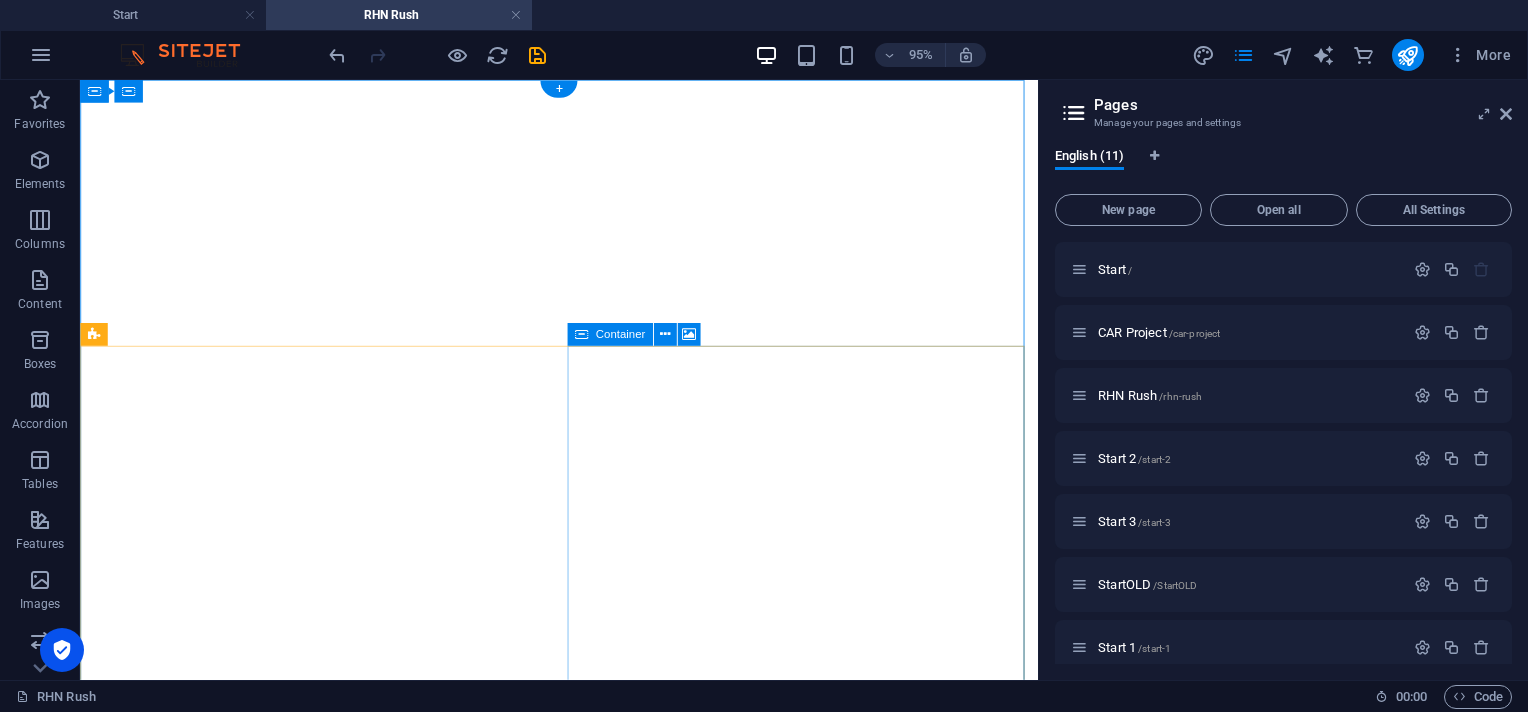 click on "Drop content here or  Add elements  Paste clipboard" at bounding box center [584, 1591] 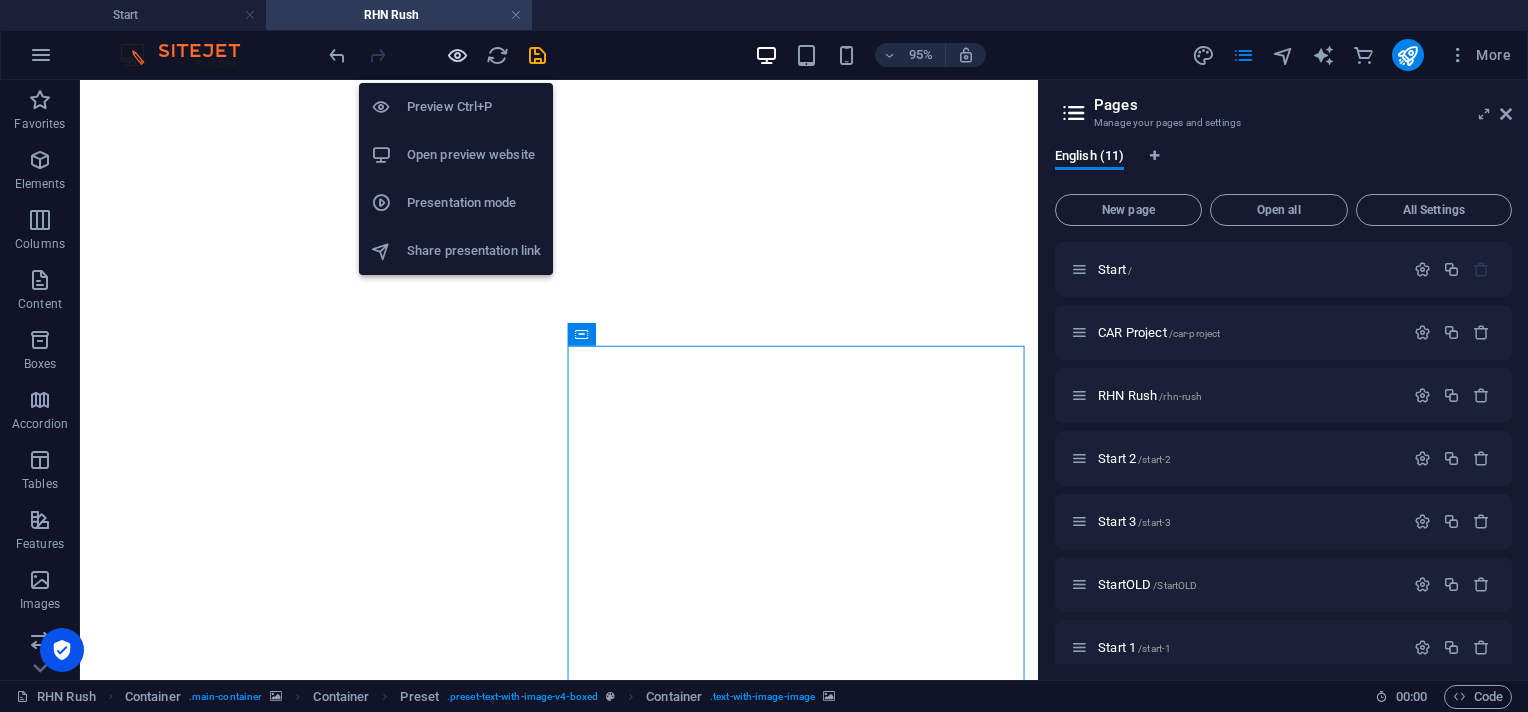 click at bounding box center [457, 55] 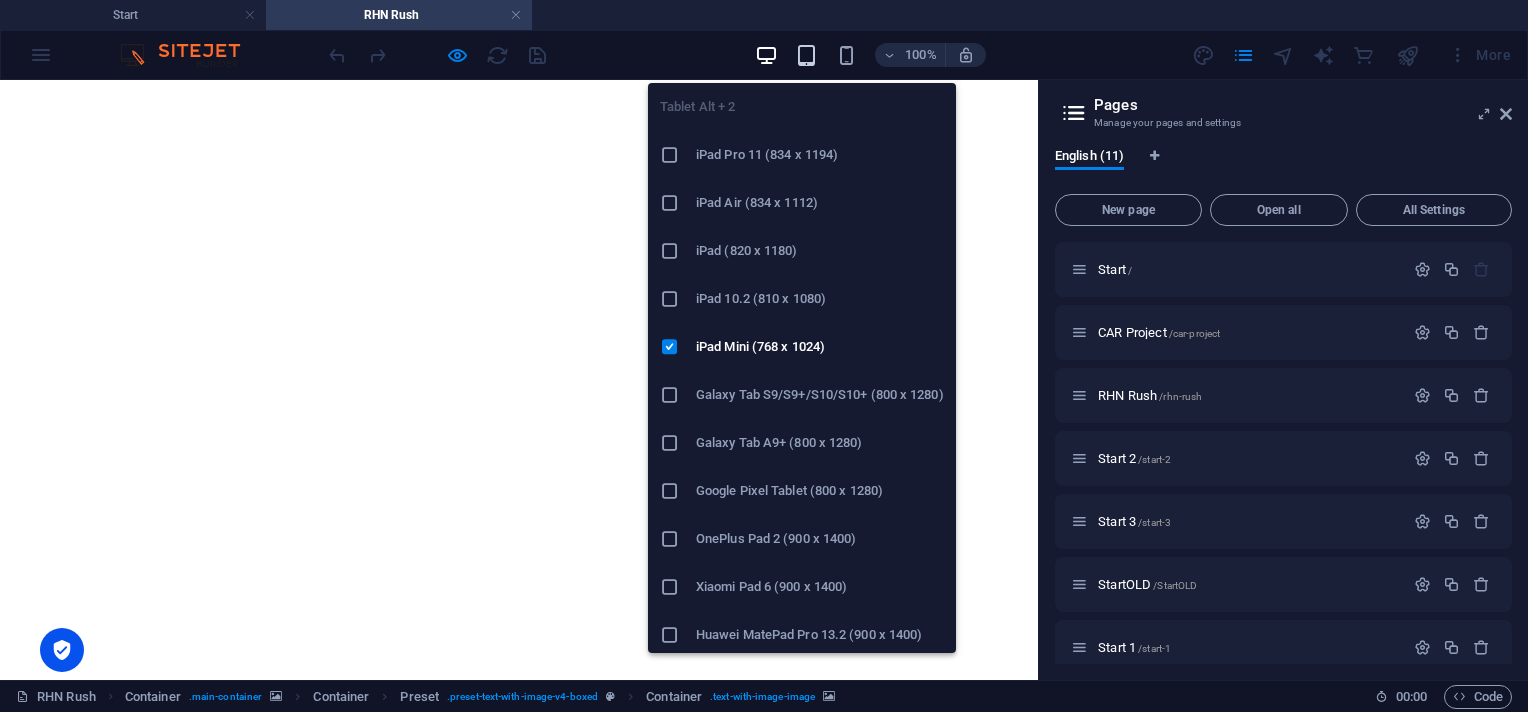 click at bounding box center (806, 55) 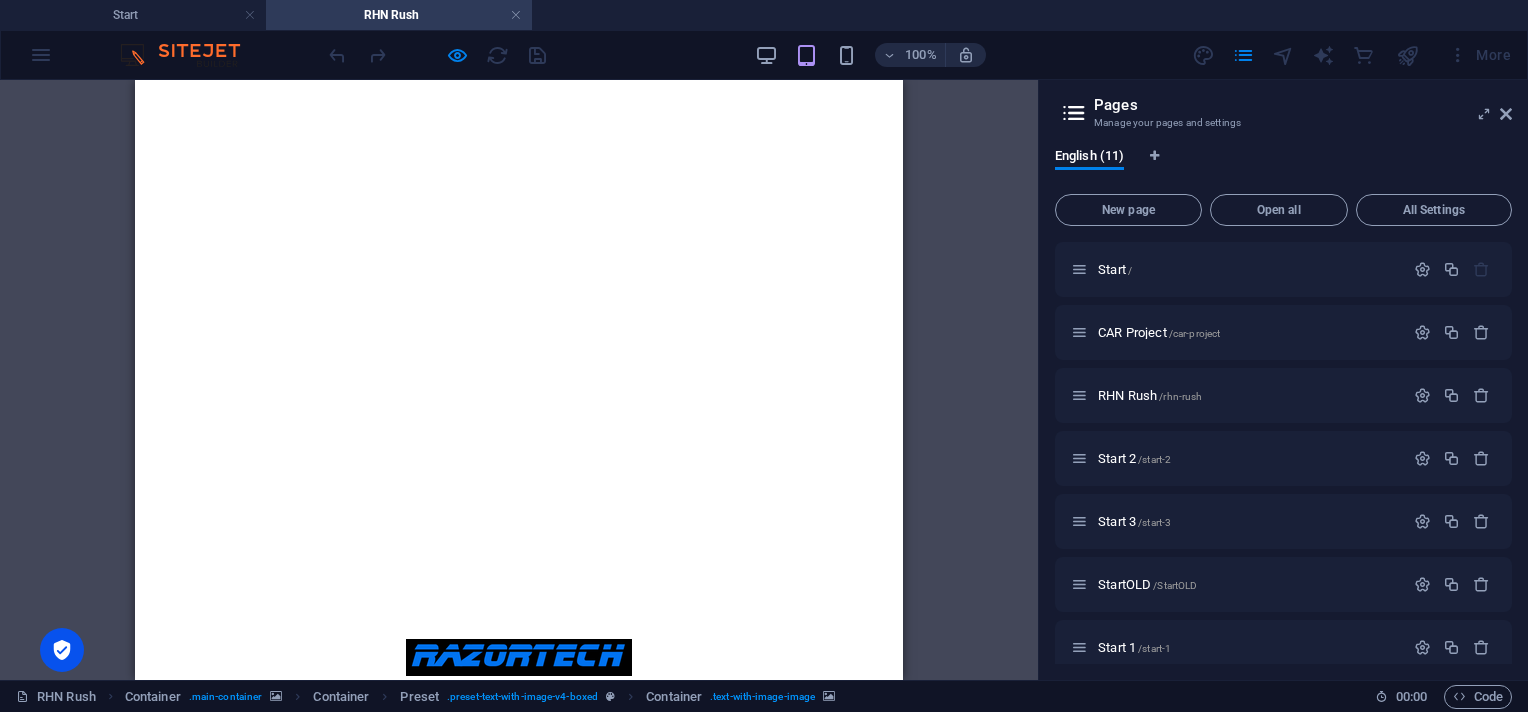 scroll, scrollTop: 0, scrollLeft: 0, axis: both 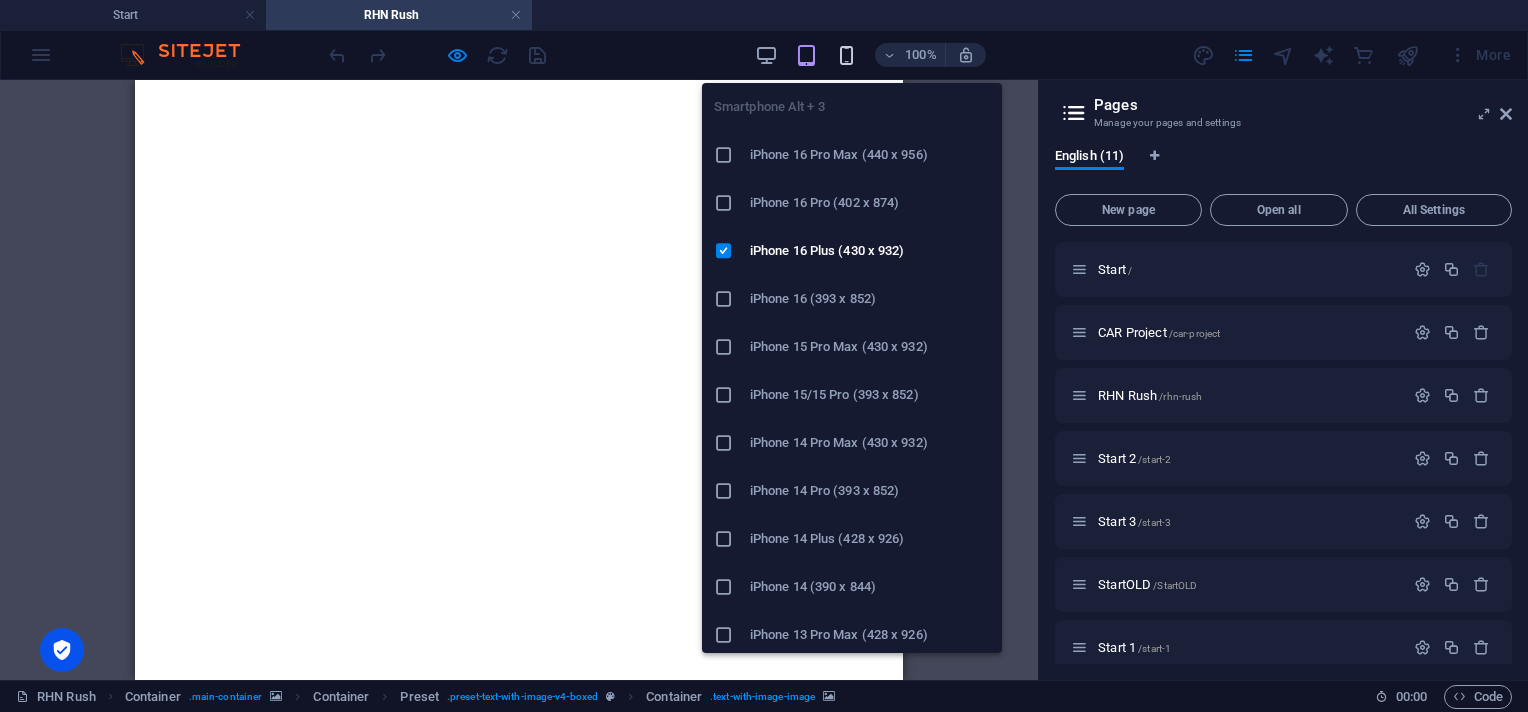 click at bounding box center (846, 55) 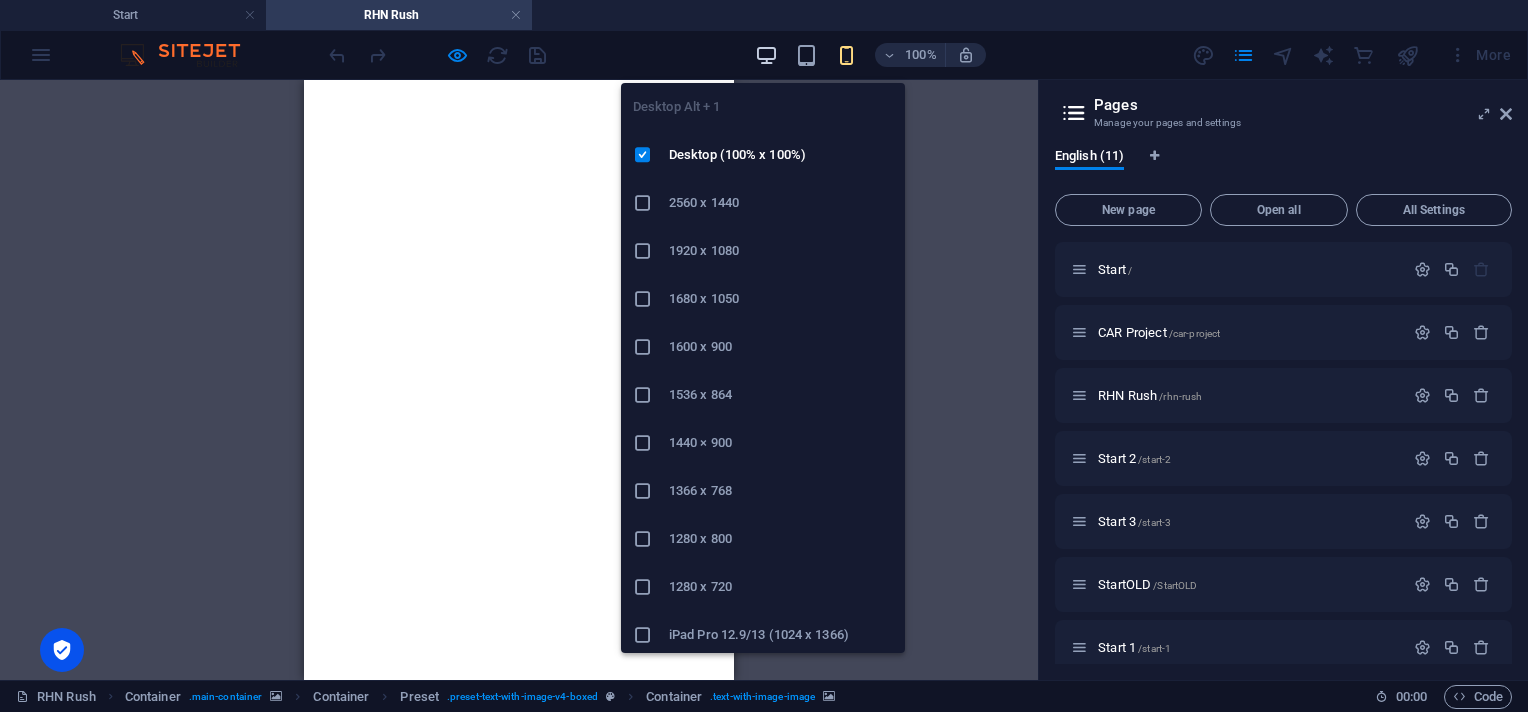 click at bounding box center [766, 55] 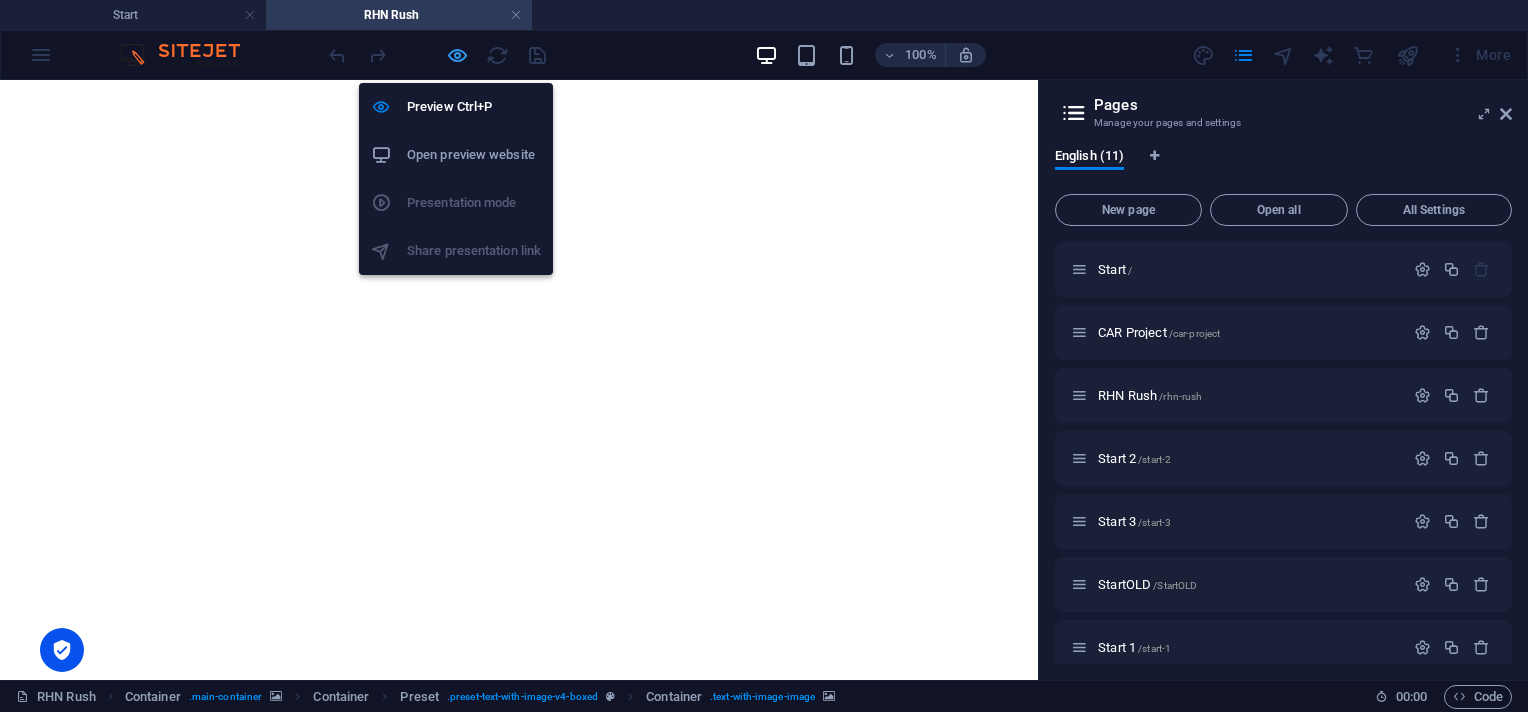 click at bounding box center (457, 55) 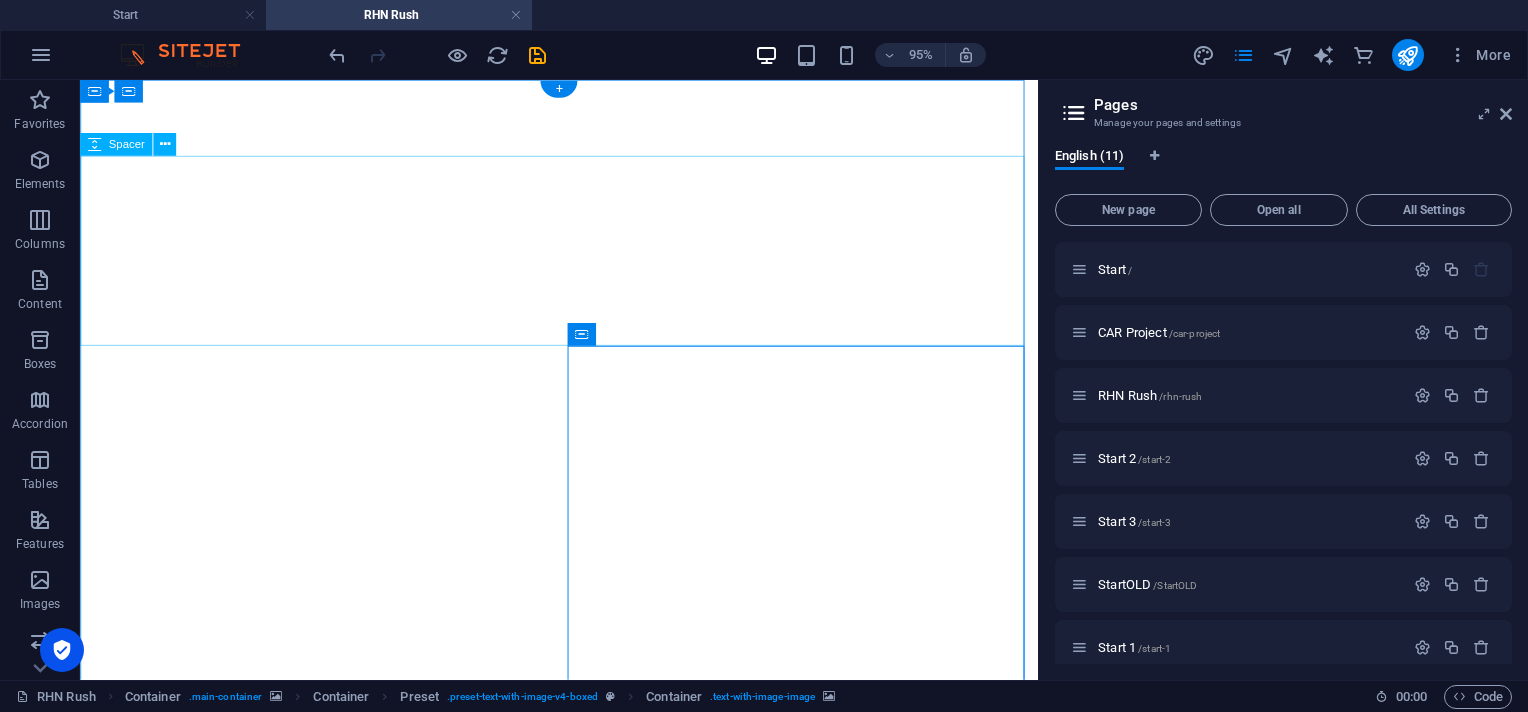 scroll, scrollTop: 150, scrollLeft: 0, axis: vertical 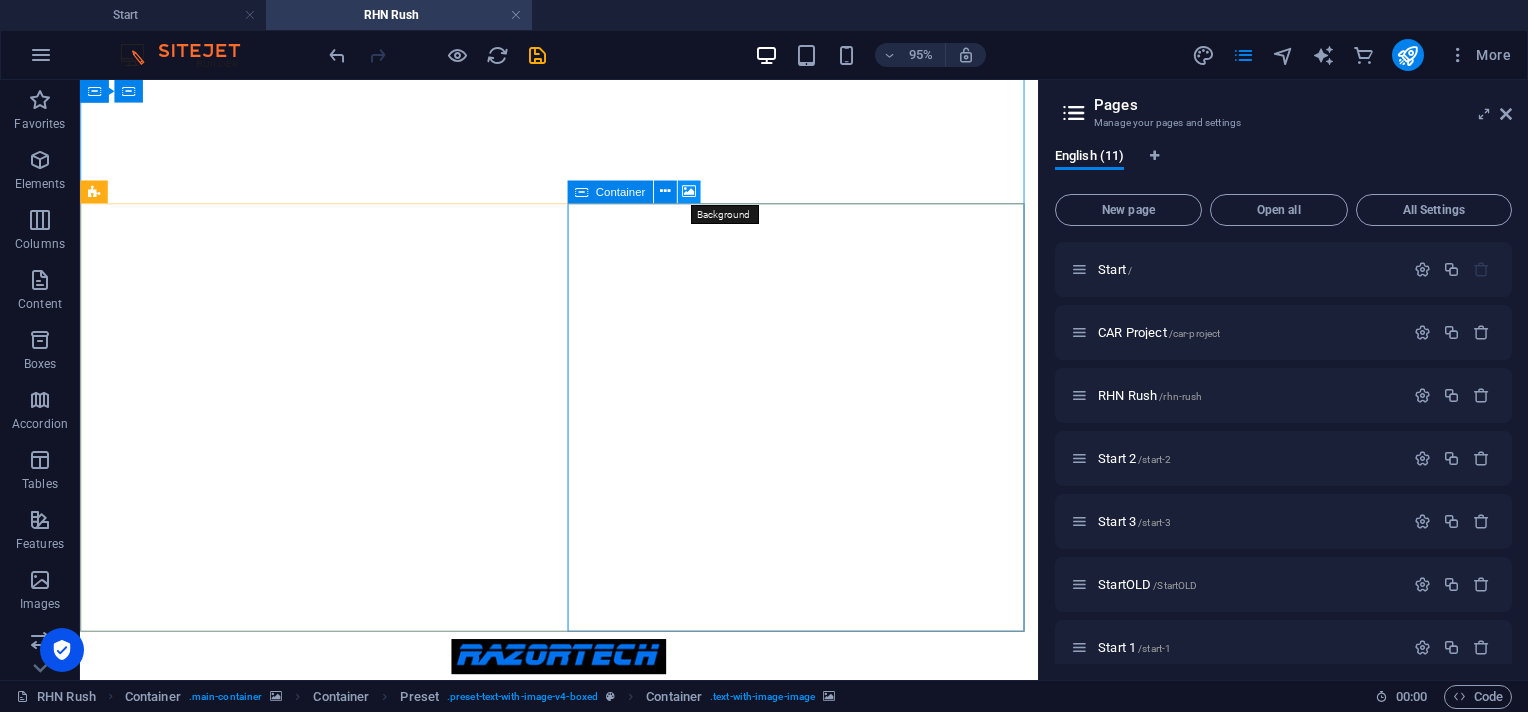 click at bounding box center (689, 192) 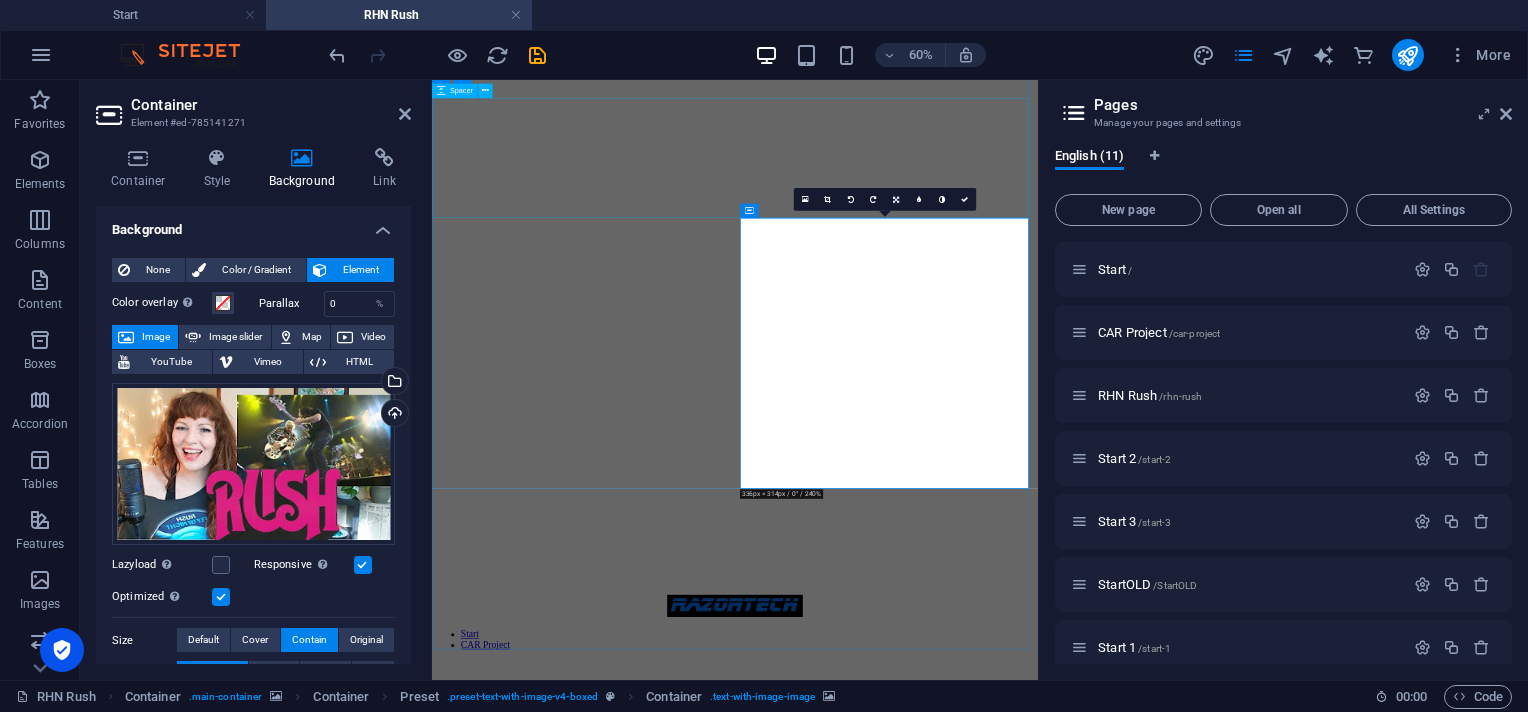 scroll, scrollTop: 50, scrollLeft: 0, axis: vertical 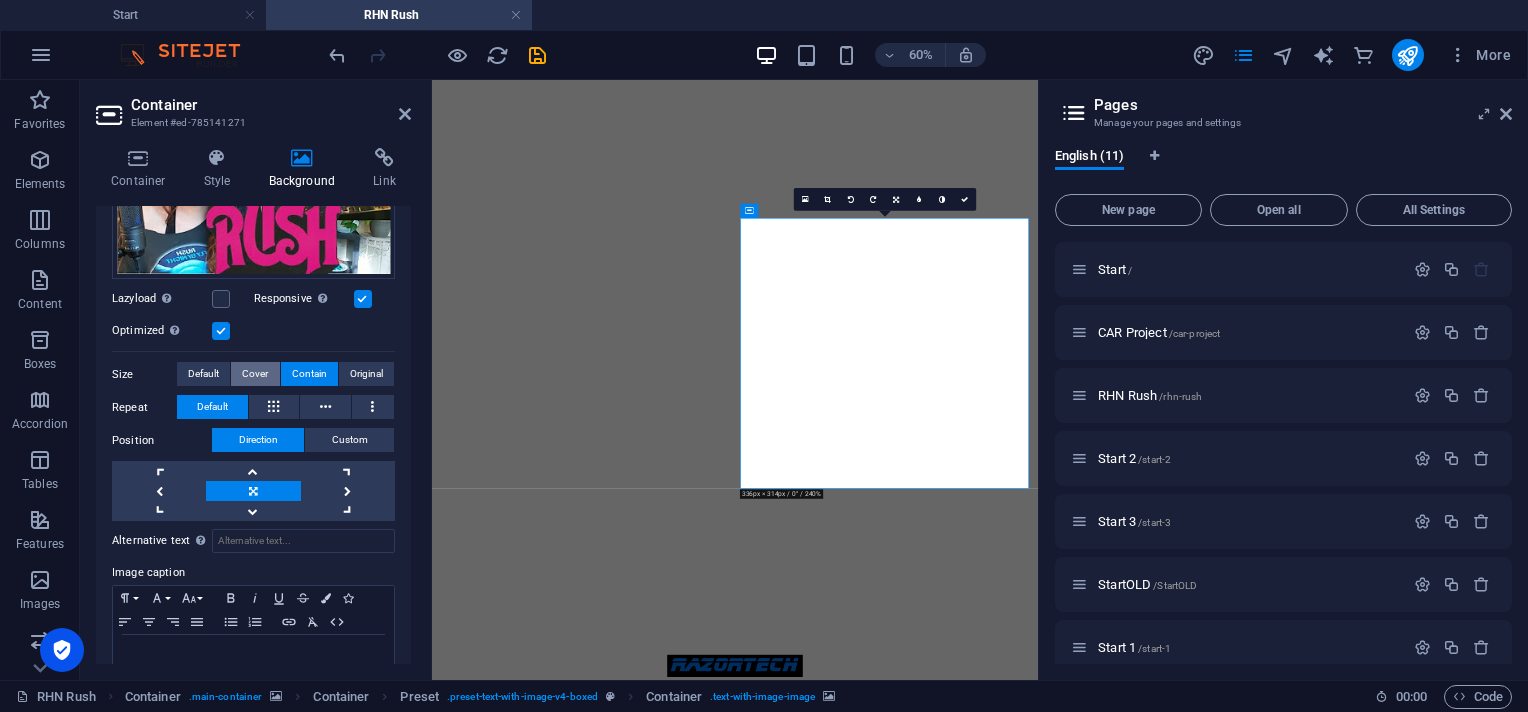 click on "Cover" at bounding box center [255, 374] 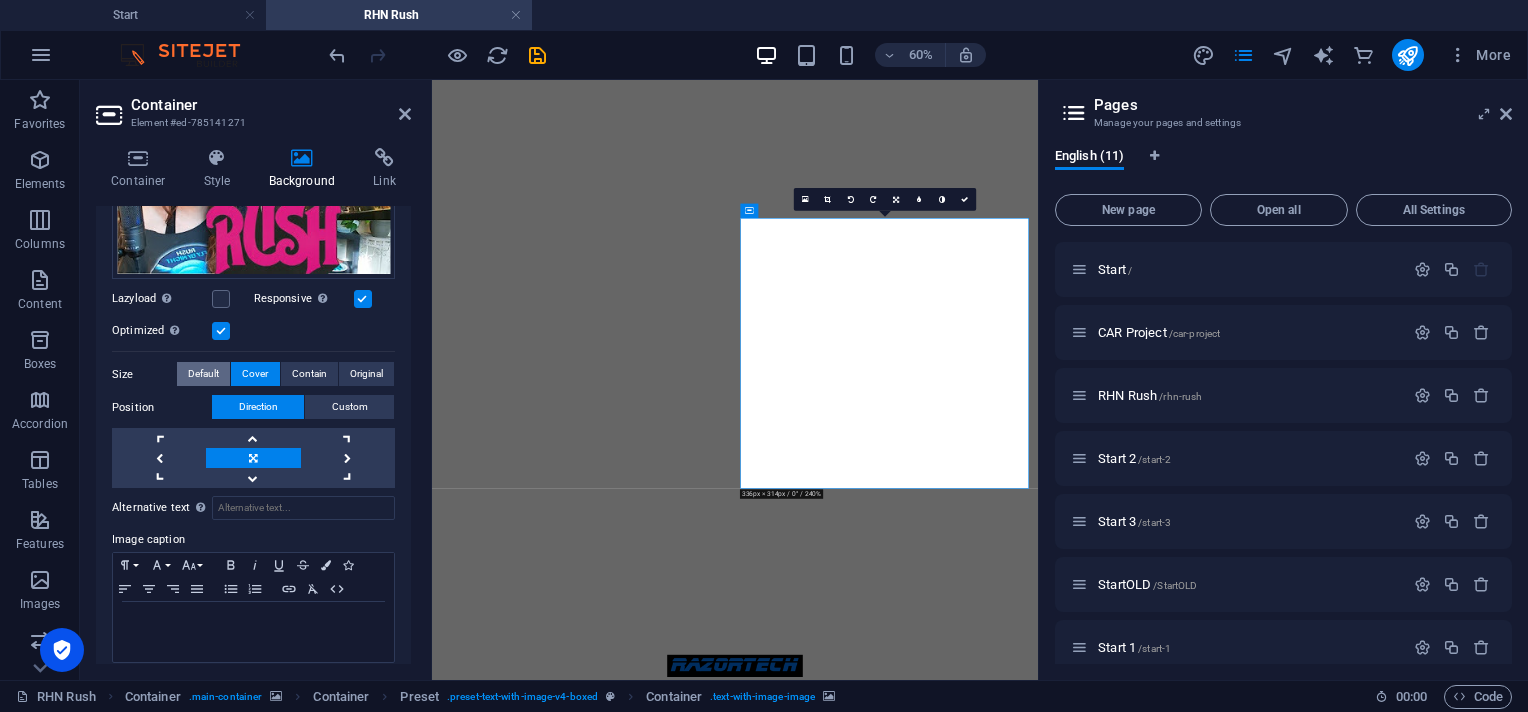 click on "Default" at bounding box center [203, 374] 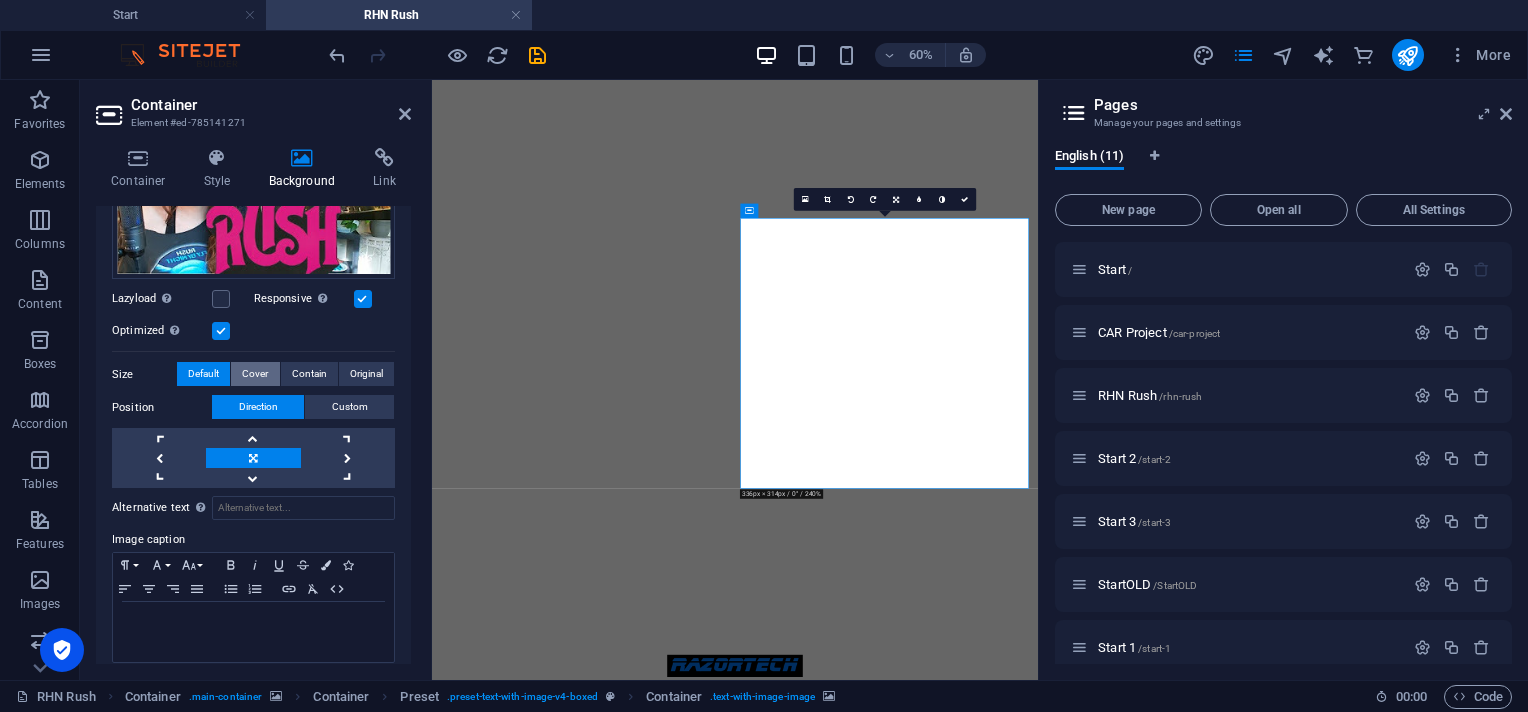 click on "Cover" at bounding box center [255, 374] 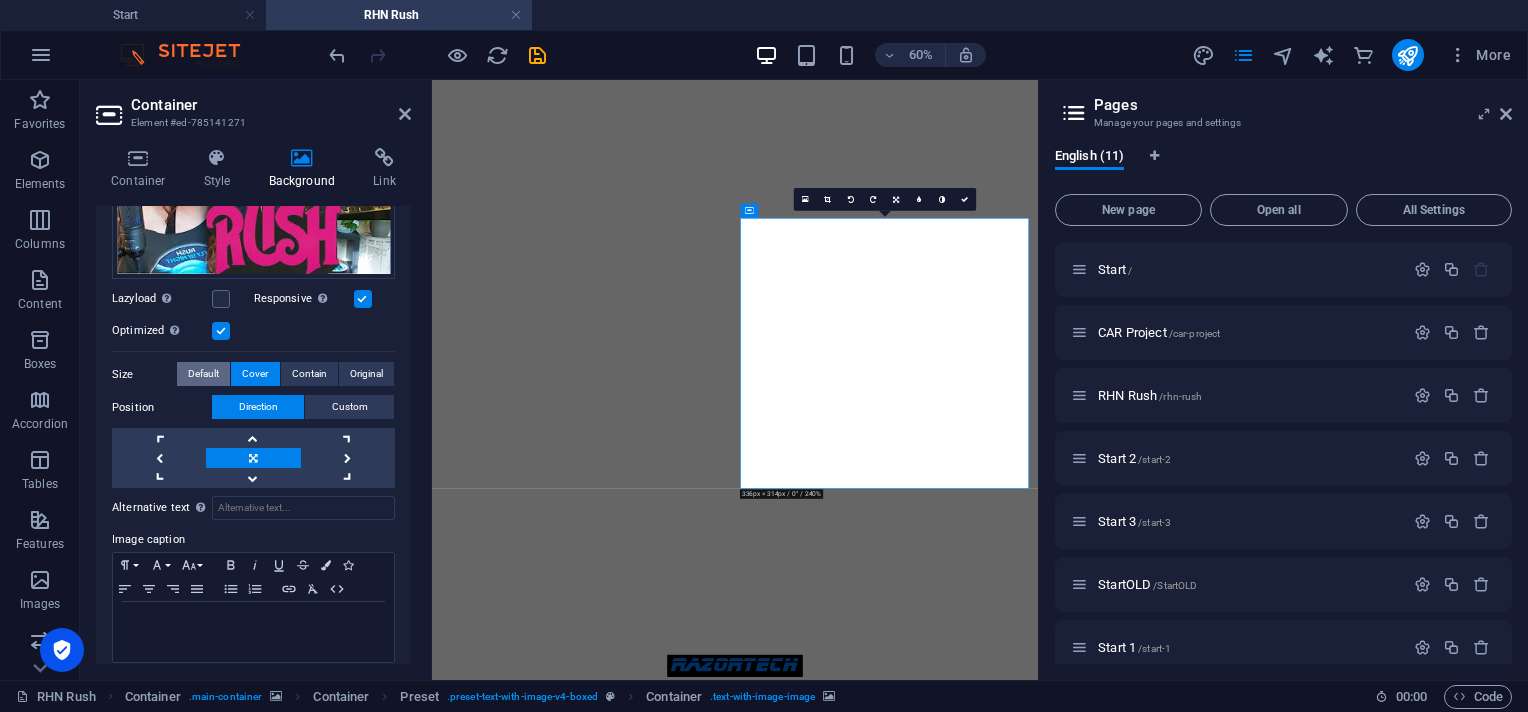 click on "Default" at bounding box center [203, 374] 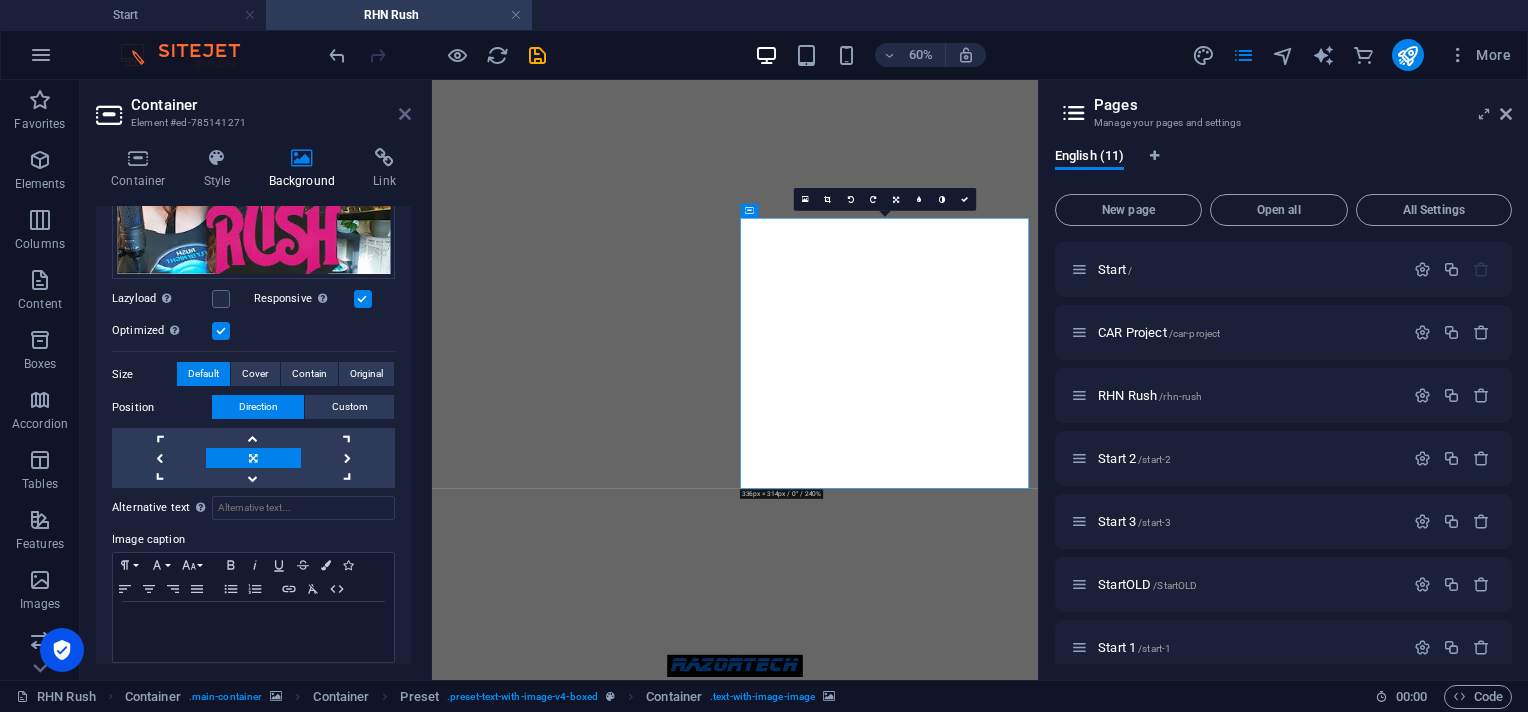 click at bounding box center [405, 114] 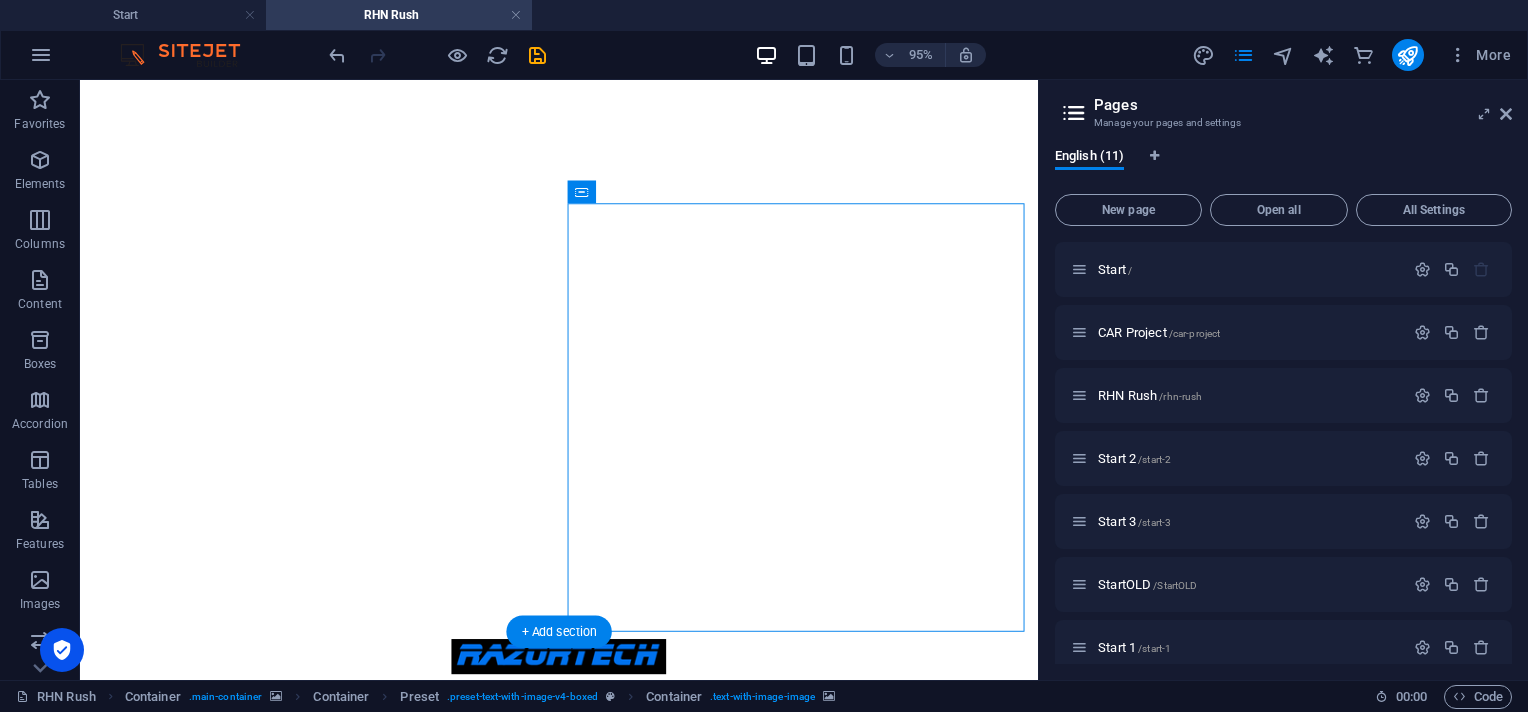 scroll, scrollTop: 16, scrollLeft: 0, axis: vertical 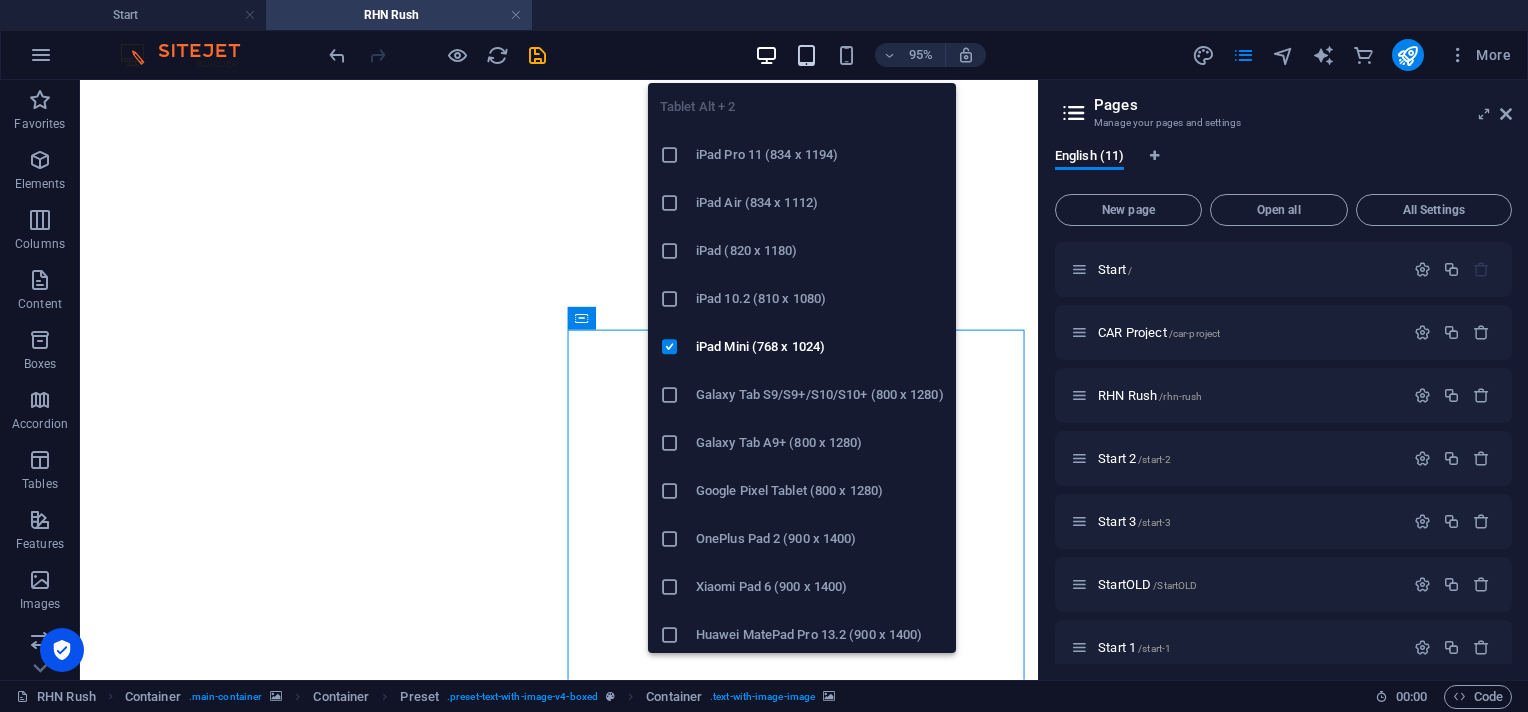 click at bounding box center (806, 55) 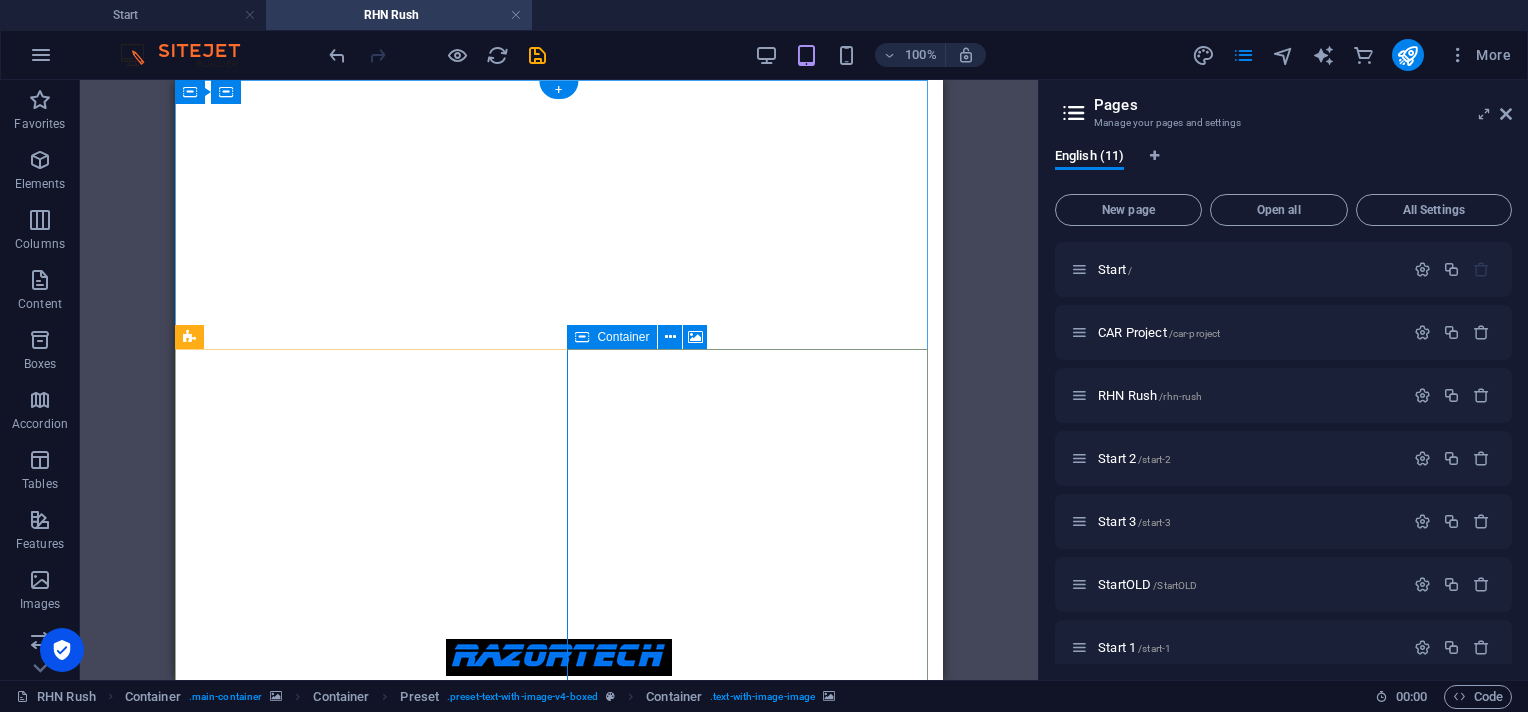 scroll, scrollTop: 0, scrollLeft: 0, axis: both 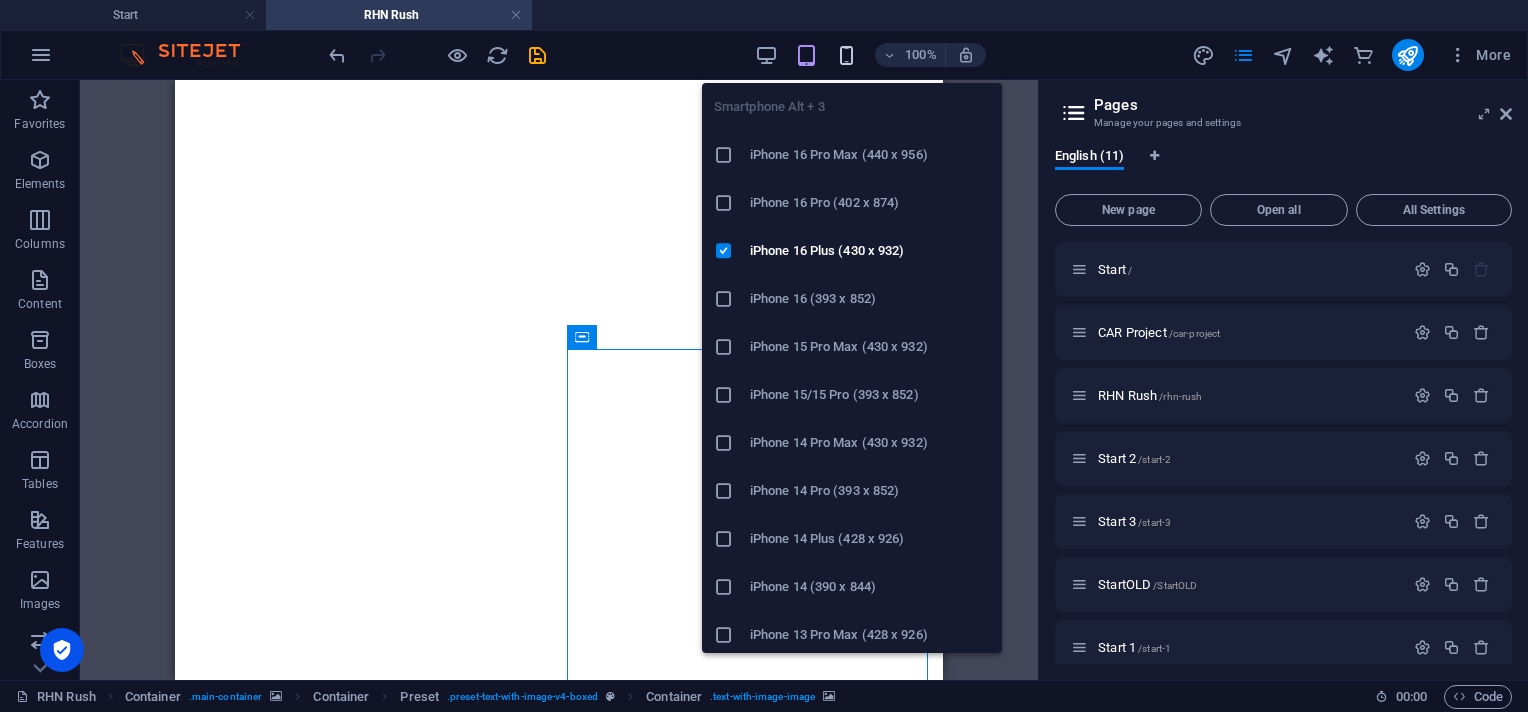 click at bounding box center (846, 55) 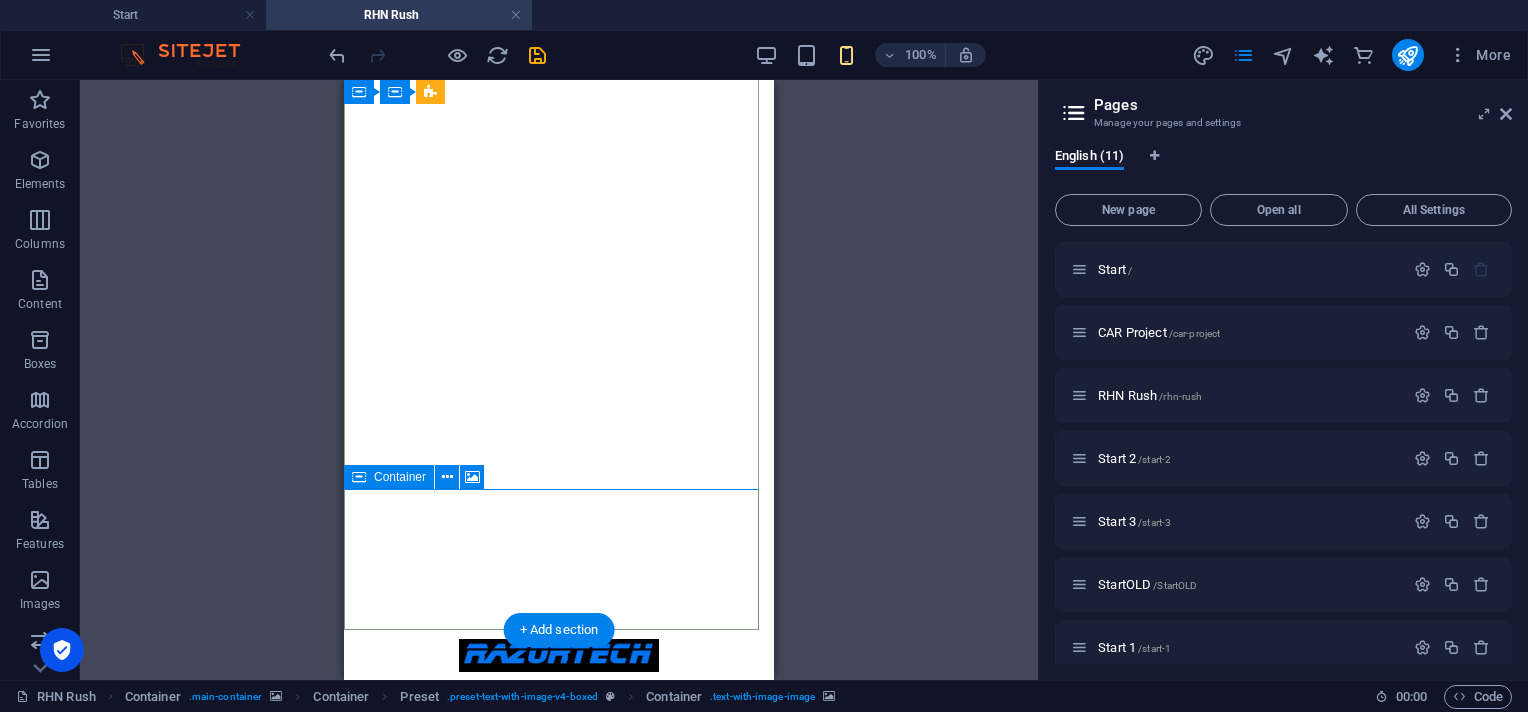 scroll, scrollTop: 0, scrollLeft: 0, axis: both 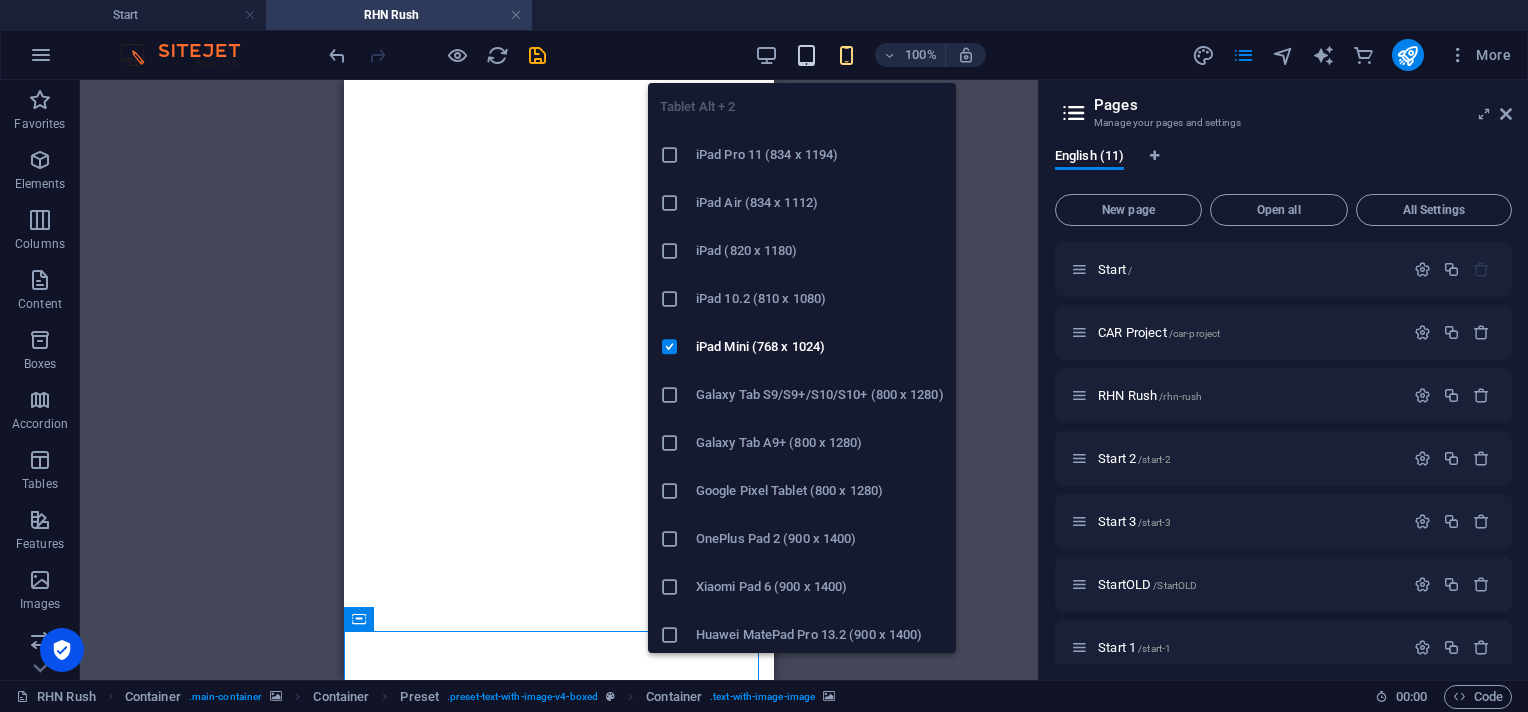 click at bounding box center (806, 55) 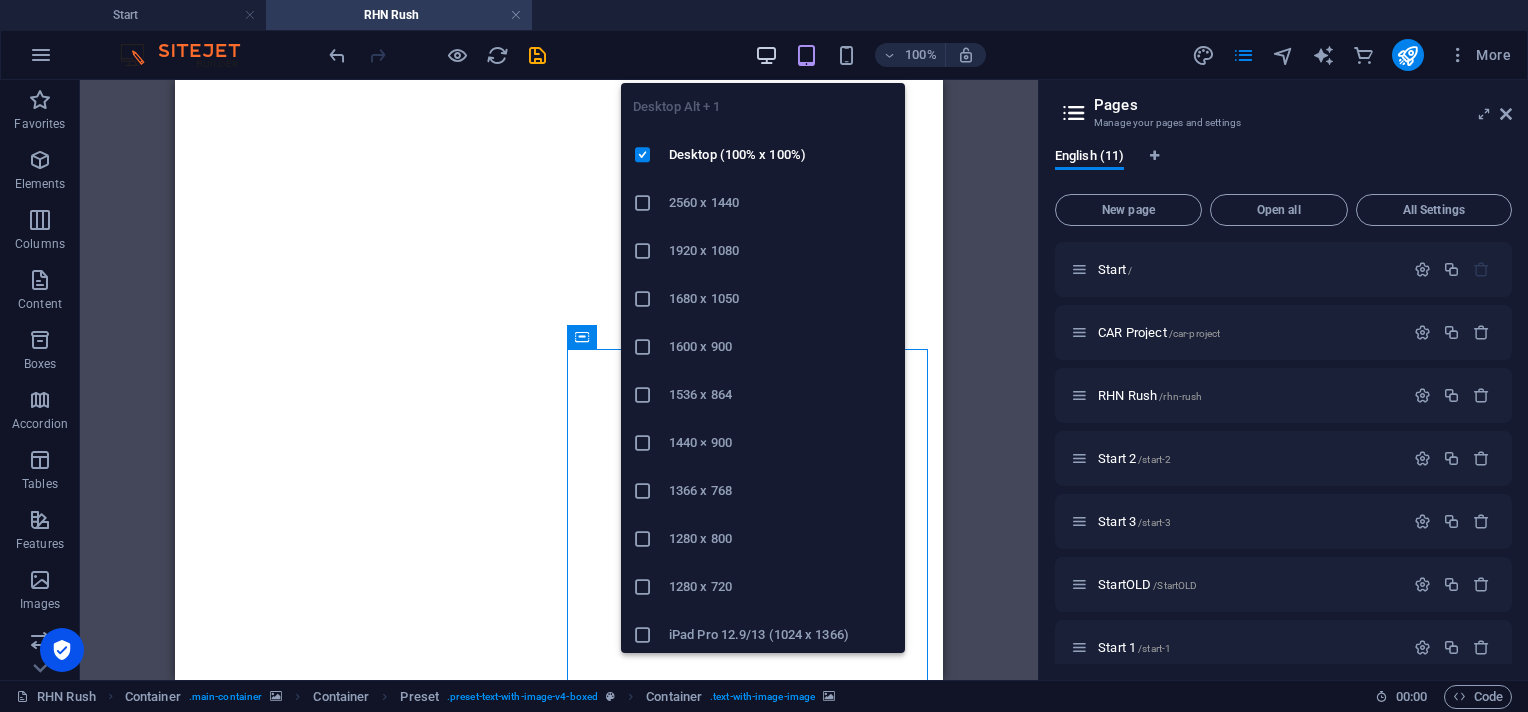 click at bounding box center (766, 55) 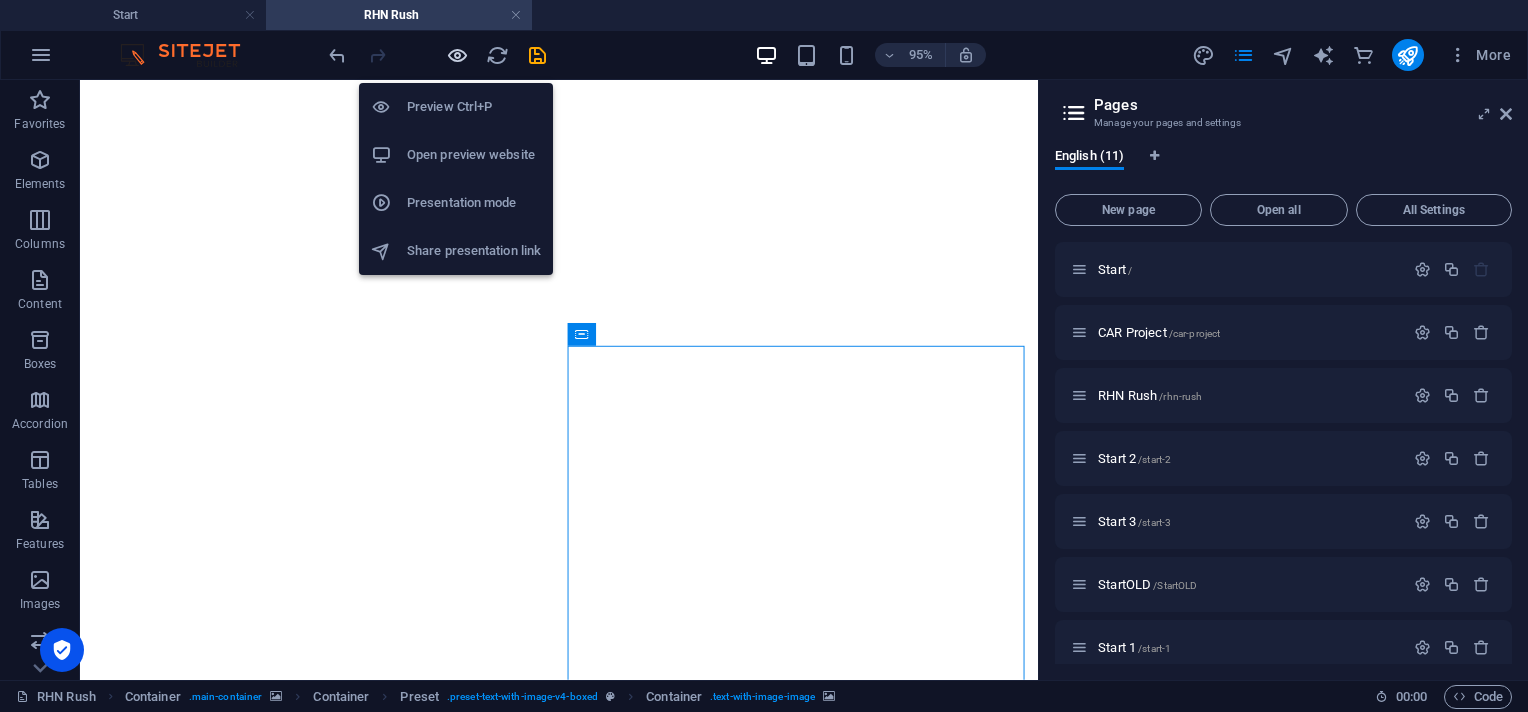 click at bounding box center (457, 55) 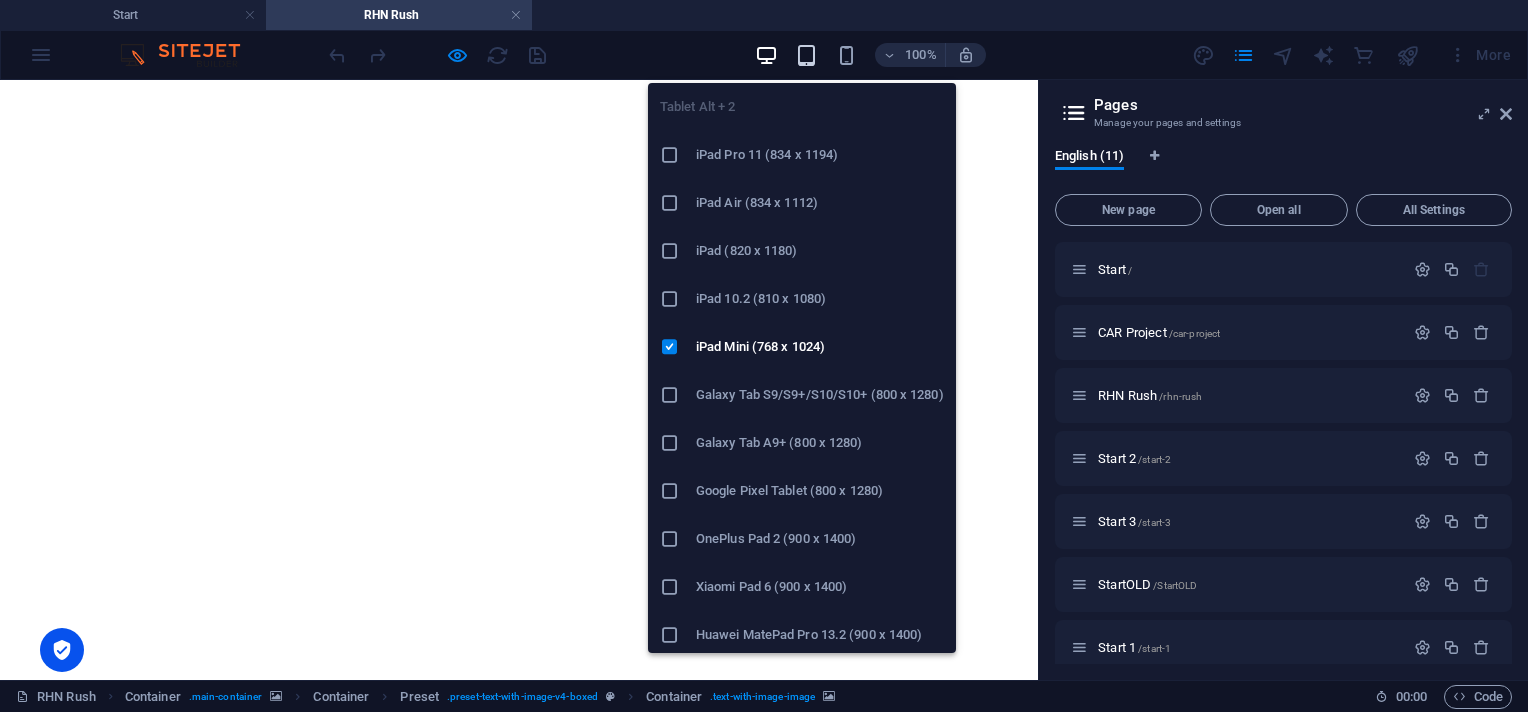 click at bounding box center [806, 55] 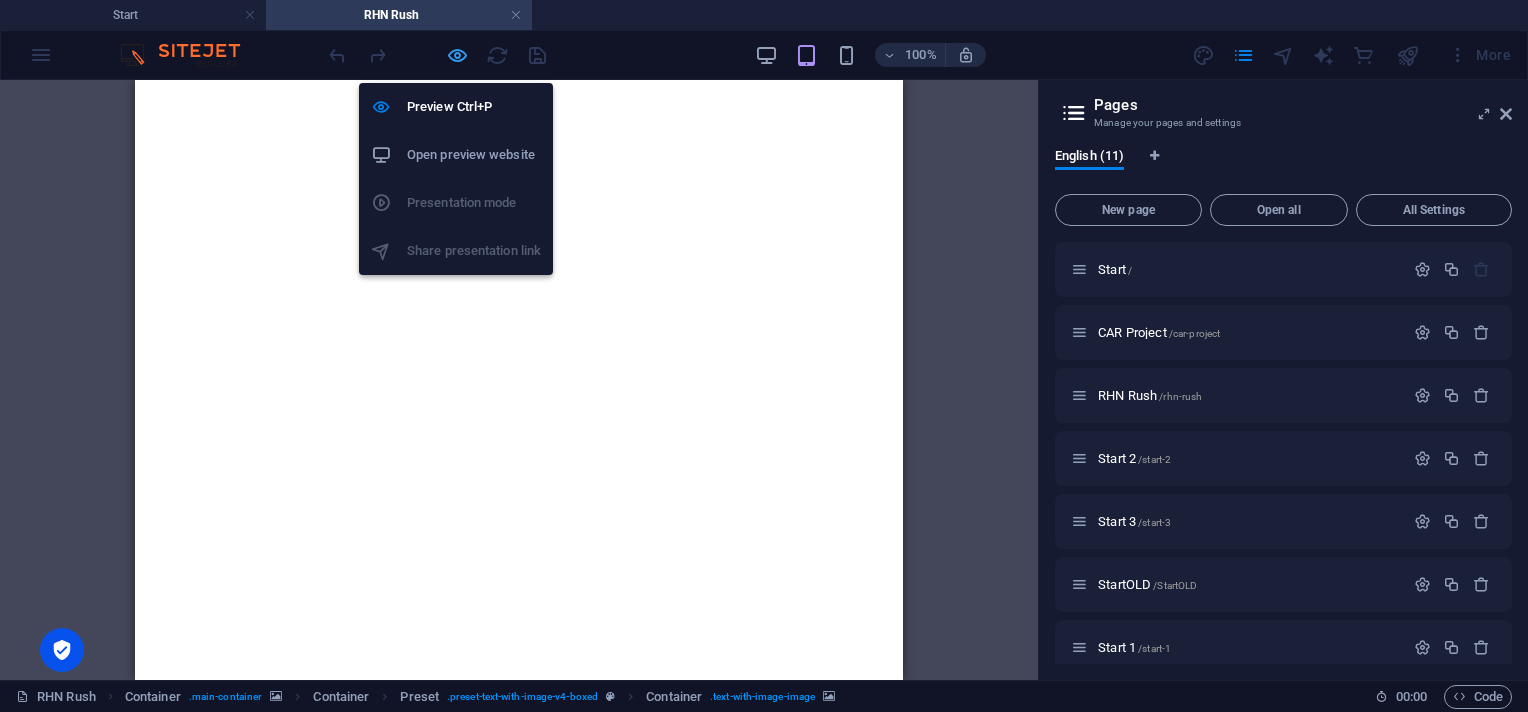 click at bounding box center (457, 55) 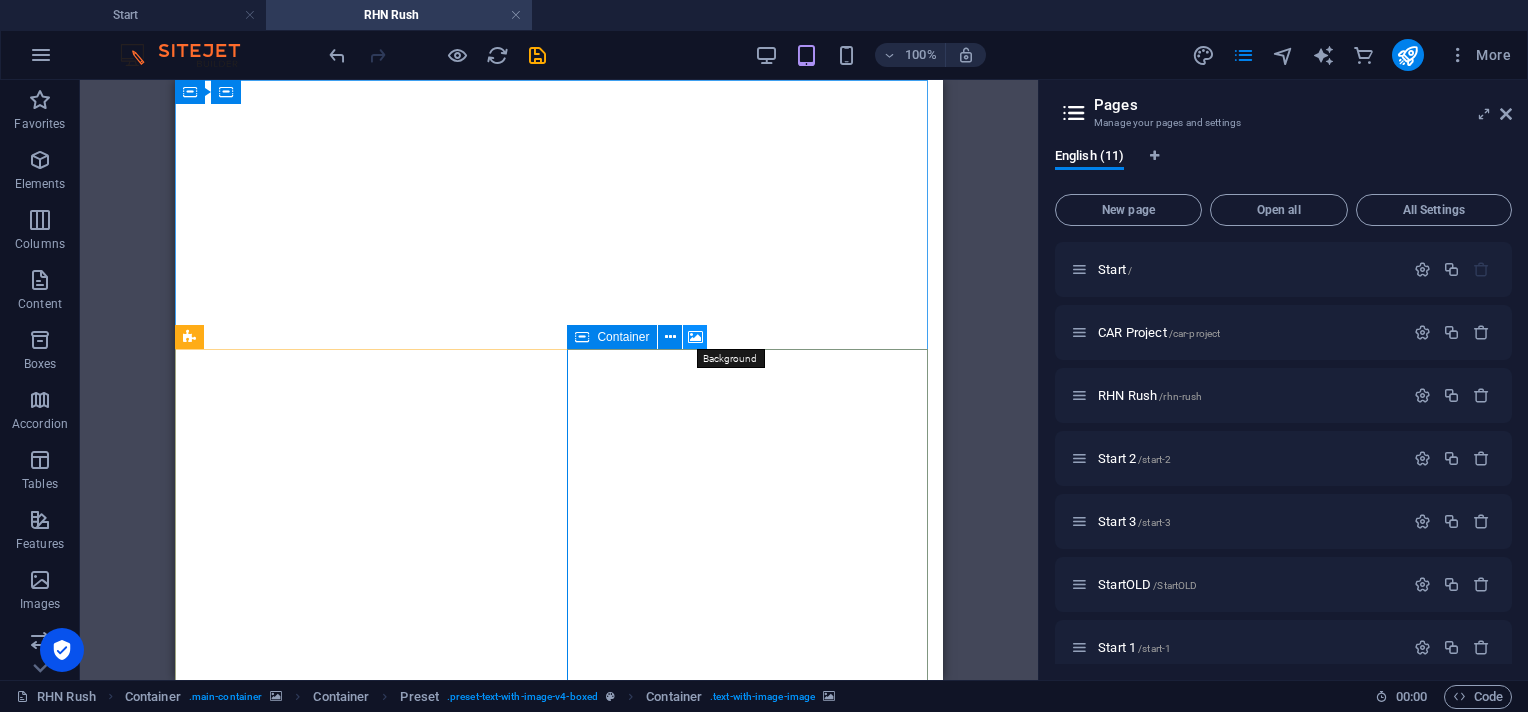 click at bounding box center [695, 337] 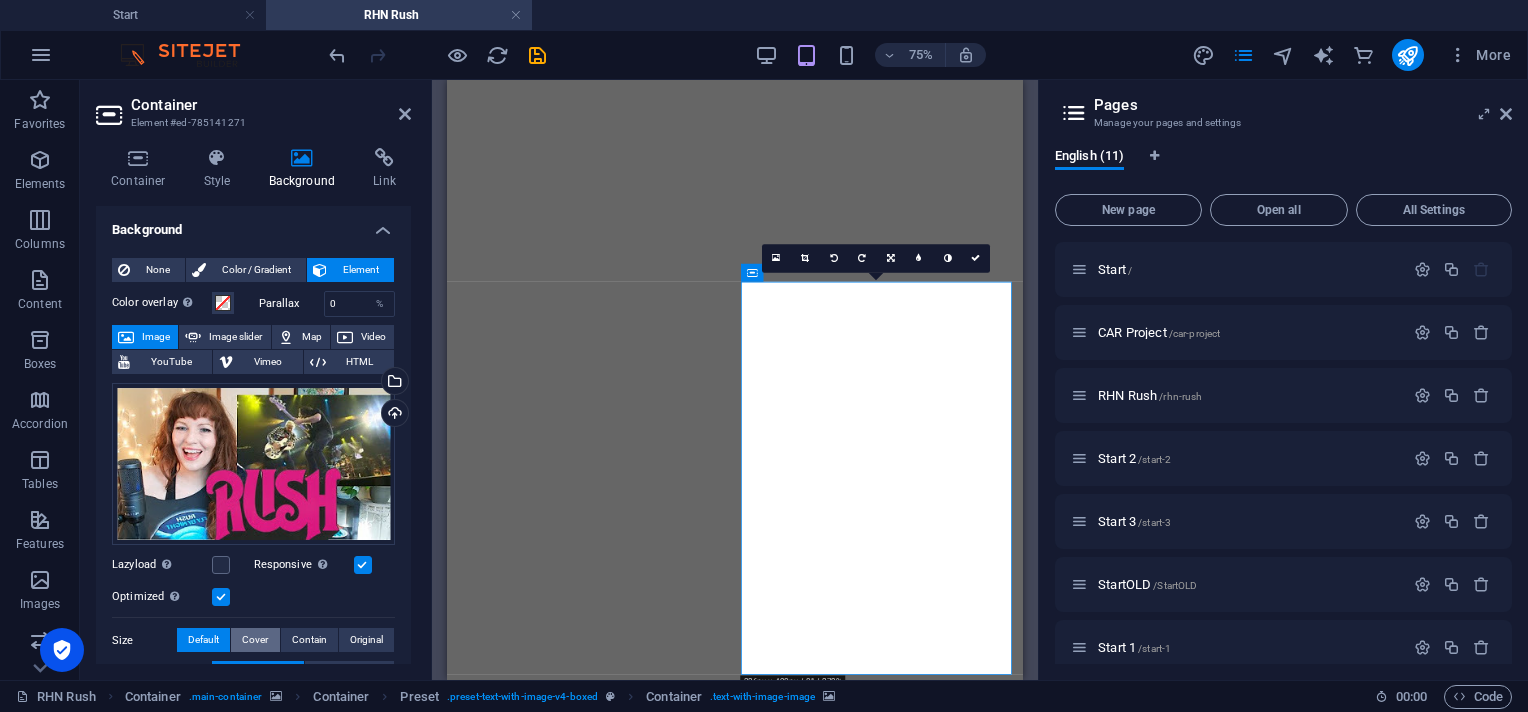 click on "Cover" at bounding box center [255, 640] 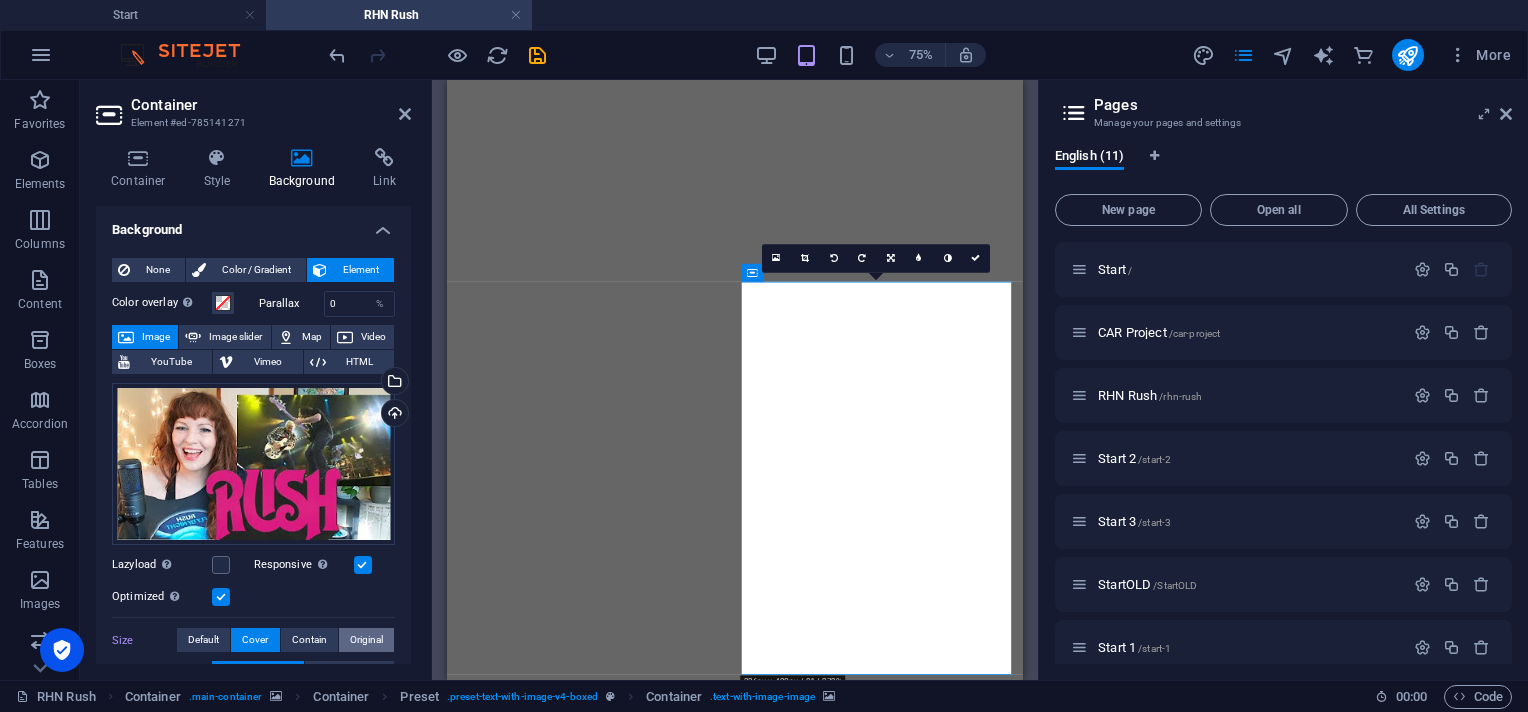 click on "Original" at bounding box center [366, 640] 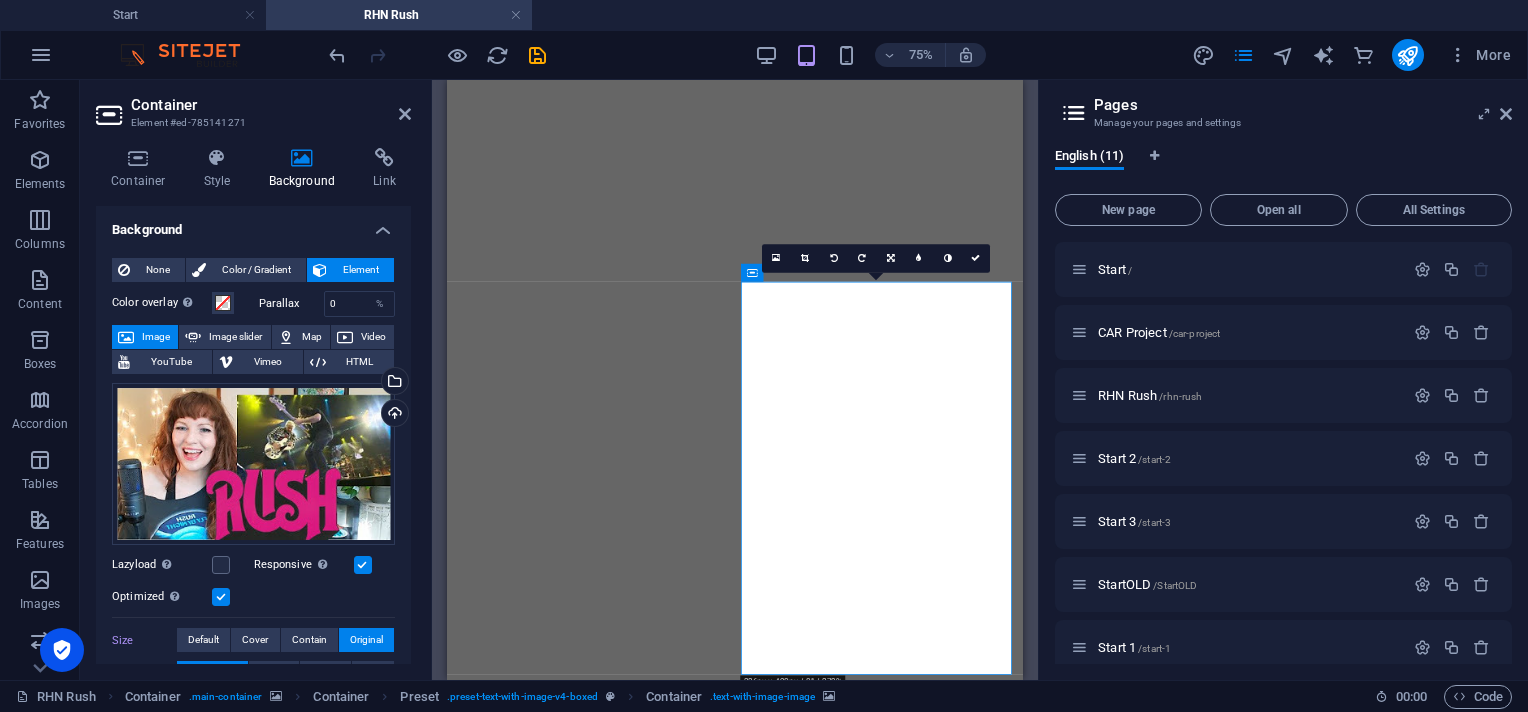 drag, startPoint x: 233, startPoint y: 658, endPoint x: 288, endPoint y: 657, distance: 55.00909 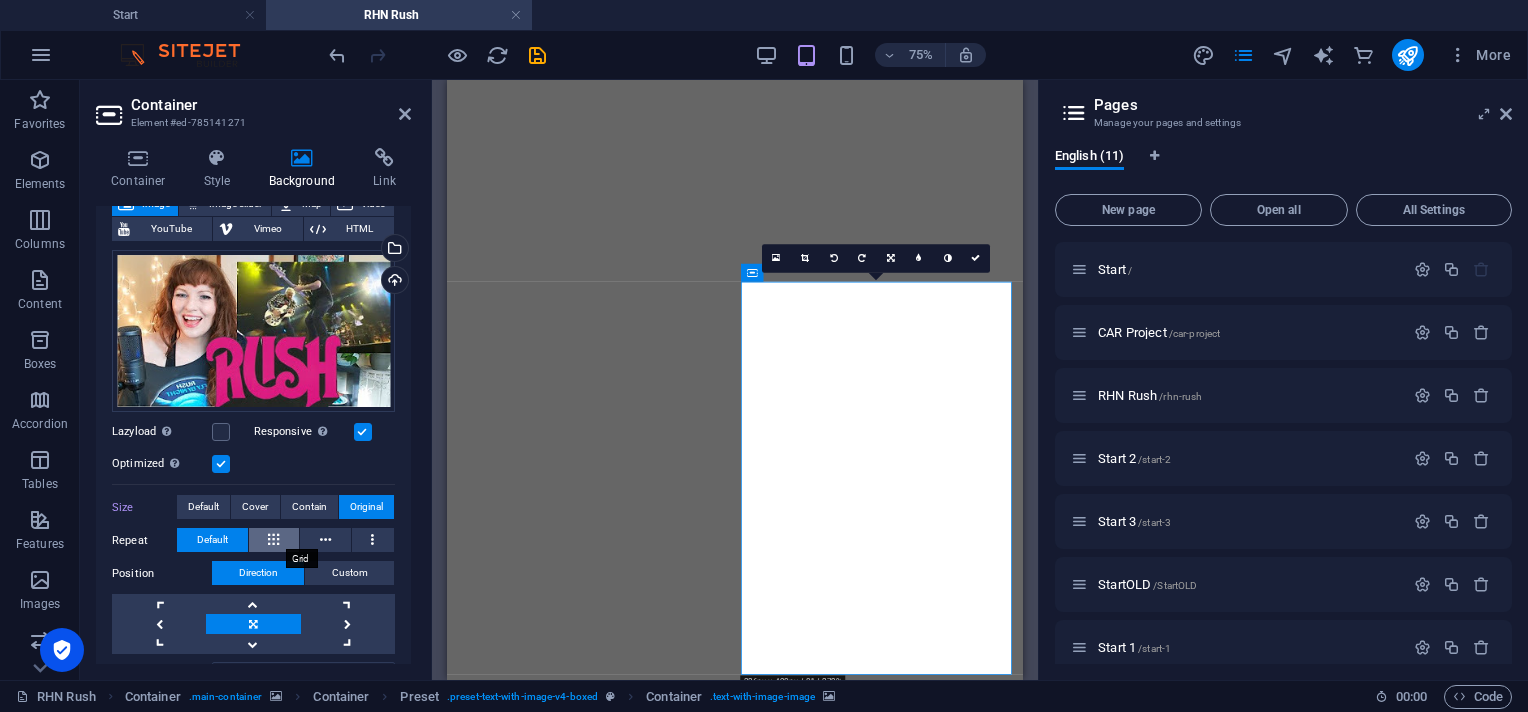 click at bounding box center [273, 540] 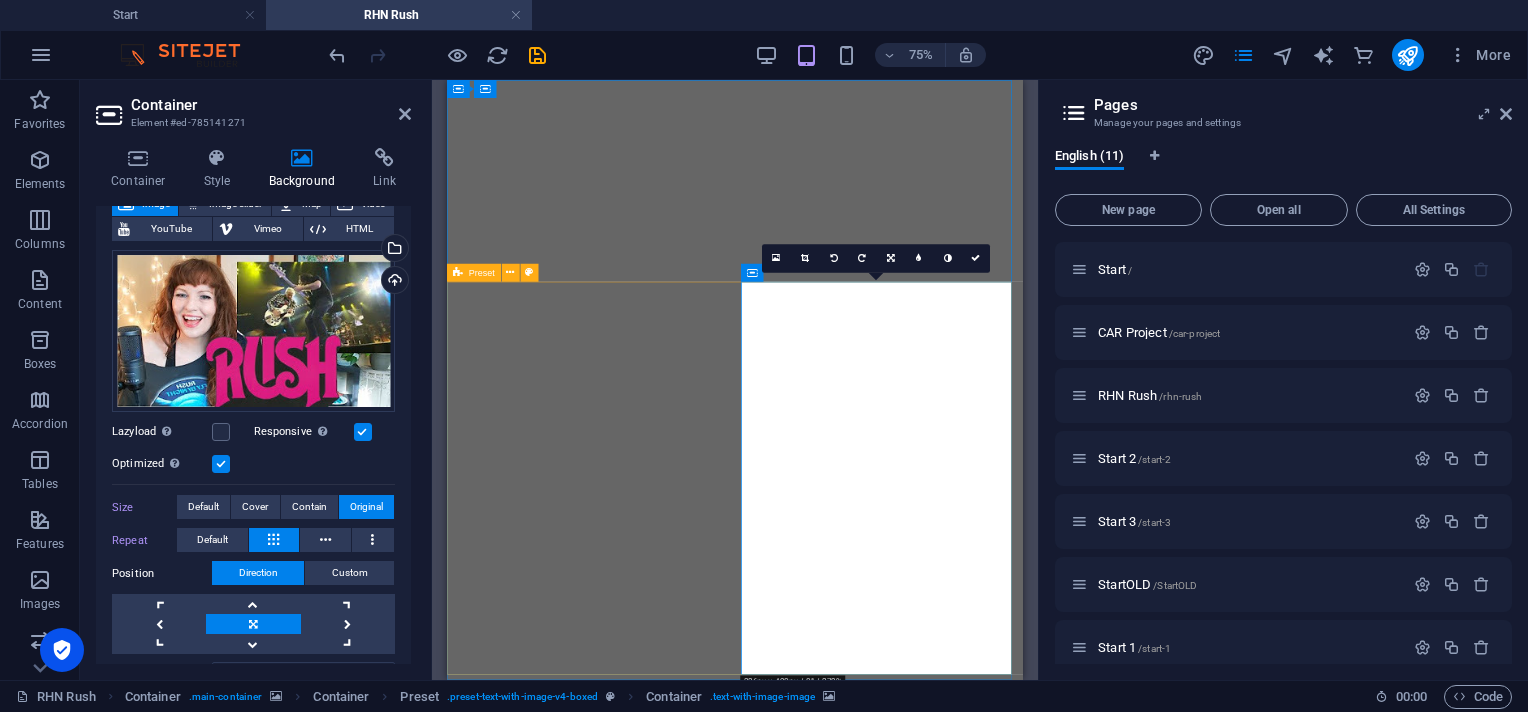 scroll, scrollTop: 50, scrollLeft: 0, axis: vertical 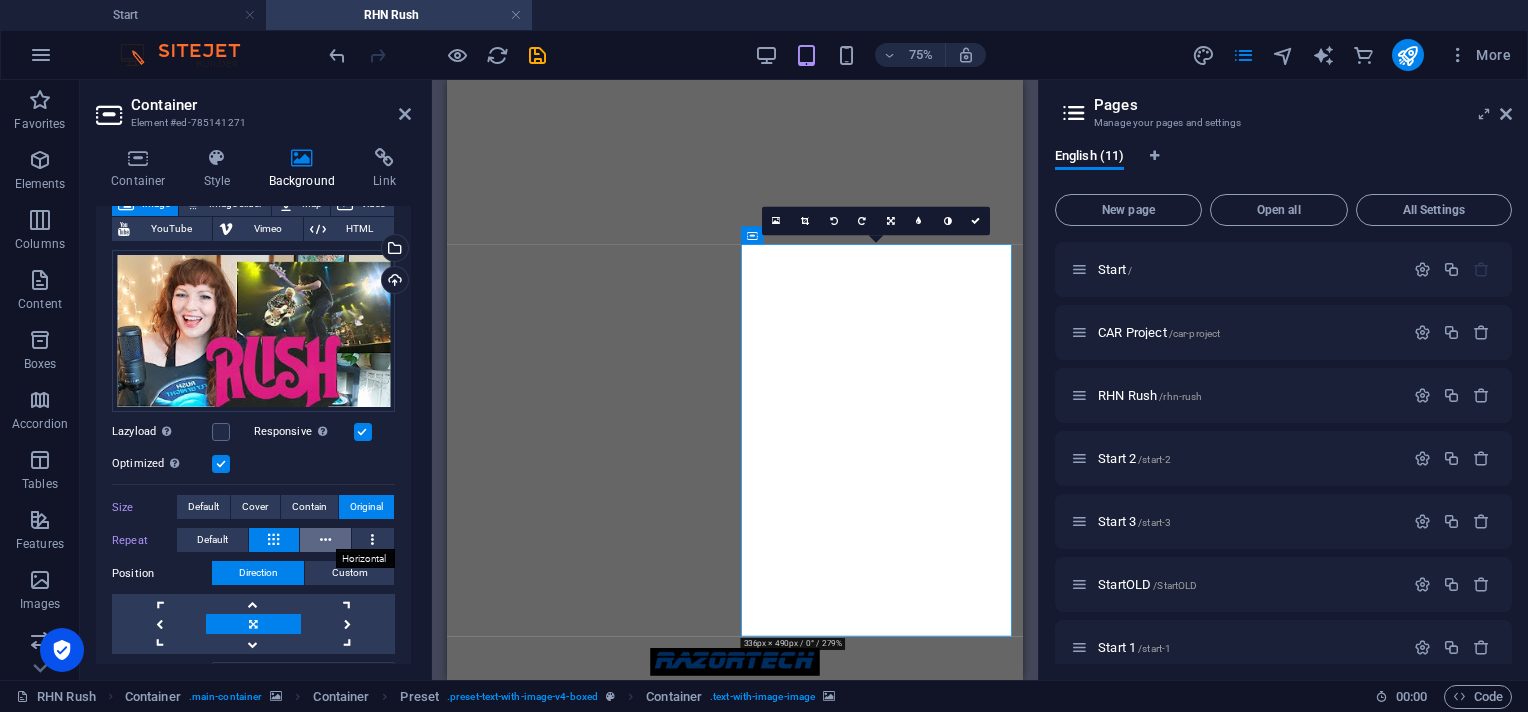 click at bounding box center (325, 540) 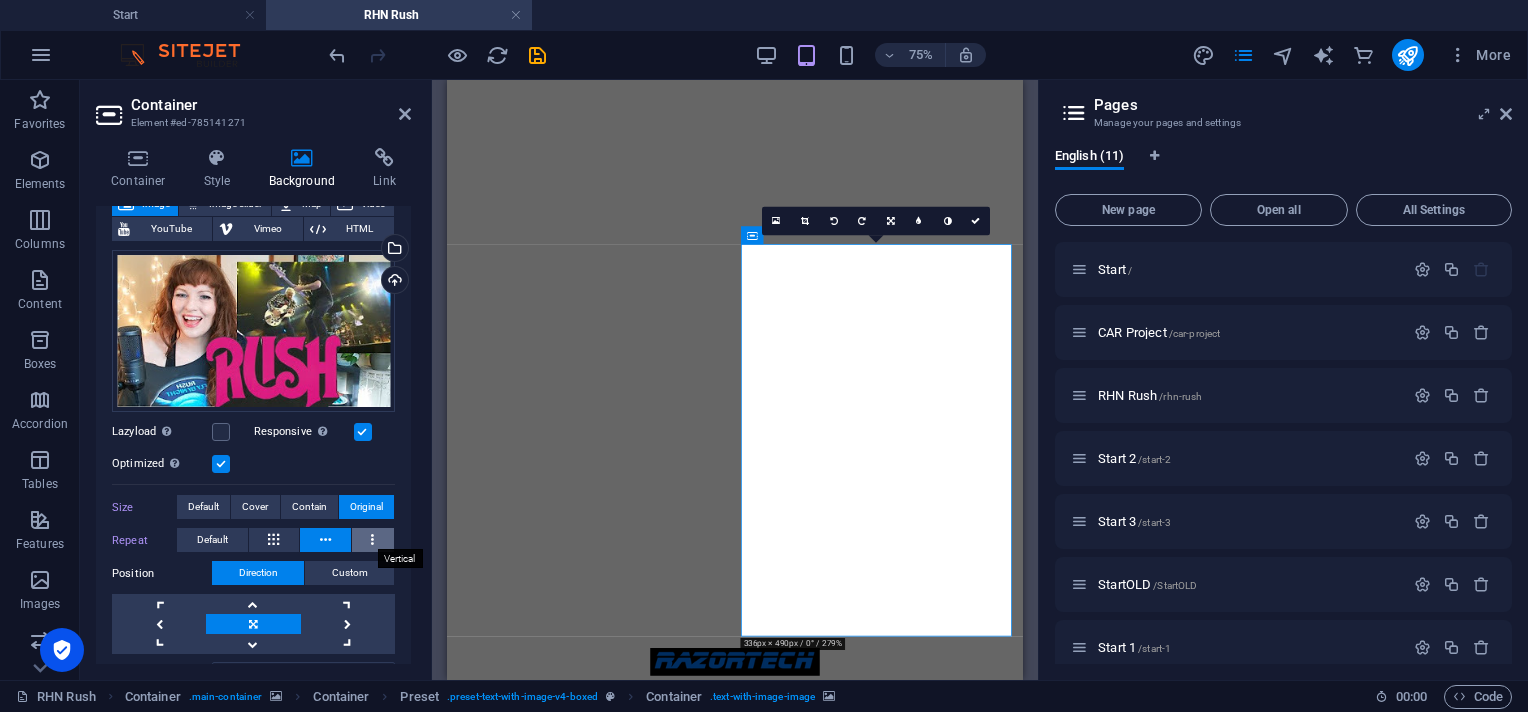 click at bounding box center (372, 540) 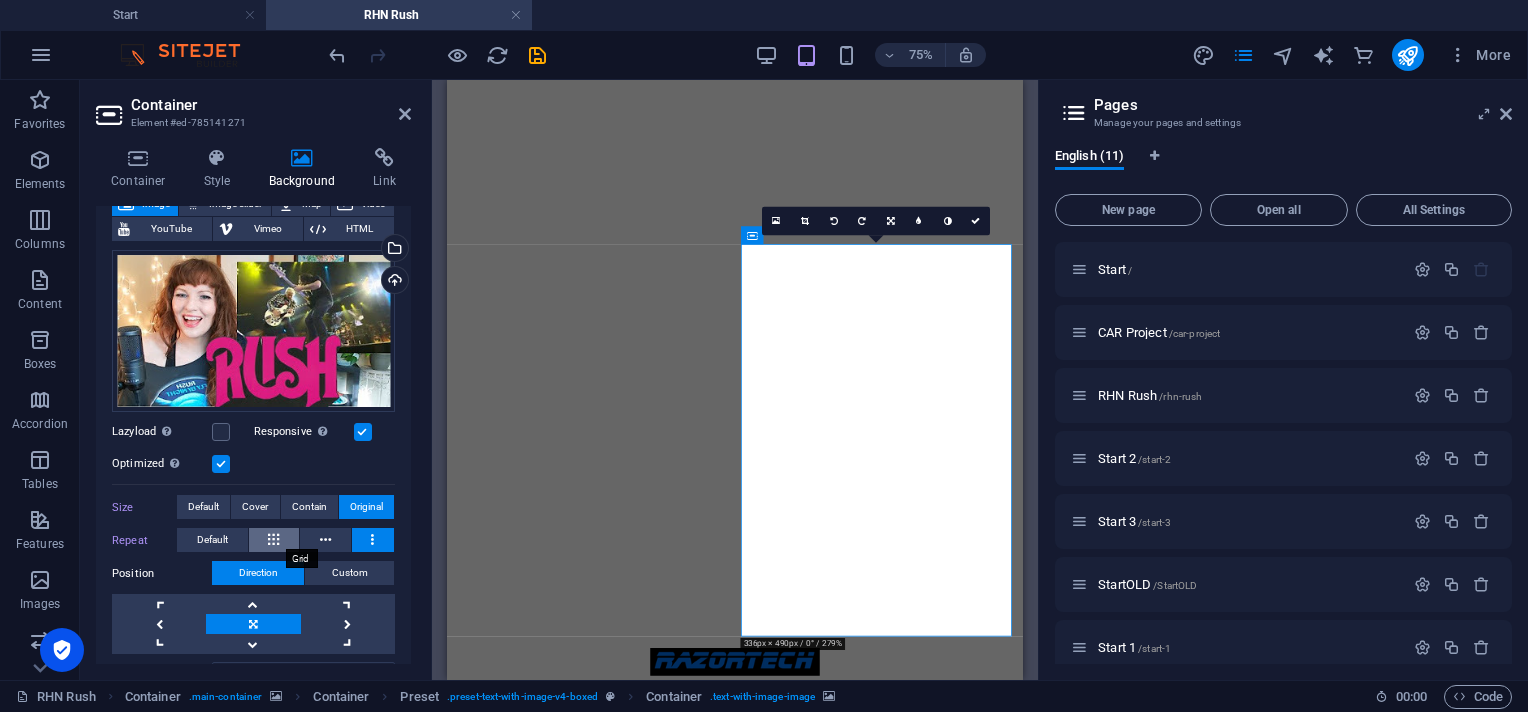 click at bounding box center (273, 540) 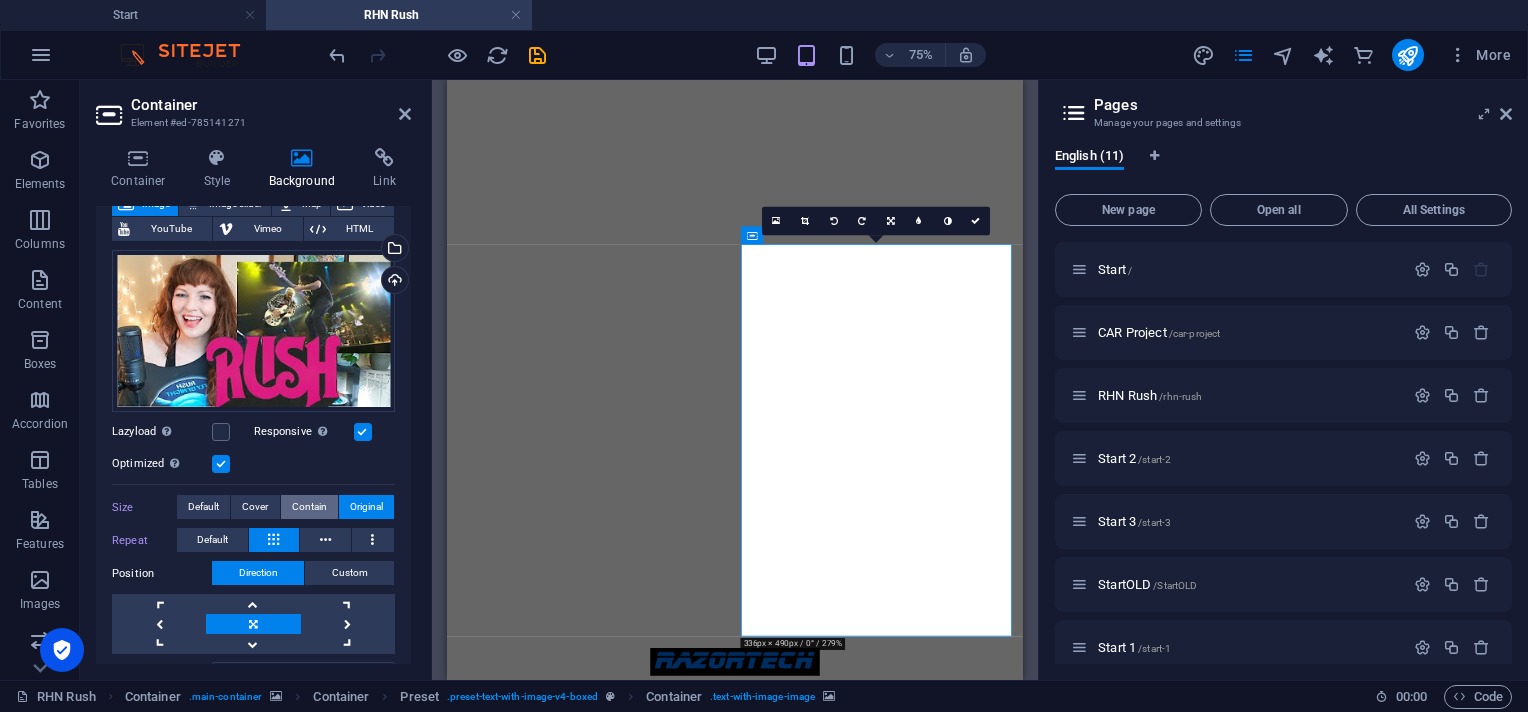 click on "Contain" at bounding box center (309, 507) 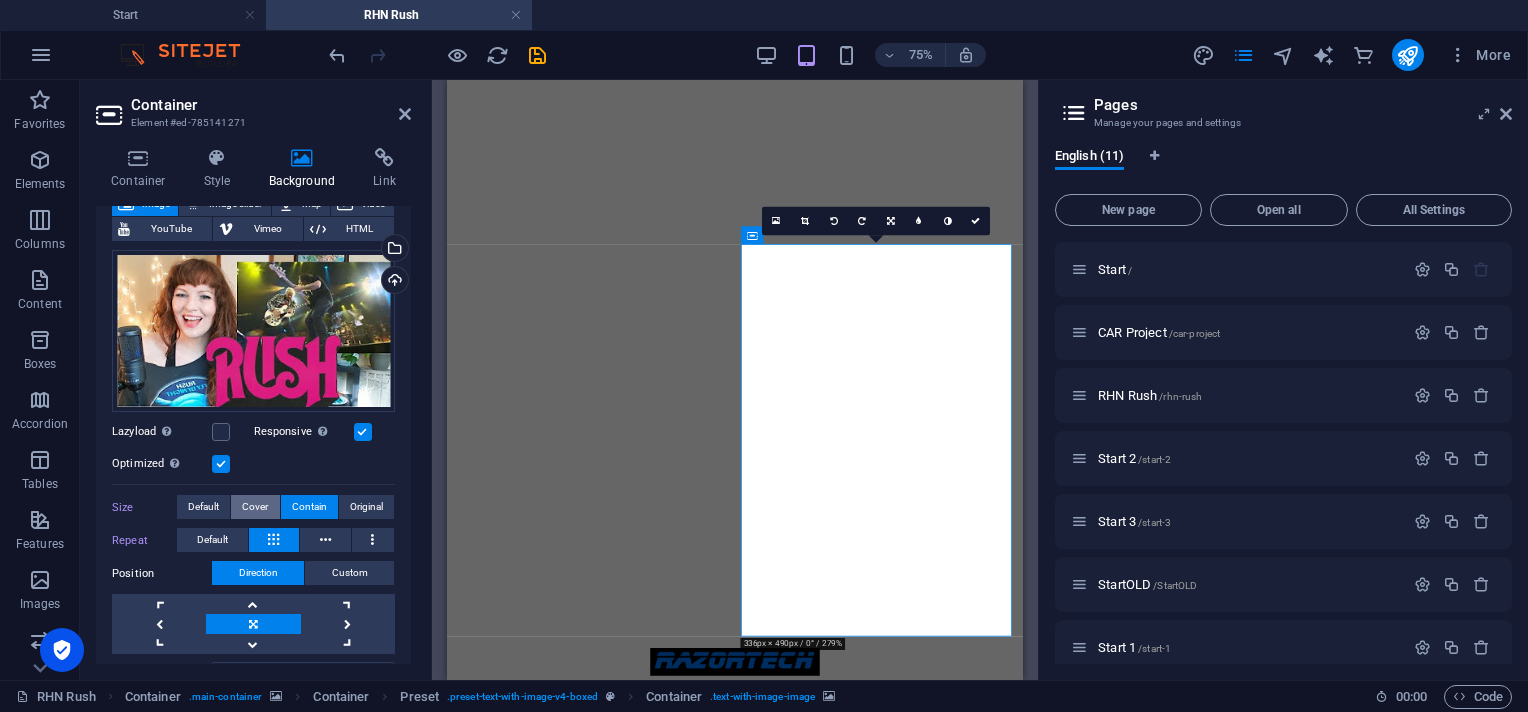 click on "Cover" at bounding box center [255, 507] 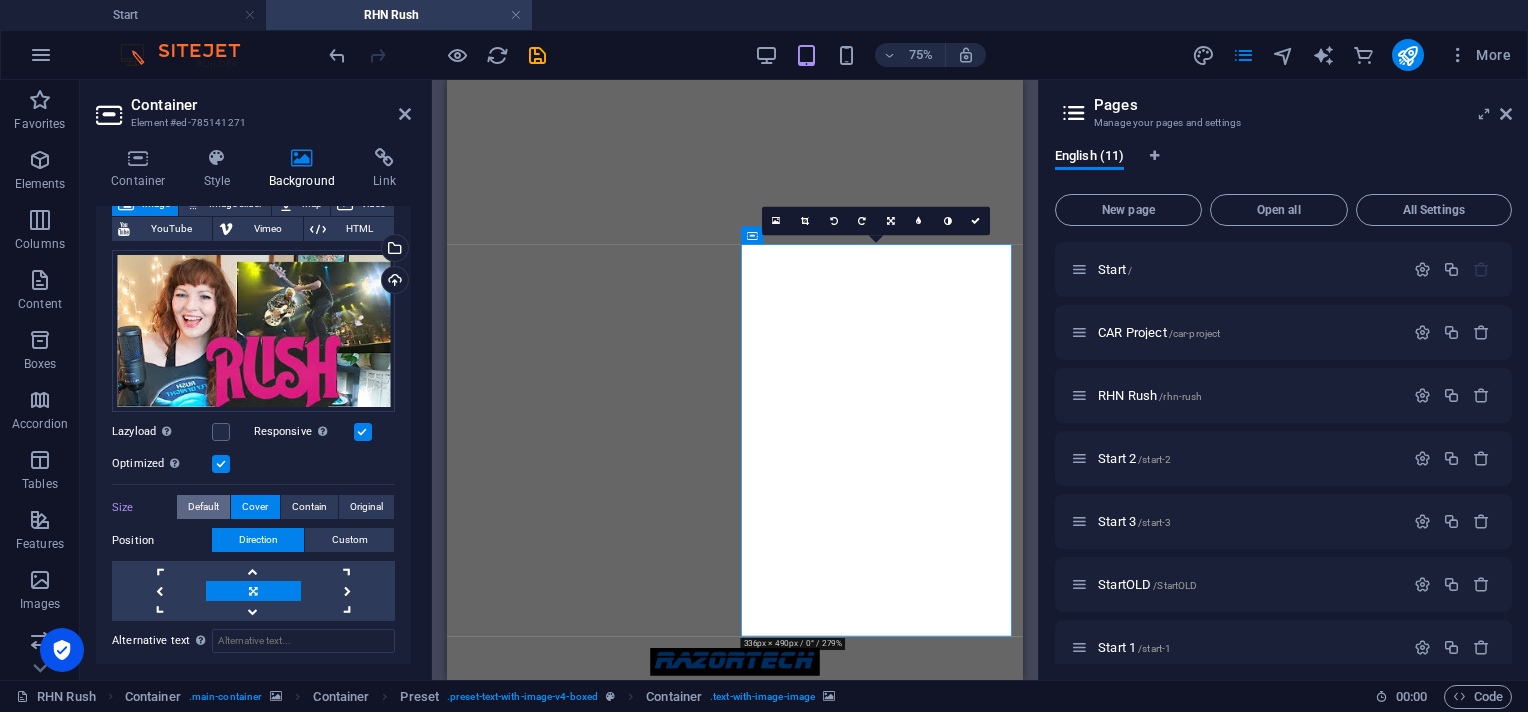 click on "Default" at bounding box center [203, 507] 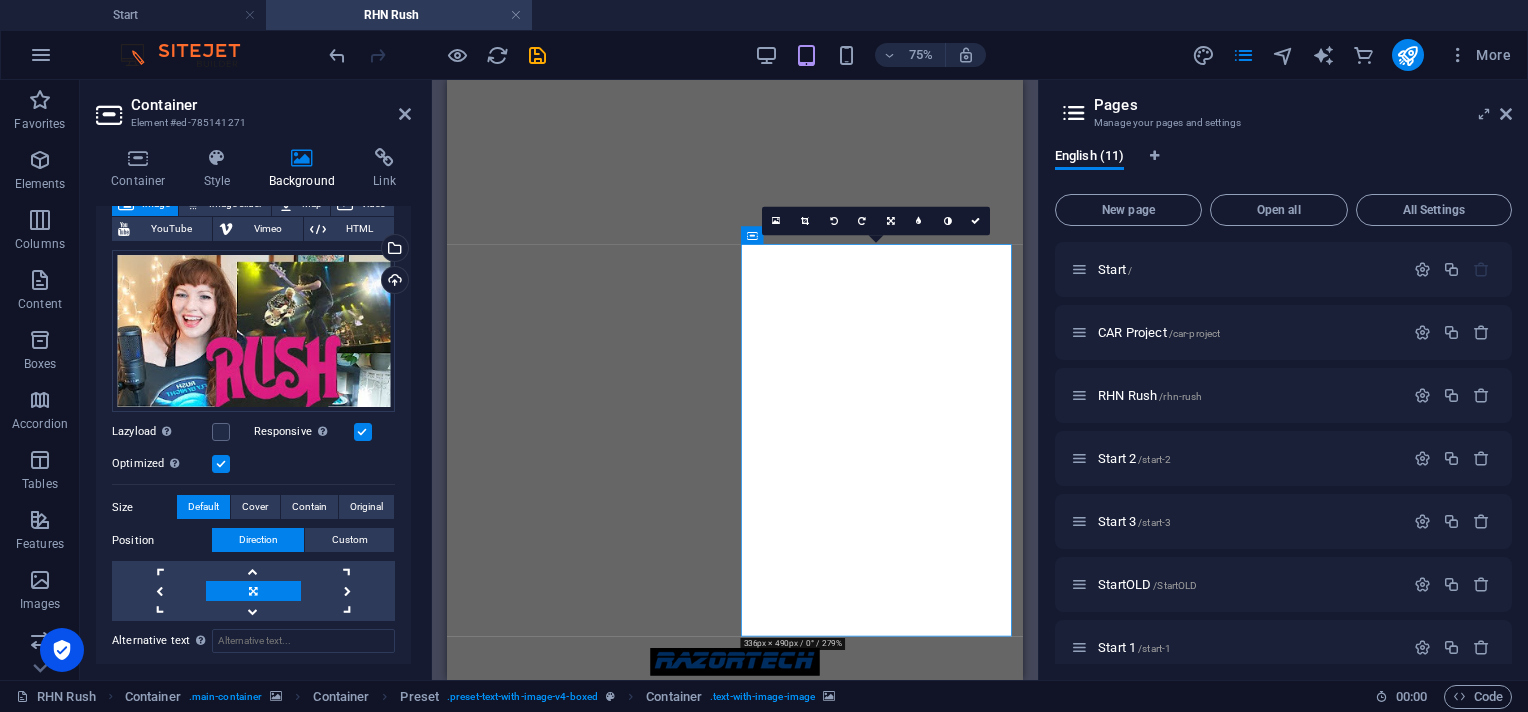 click on "Default" at bounding box center [203, 507] 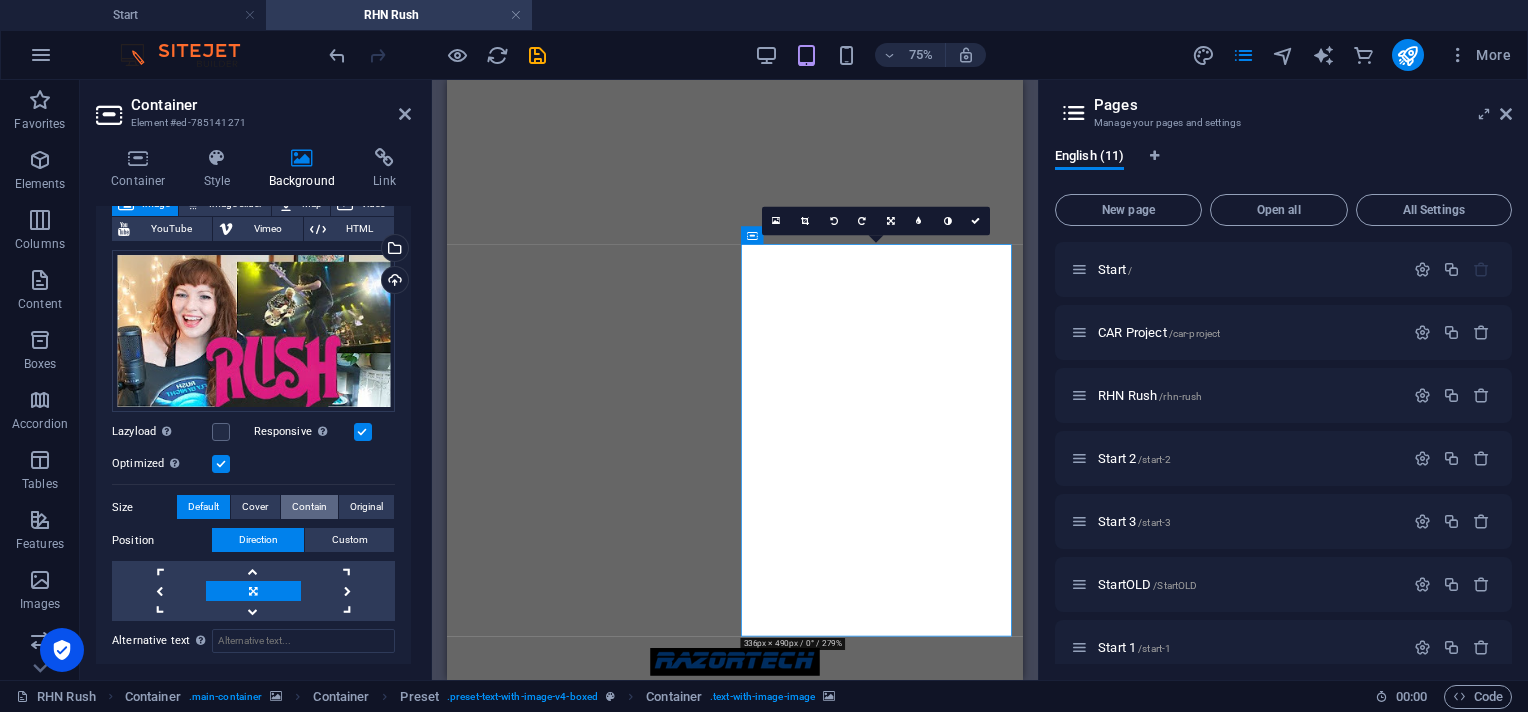 click on "Contain" at bounding box center (309, 507) 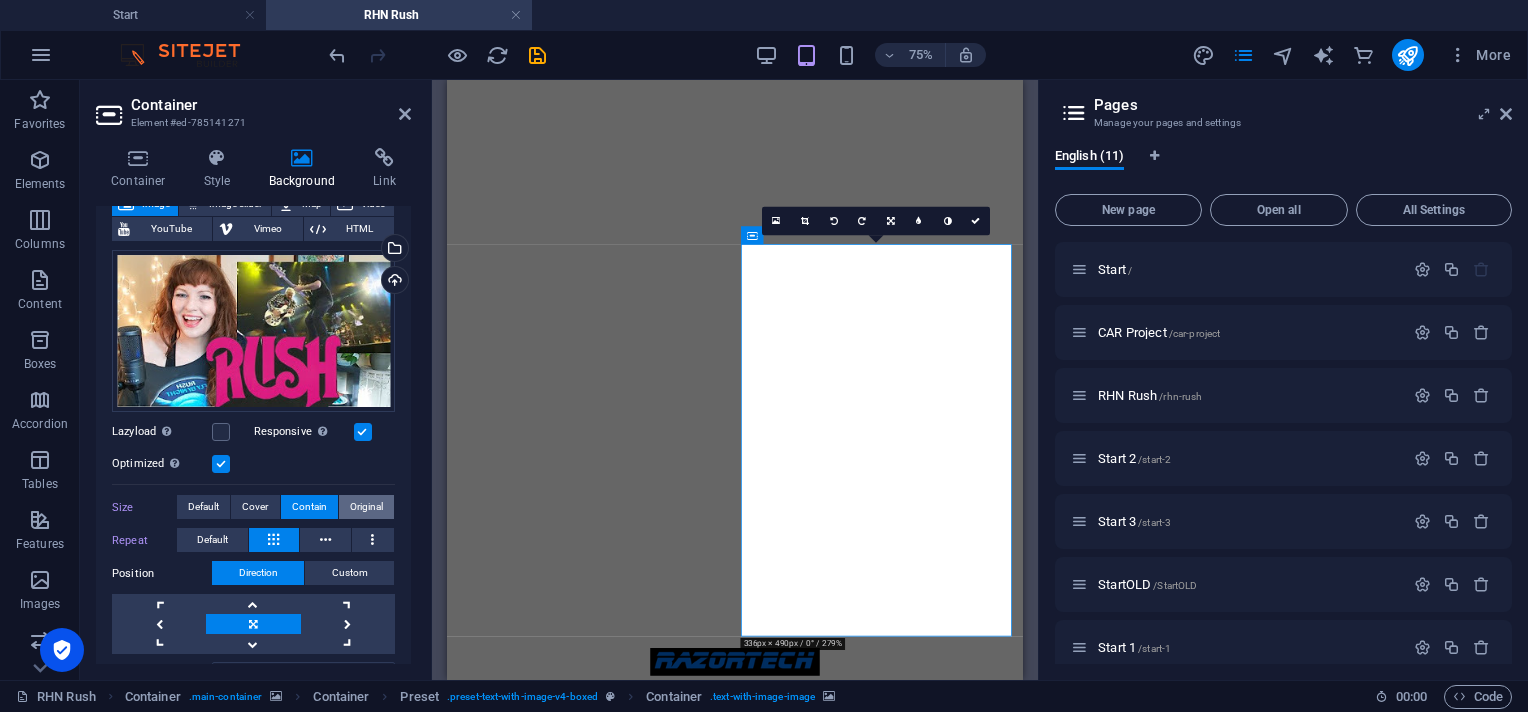 click on "Original" at bounding box center [366, 507] 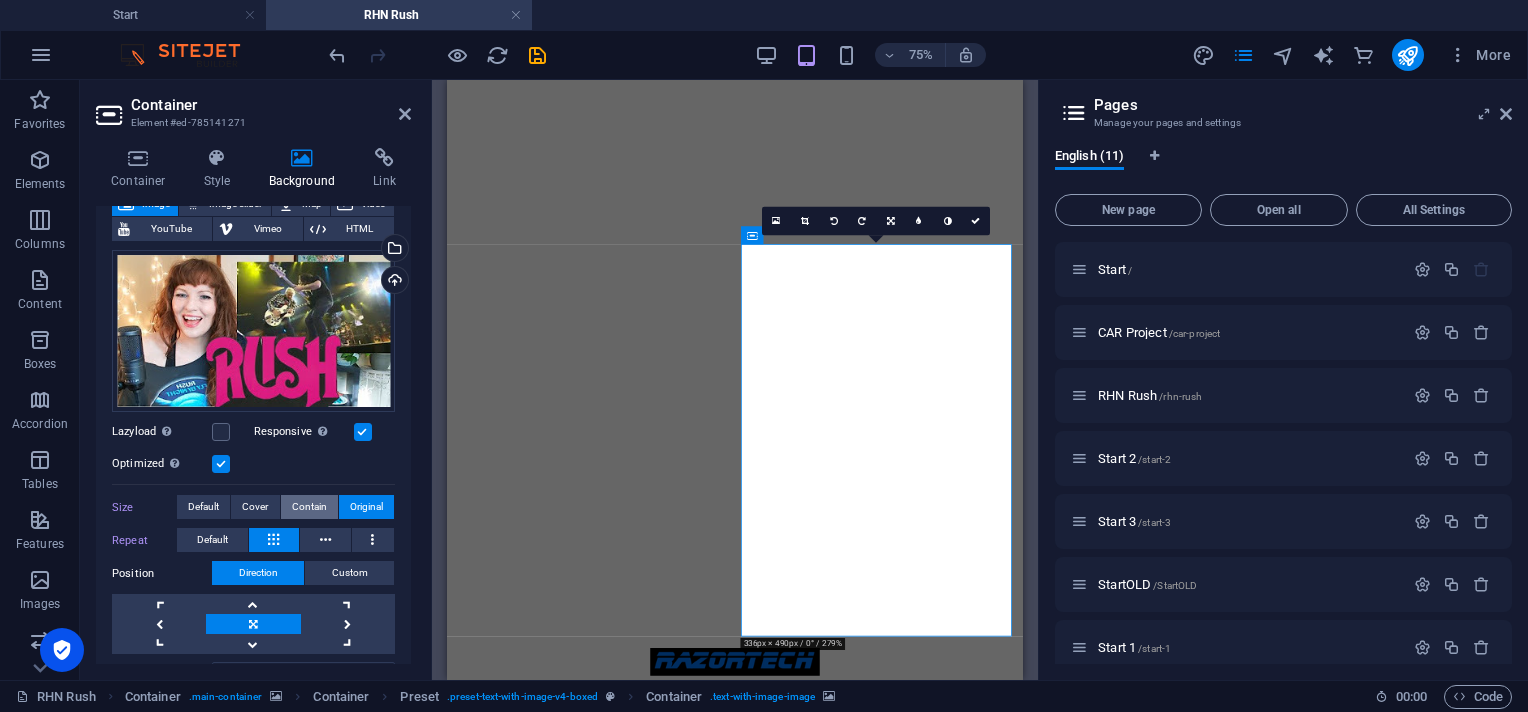 click on "Contain" at bounding box center (309, 507) 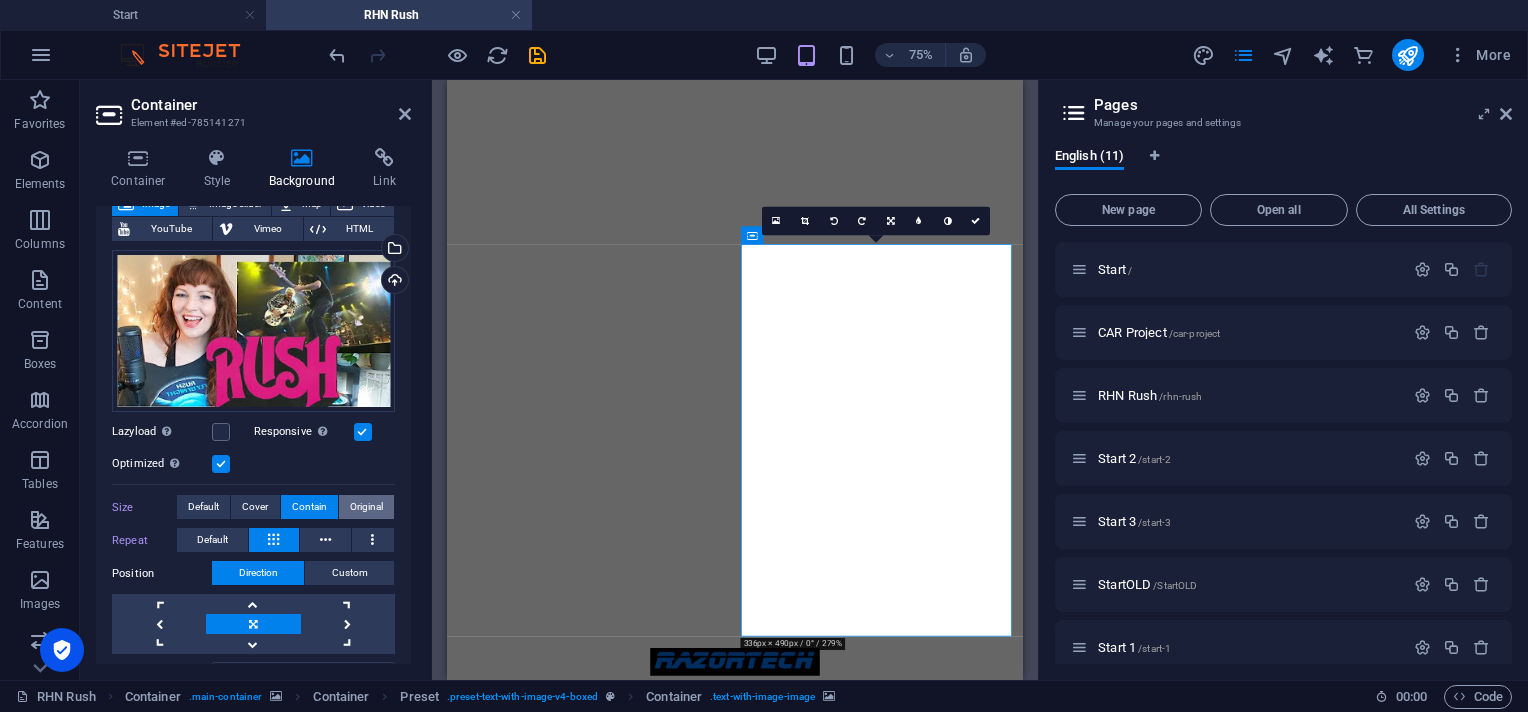 click on "Original" at bounding box center (366, 507) 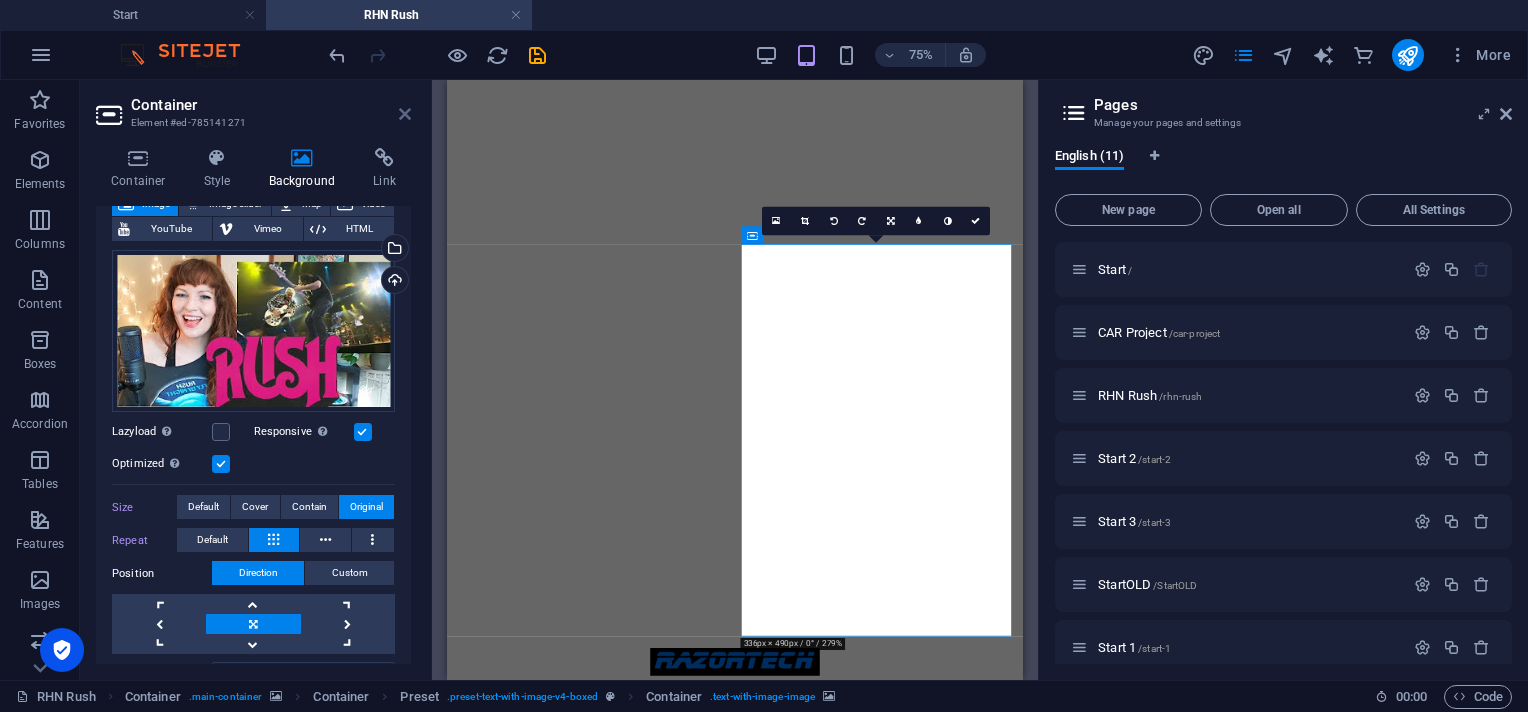 click at bounding box center (405, 114) 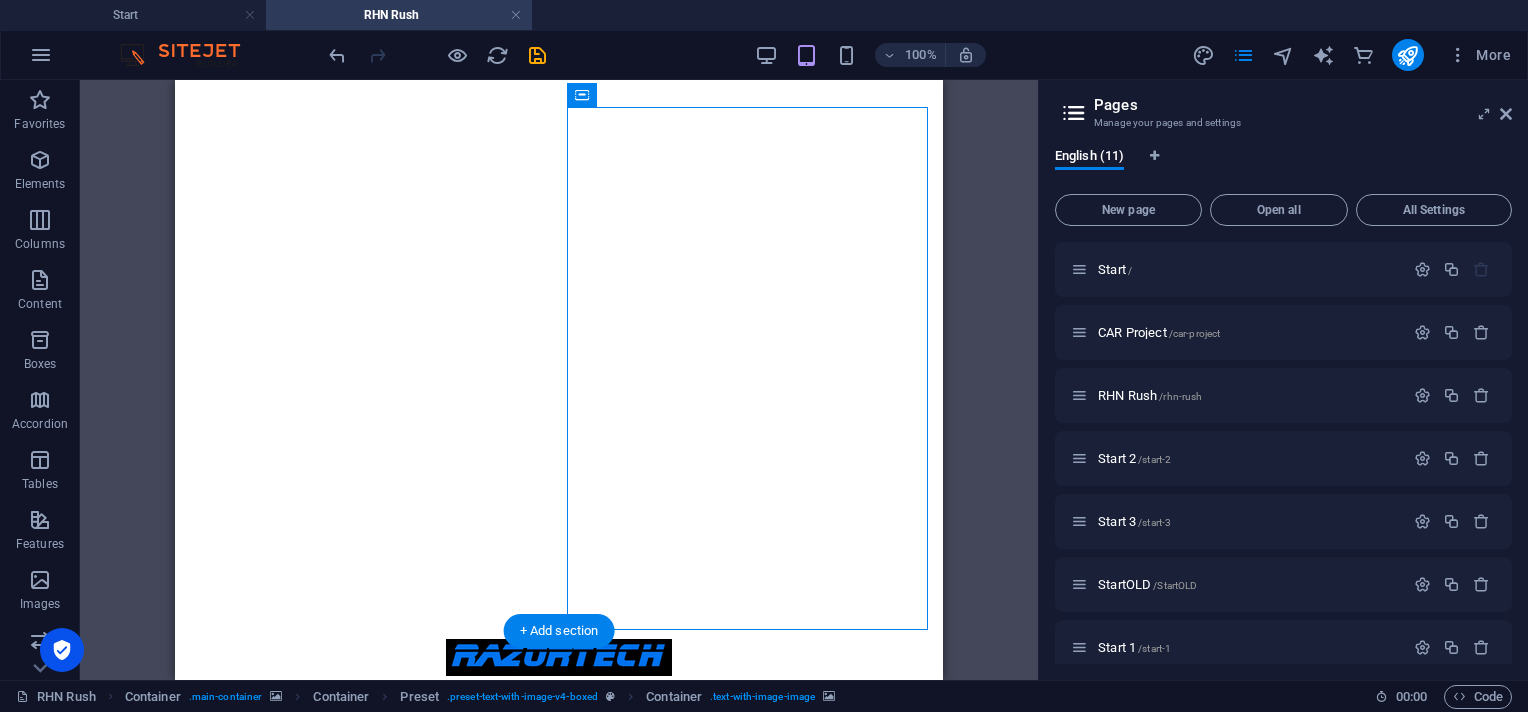 scroll, scrollTop: 0, scrollLeft: 0, axis: both 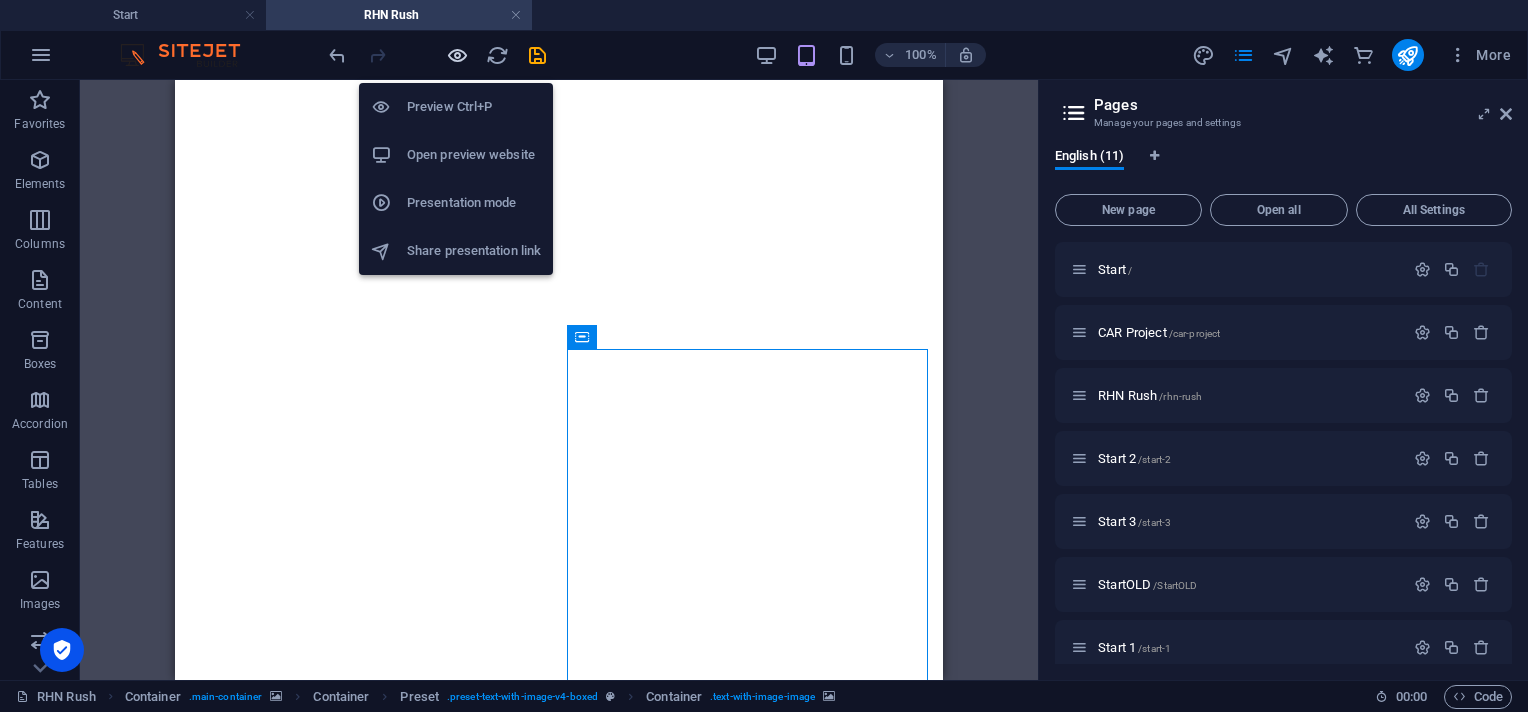 click at bounding box center (457, 55) 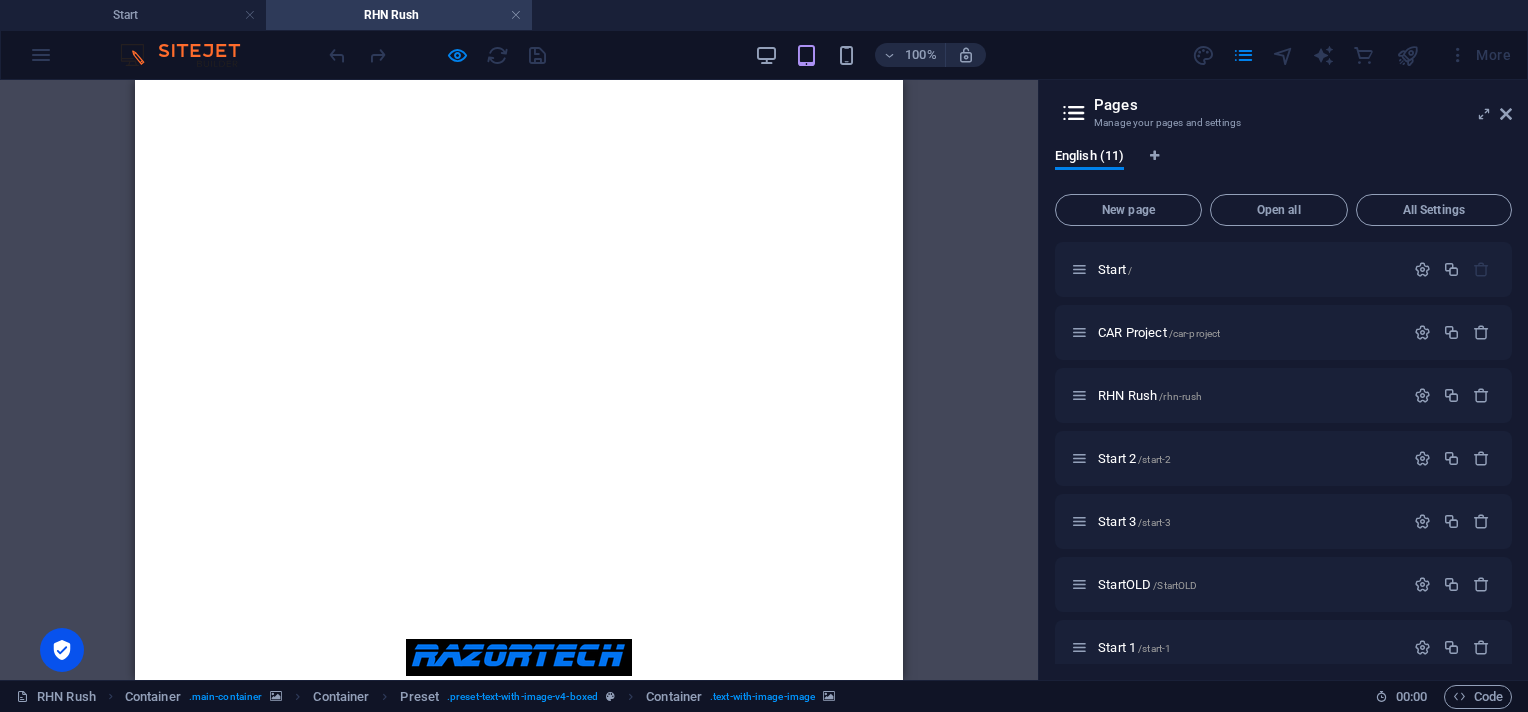 scroll, scrollTop: 0, scrollLeft: 0, axis: both 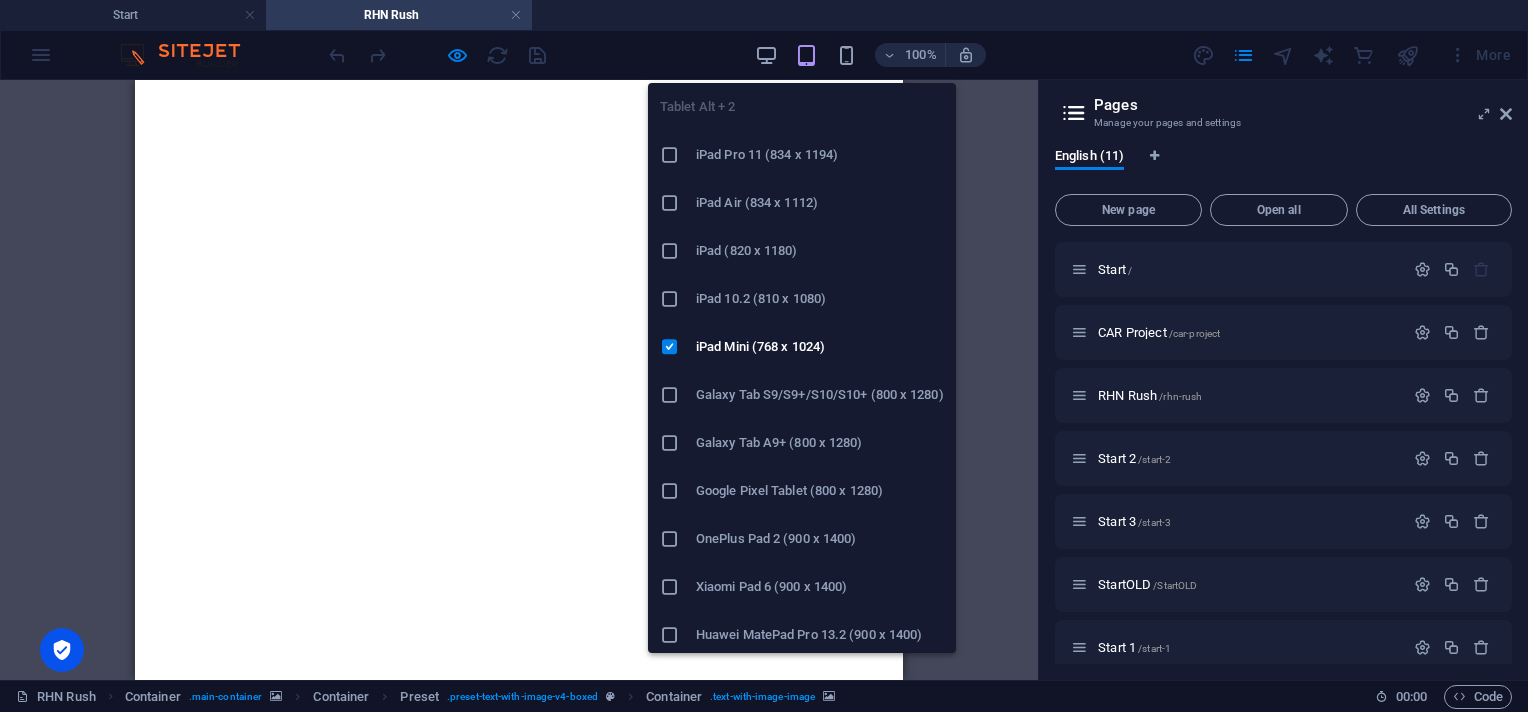 click at bounding box center (806, 55) 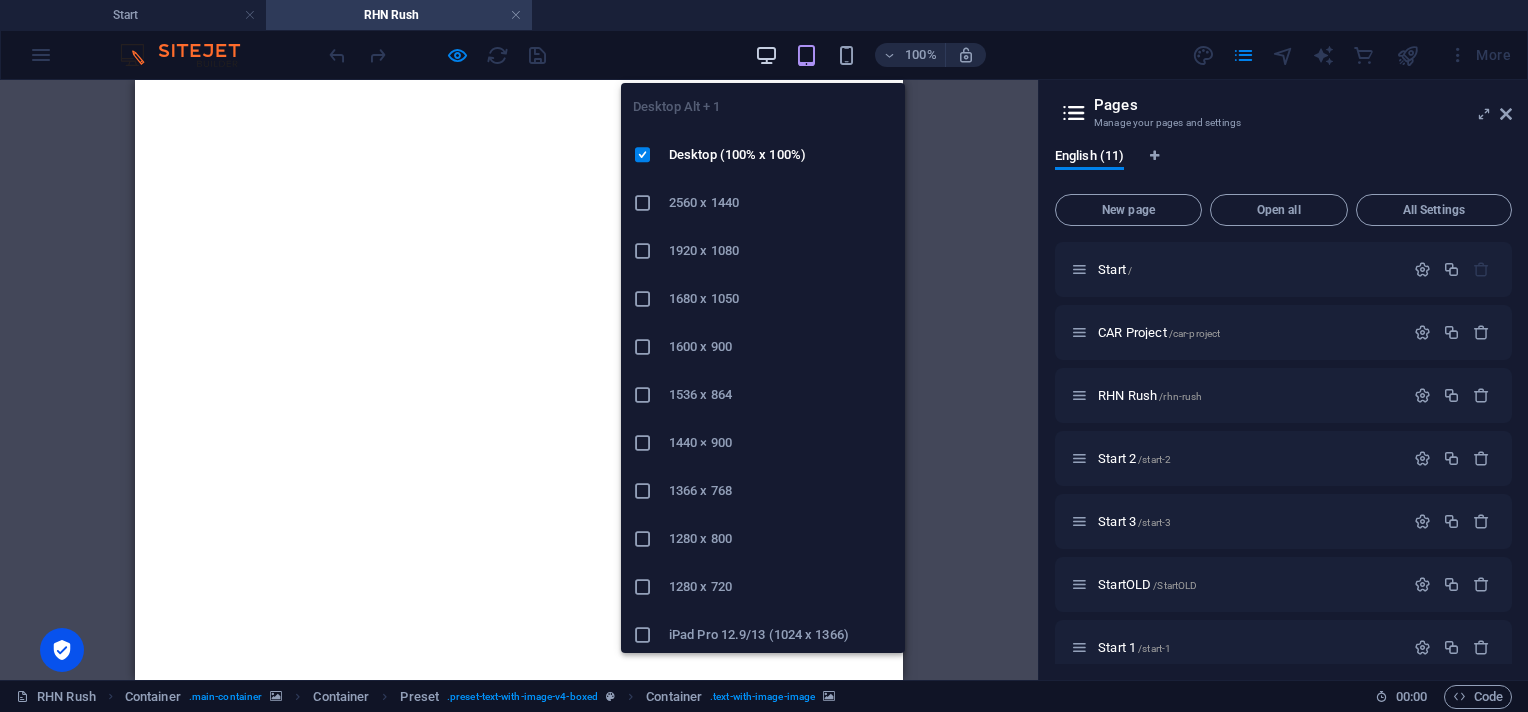 click at bounding box center [766, 55] 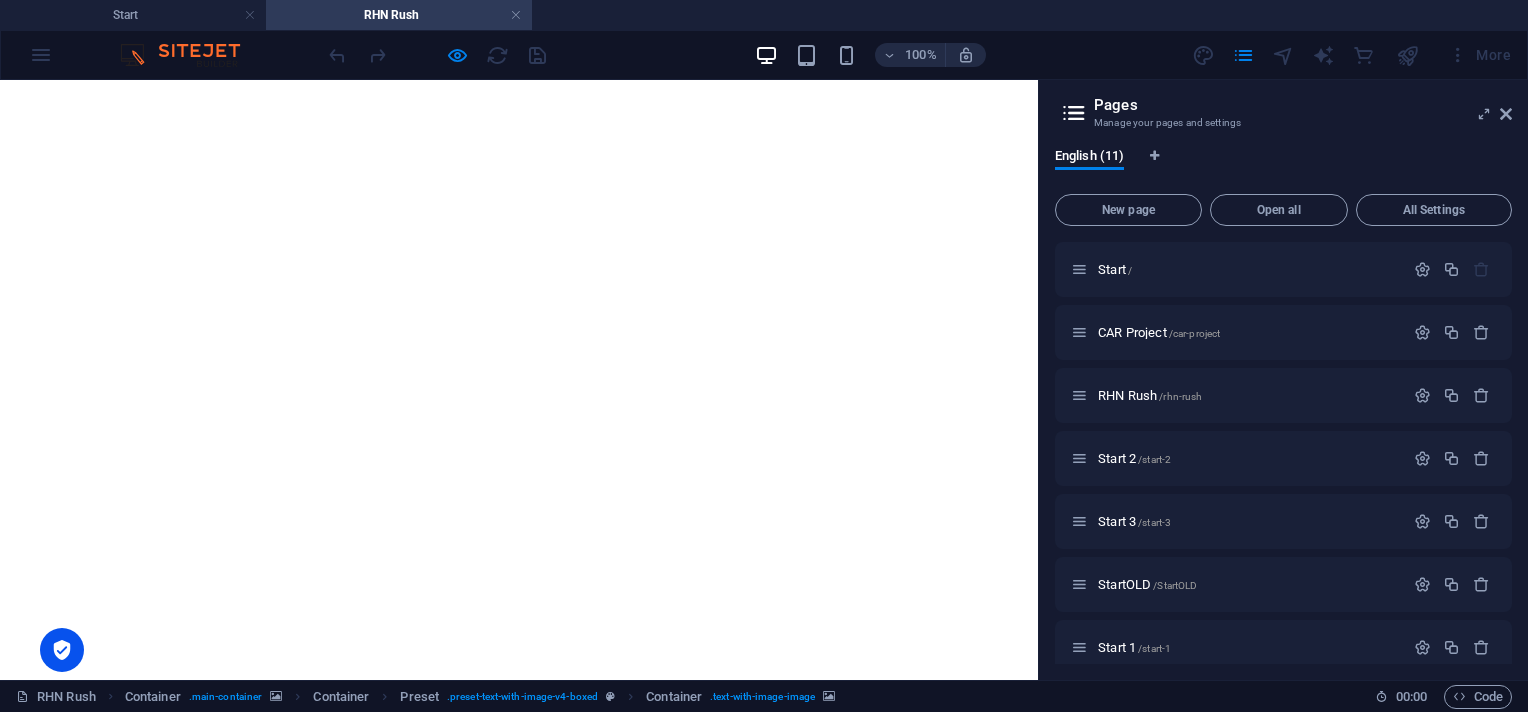 scroll, scrollTop: 181, scrollLeft: 0, axis: vertical 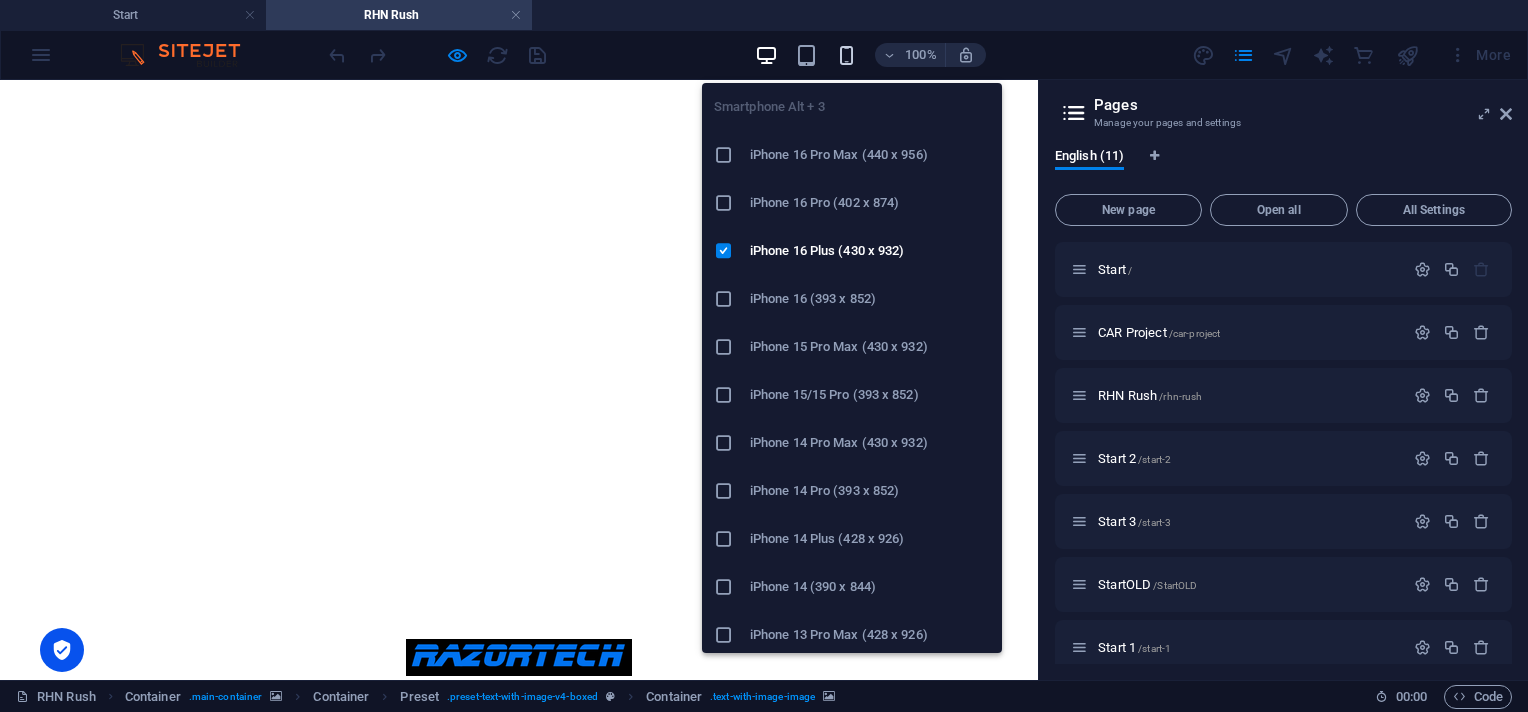 click at bounding box center [846, 55] 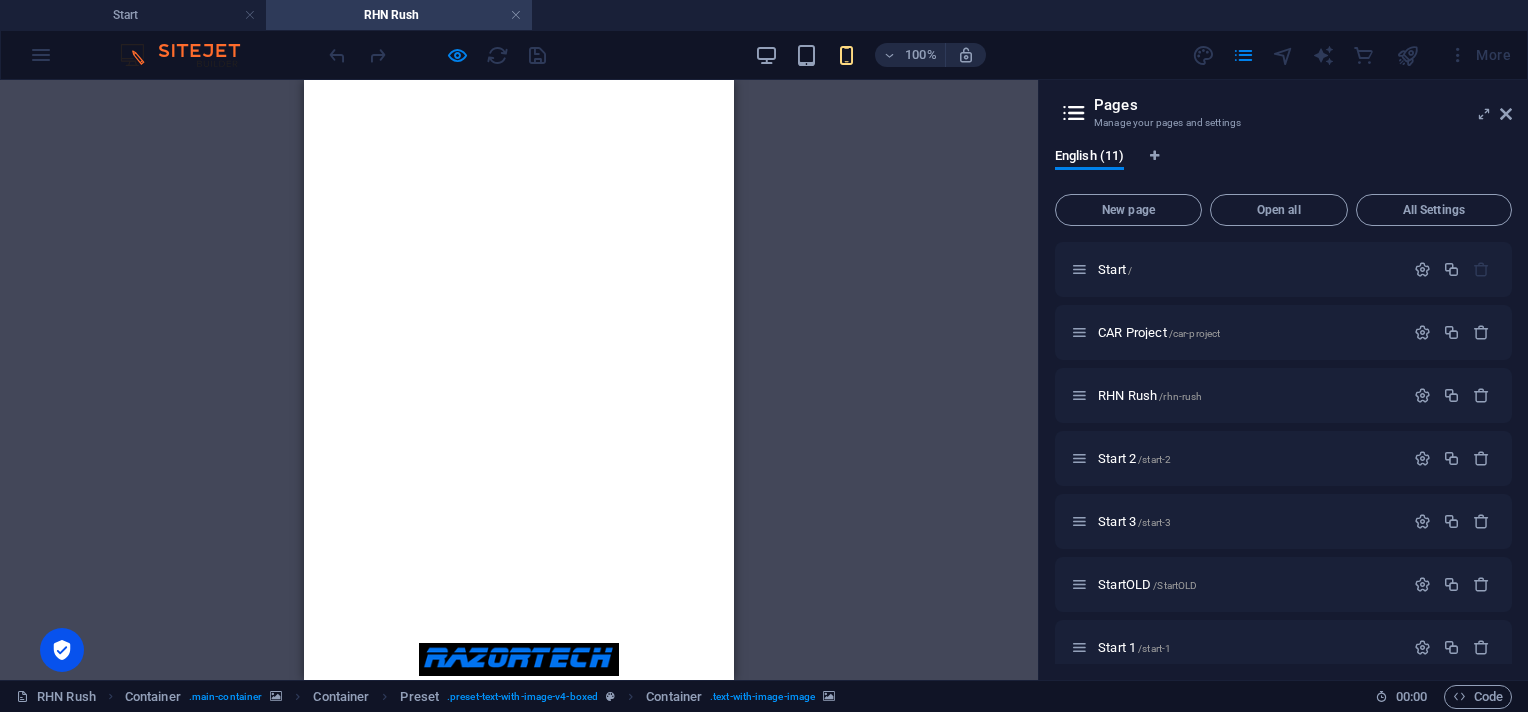 scroll, scrollTop: 0, scrollLeft: 0, axis: both 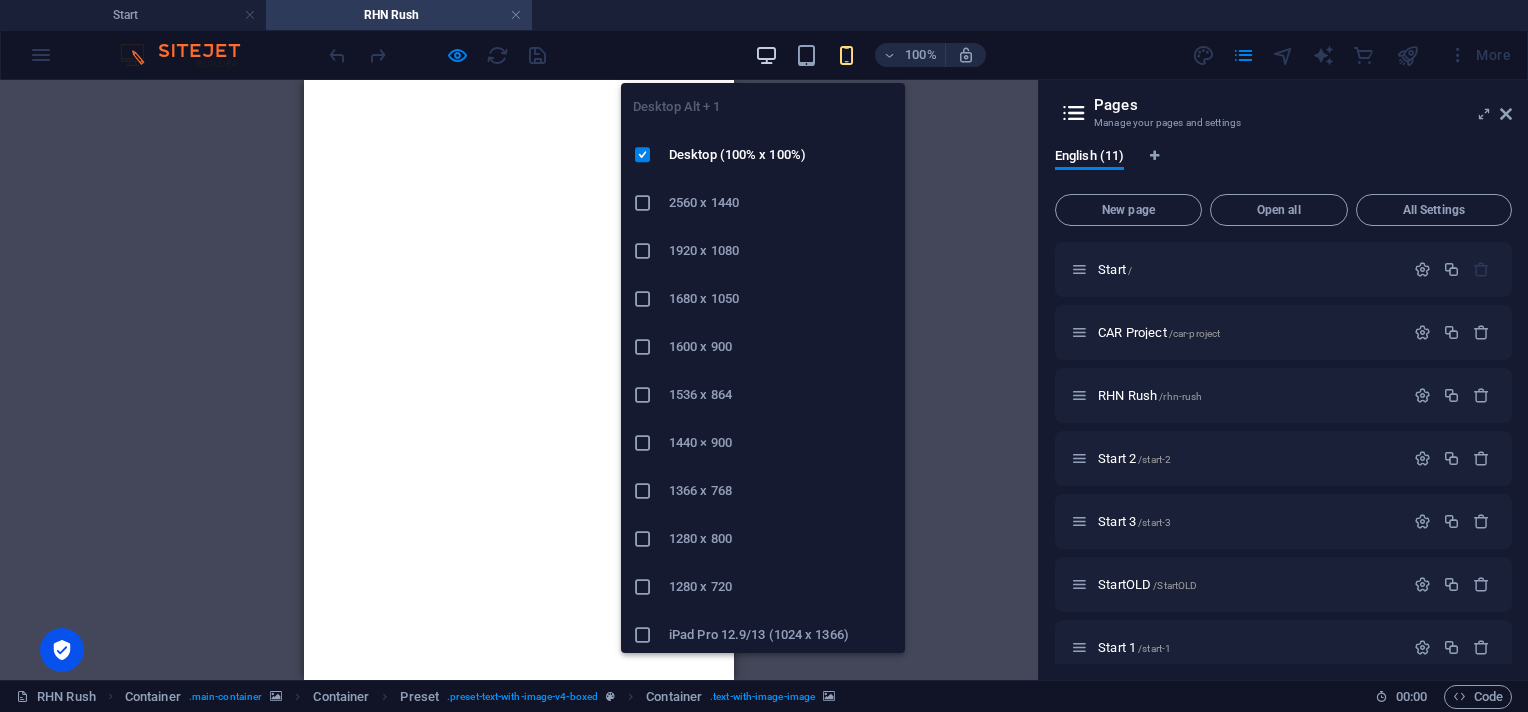 click at bounding box center [766, 55] 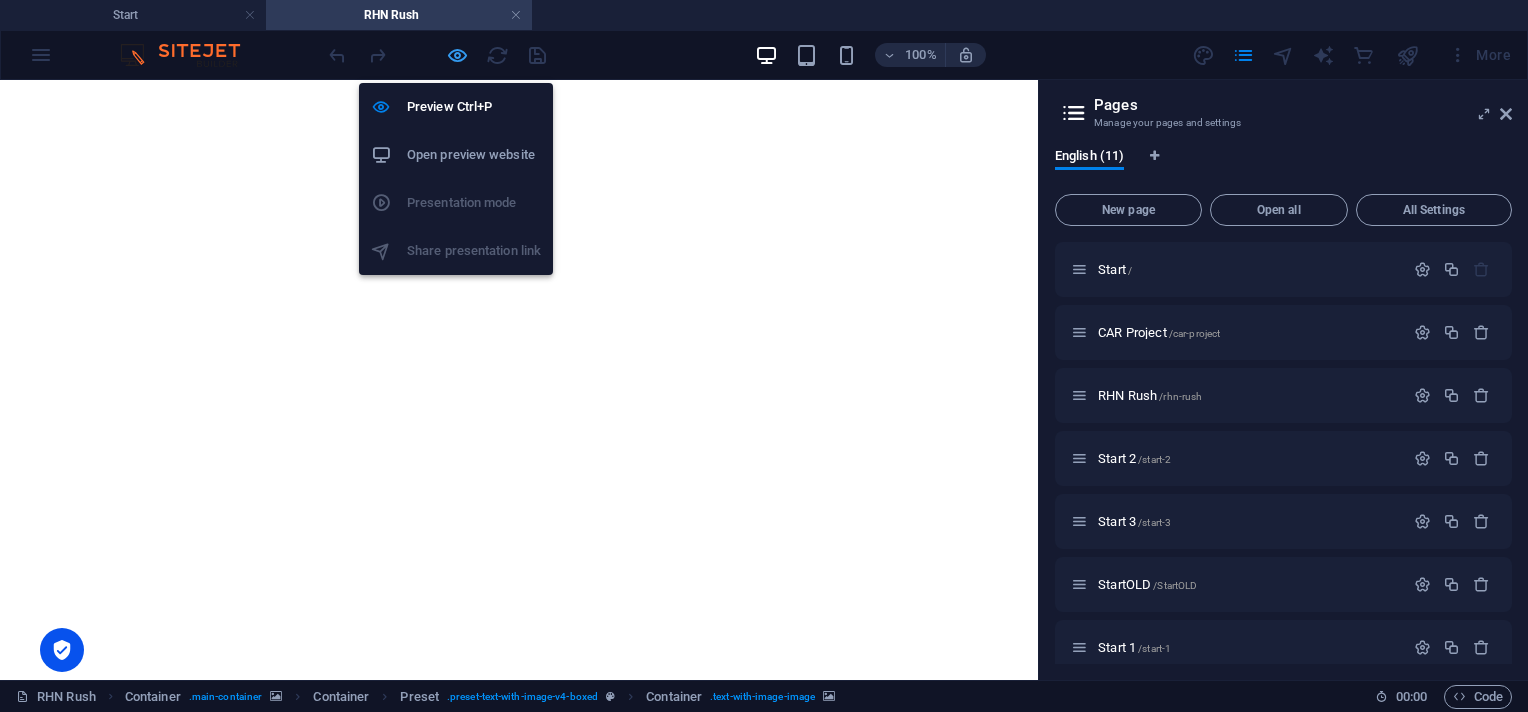 click at bounding box center [457, 55] 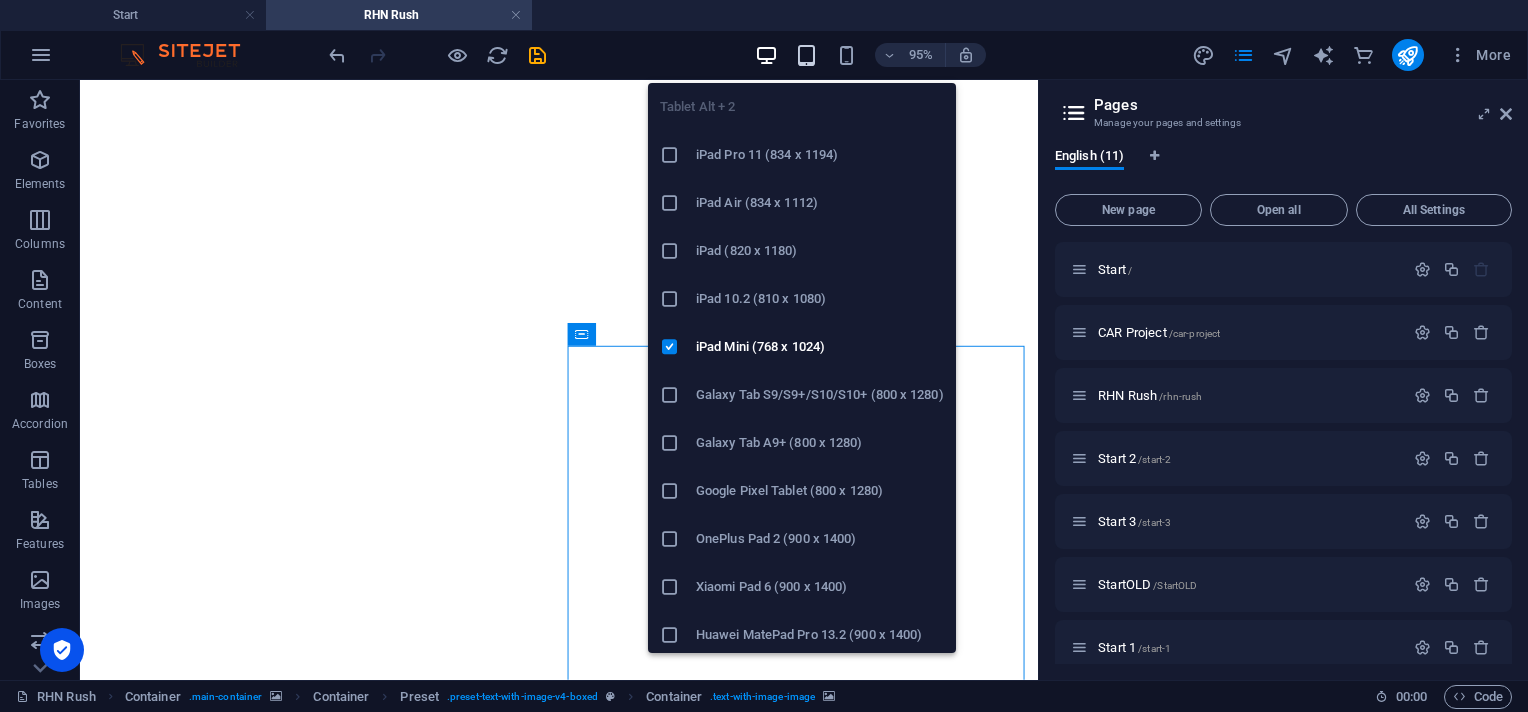 click at bounding box center [806, 55] 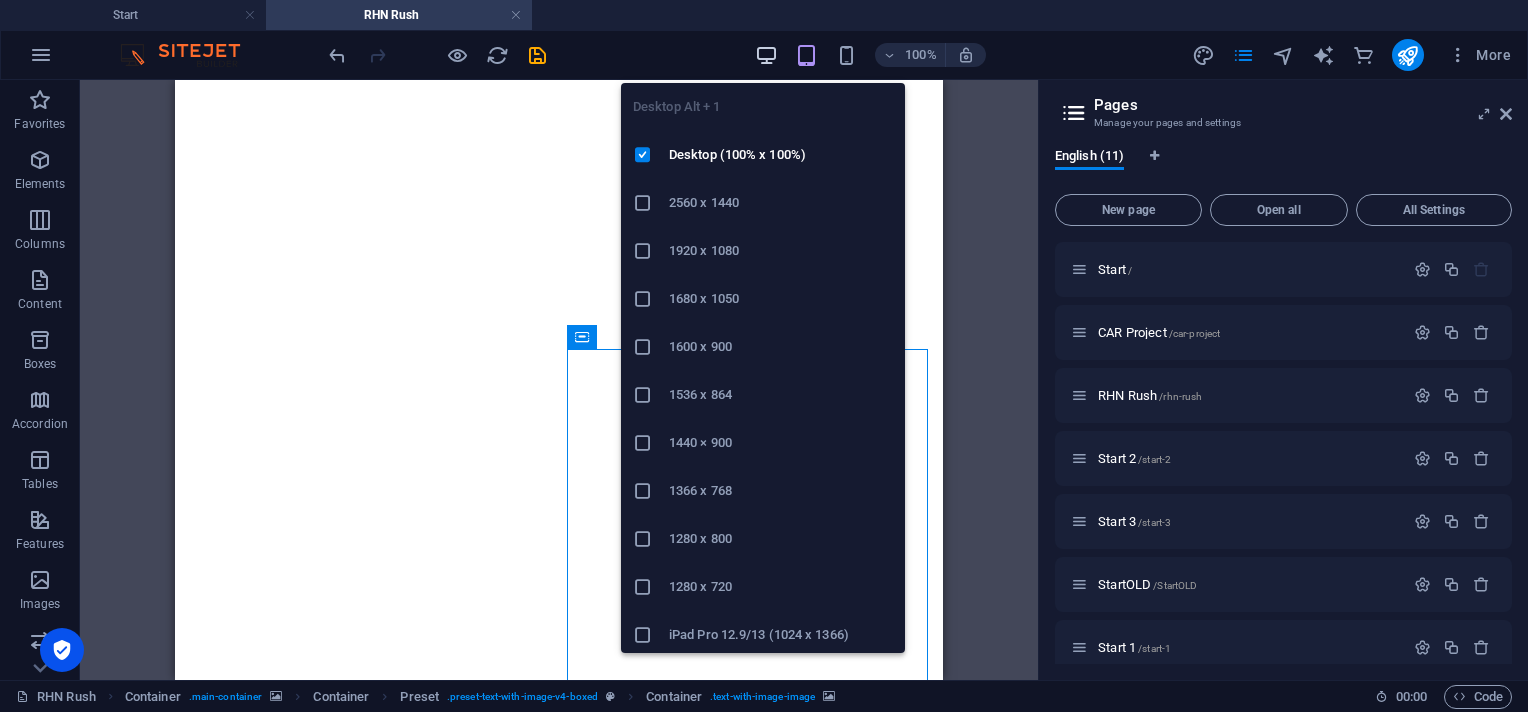 click at bounding box center [766, 55] 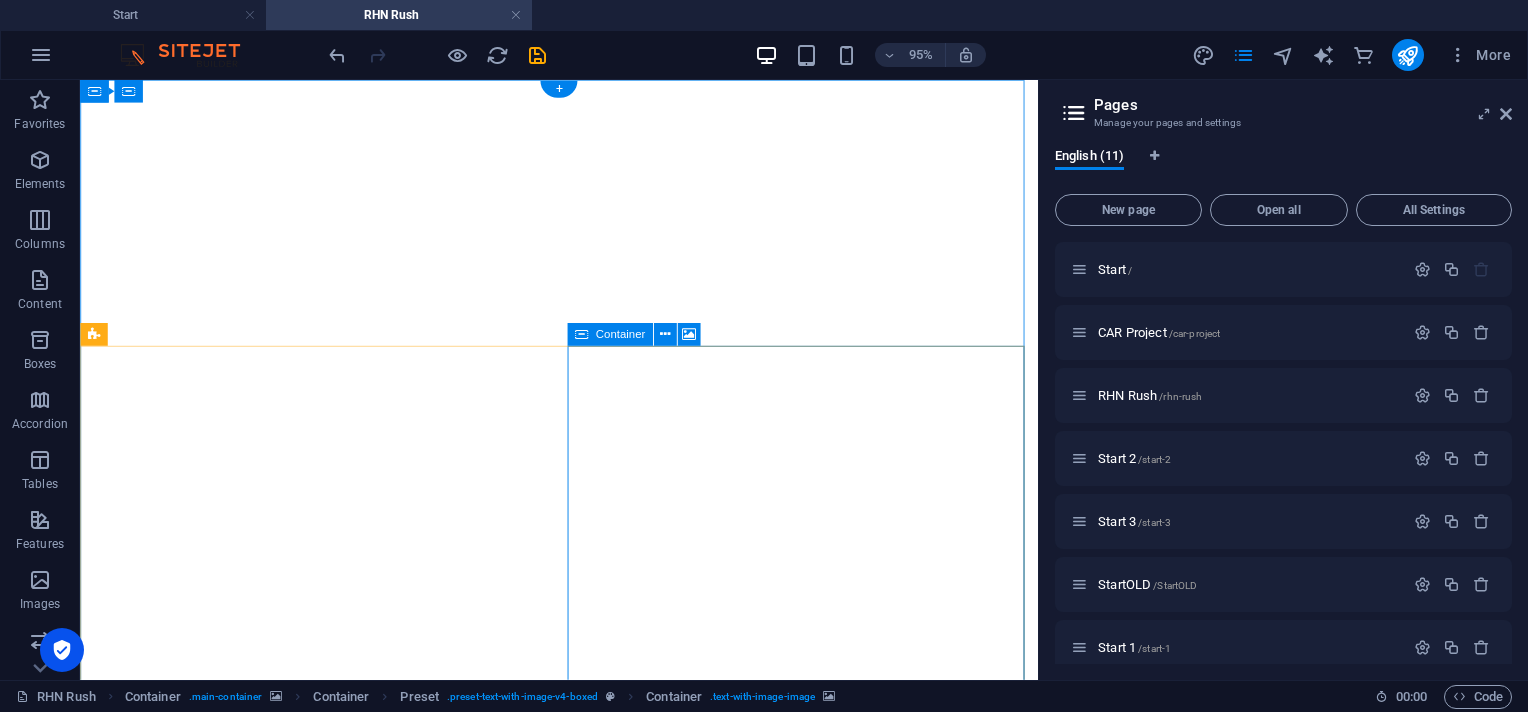 scroll, scrollTop: 150, scrollLeft: 0, axis: vertical 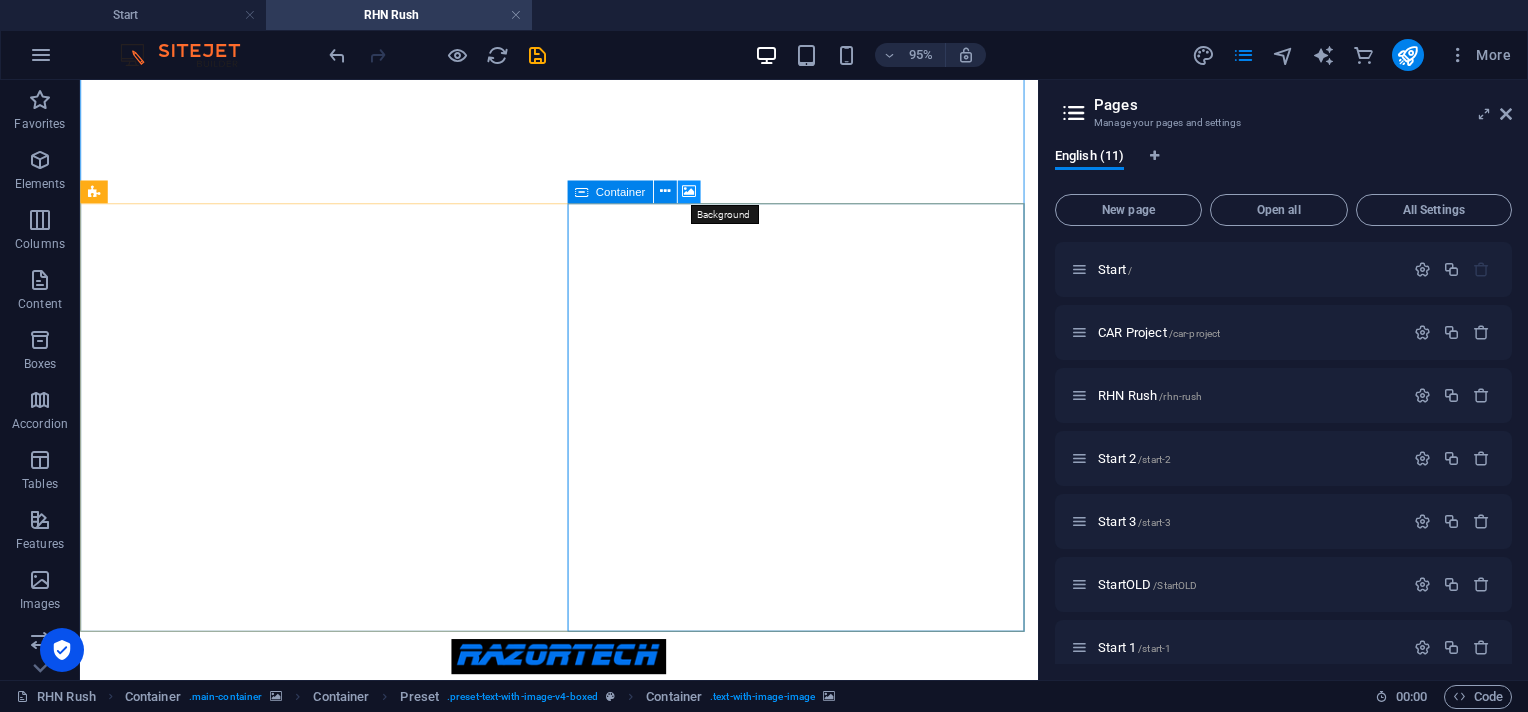 click at bounding box center [689, 192] 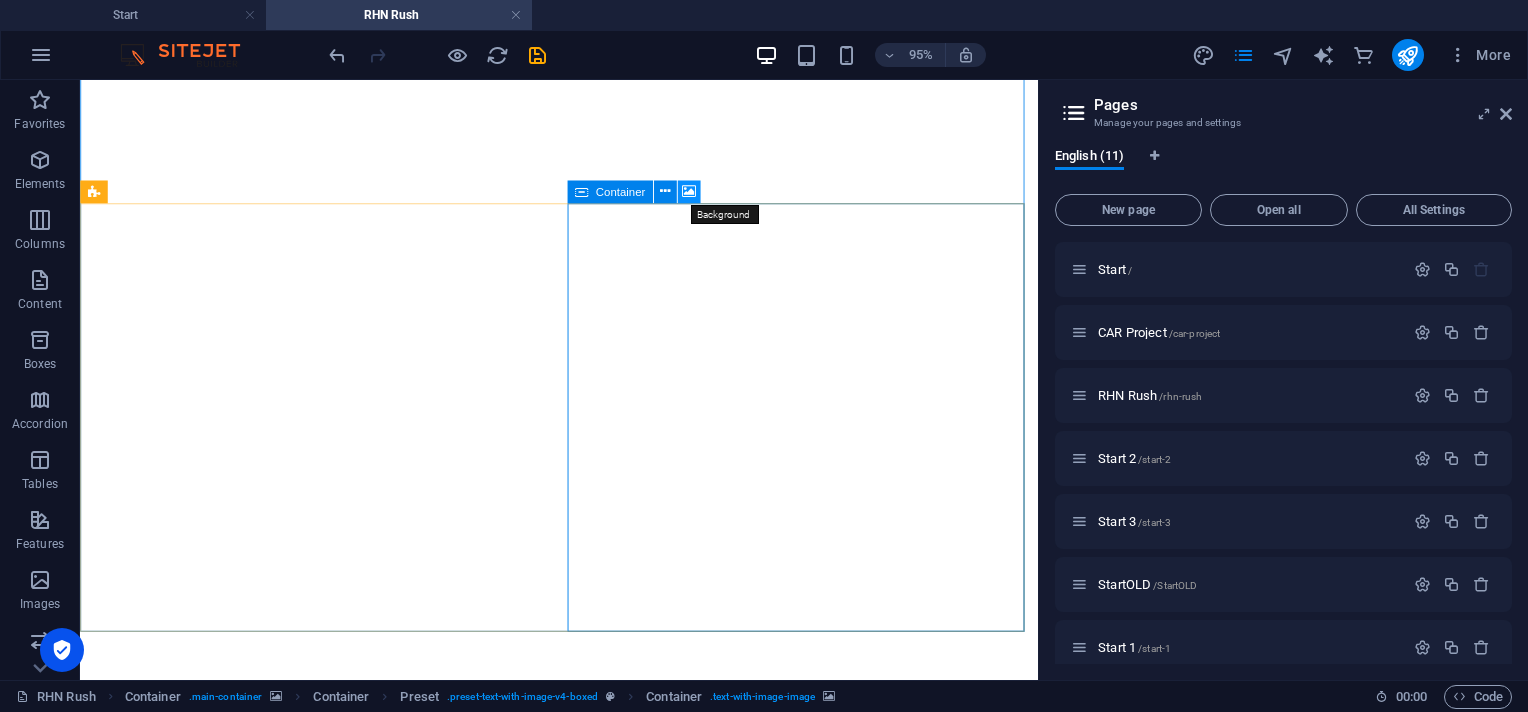 scroll, scrollTop: 50, scrollLeft: 0, axis: vertical 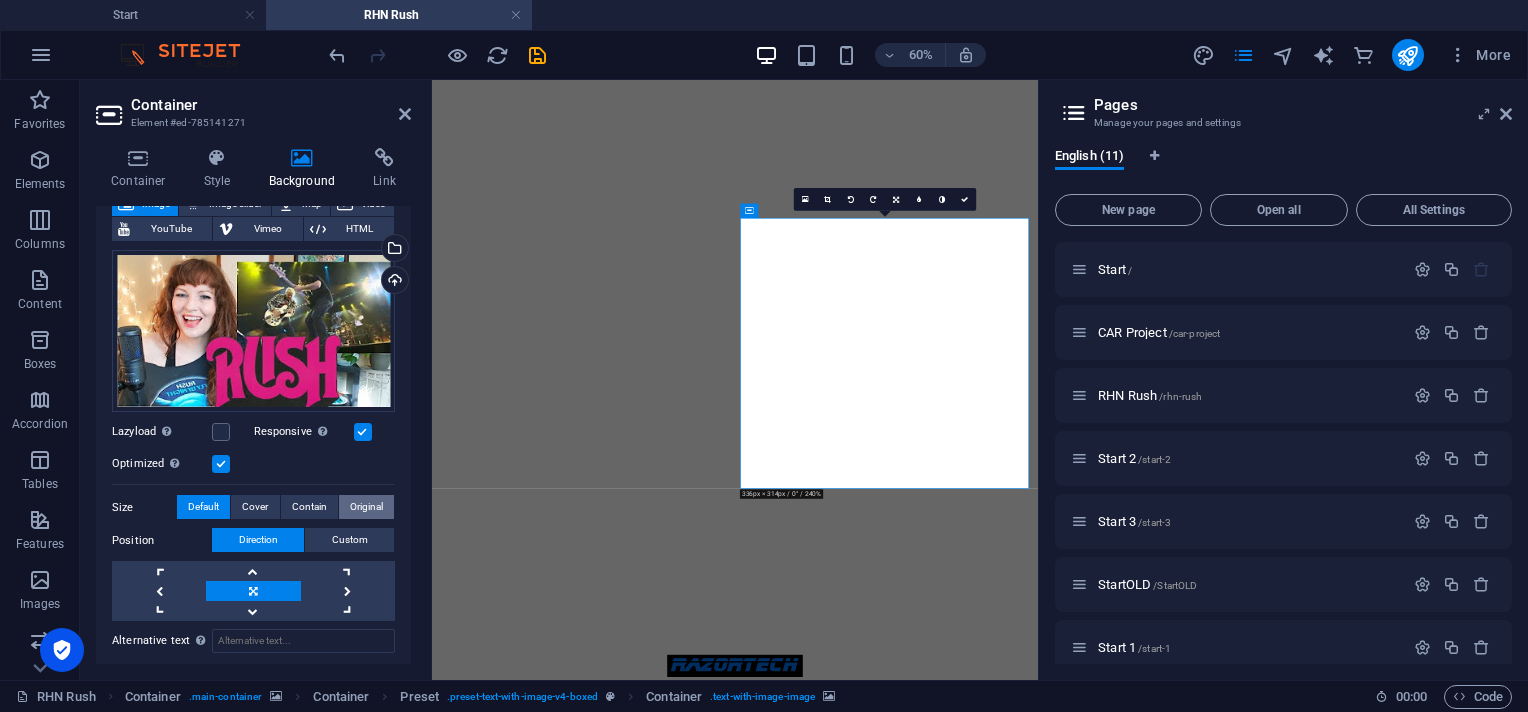 click on "Original" at bounding box center (366, 507) 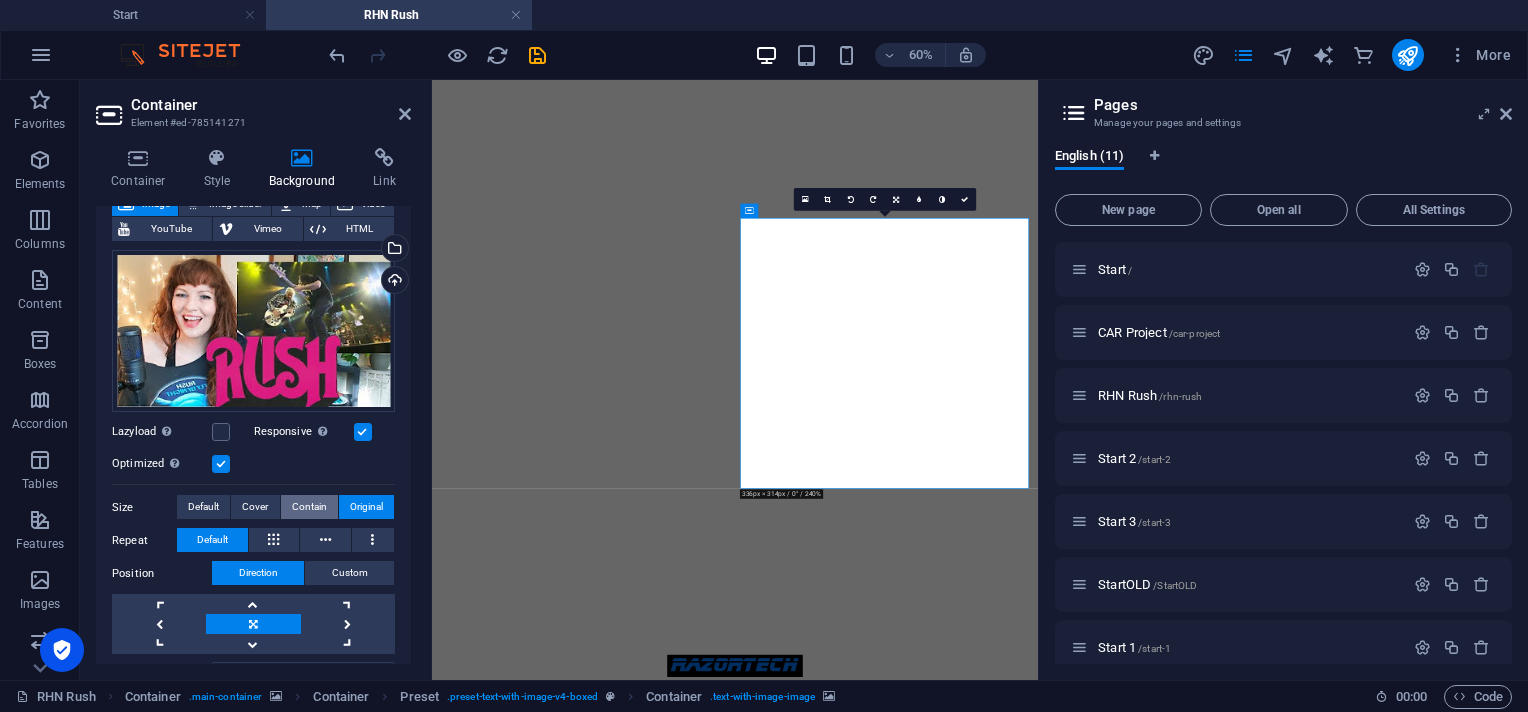 click on "Contain" at bounding box center (309, 507) 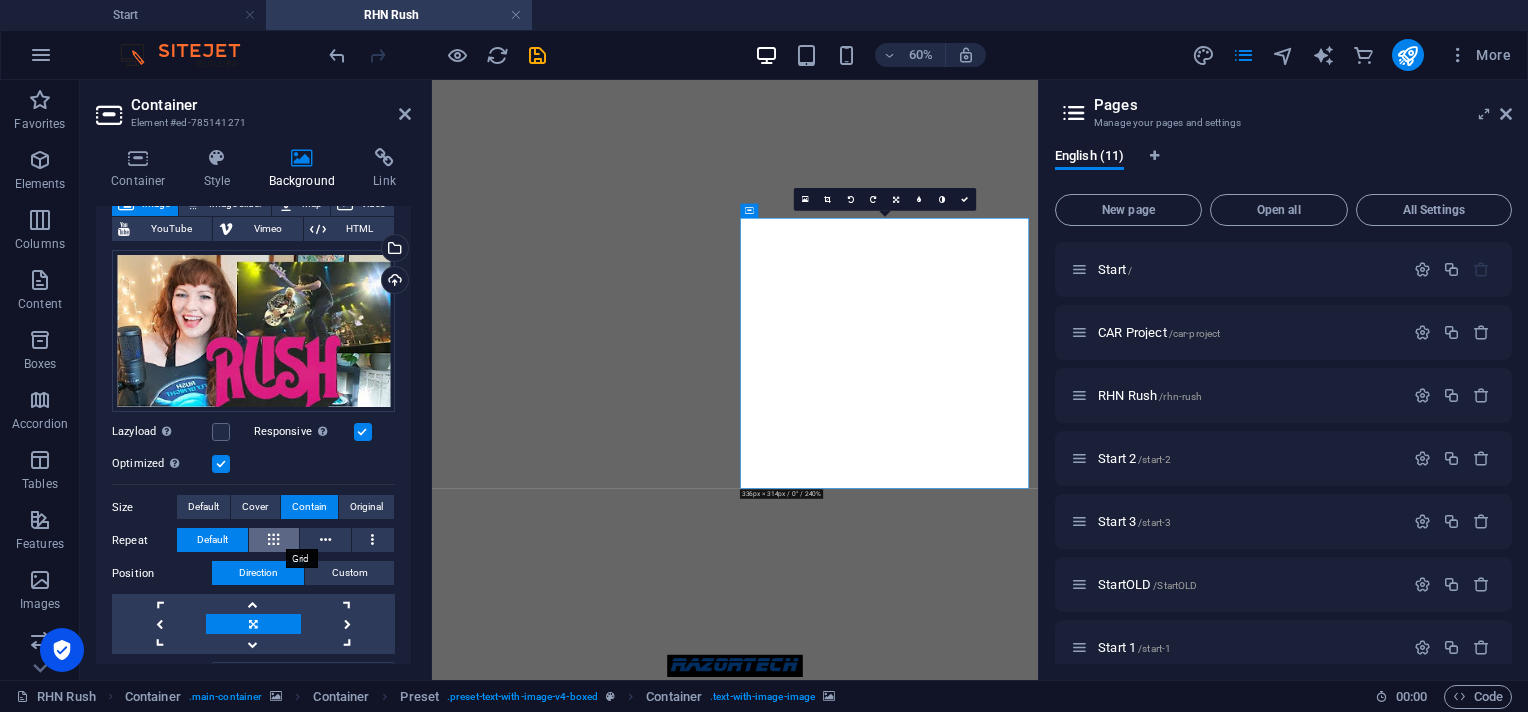 click at bounding box center (273, 540) 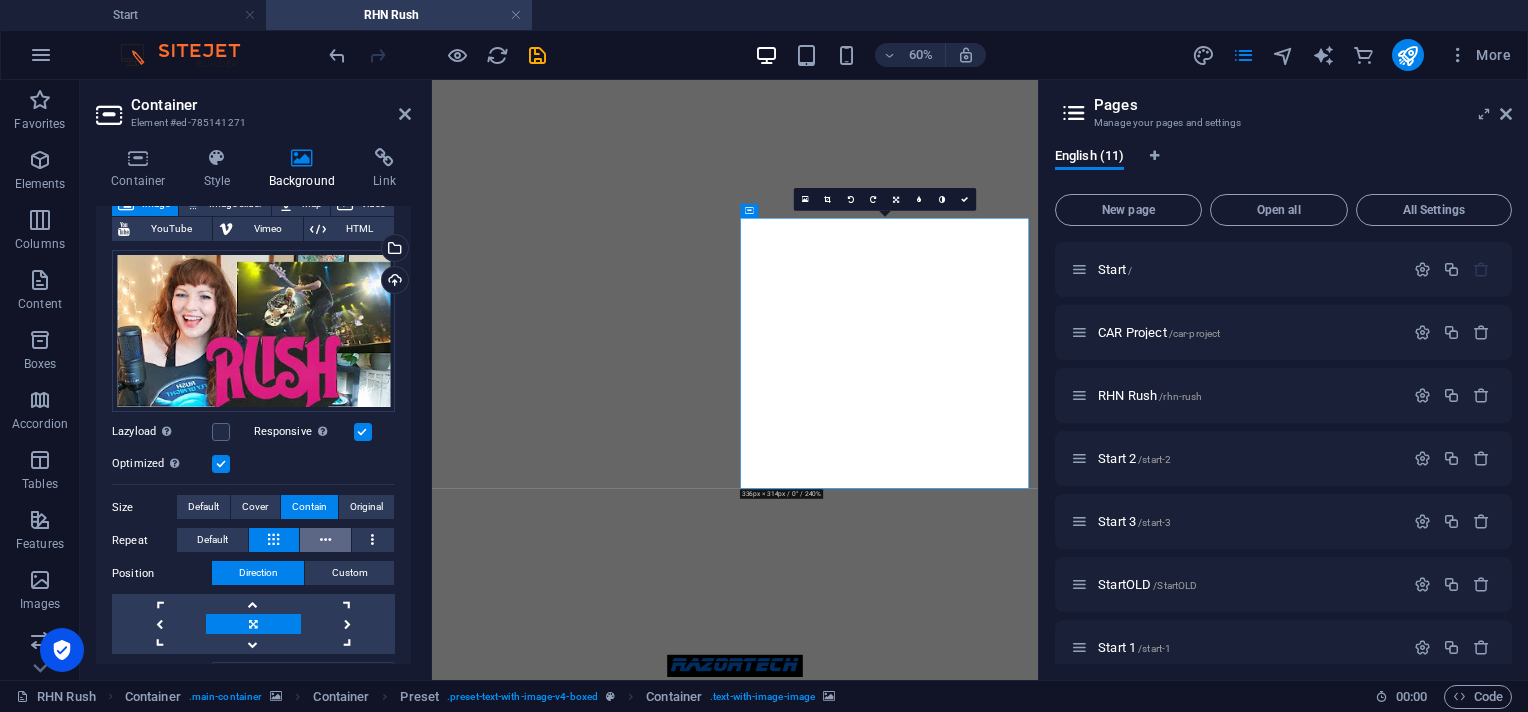 click at bounding box center (325, 540) 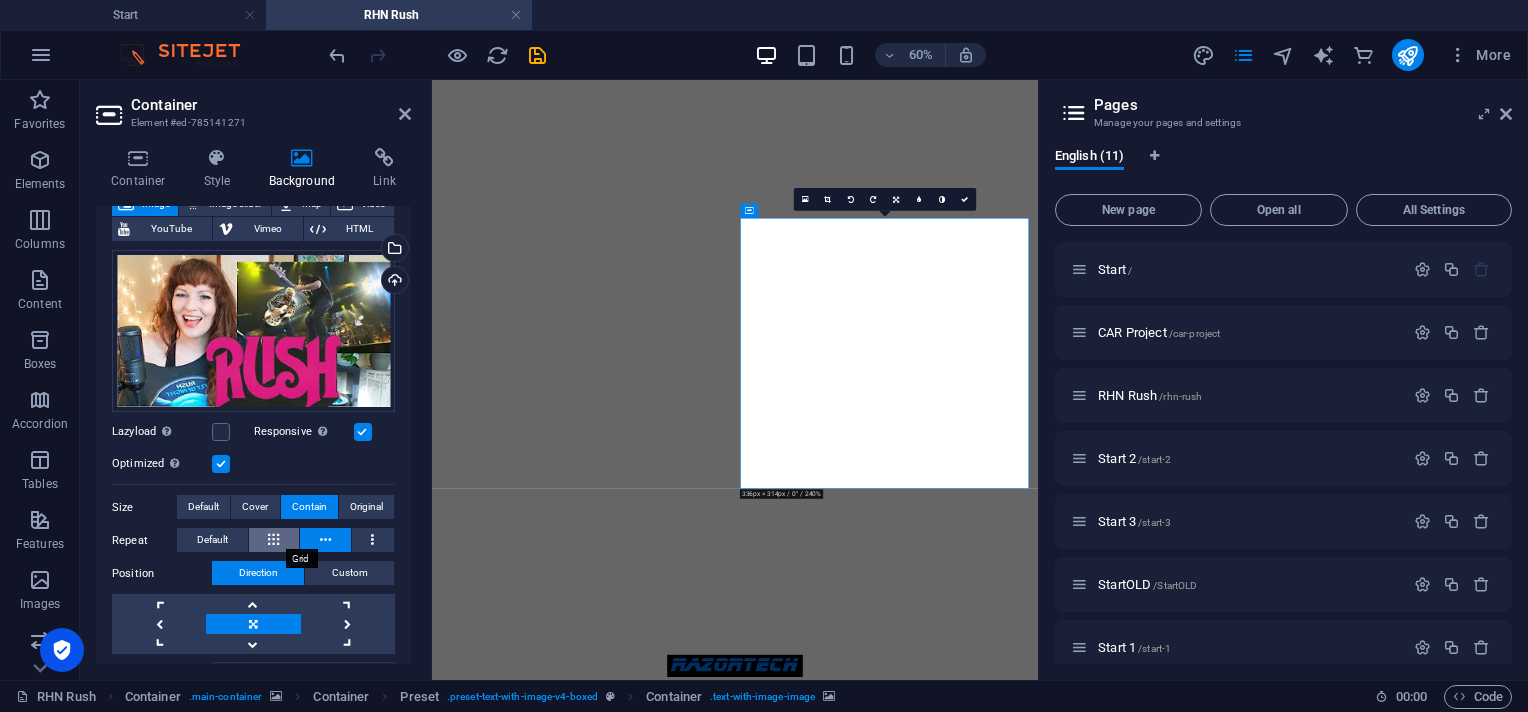 click at bounding box center (273, 540) 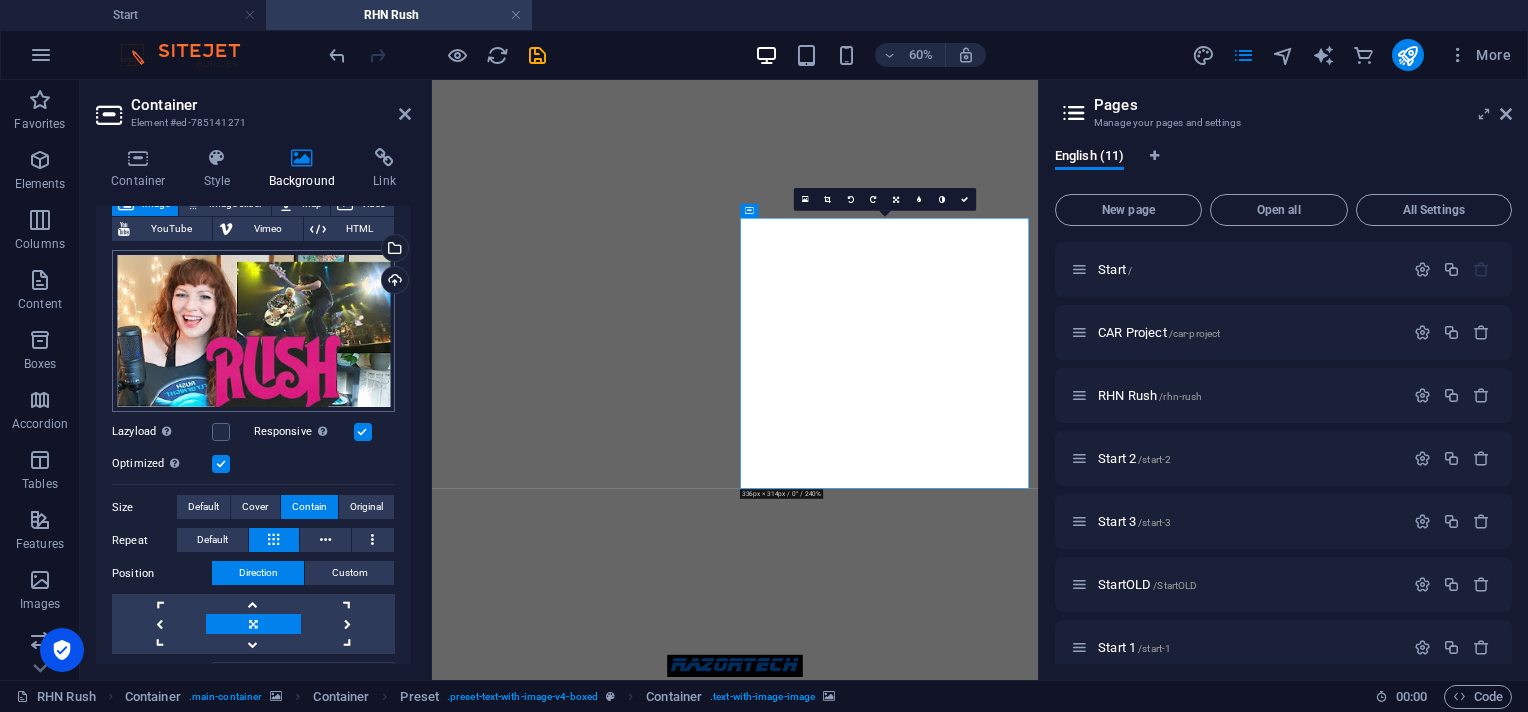 scroll, scrollTop: 0, scrollLeft: 0, axis: both 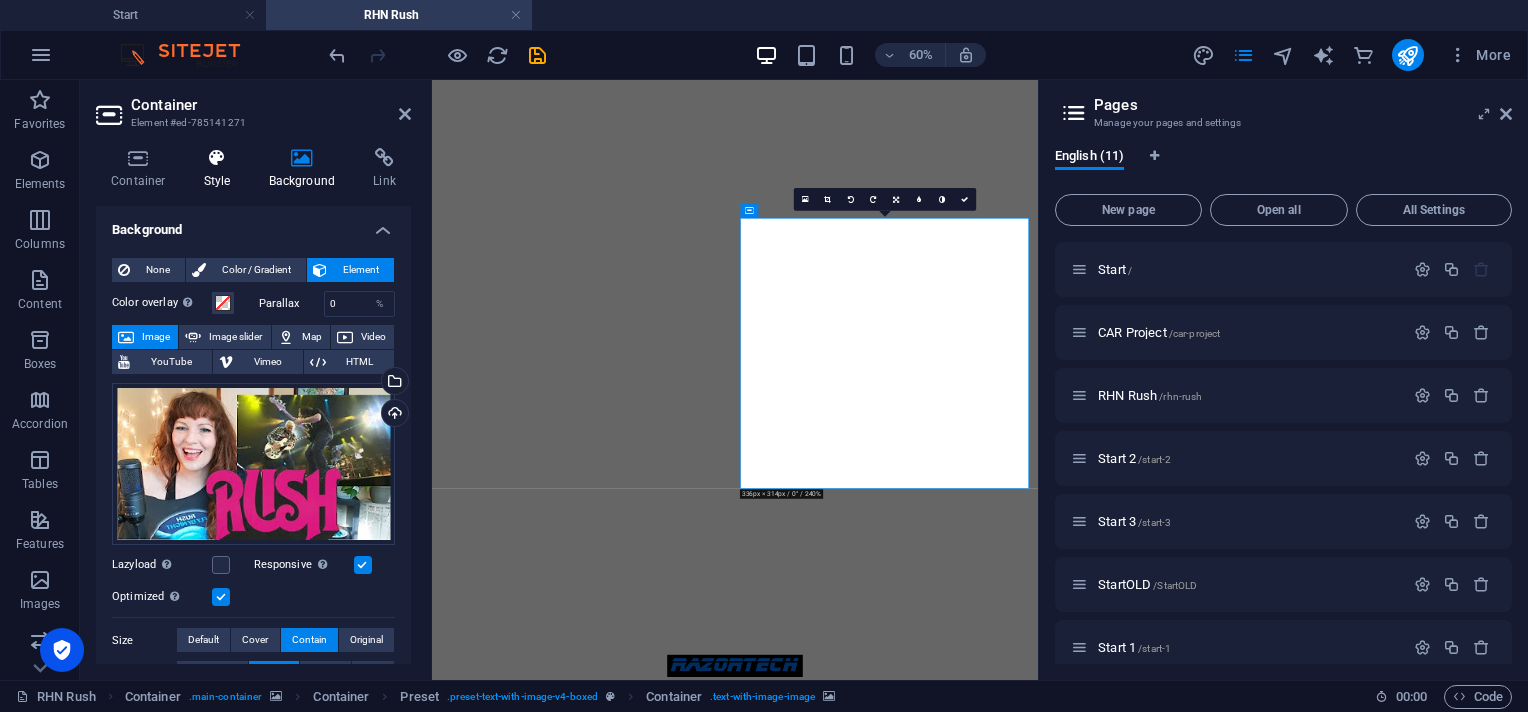 click at bounding box center (217, 158) 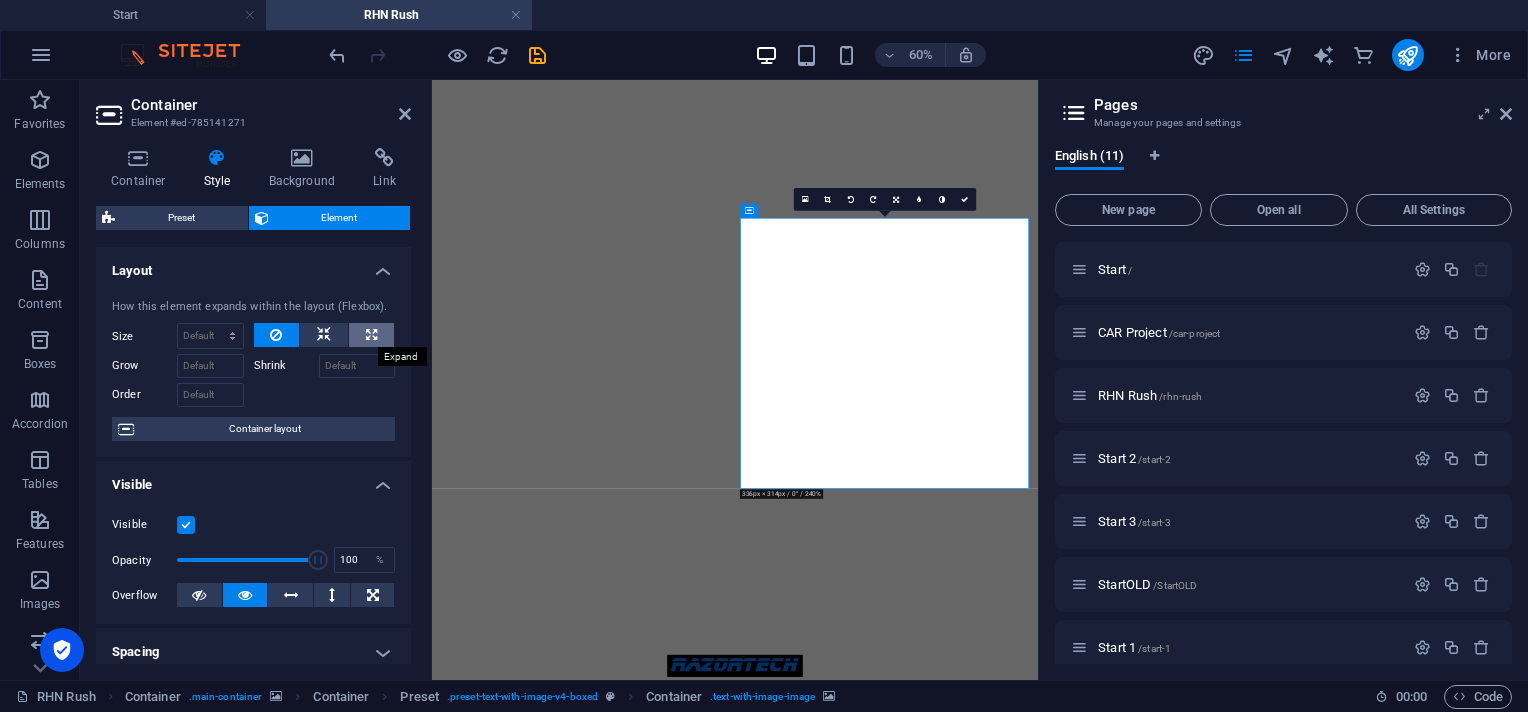 click at bounding box center [371, 335] 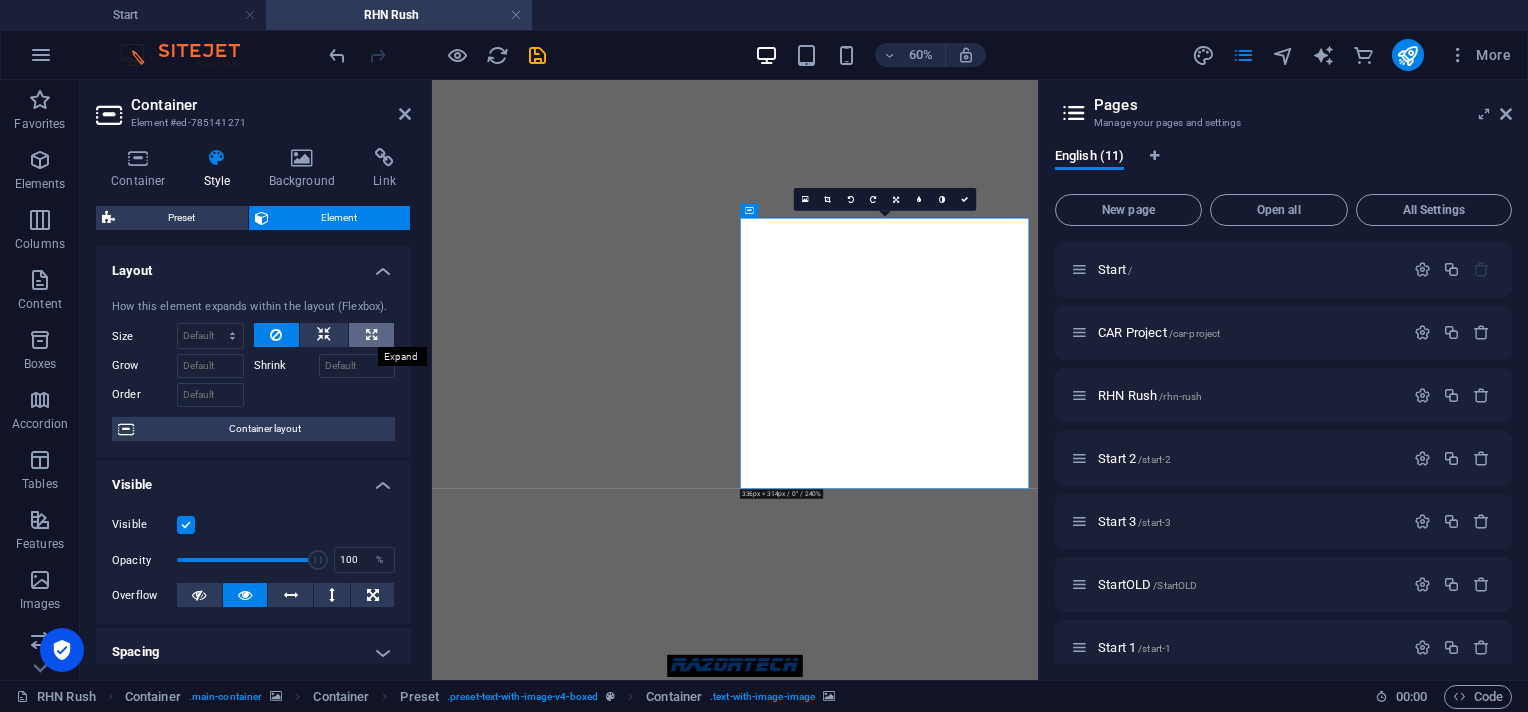 type on "100" 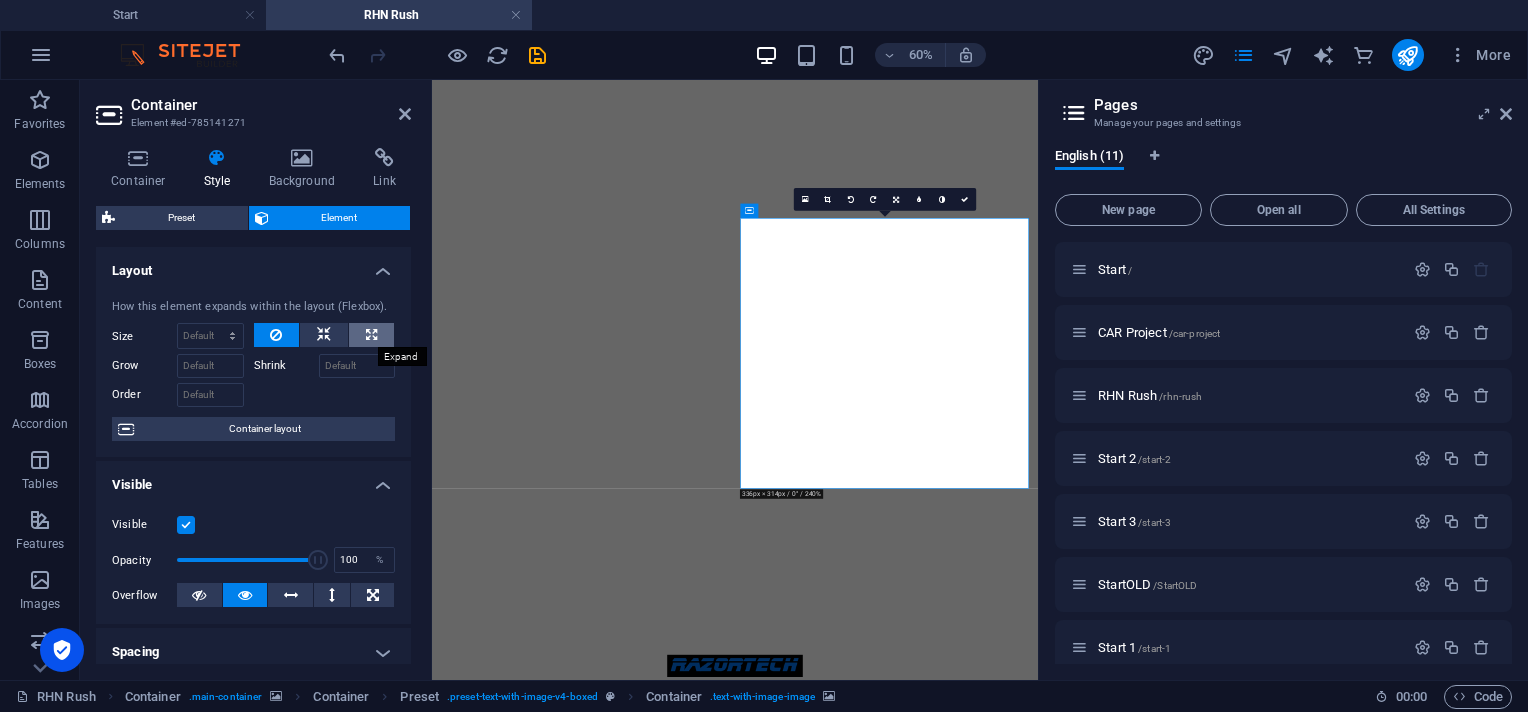 select on "%" 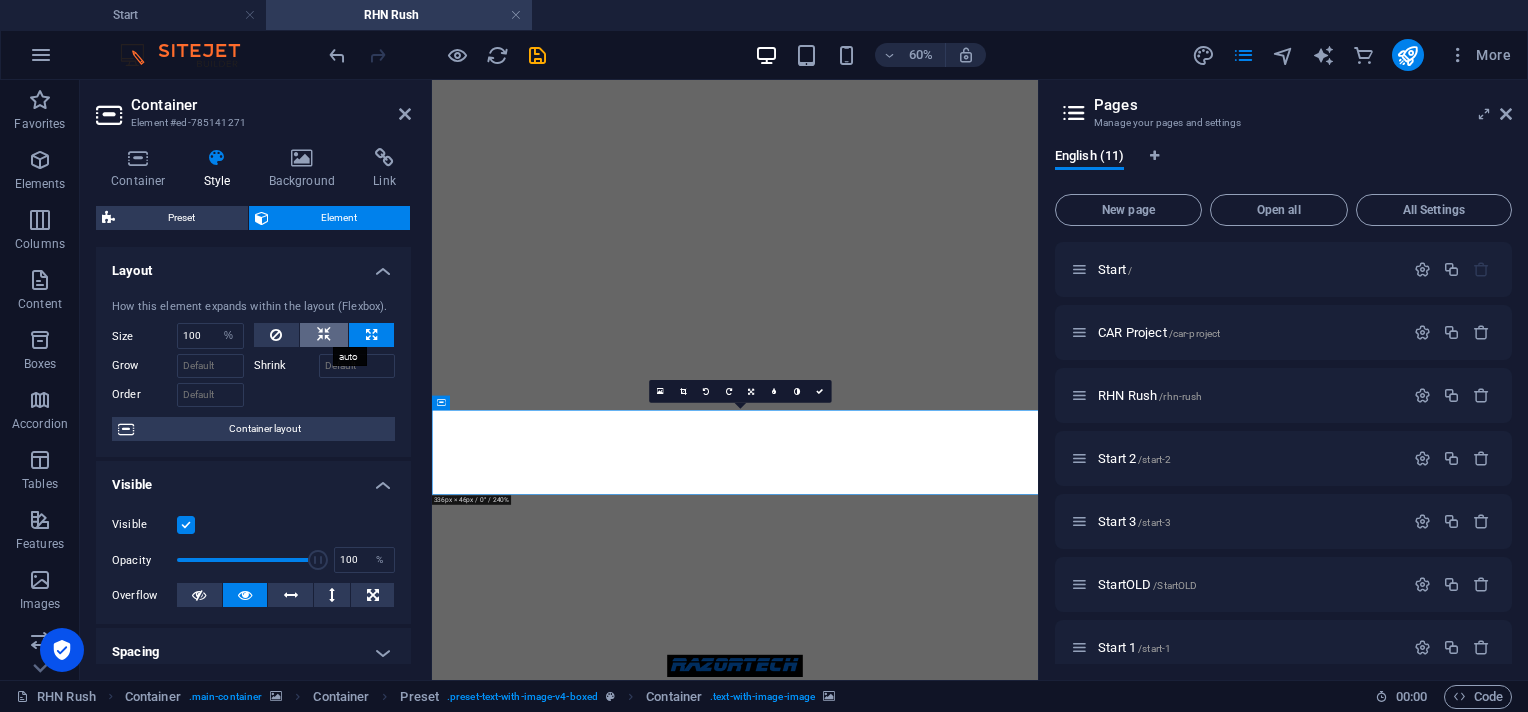 click at bounding box center (324, 335) 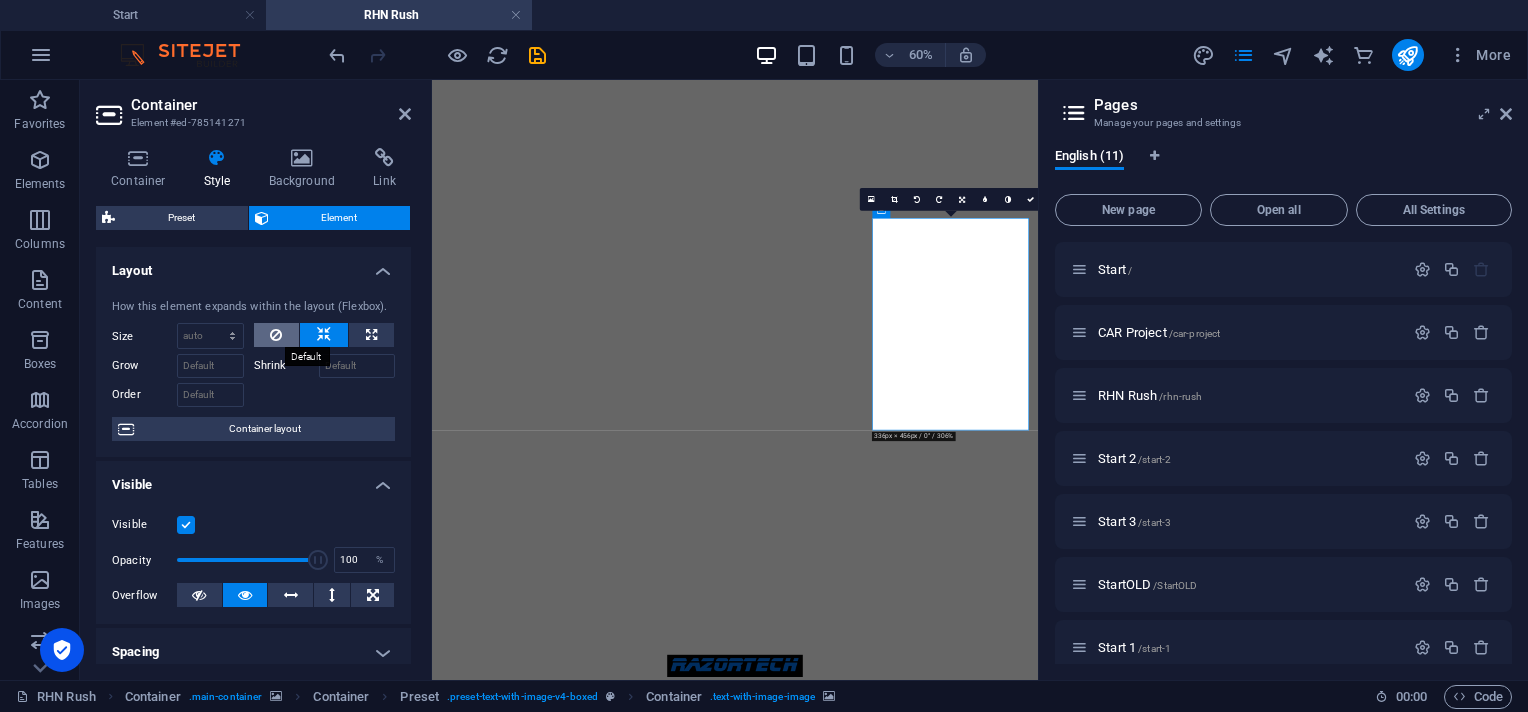 click at bounding box center [276, 335] 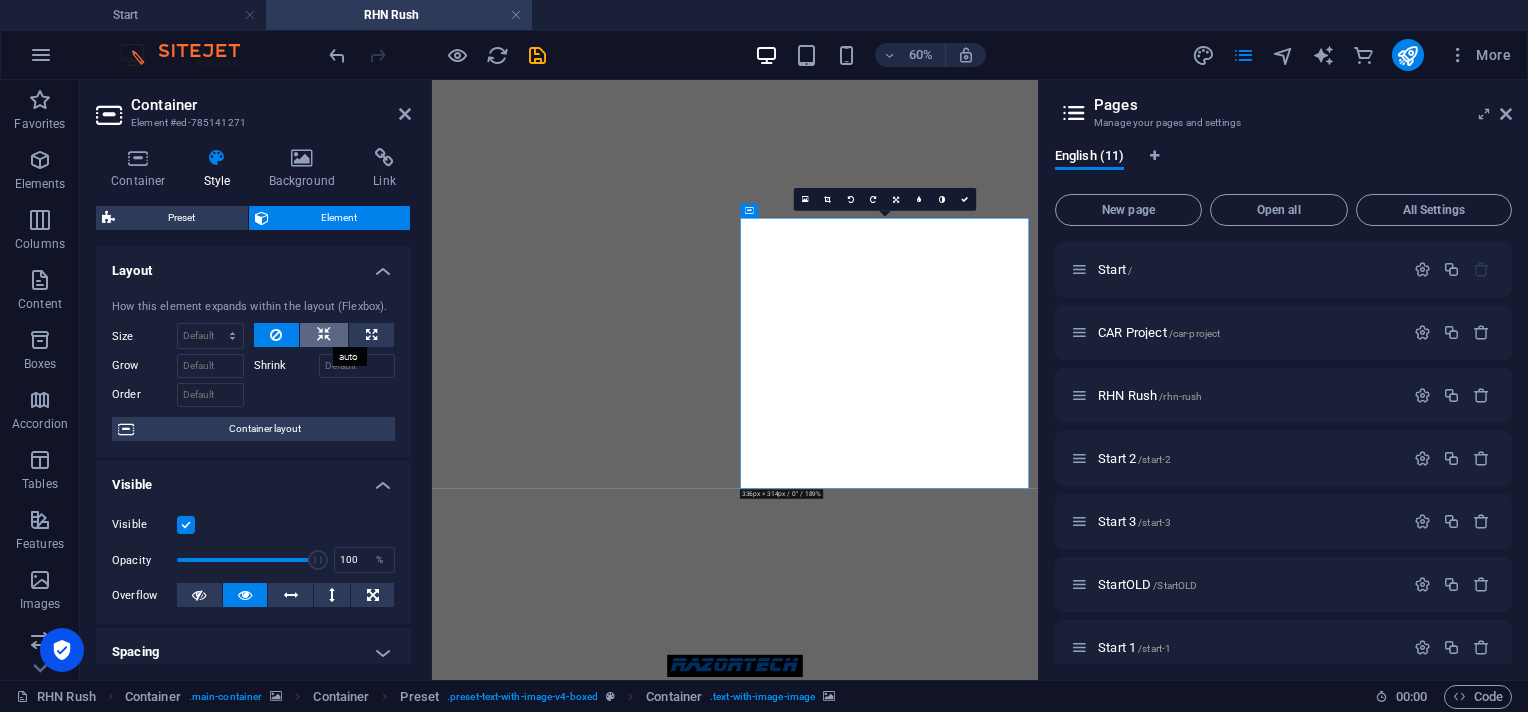 click at bounding box center (324, 335) 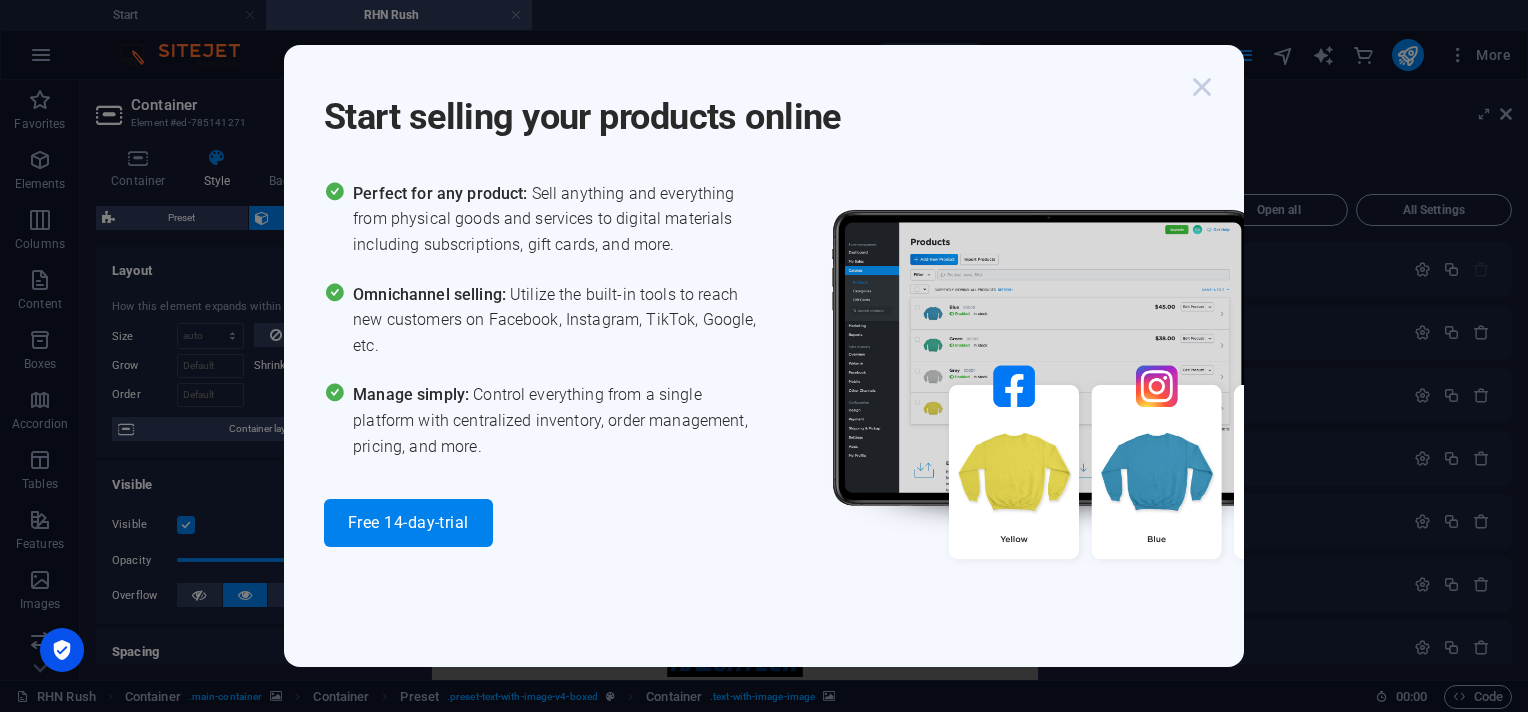 click at bounding box center [1202, 87] 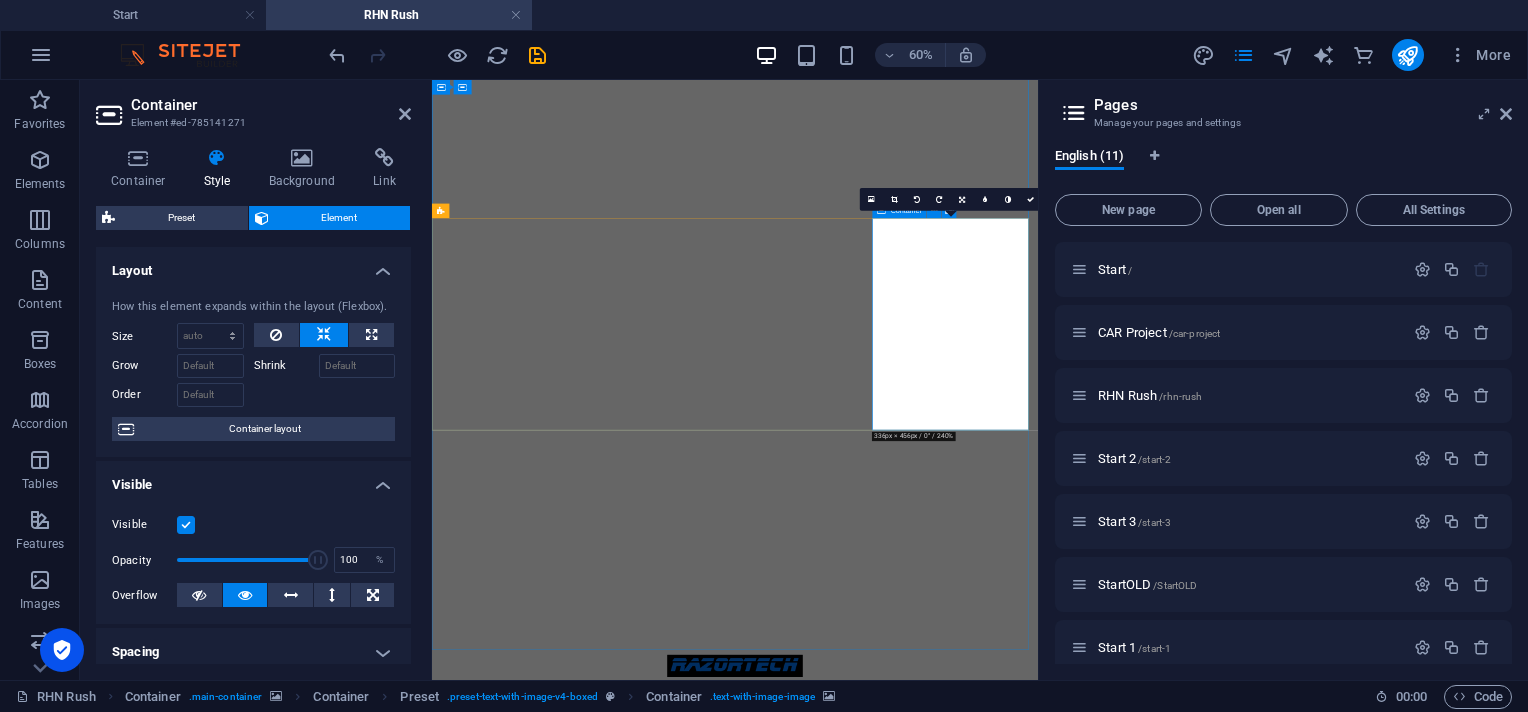 click on "Drop content here or  Add elements  Paste clipboard" at bounding box center [937, 2134] 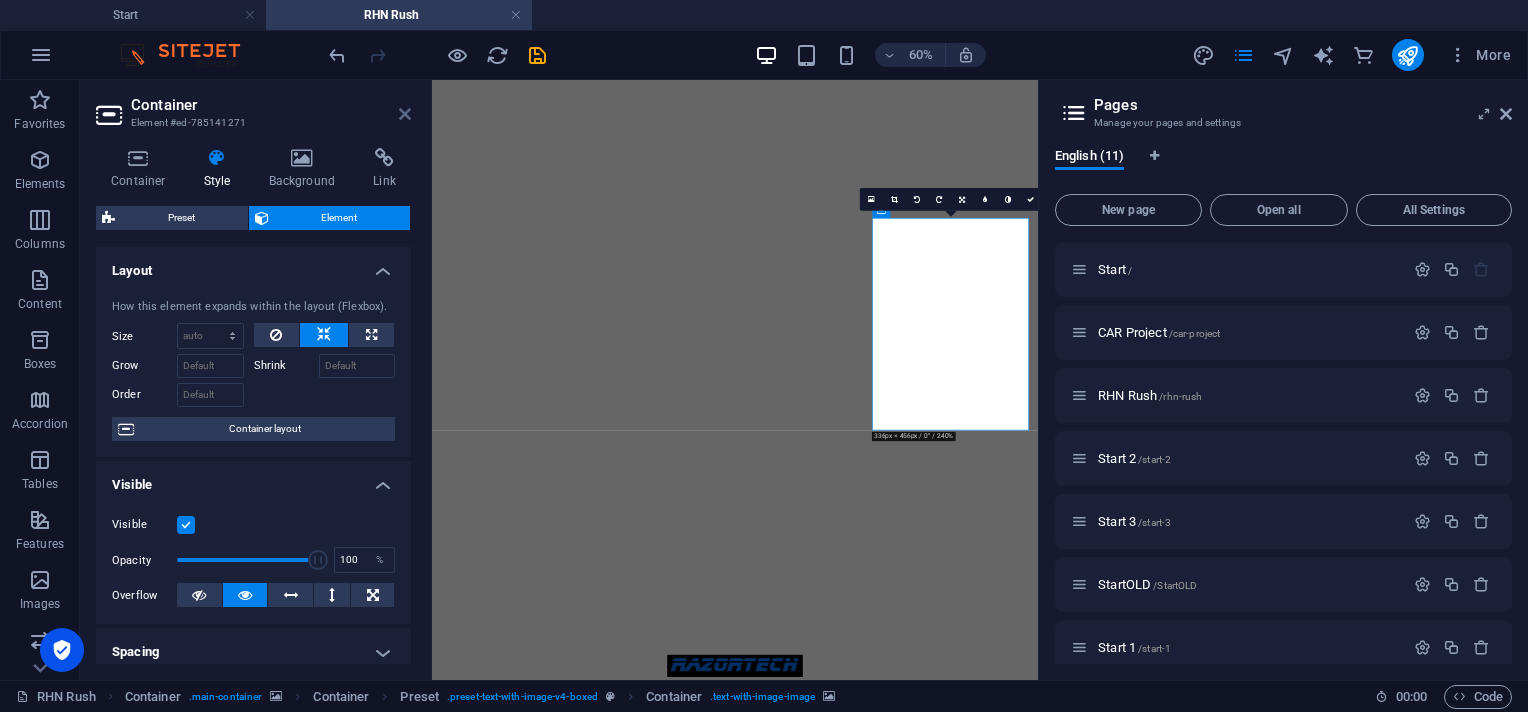 click at bounding box center [405, 114] 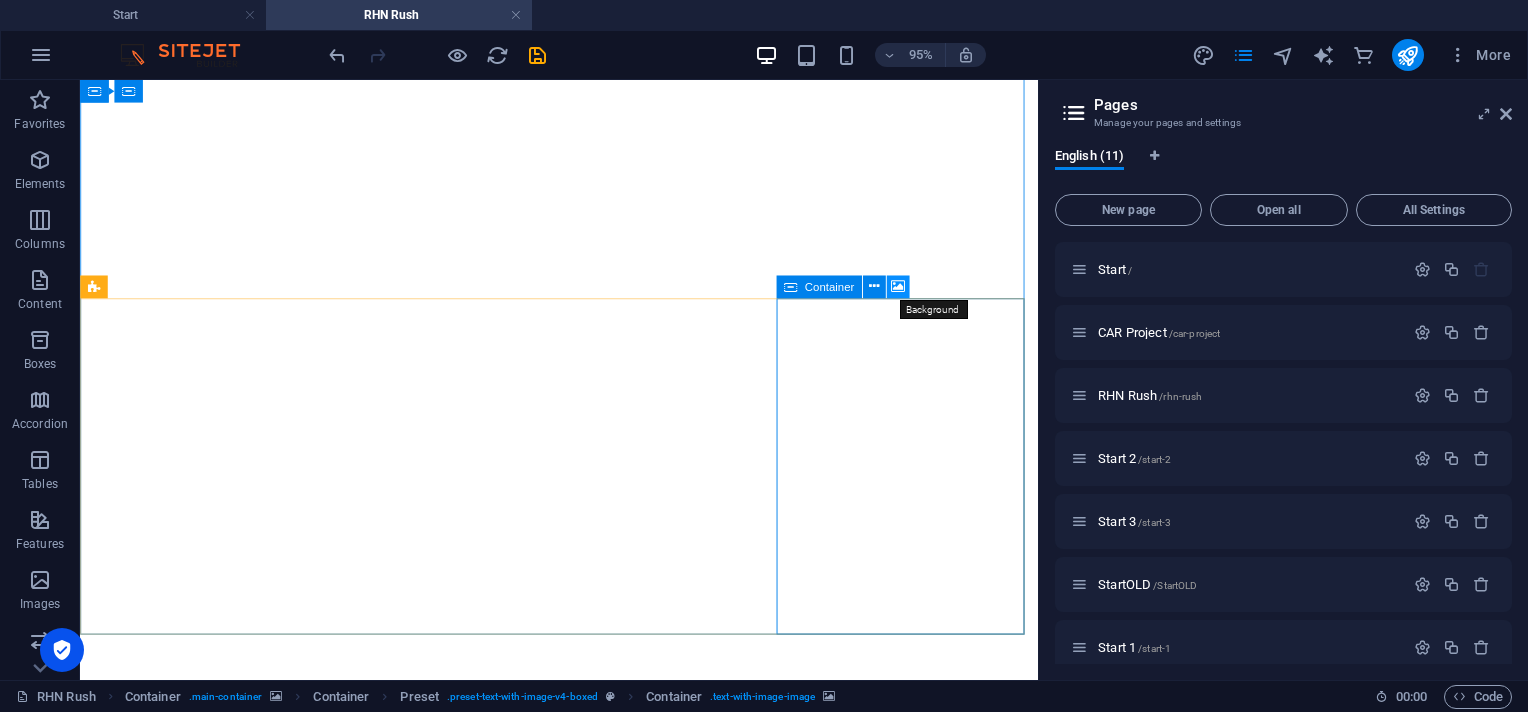 click at bounding box center [898, 287] 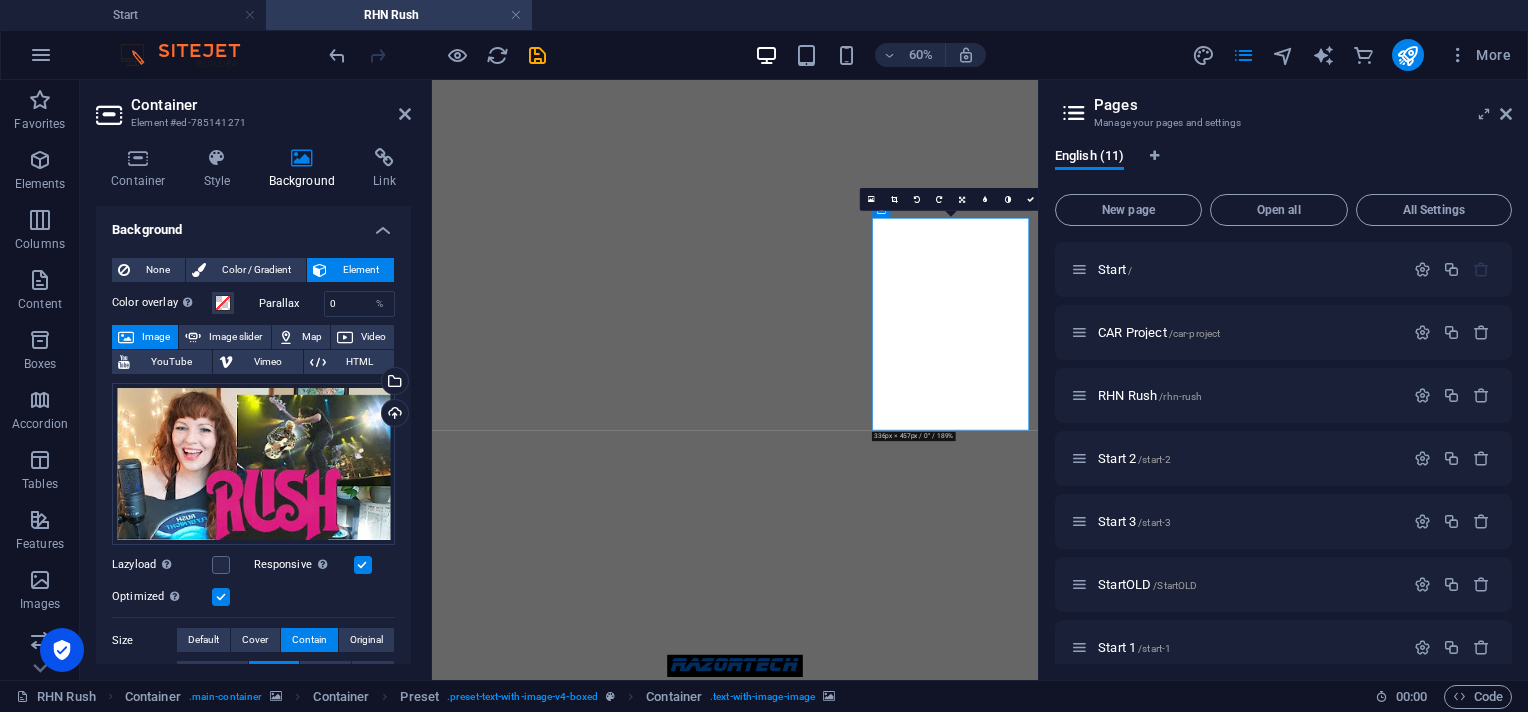 click at bounding box center [302, 158] 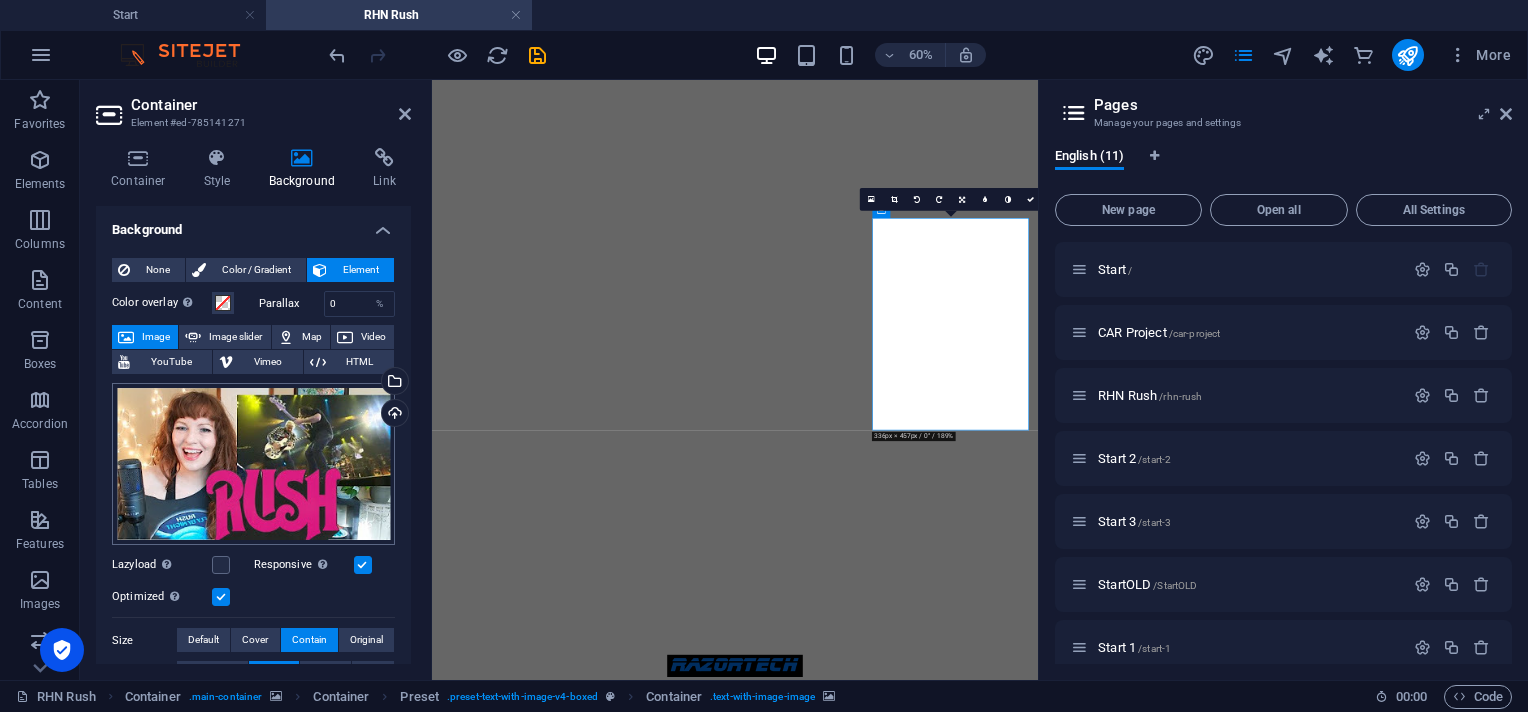 scroll, scrollTop: 133, scrollLeft: 0, axis: vertical 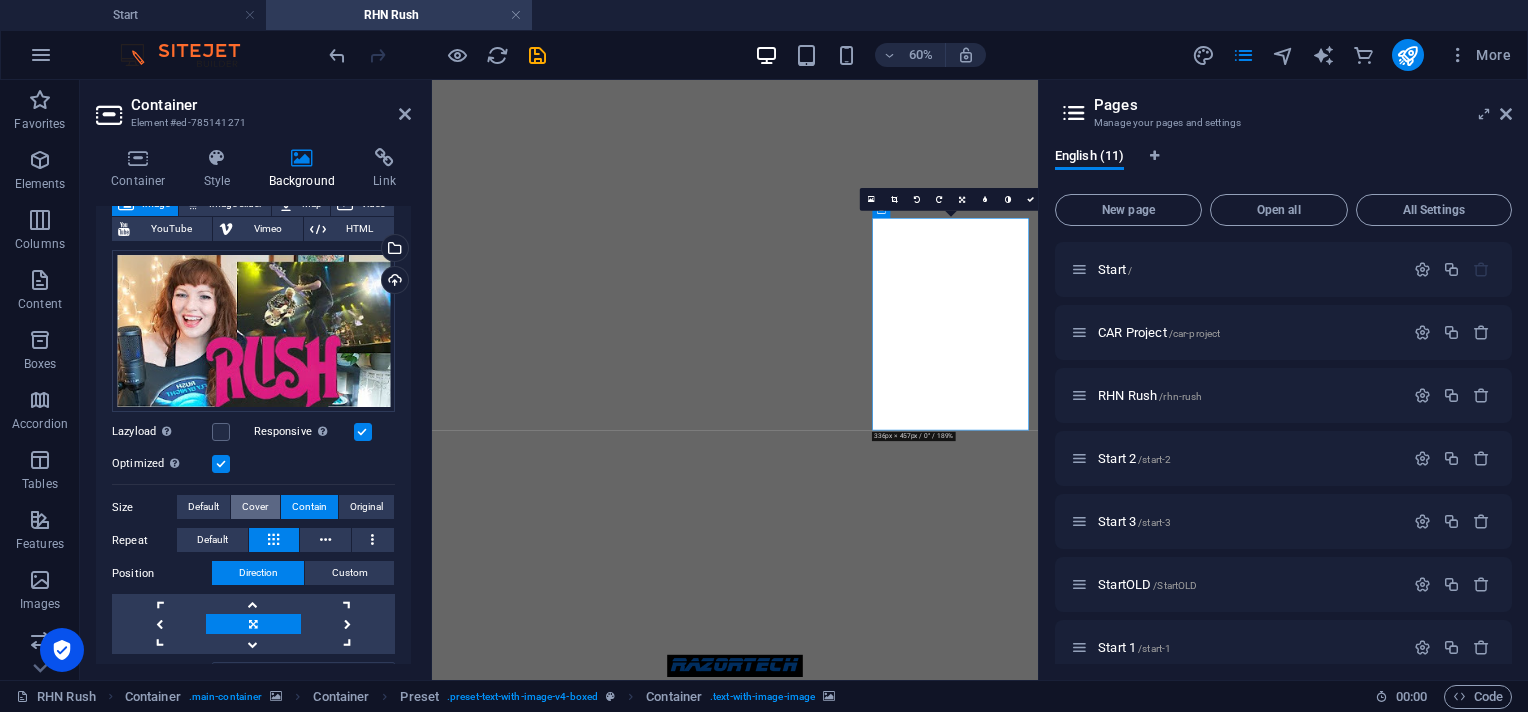 click on "Cover" at bounding box center (255, 507) 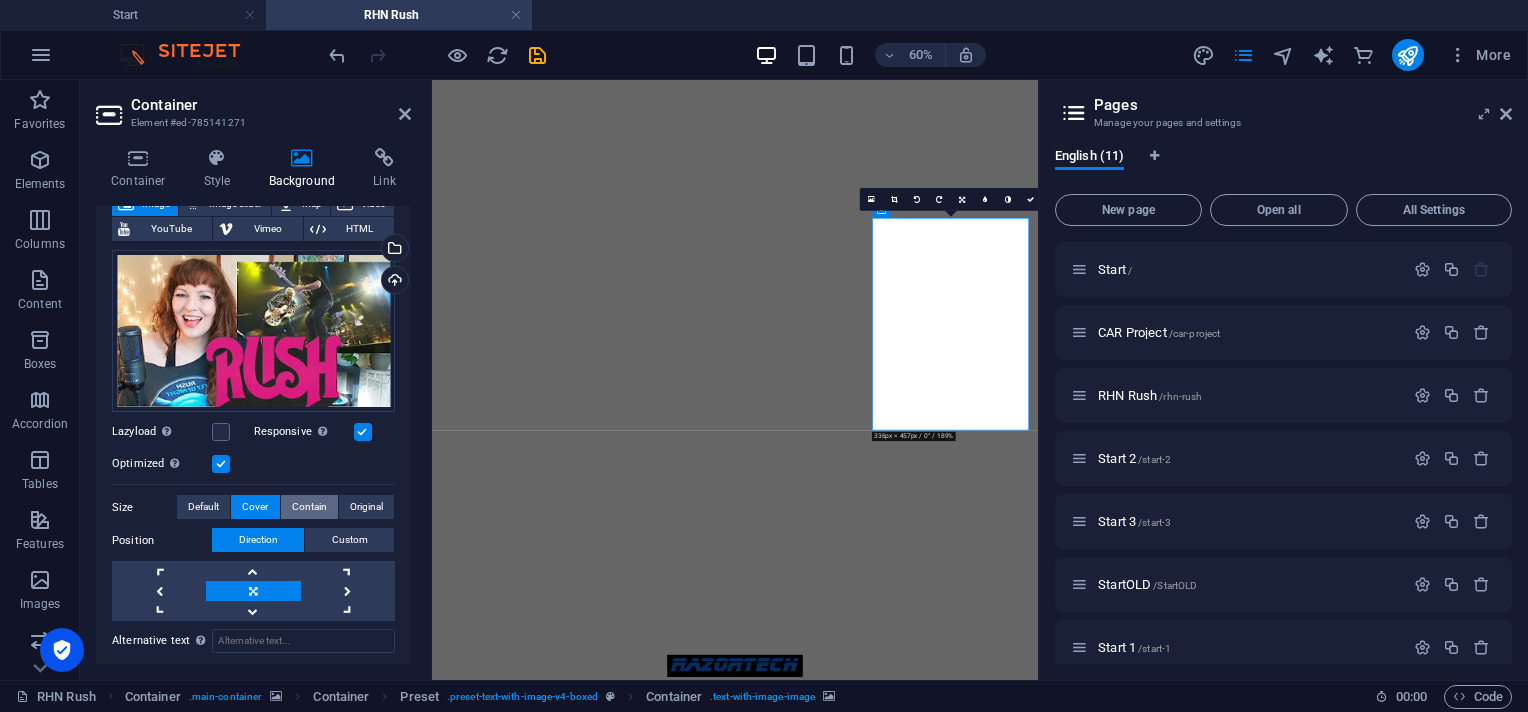 click on "Contain" at bounding box center [309, 507] 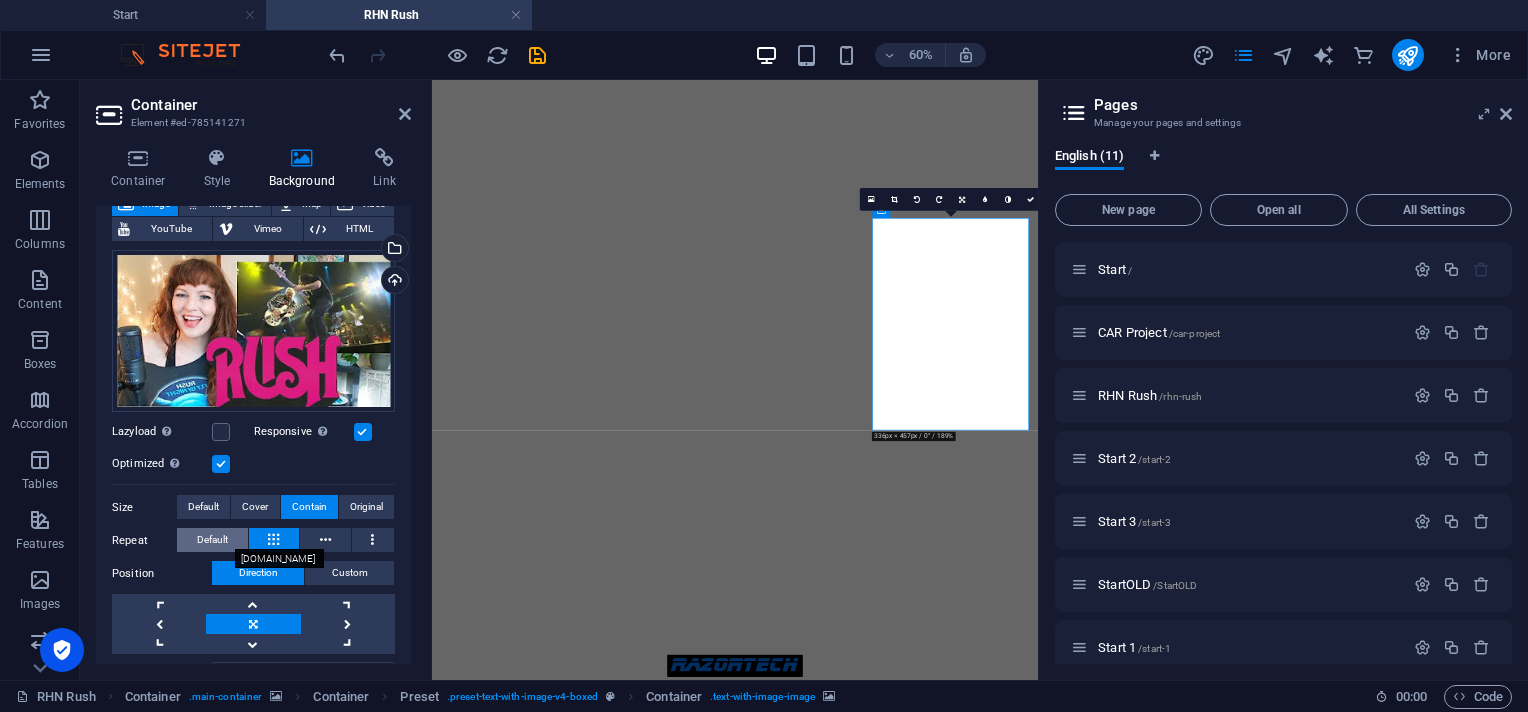 click on "Default" at bounding box center [212, 540] 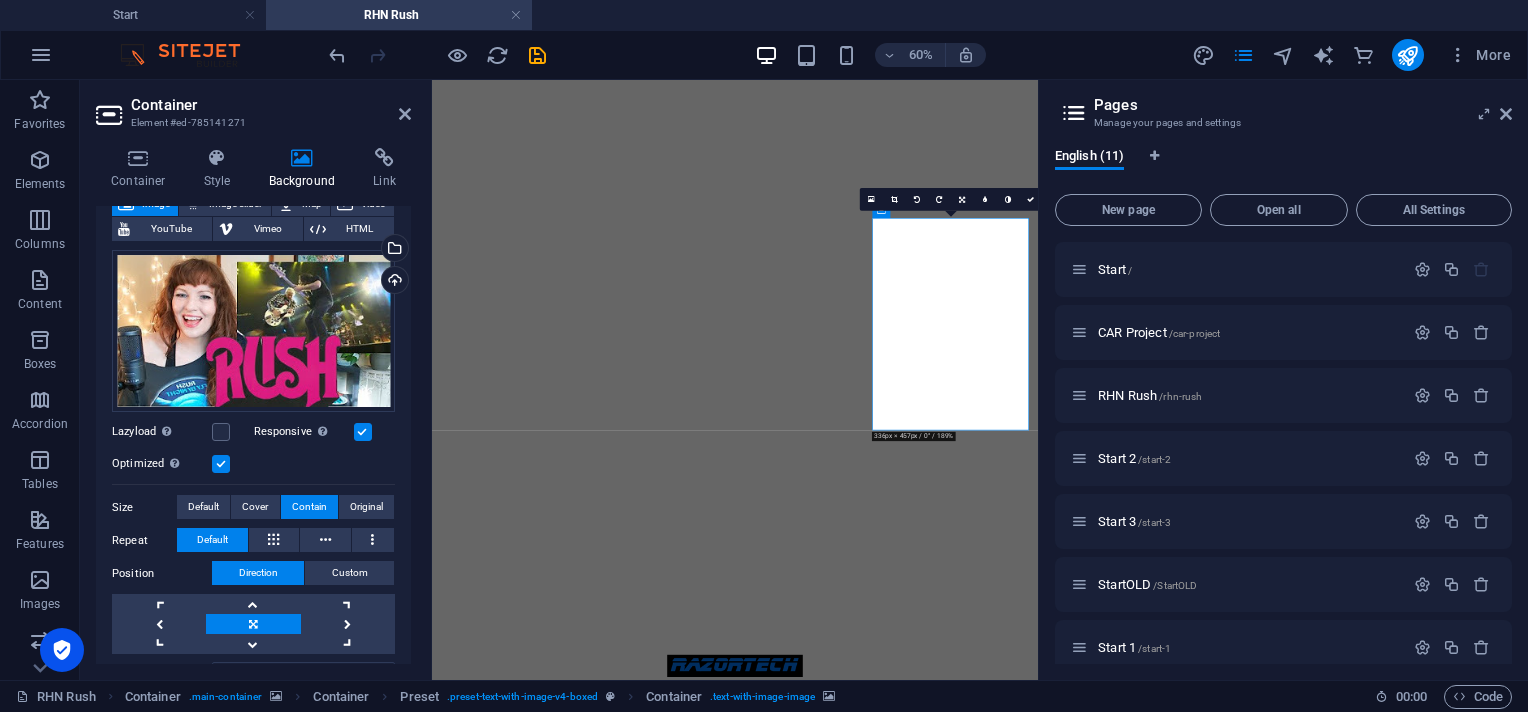 scroll, scrollTop: 0, scrollLeft: 0, axis: both 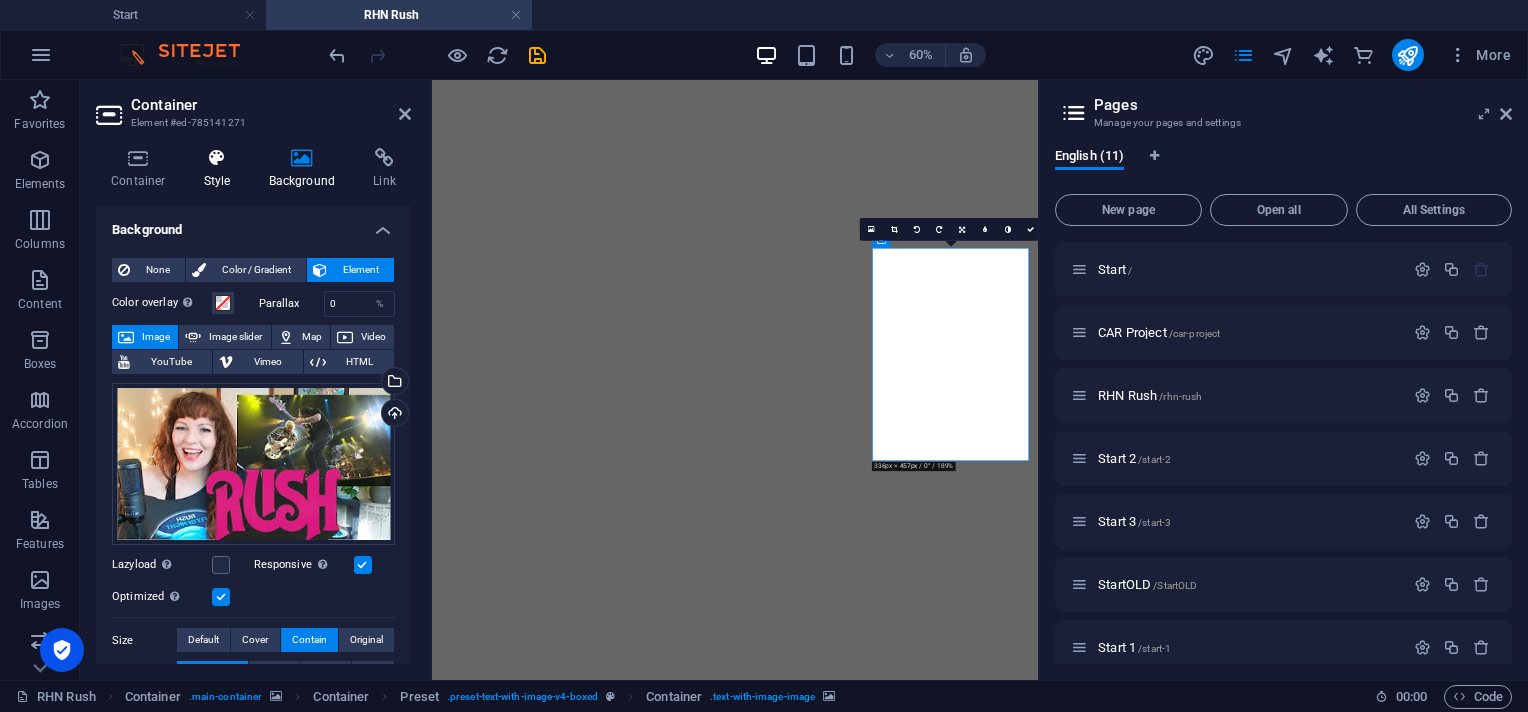 click at bounding box center [217, 158] 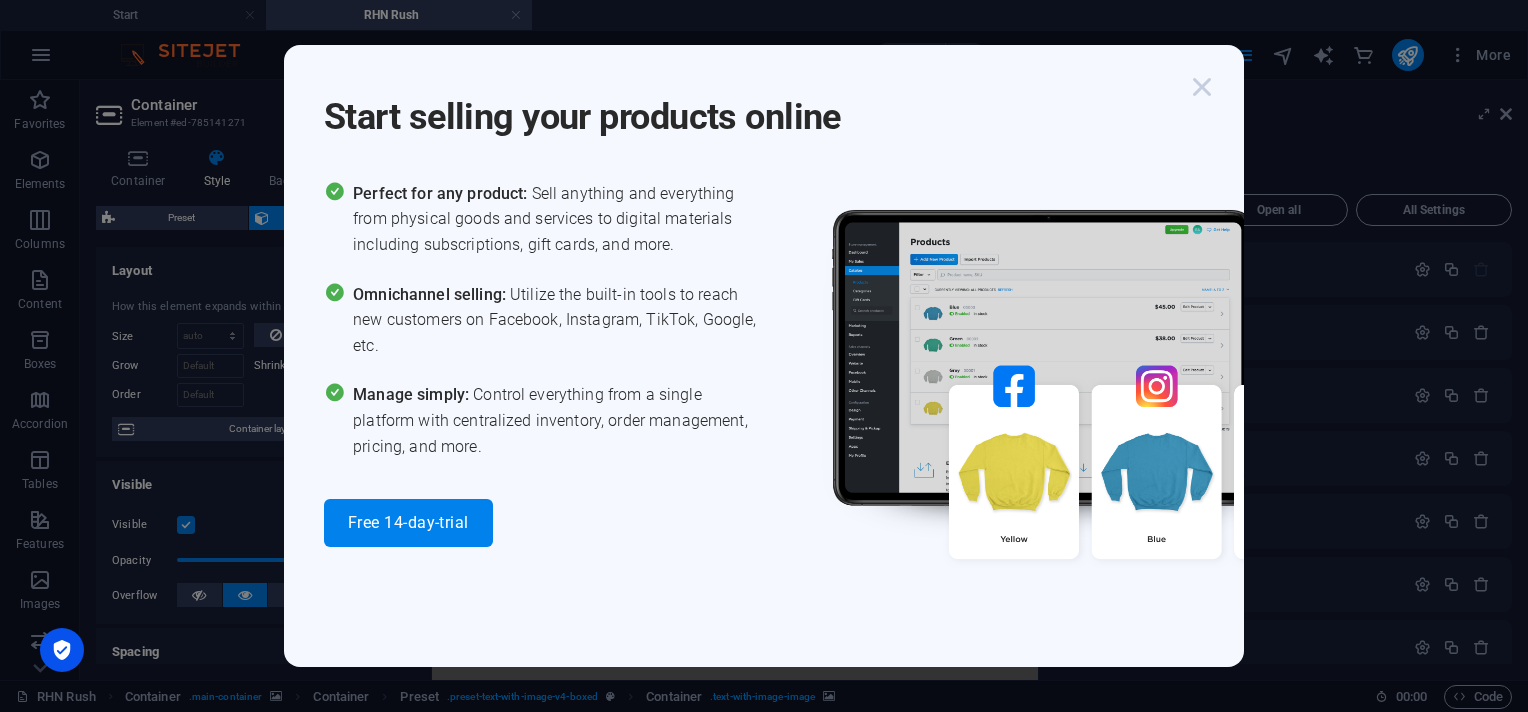 click at bounding box center (1202, 87) 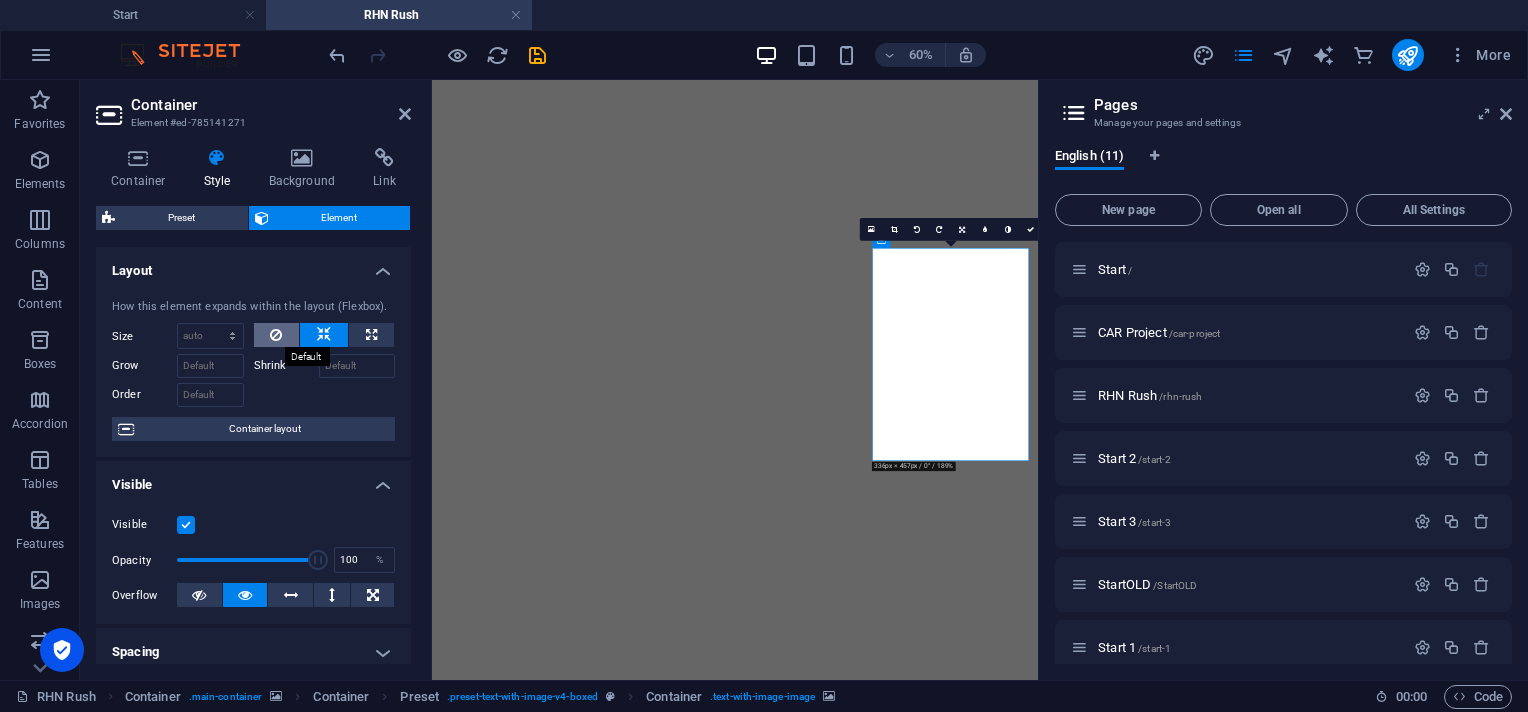 click at bounding box center [276, 335] 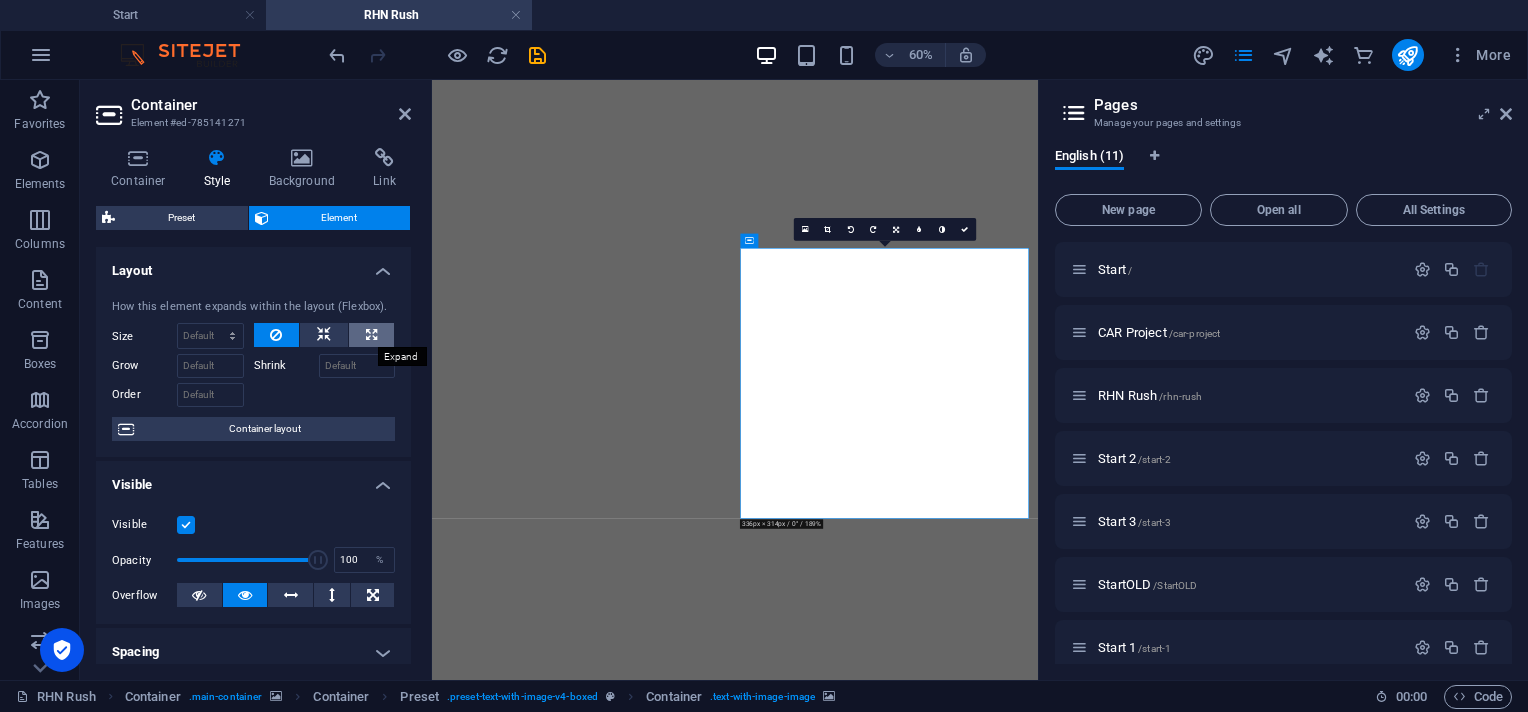 click at bounding box center [371, 335] 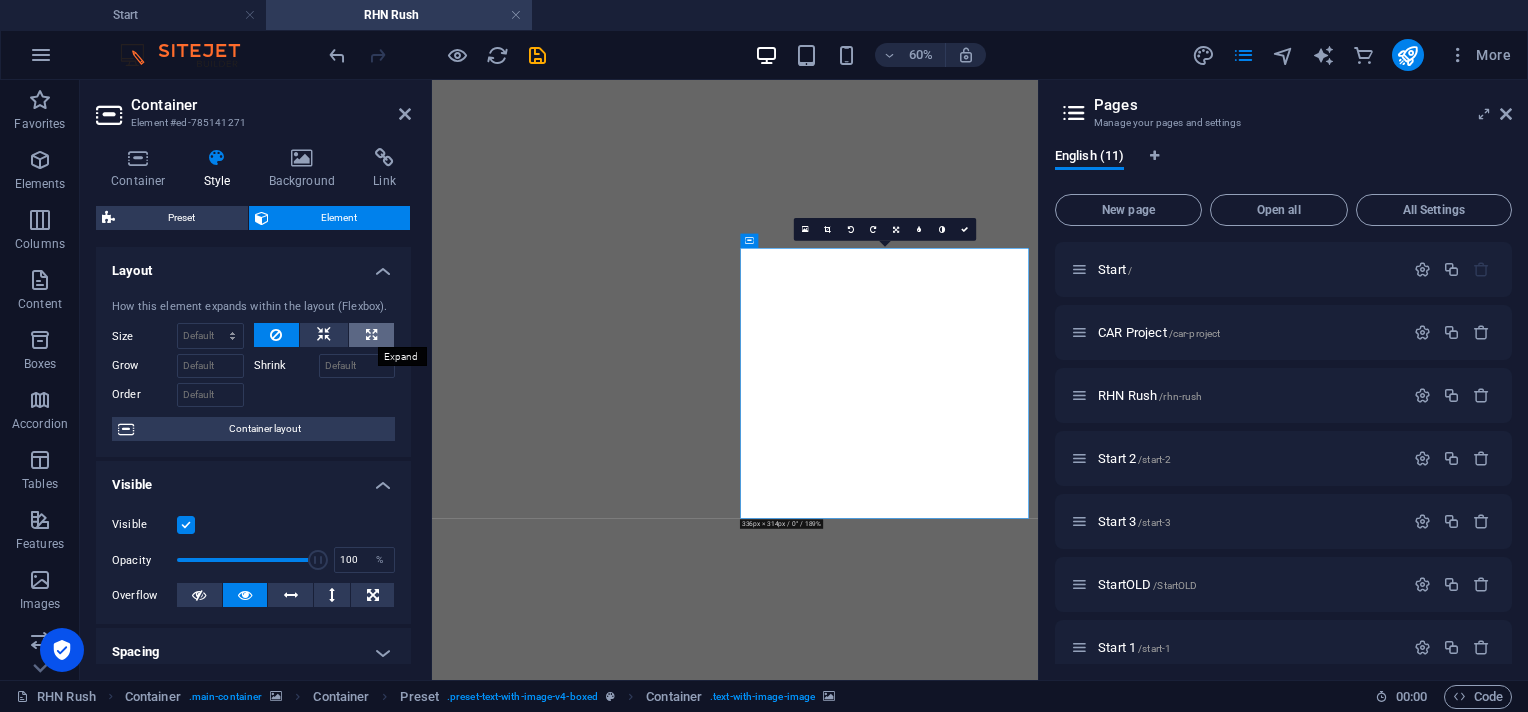 select on "%" 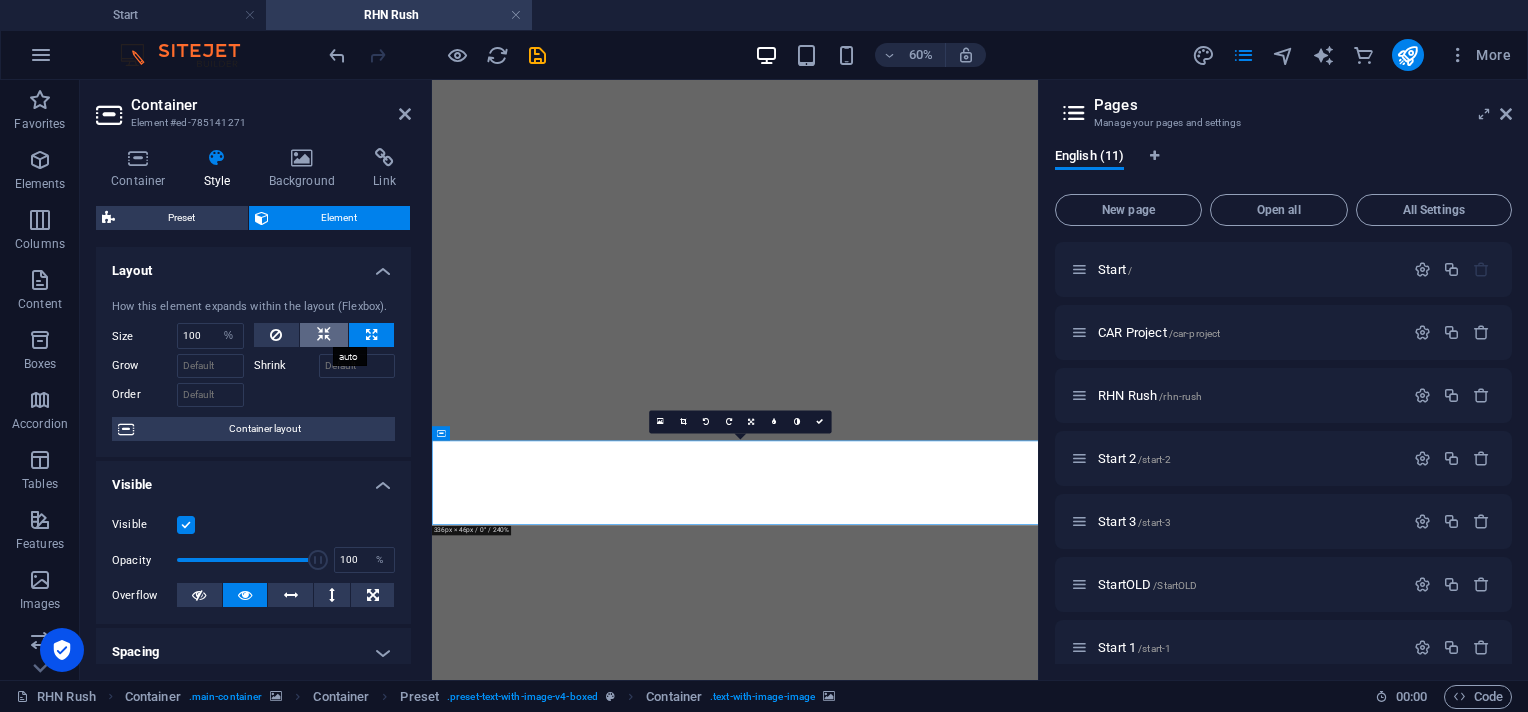 click at bounding box center [324, 335] 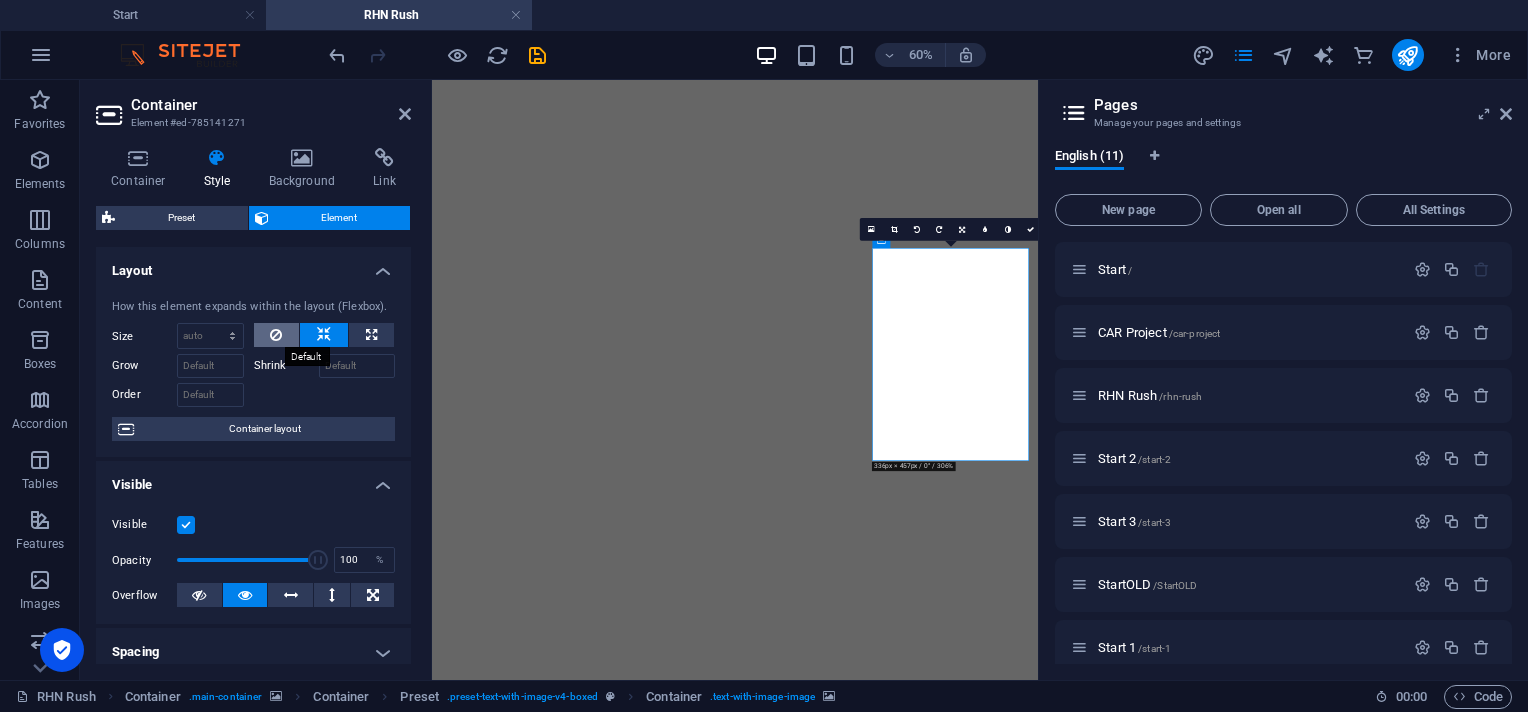 click at bounding box center (277, 335) 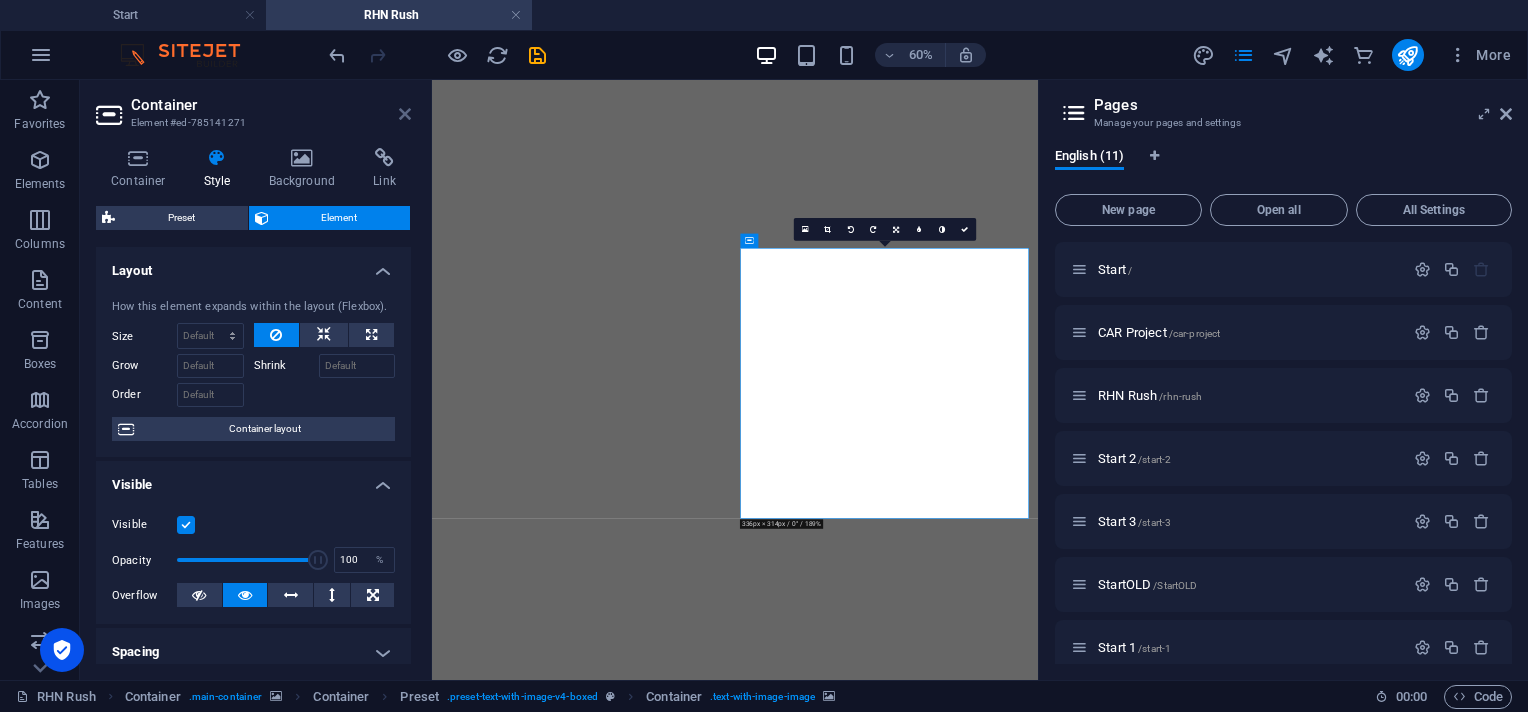 click at bounding box center (405, 114) 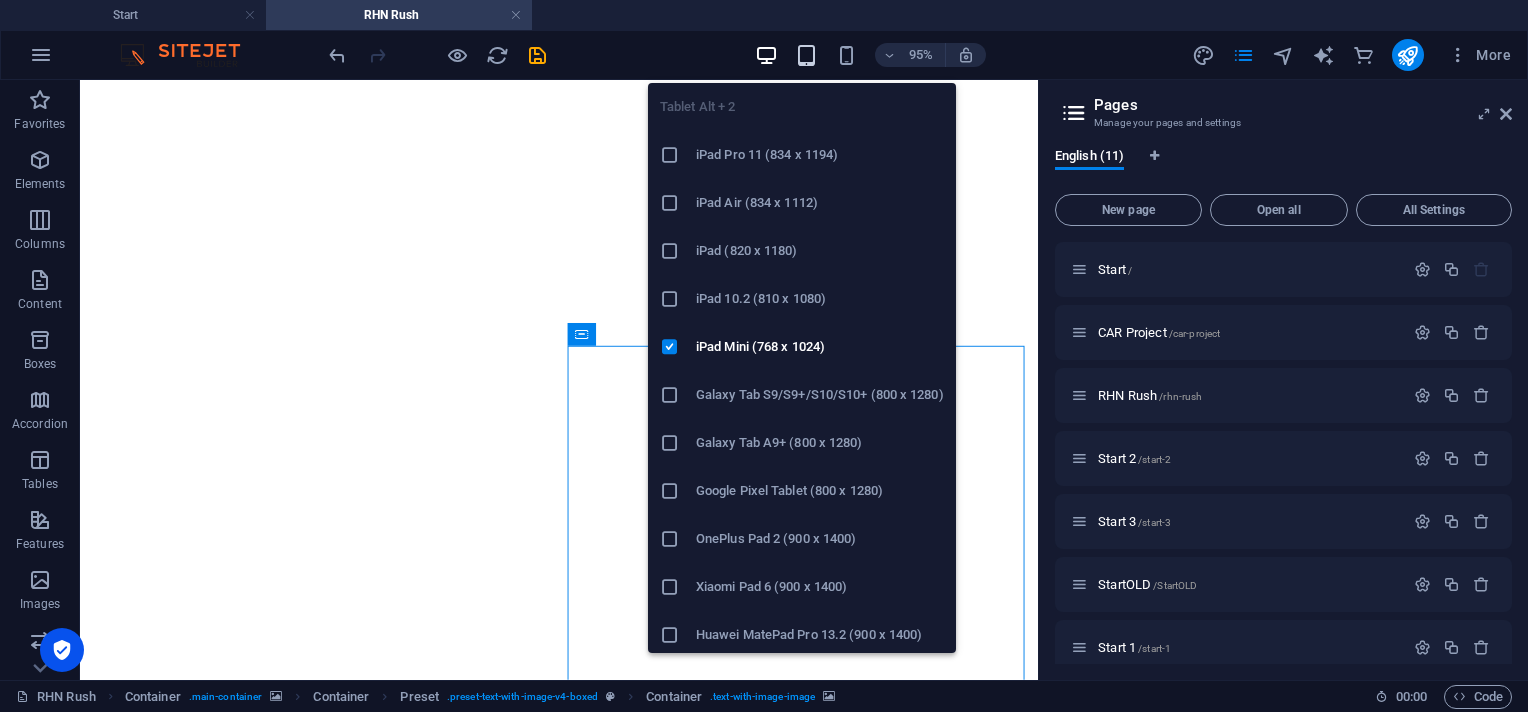 click at bounding box center [806, 55] 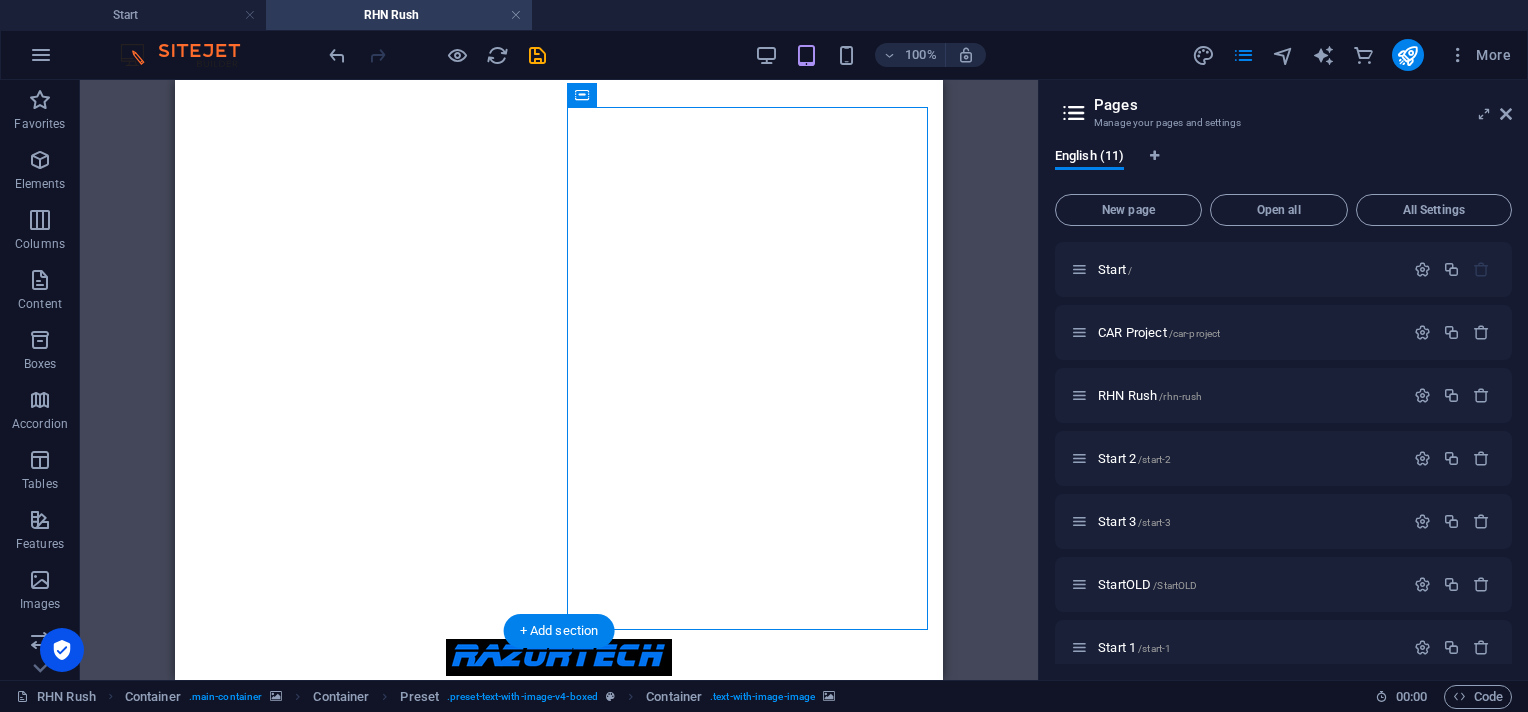 scroll, scrollTop: 108, scrollLeft: 0, axis: vertical 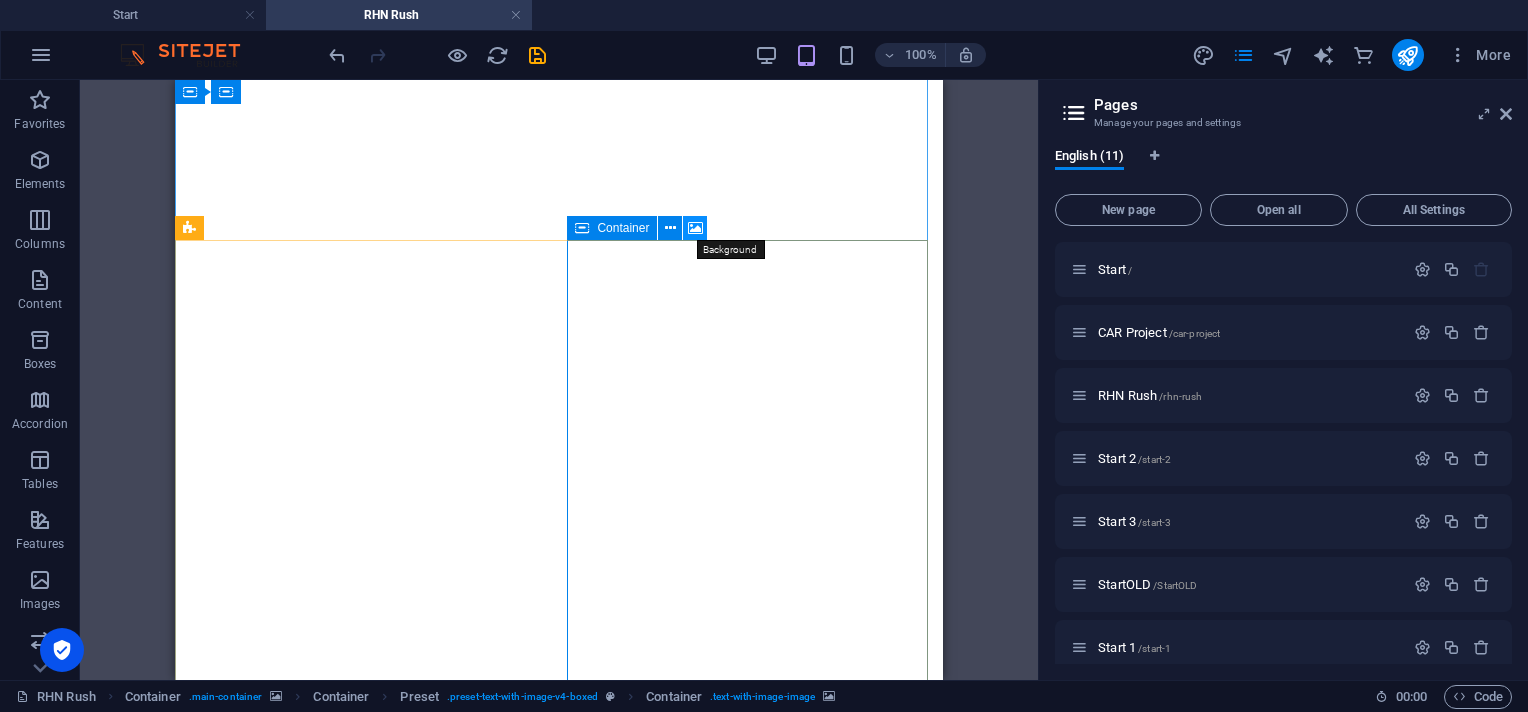 click at bounding box center [695, 228] 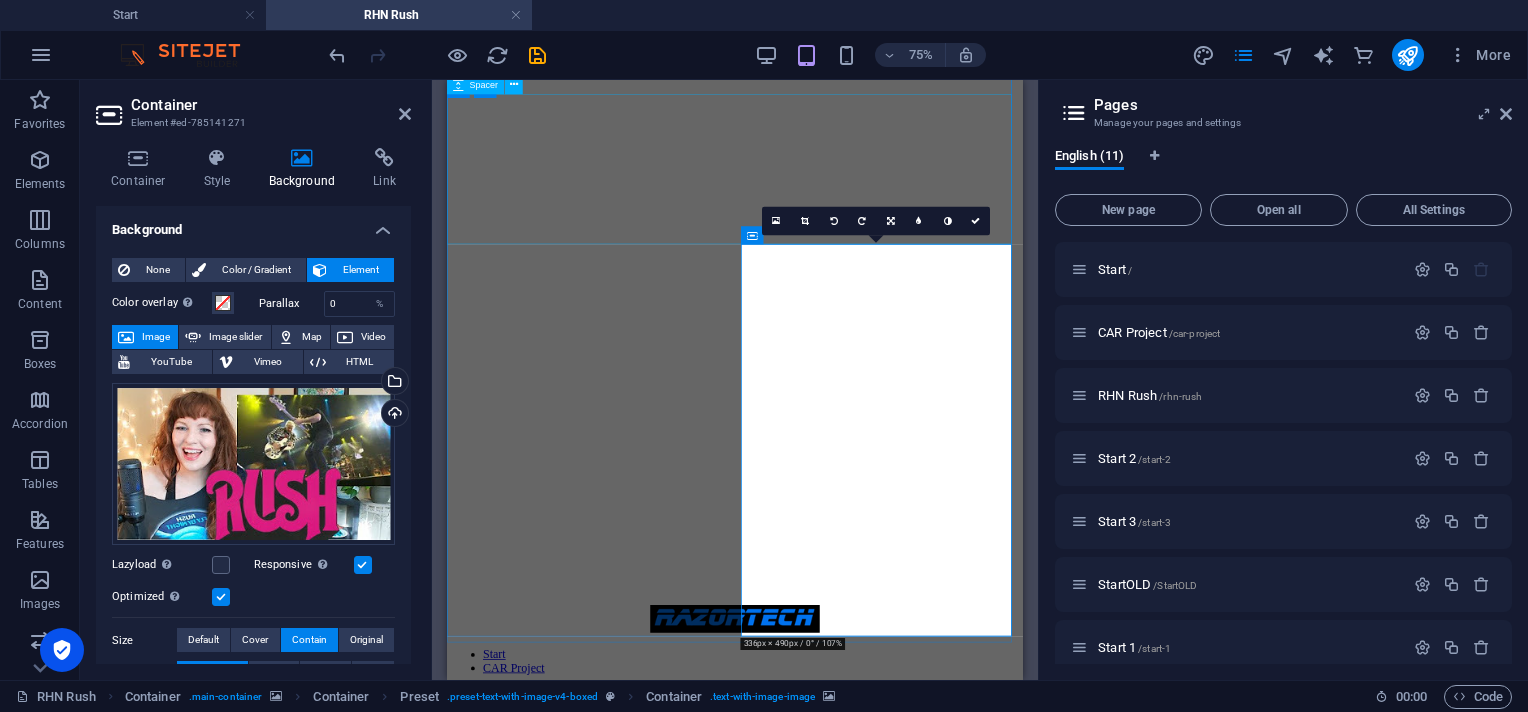 scroll, scrollTop: 50, scrollLeft: 0, axis: vertical 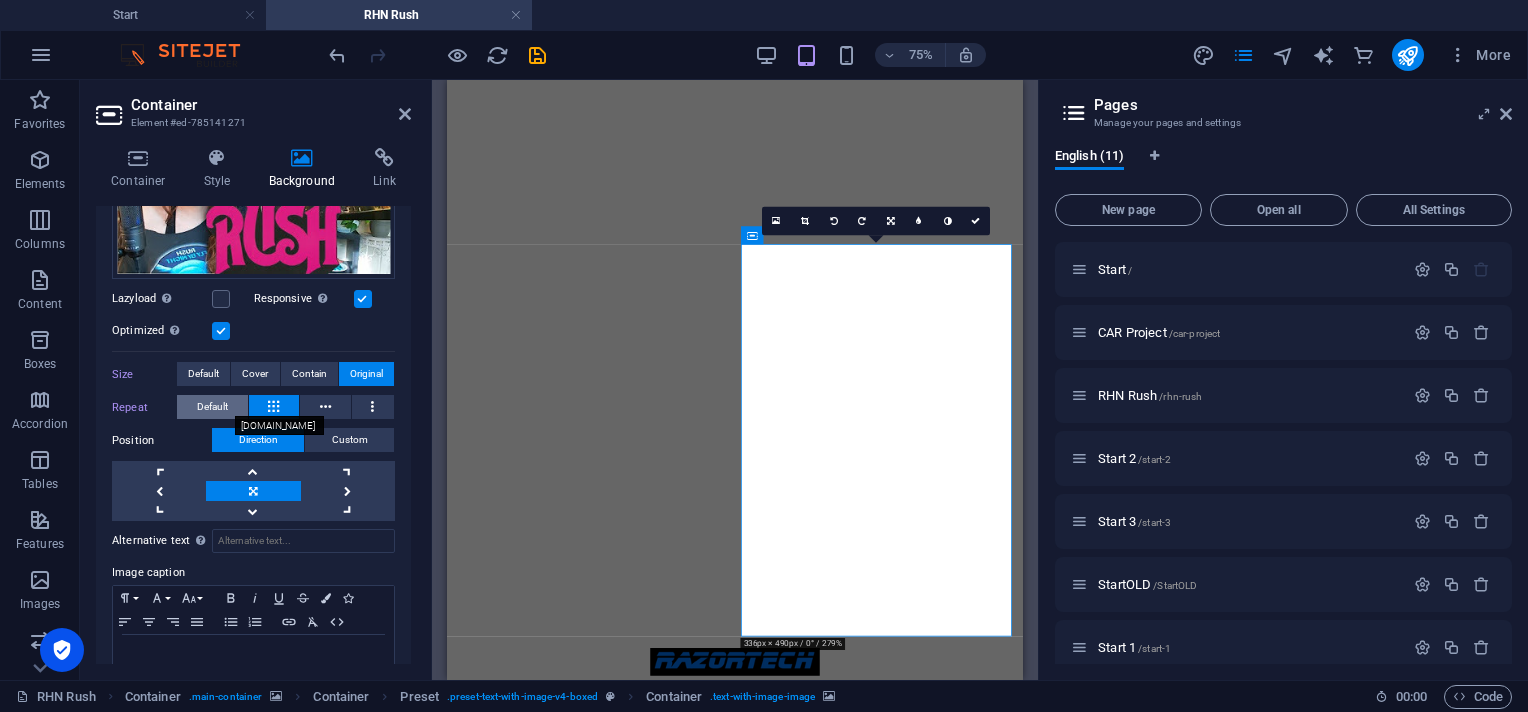 click on "Default" at bounding box center (212, 407) 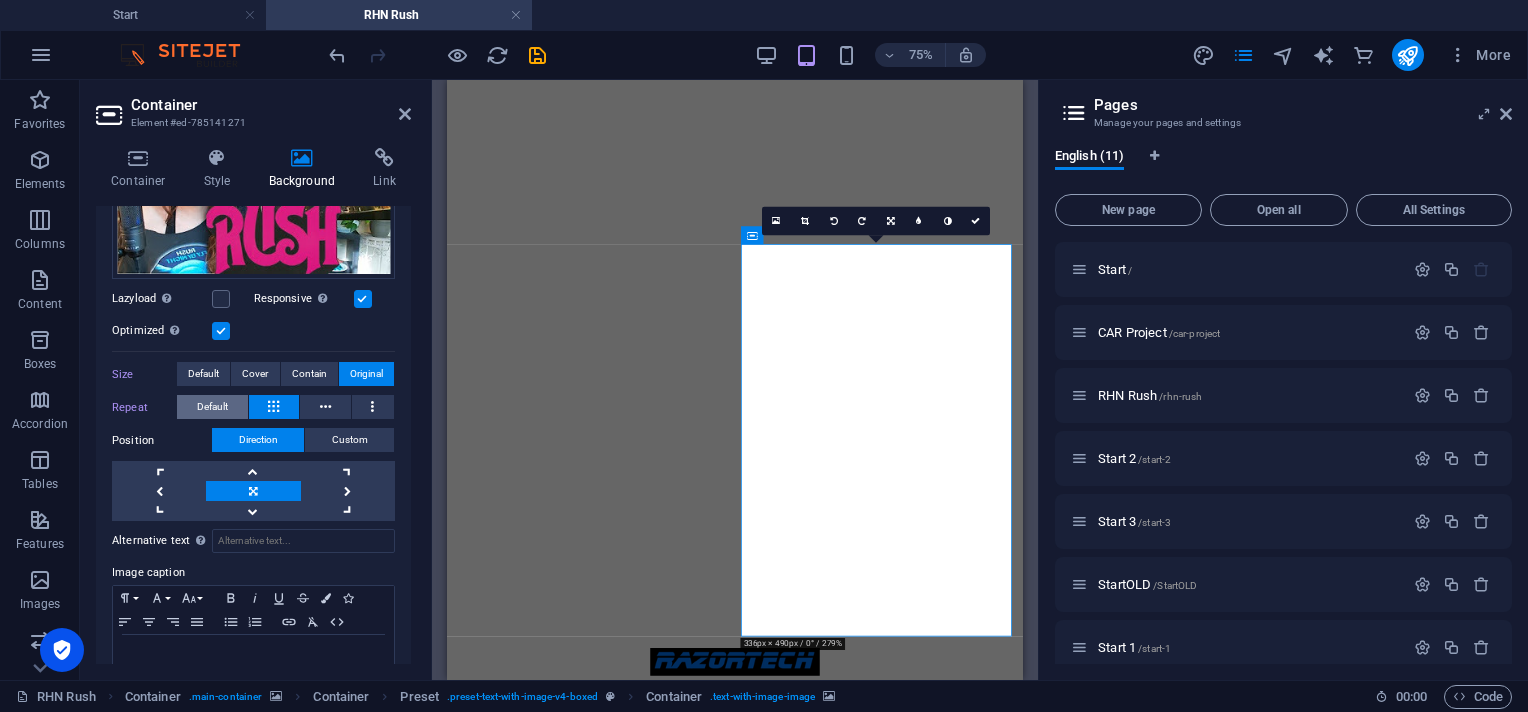 click on "Default" at bounding box center (212, 407) 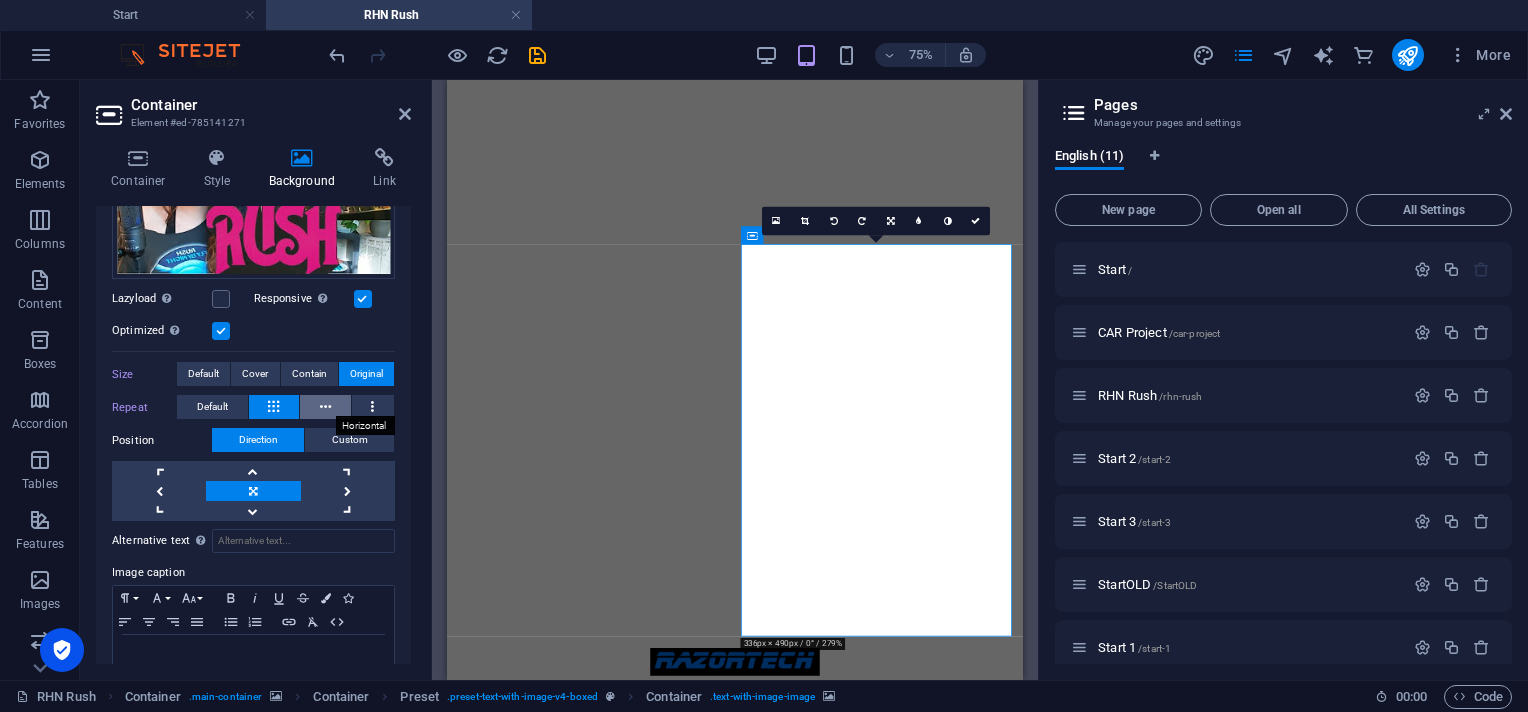click at bounding box center (325, 407) 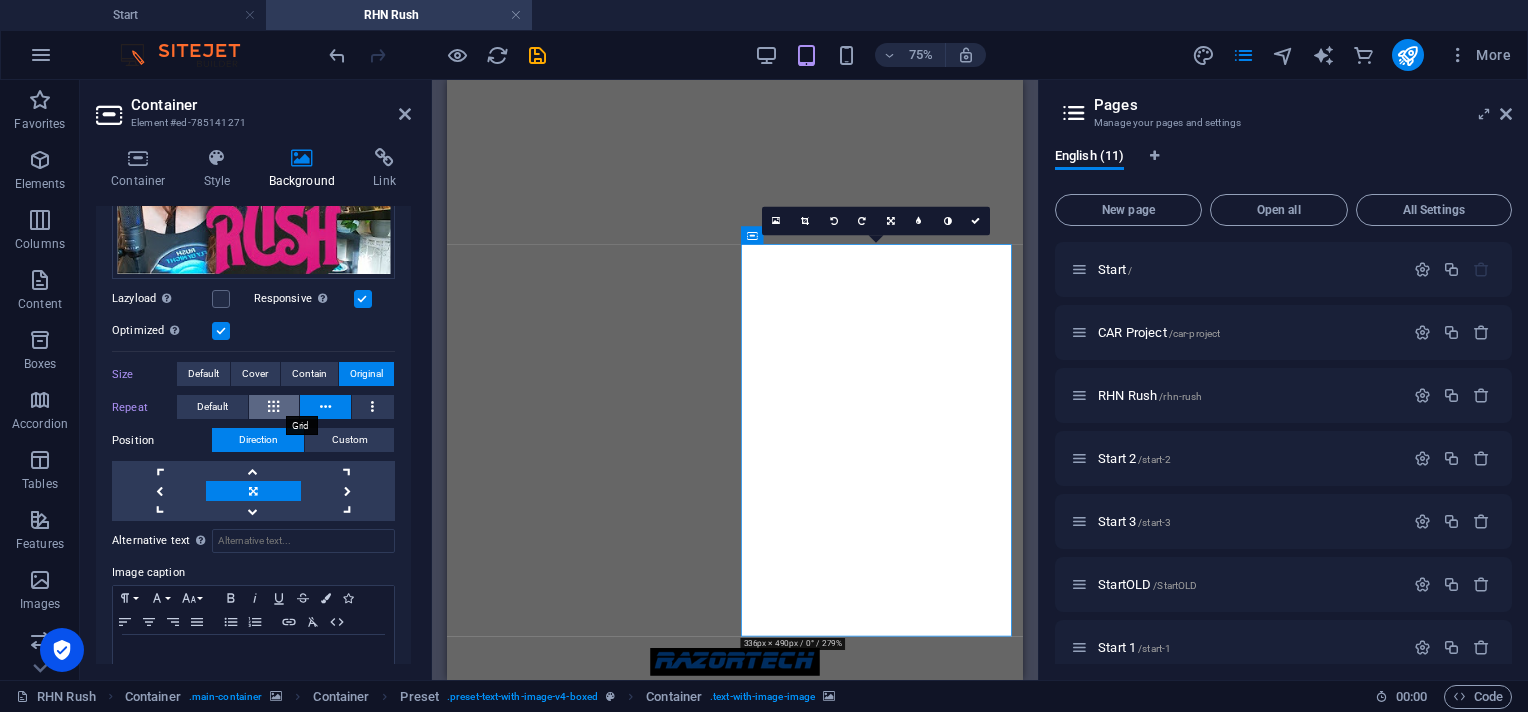 click at bounding box center [274, 407] 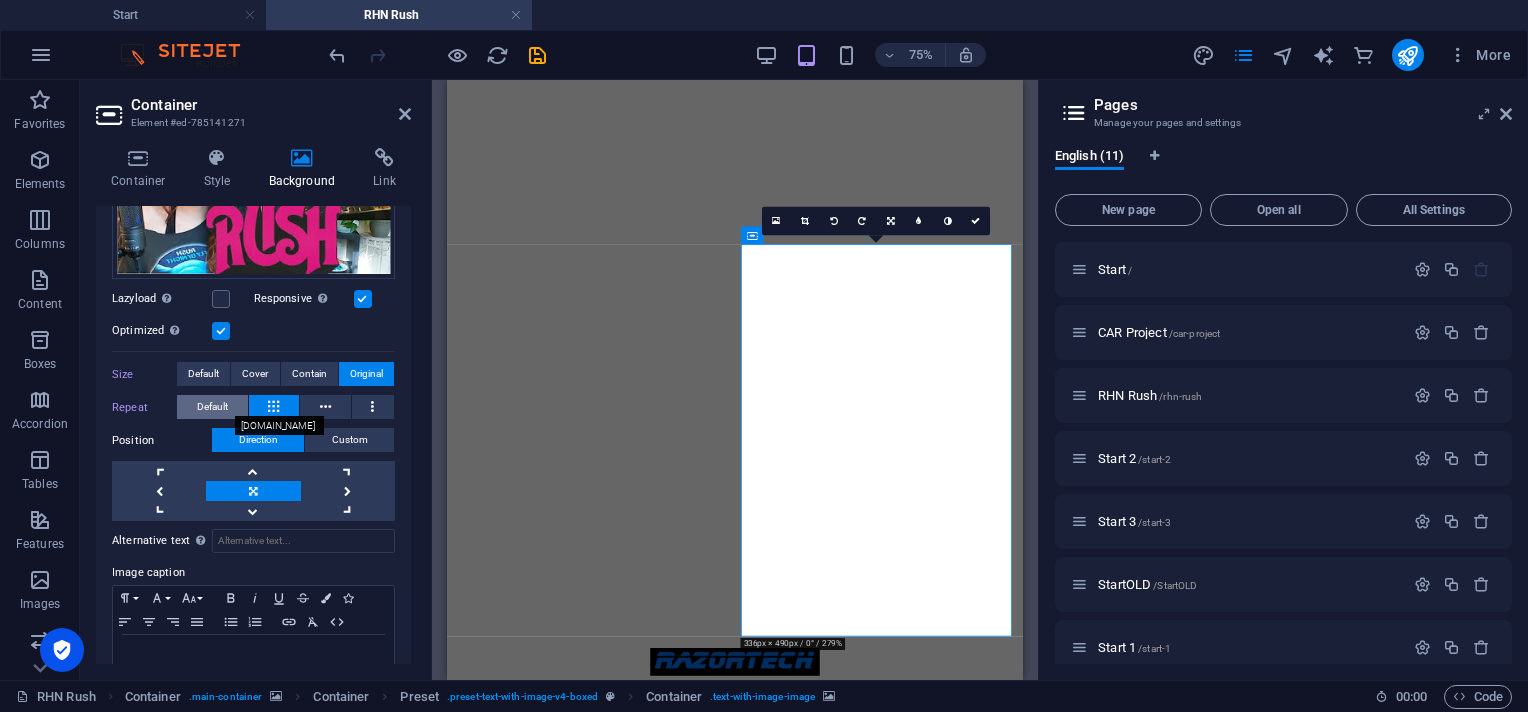 click on "Default" at bounding box center (212, 407) 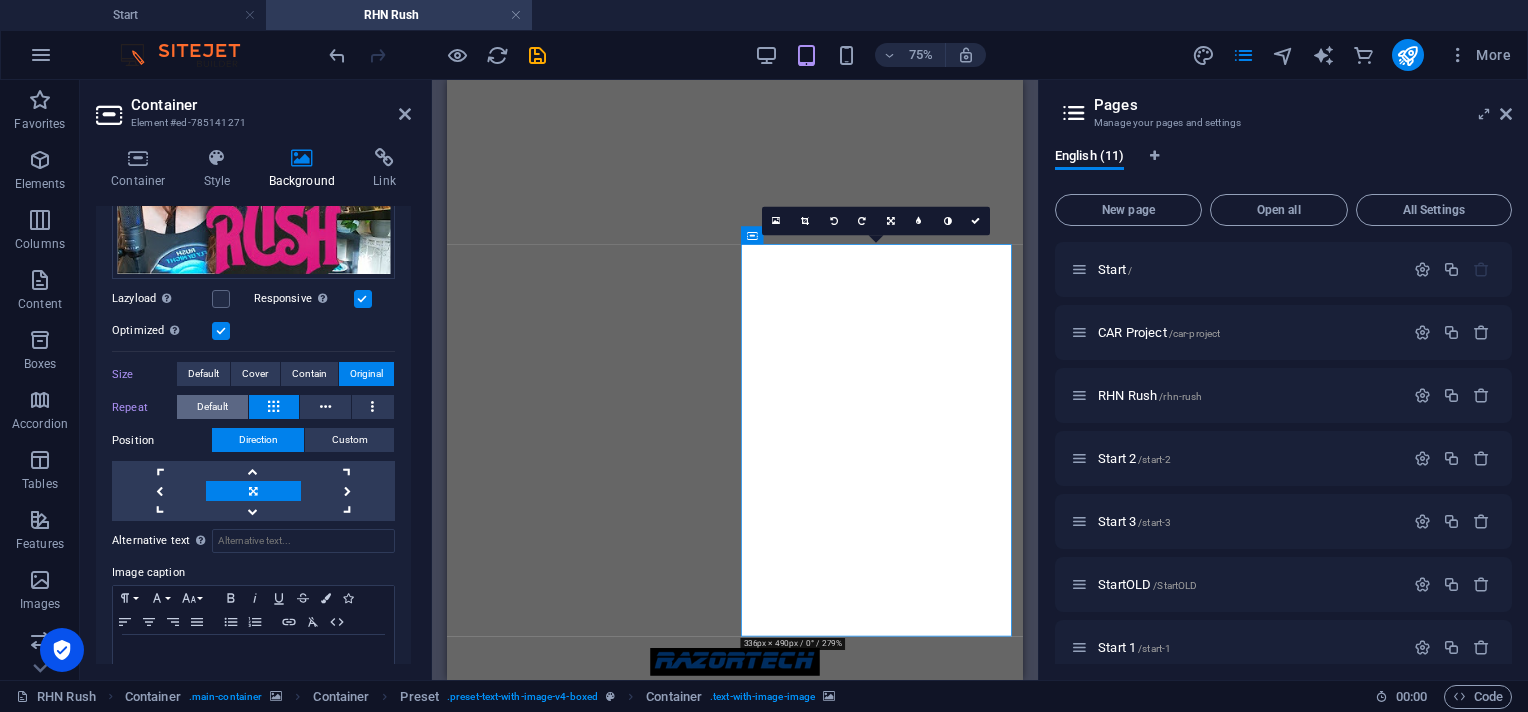 click on "Default" at bounding box center (212, 407) 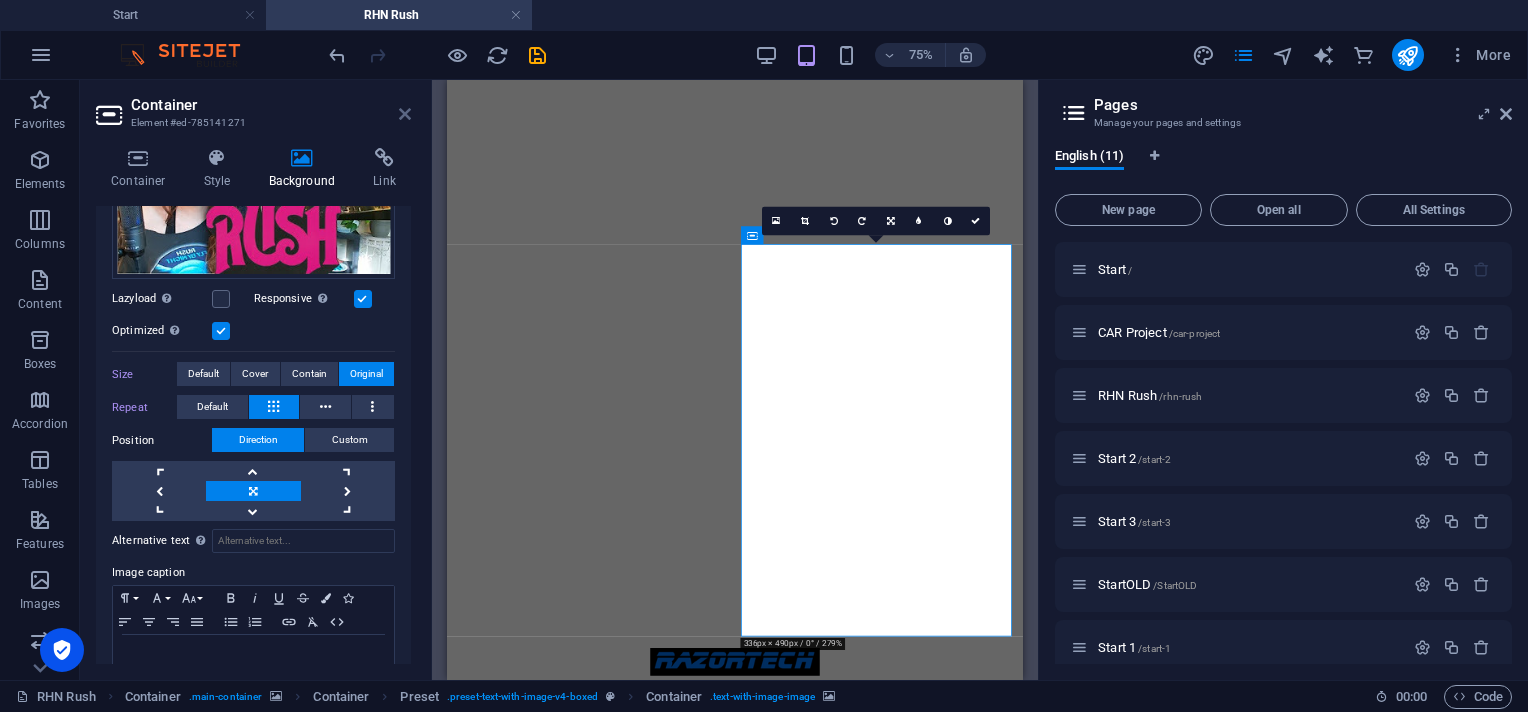 click at bounding box center [405, 114] 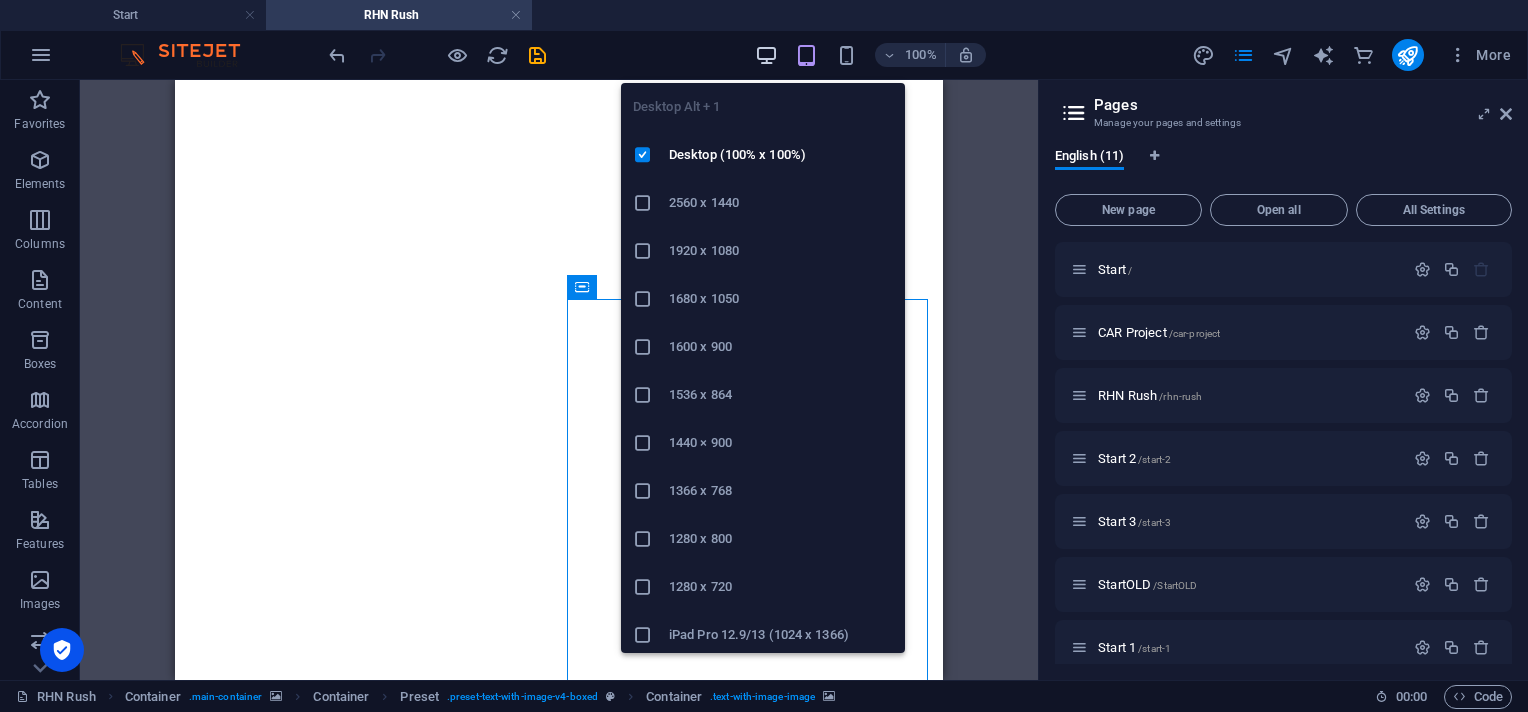 click at bounding box center (766, 55) 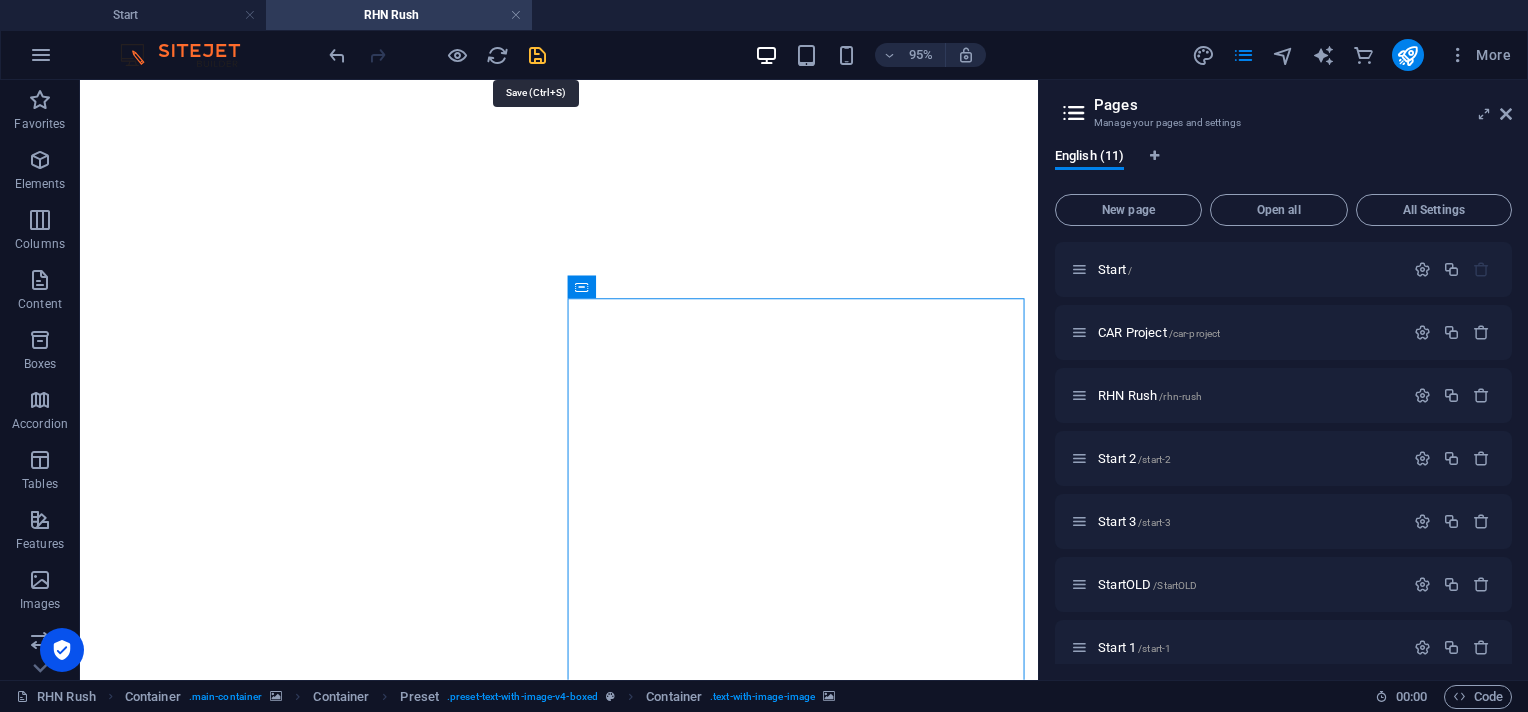 click at bounding box center [537, 55] 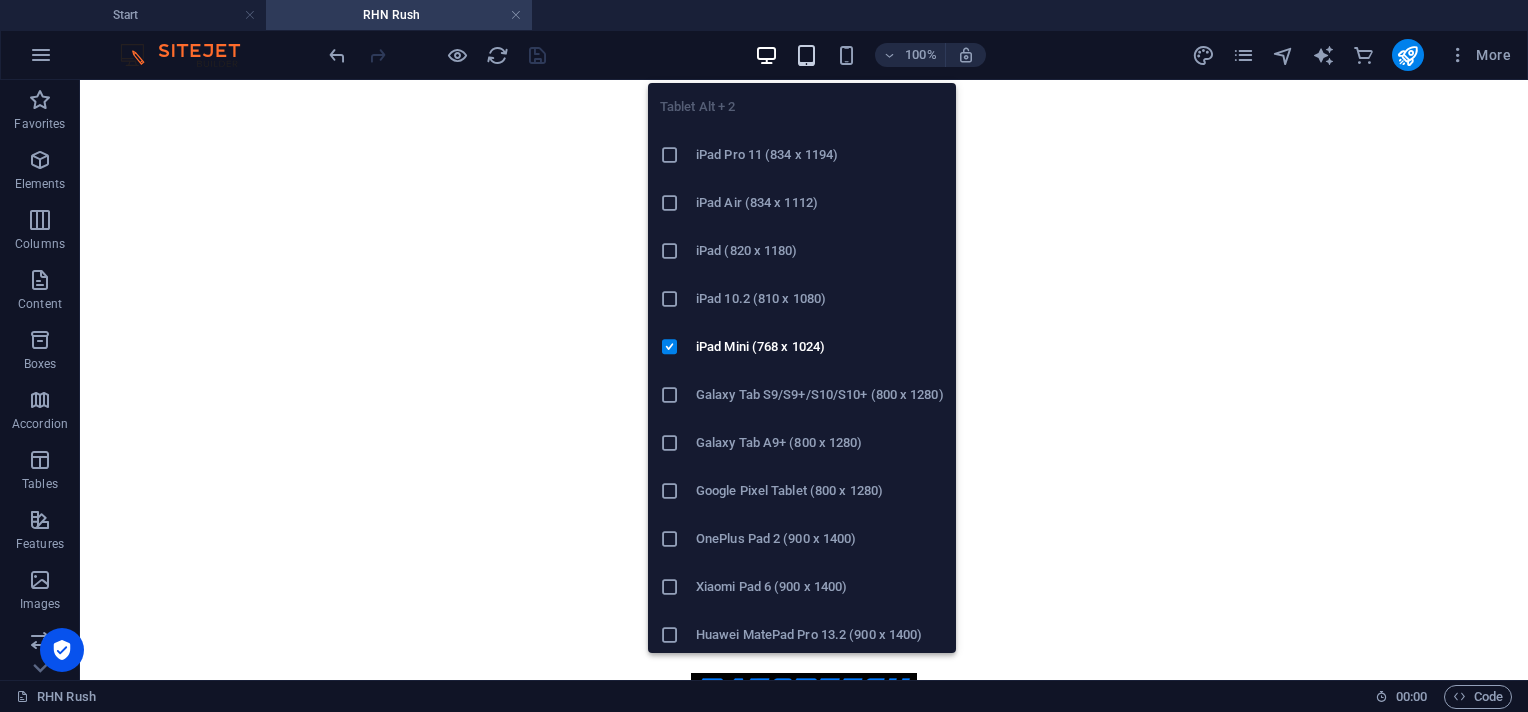 click at bounding box center (806, 55) 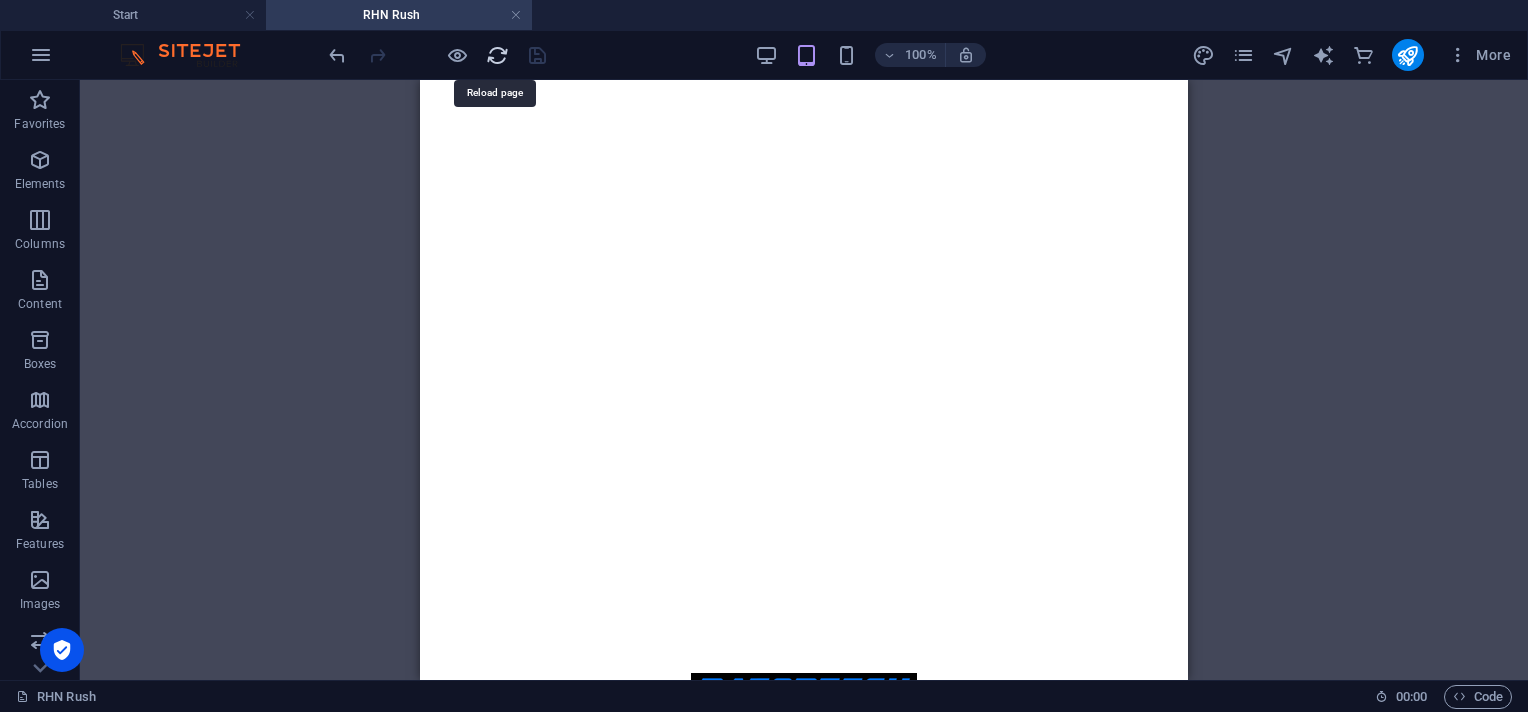 click at bounding box center (497, 55) 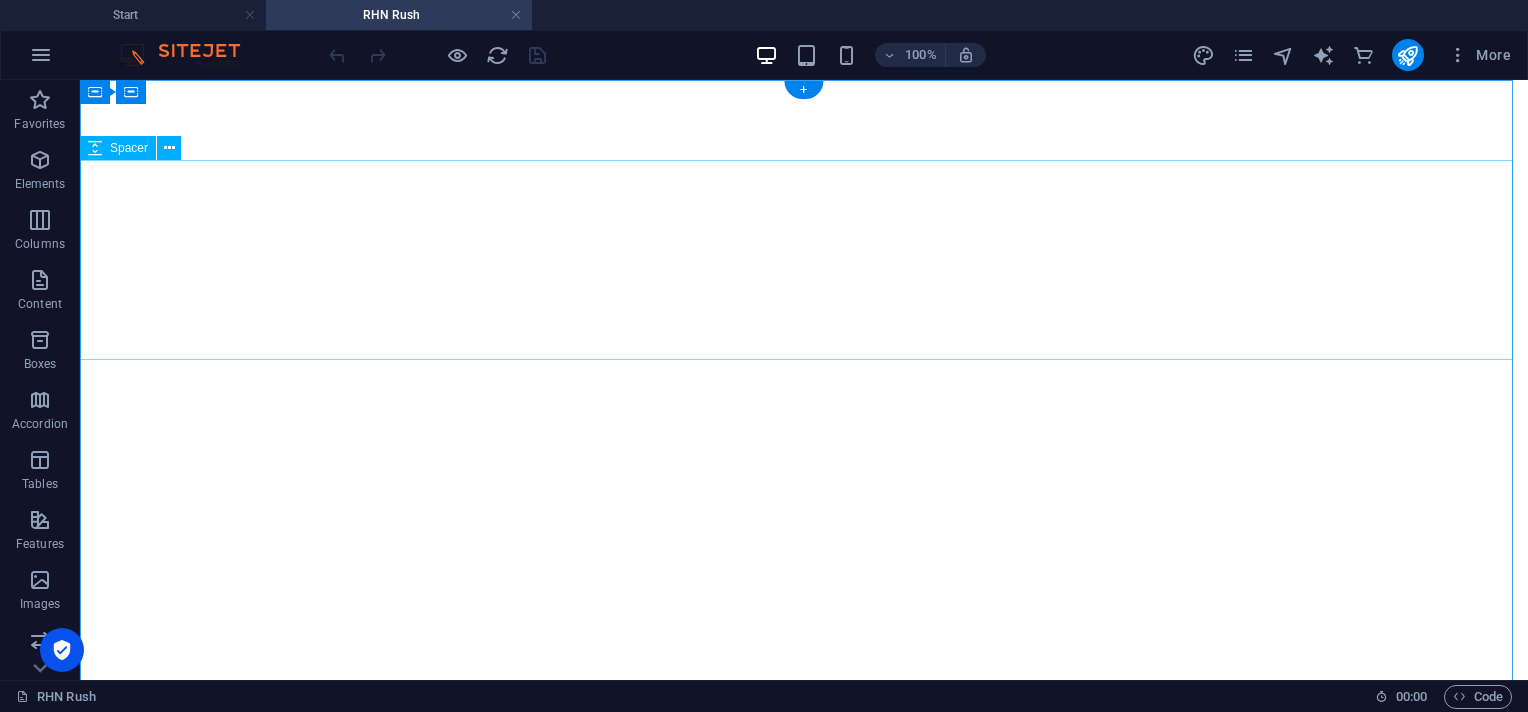 scroll, scrollTop: 84, scrollLeft: 0, axis: vertical 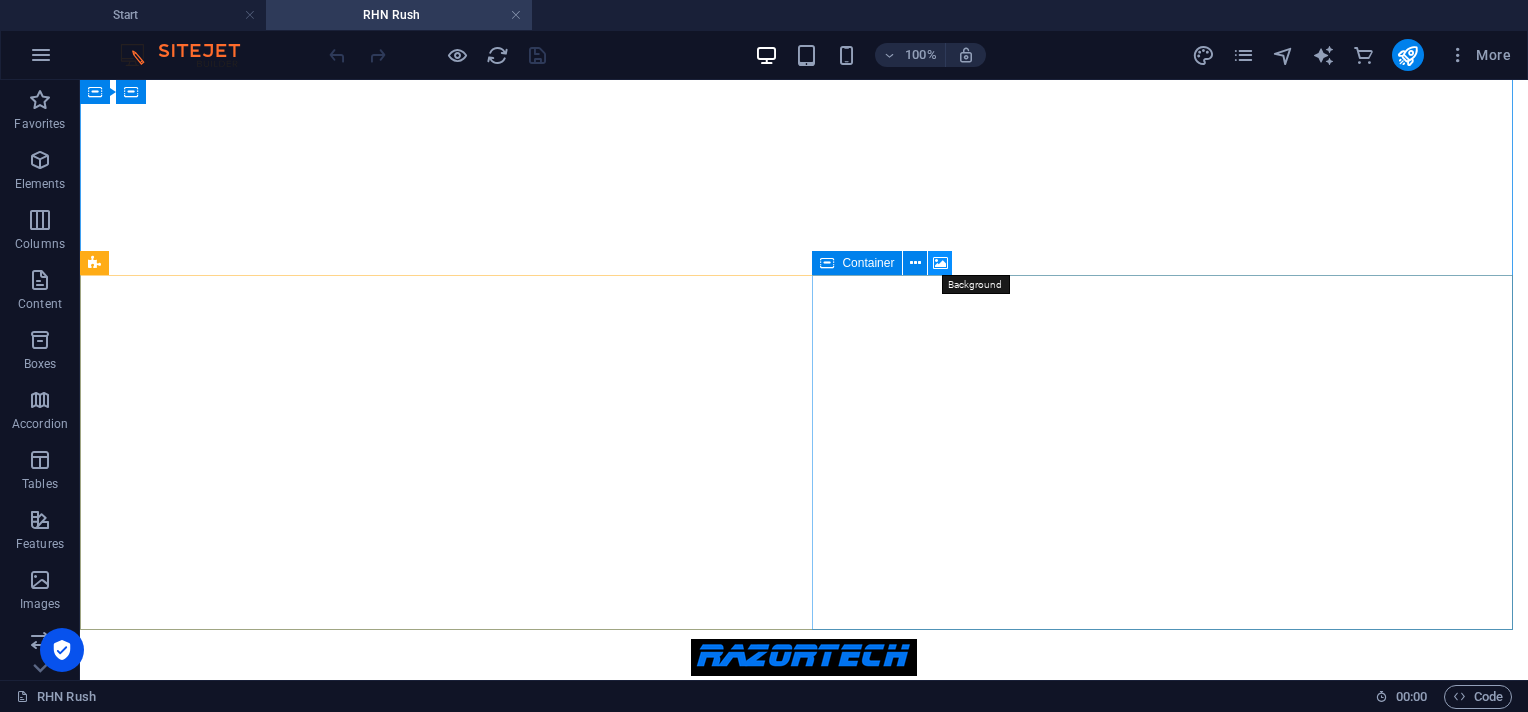 click at bounding box center [940, 263] 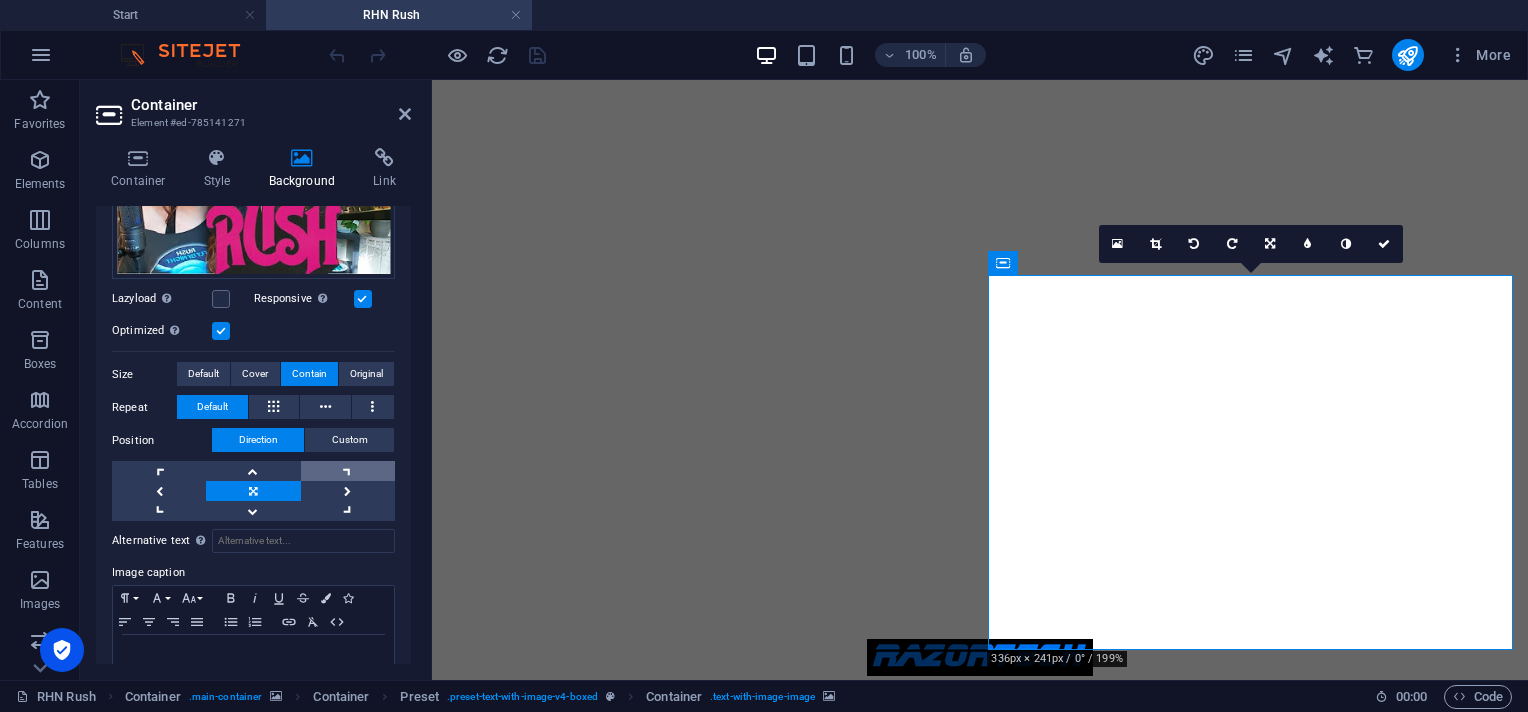 scroll, scrollTop: 0, scrollLeft: 0, axis: both 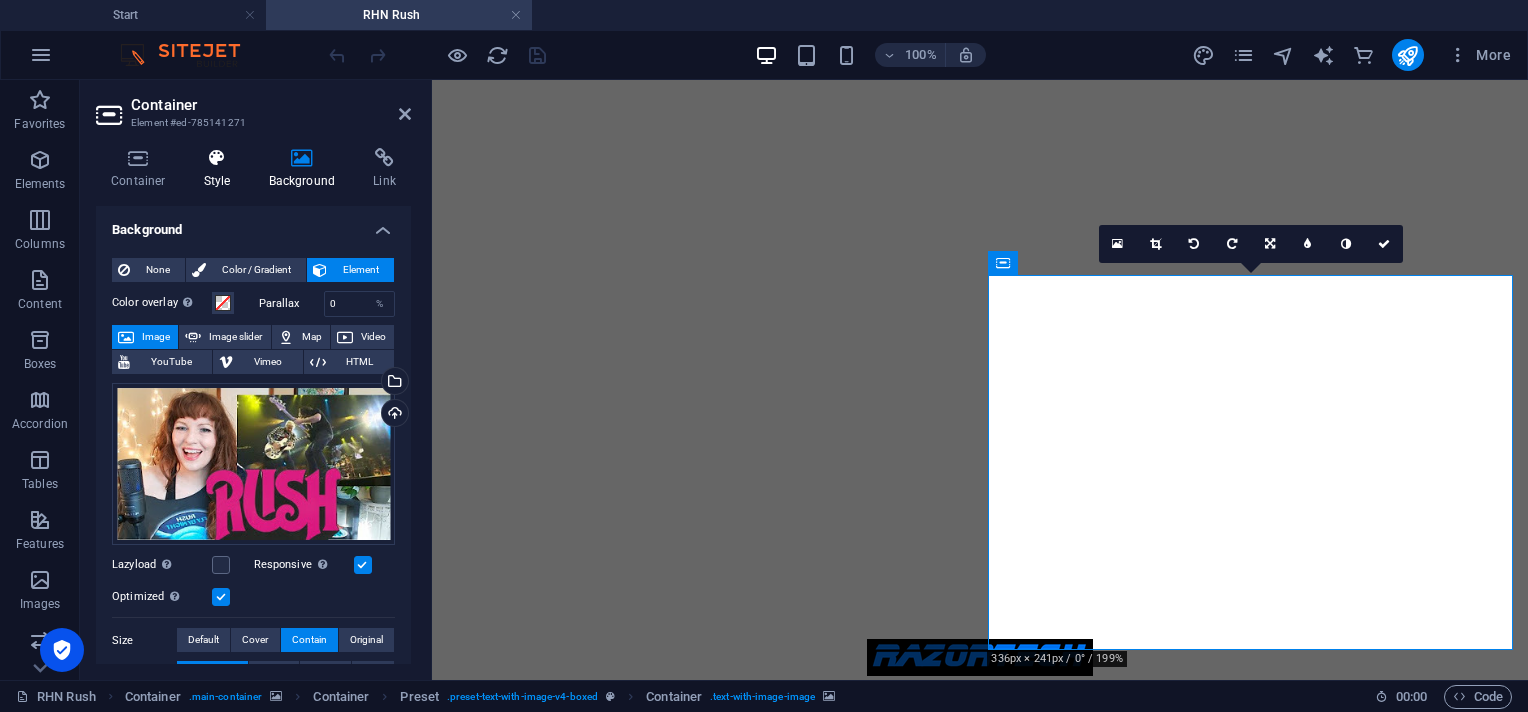 click at bounding box center (217, 158) 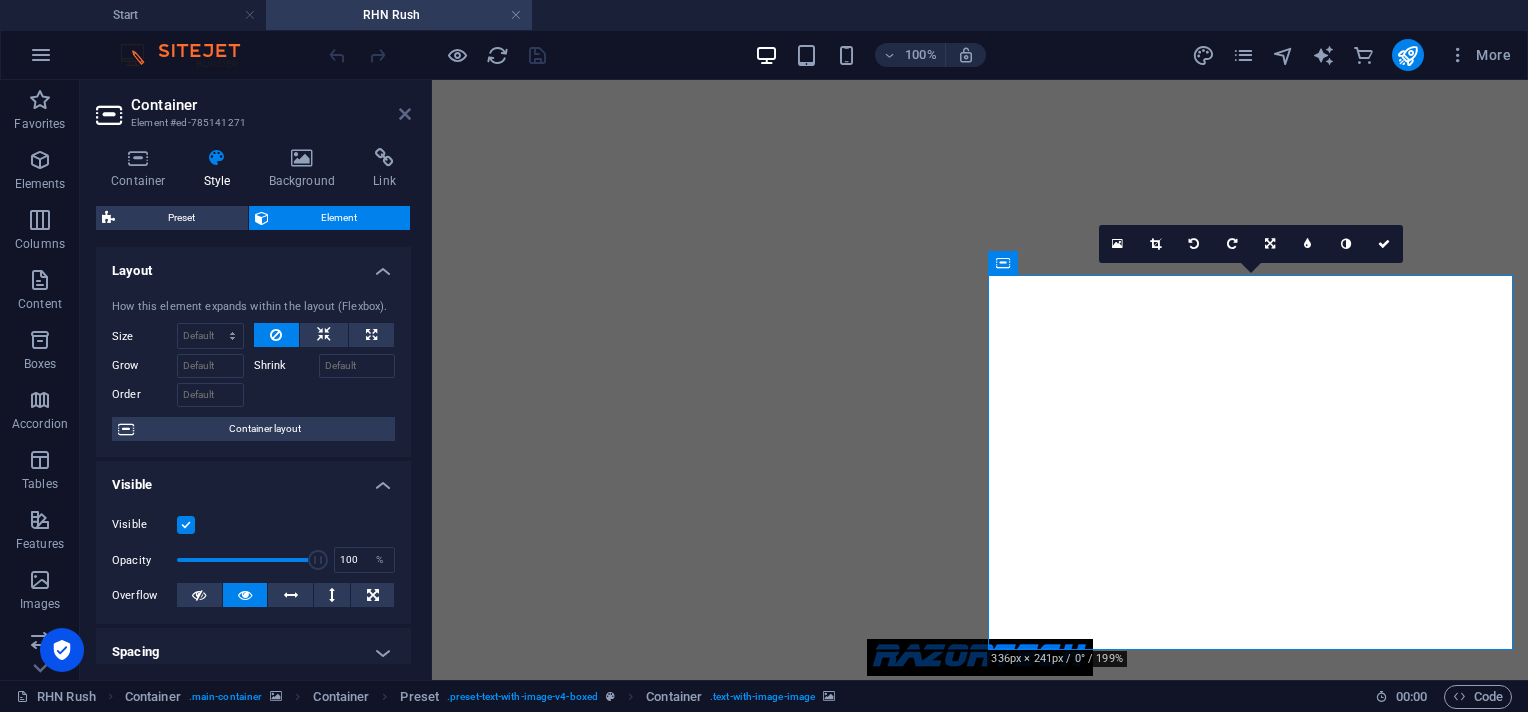 click at bounding box center (405, 114) 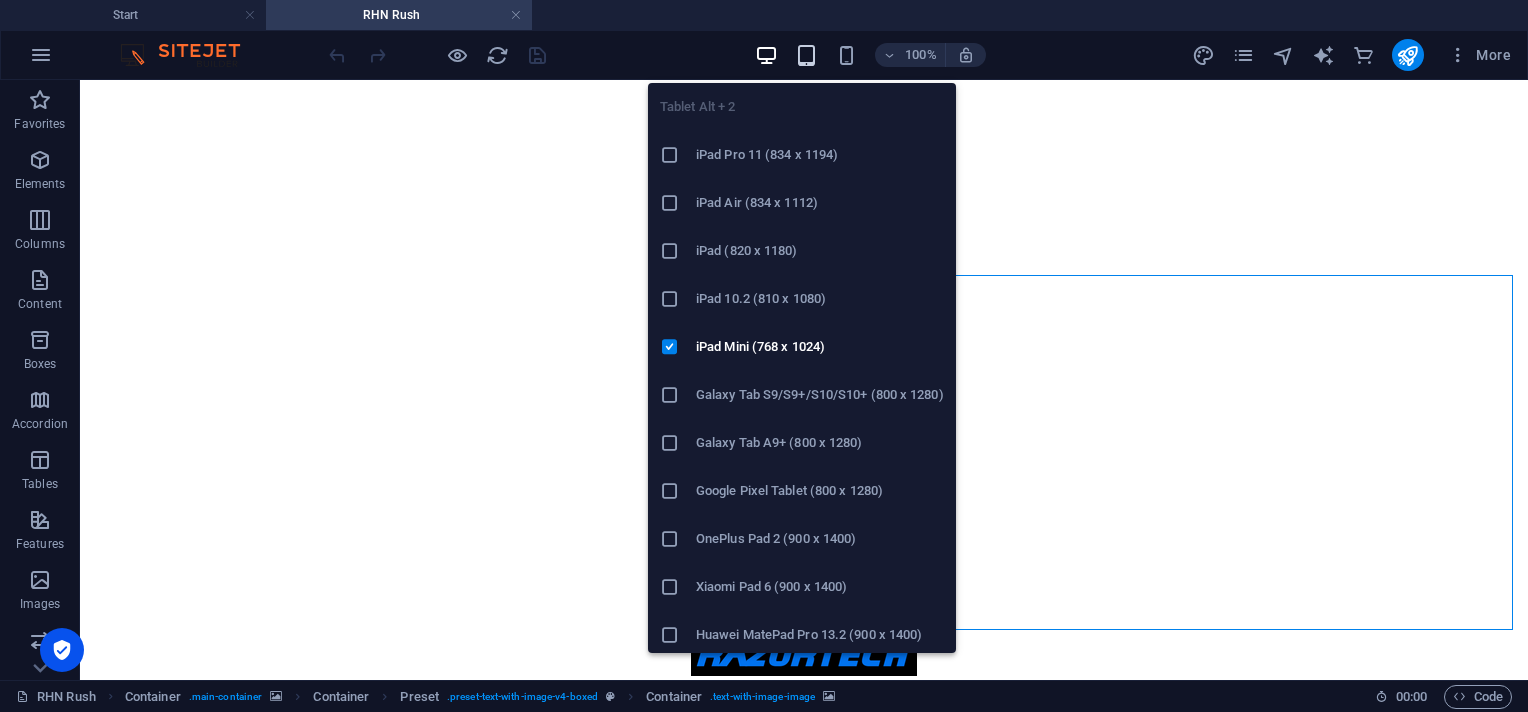 click at bounding box center (806, 55) 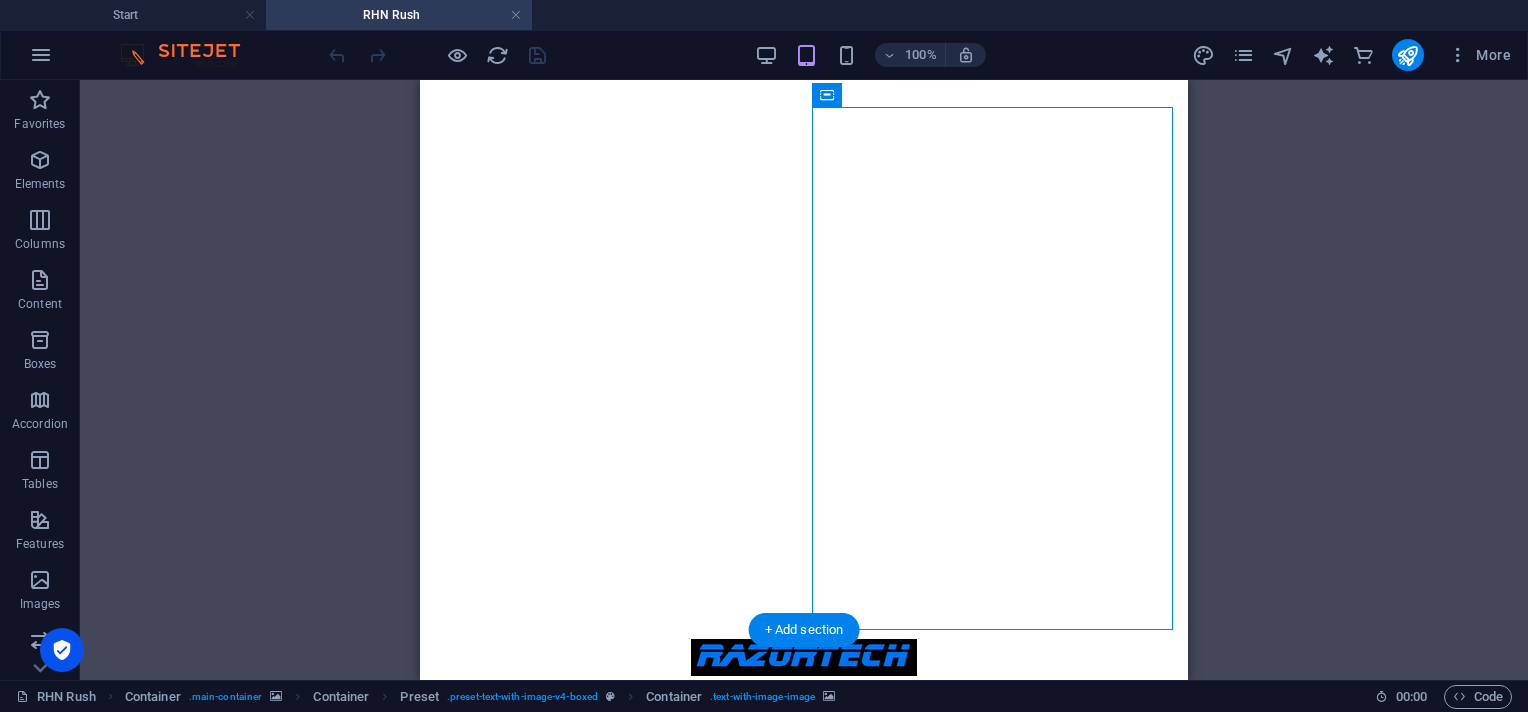 scroll, scrollTop: 0, scrollLeft: 0, axis: both 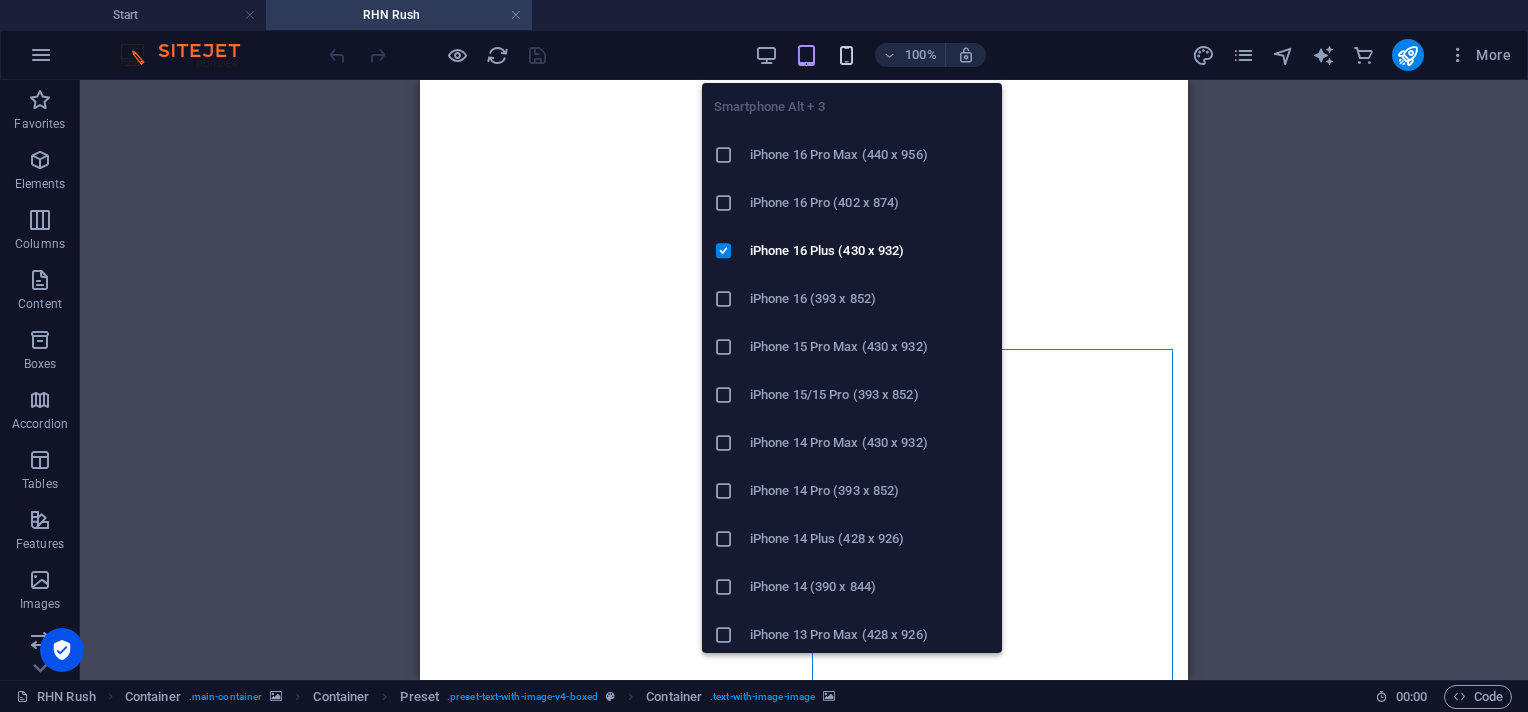click at bounding box center (846, 55) 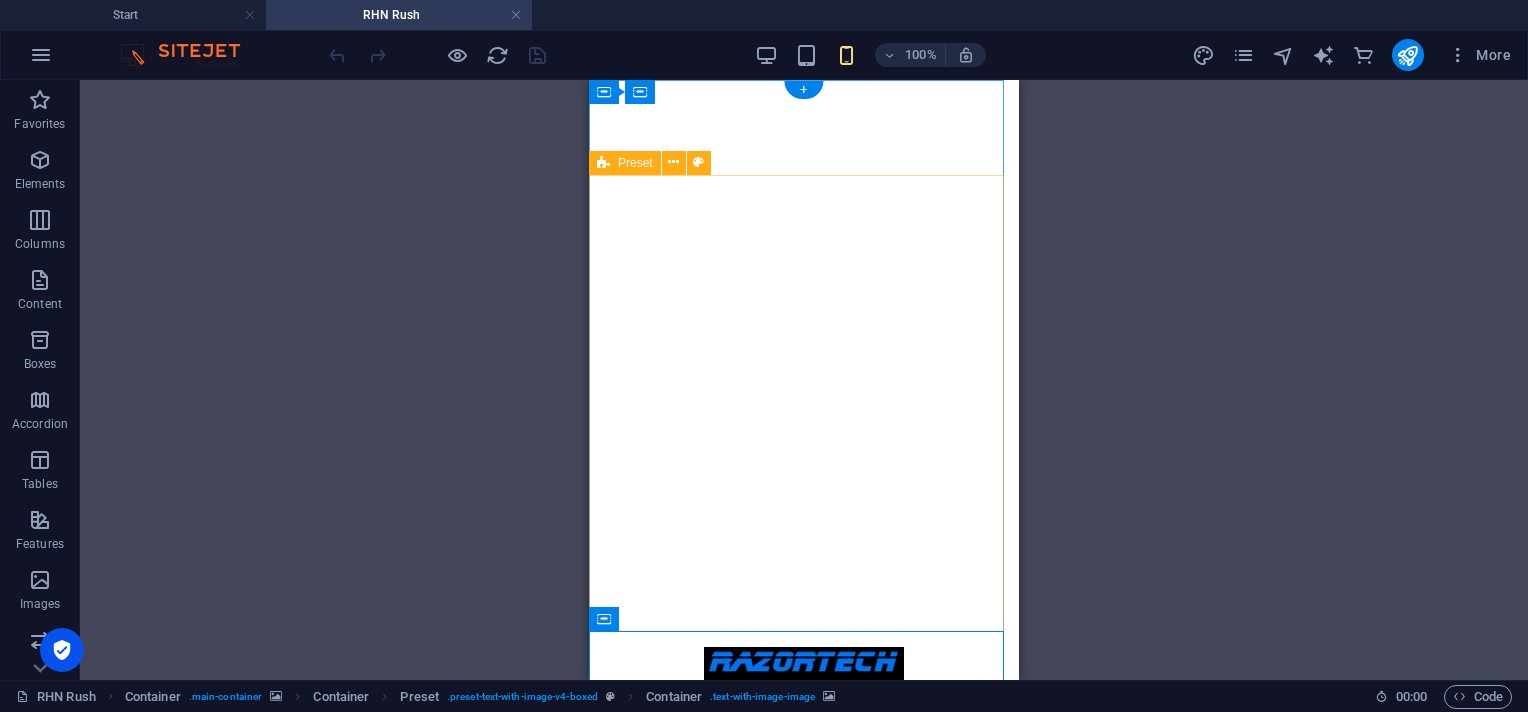 scroll, scrollTop: 141, scrollLeft: 0, axis: vertical 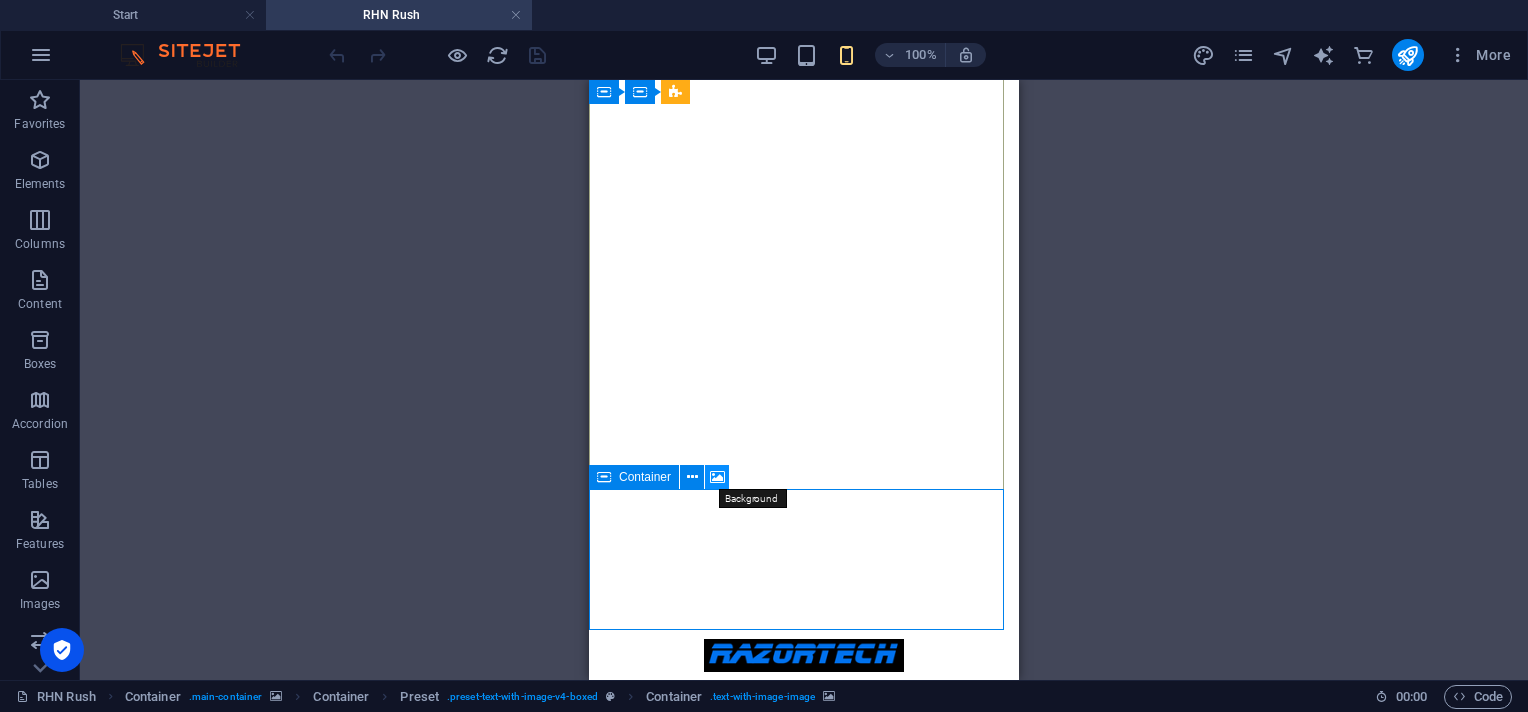 click at bounding box center [717, 477] 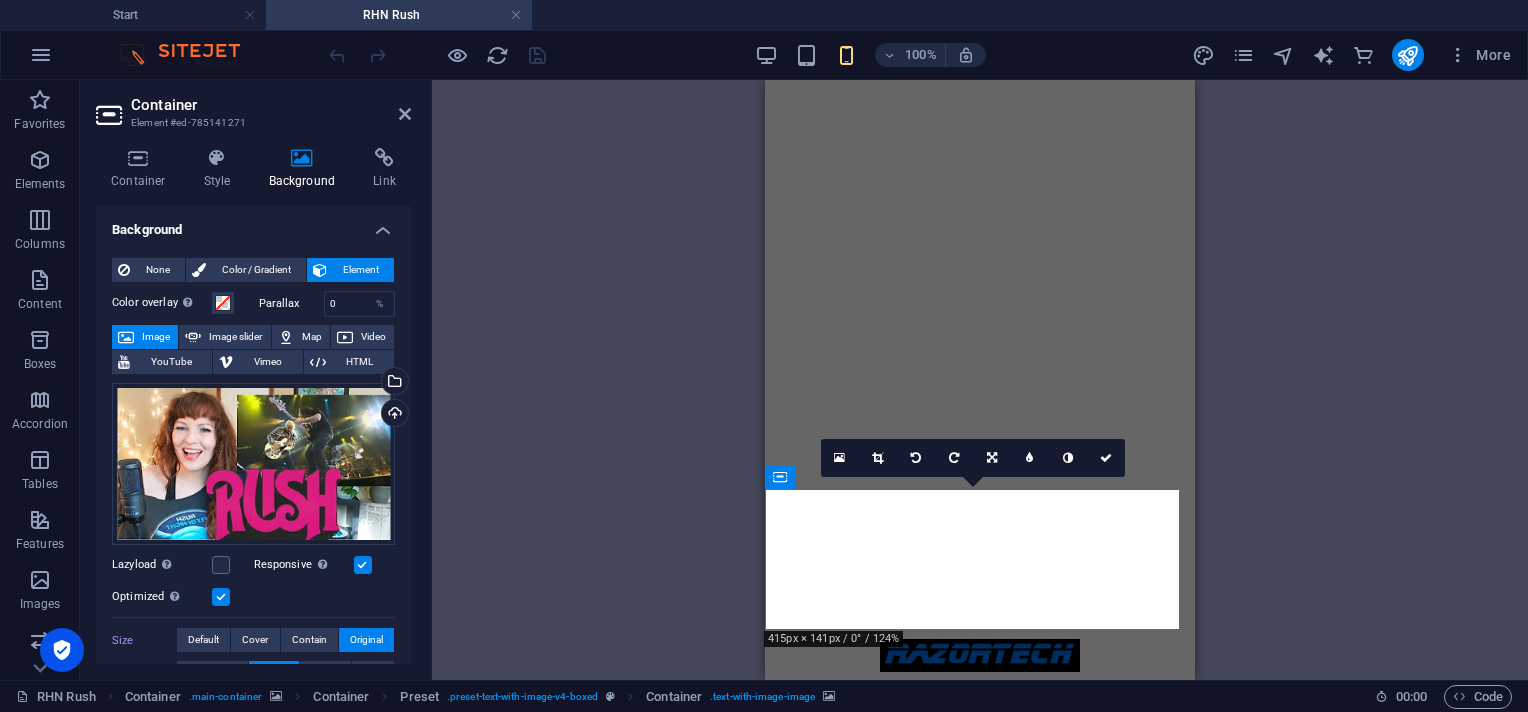 scroll, scrollTop: 133, scrollLeft: 0, axis: vertical 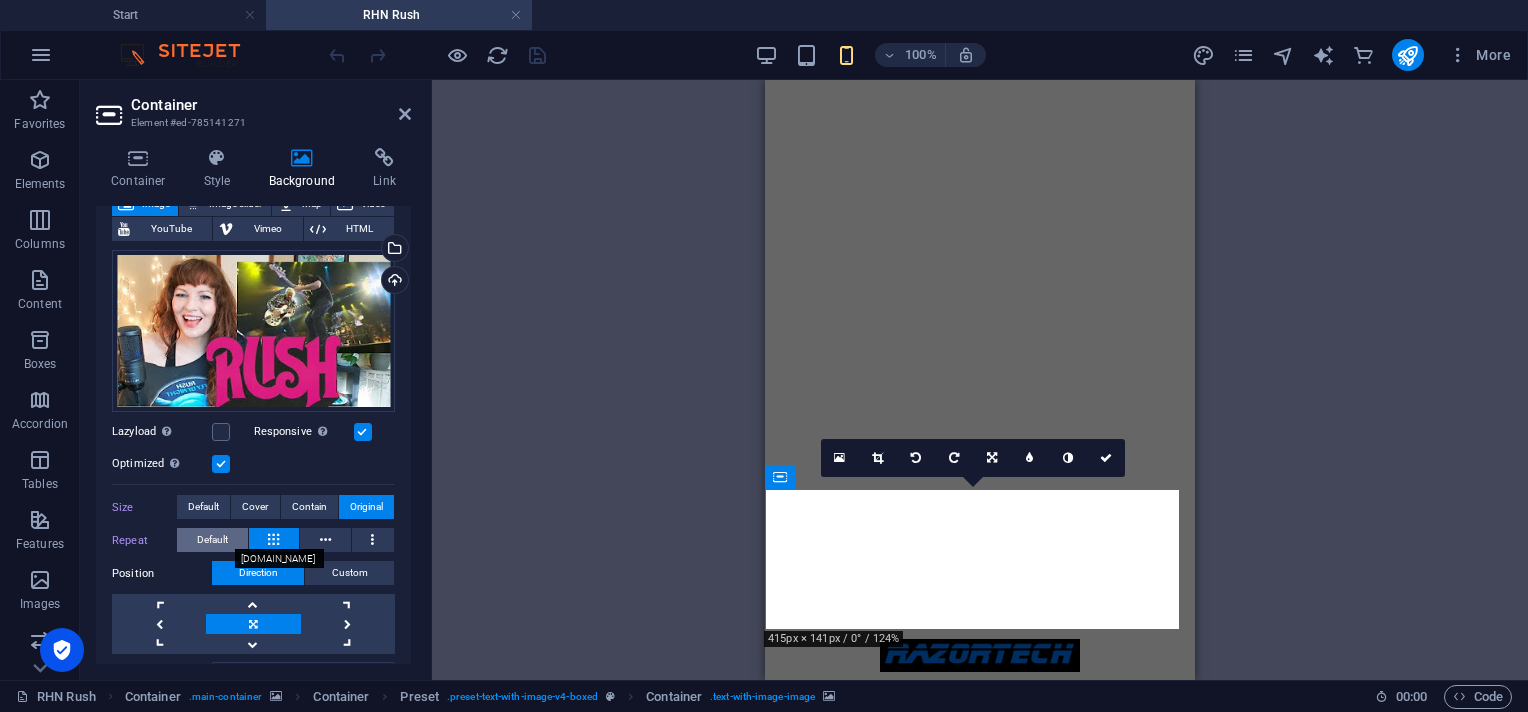 click on "Default" at bounding box center [212, 540] 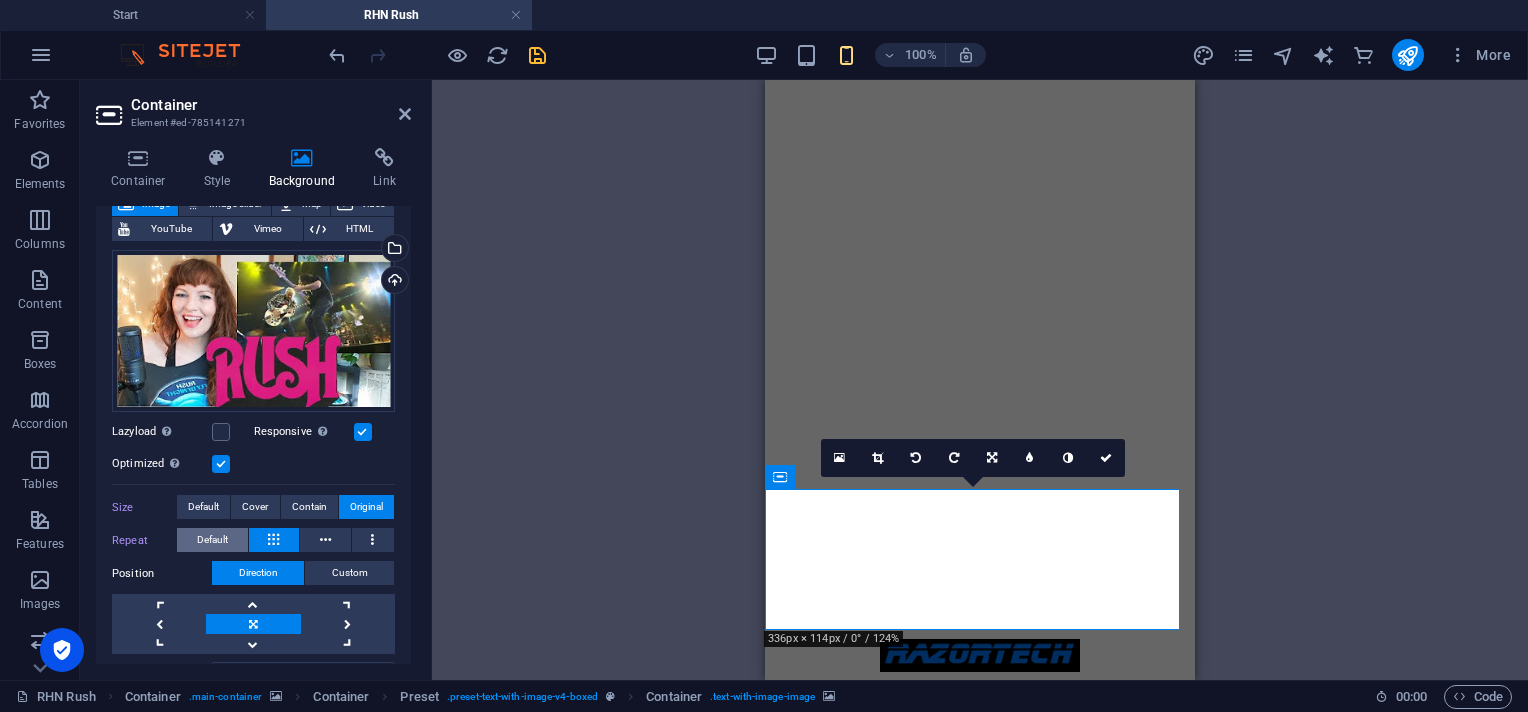 click on "Default" at bounding box center [212, 540] 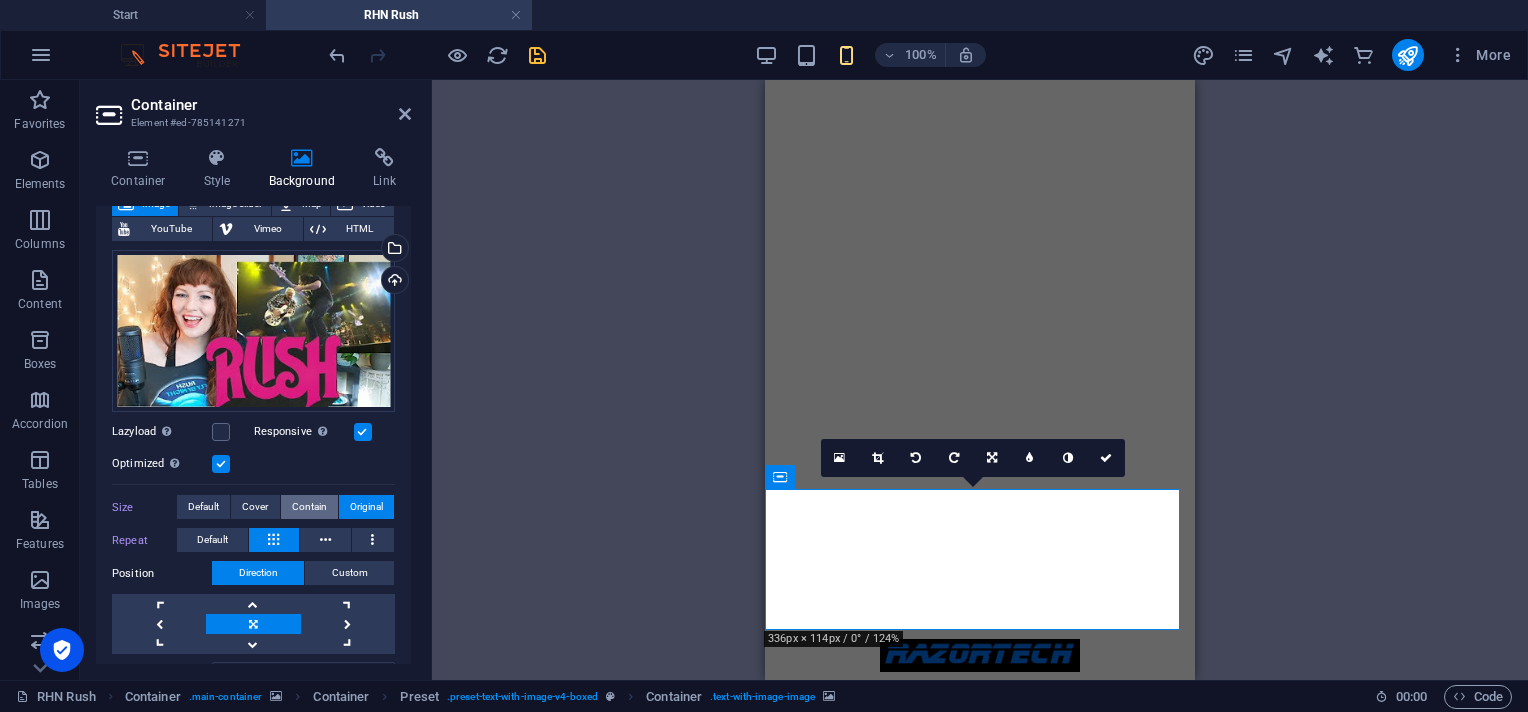 click on "Contain" at bounding box center [309, 507] 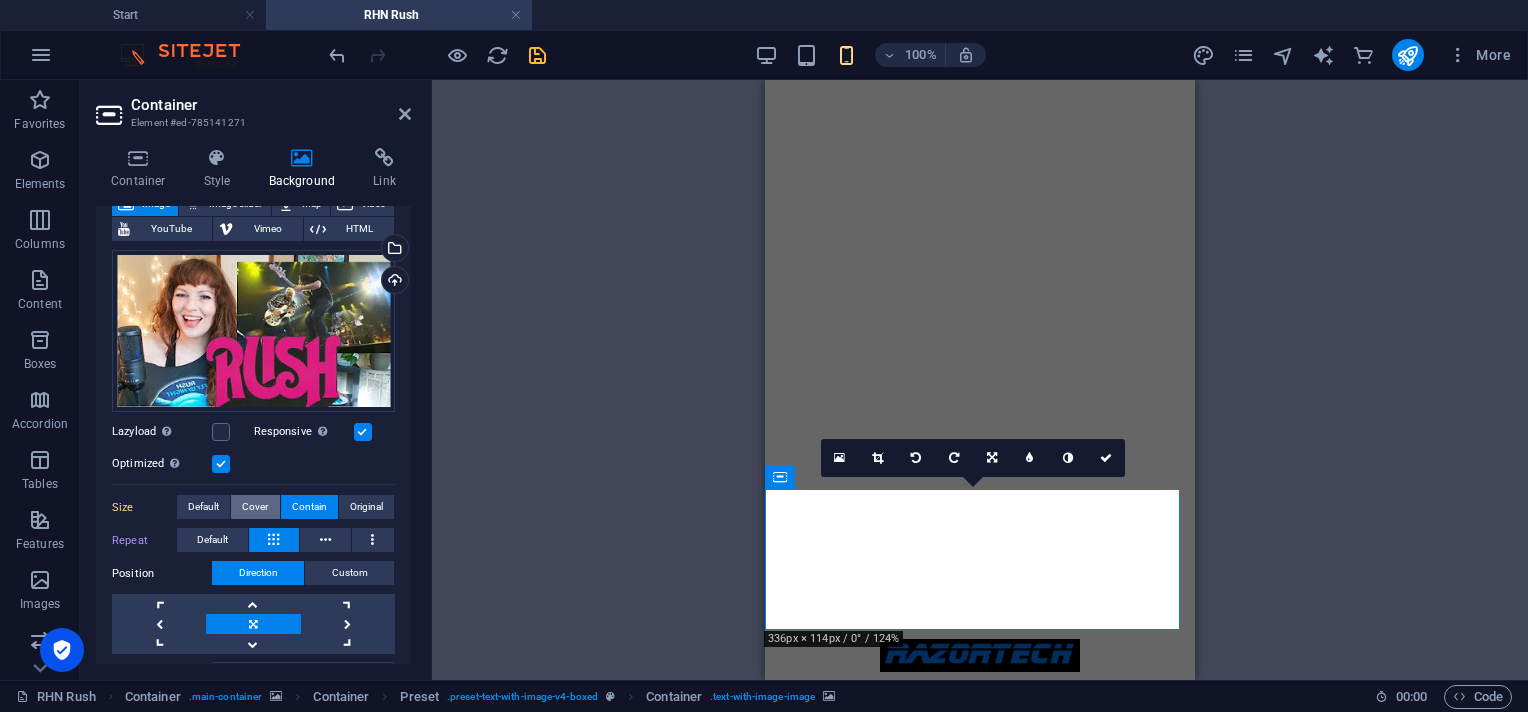 click on "Cover" at bounding box center (255, 507) 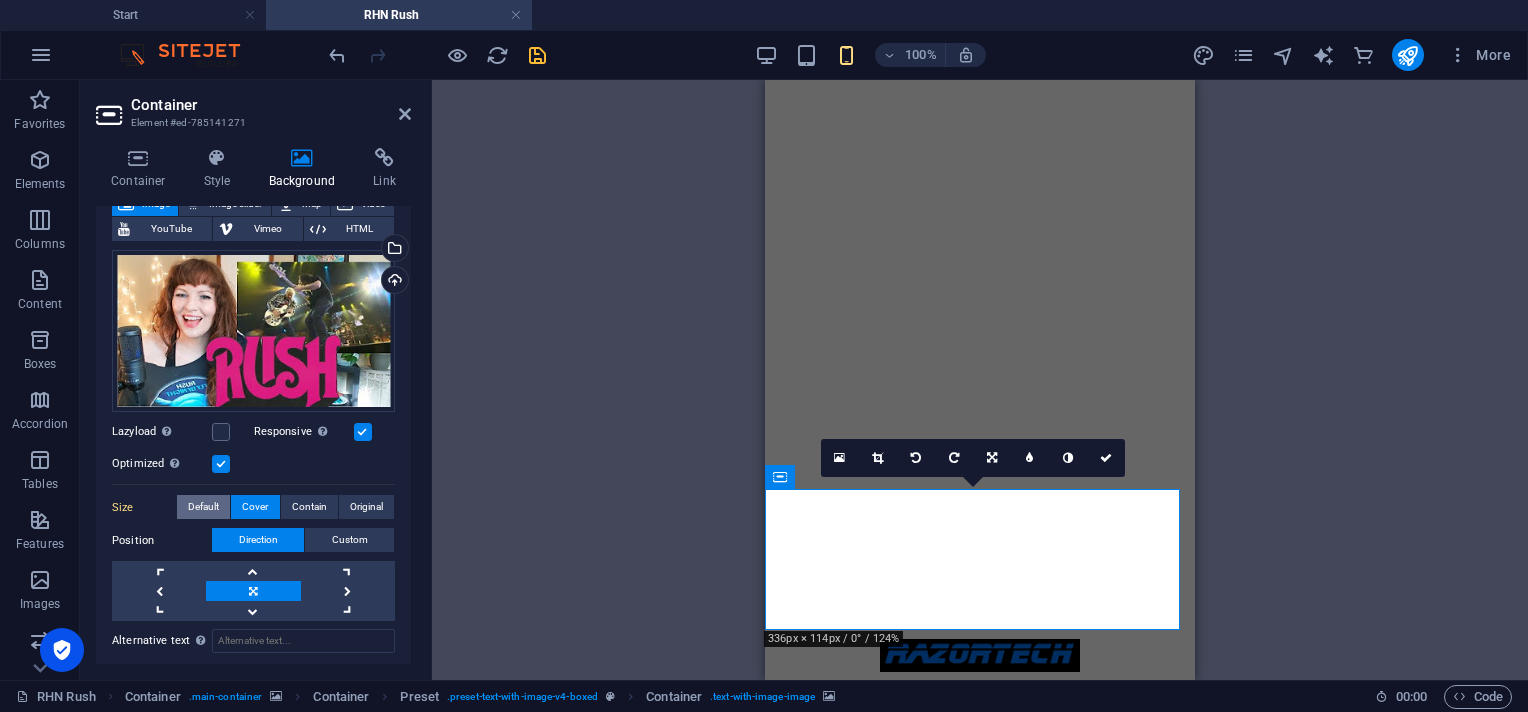 click on "Default" at bounding box center (203, 507) 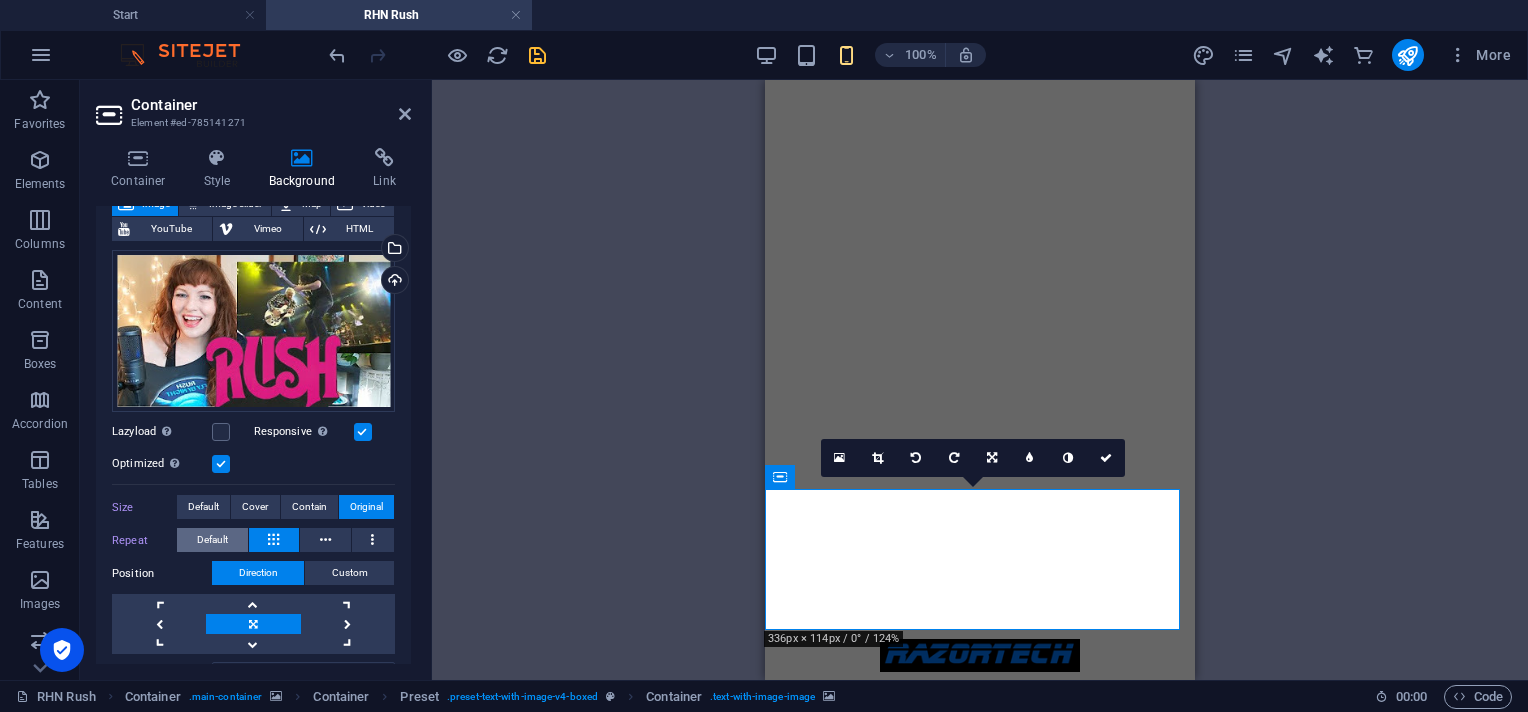 click on "Default" at bounding box center [212, 540] 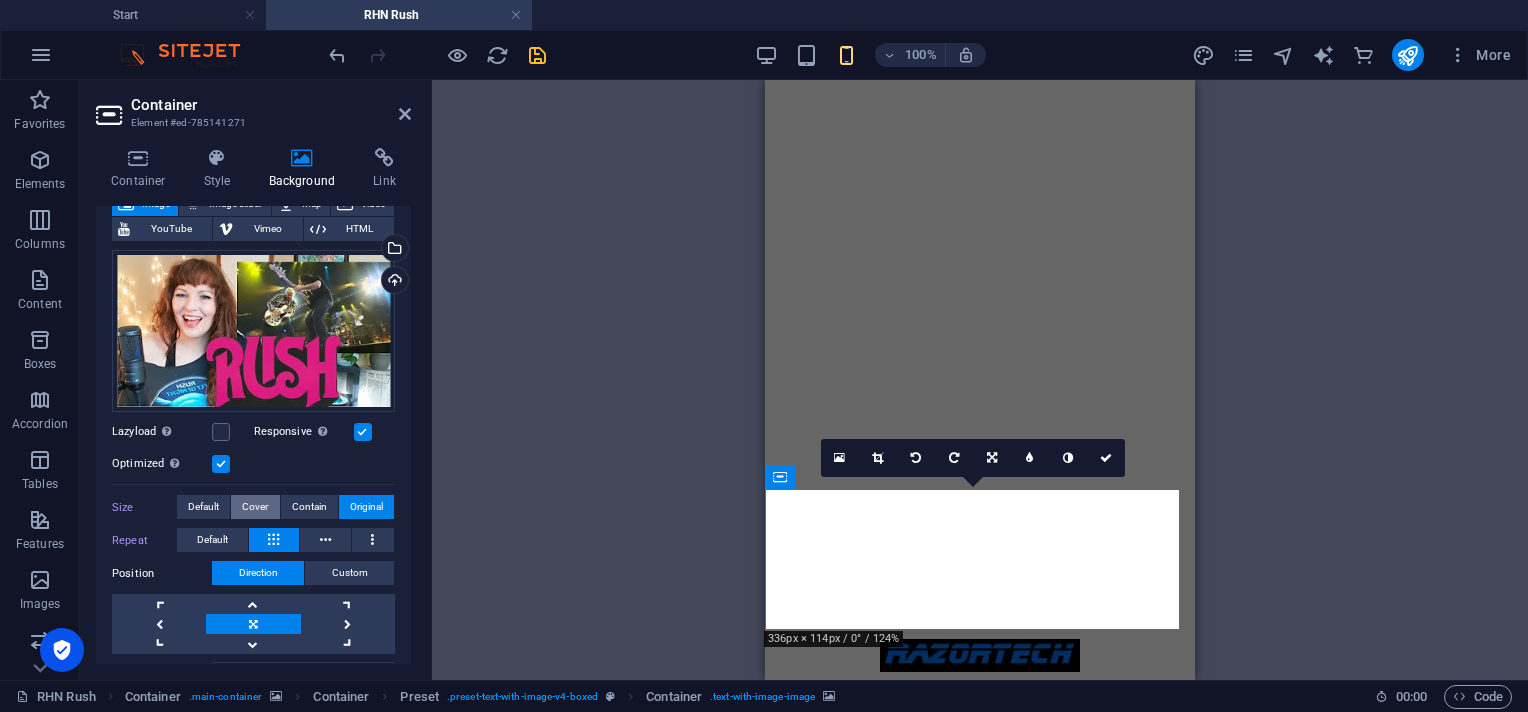 click on "Cover" at bounding box center (255, 507) 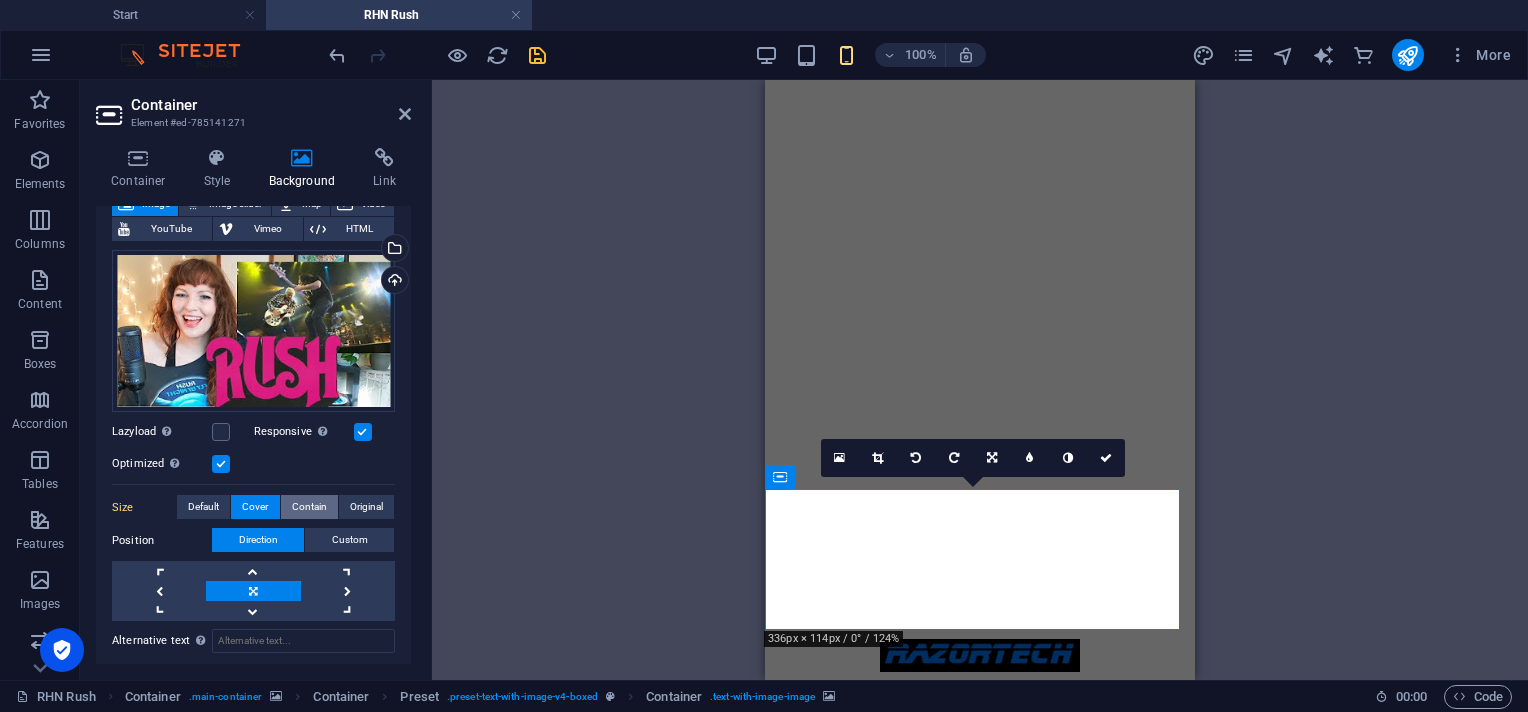 click on "Contain" at bounding box center [309, 507] 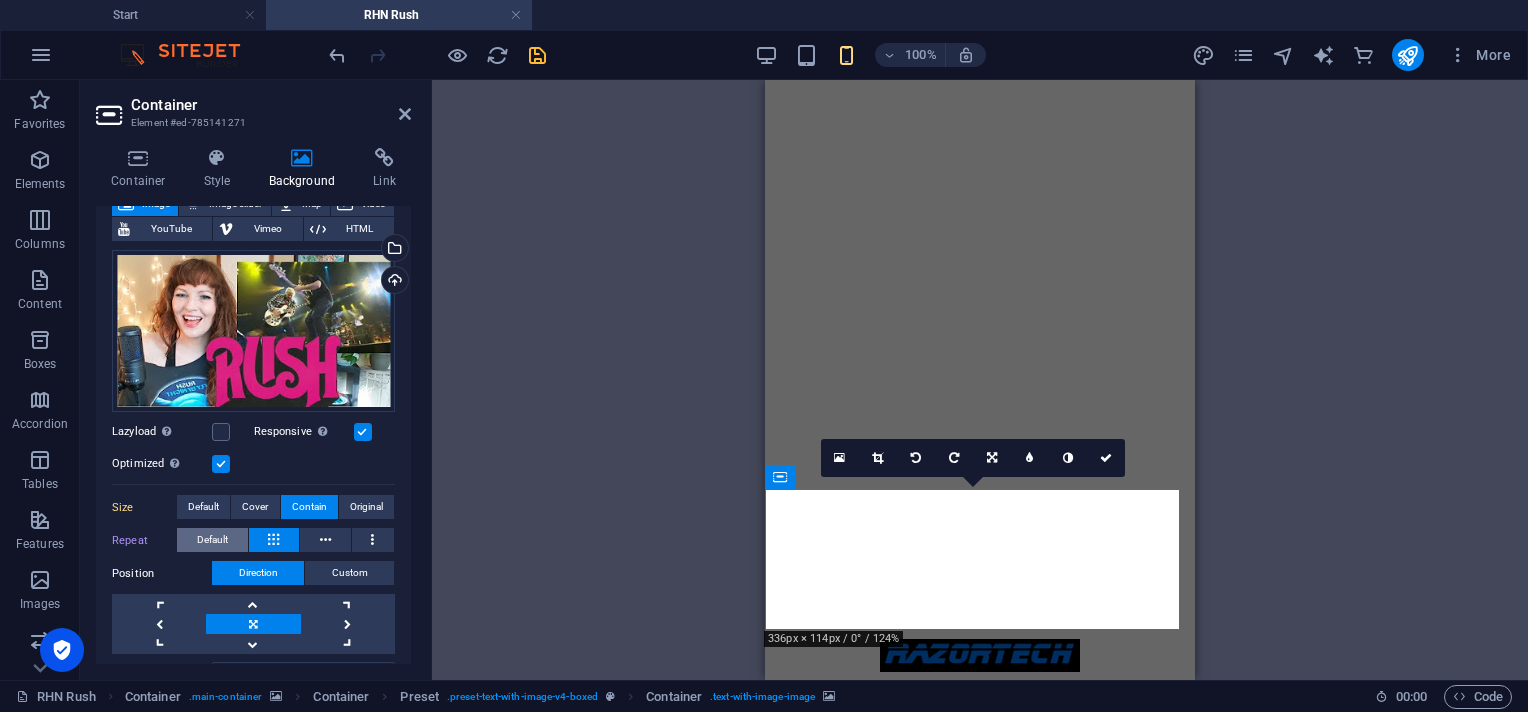 click on "Default" at bounding box center [212, 540] 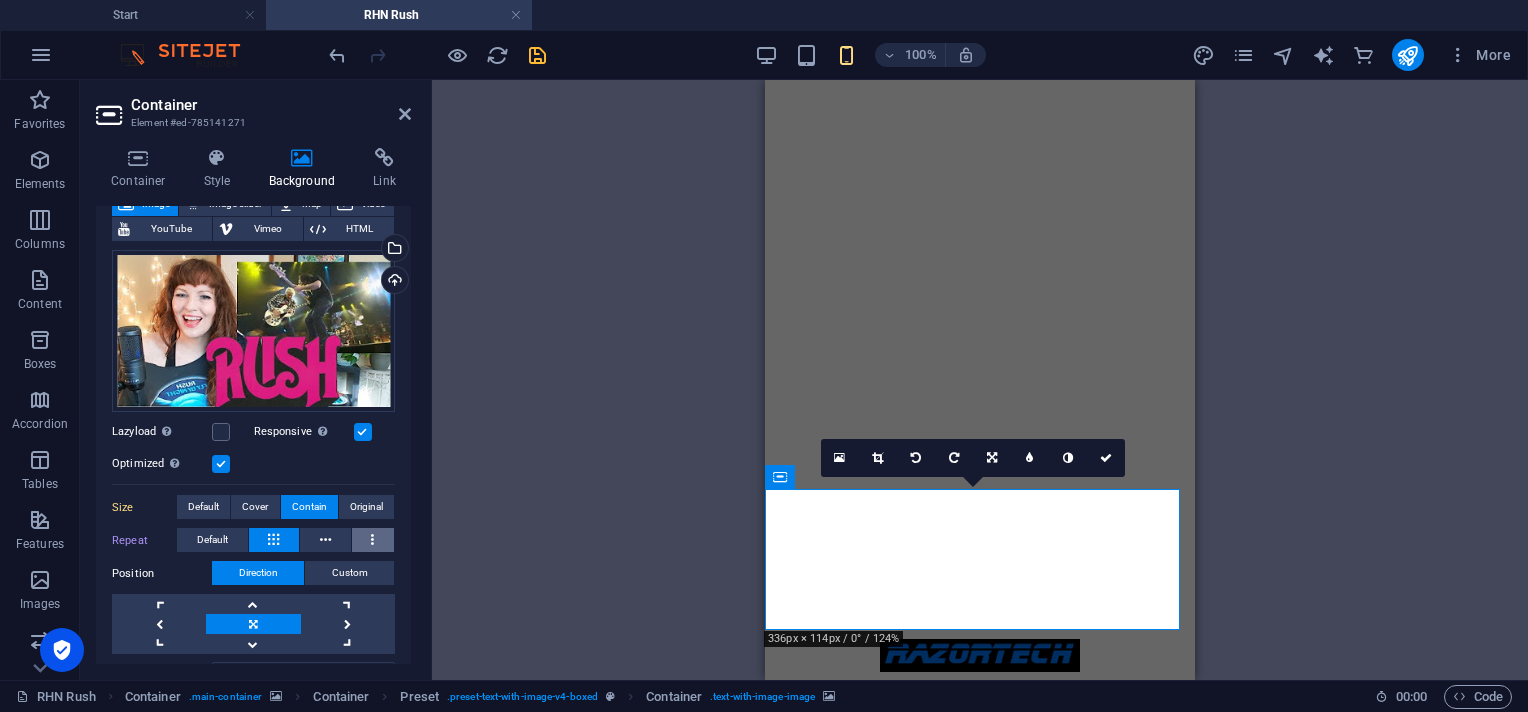 click at bounding box center (373, 540) 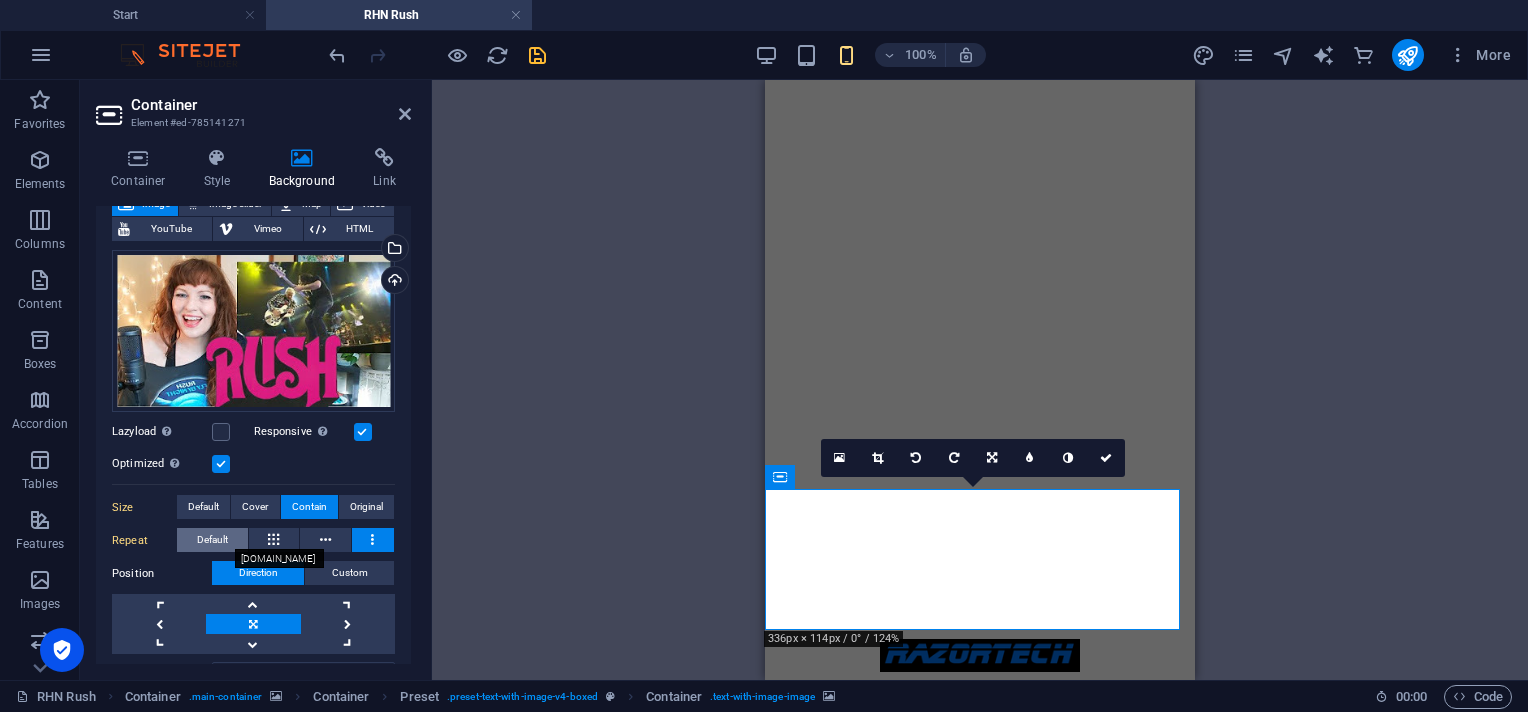 click on "Default" at bounding box center [212, 540] 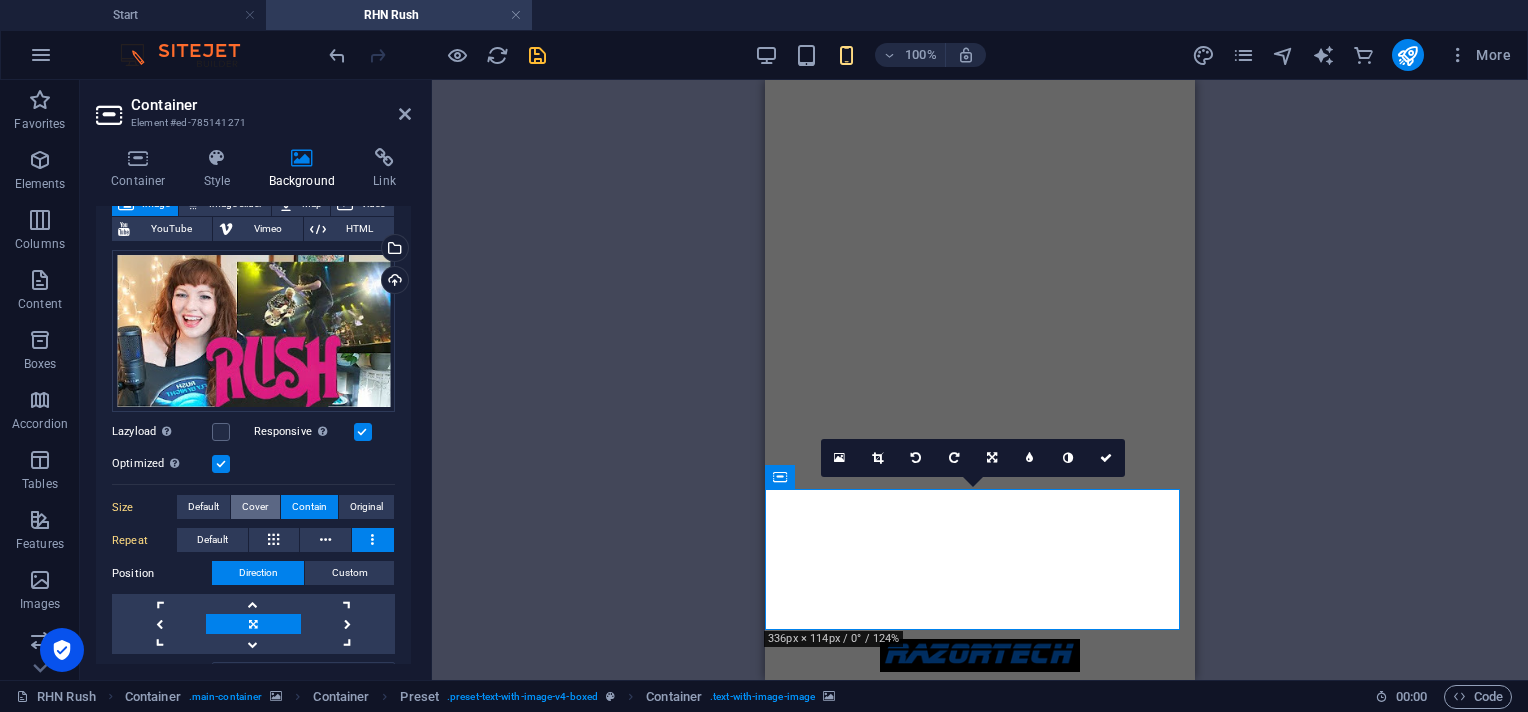 click on "Cover" at bounding box center (255, 507) 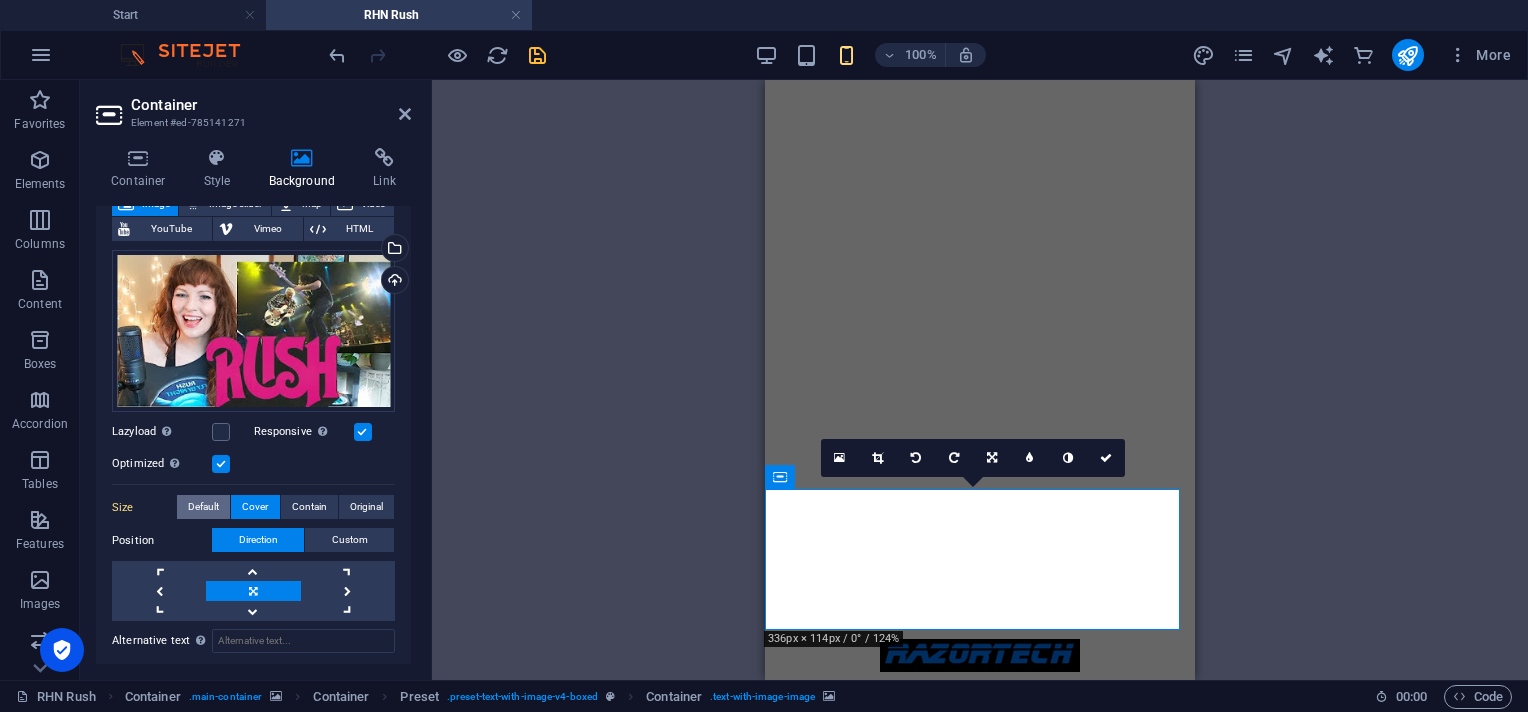 click on "Default" at bounding box center (203, 507) 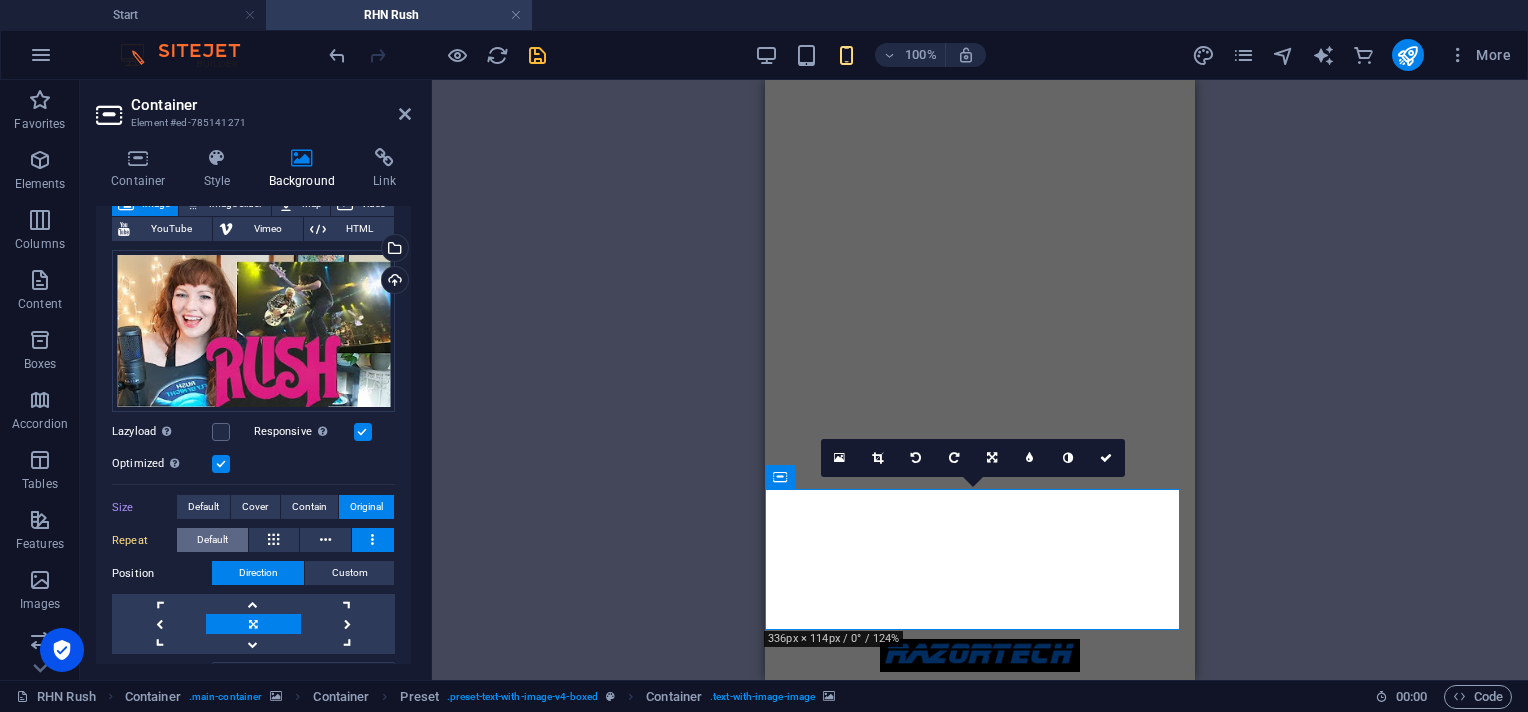 click on "Default" at bounding box center [212, 540] 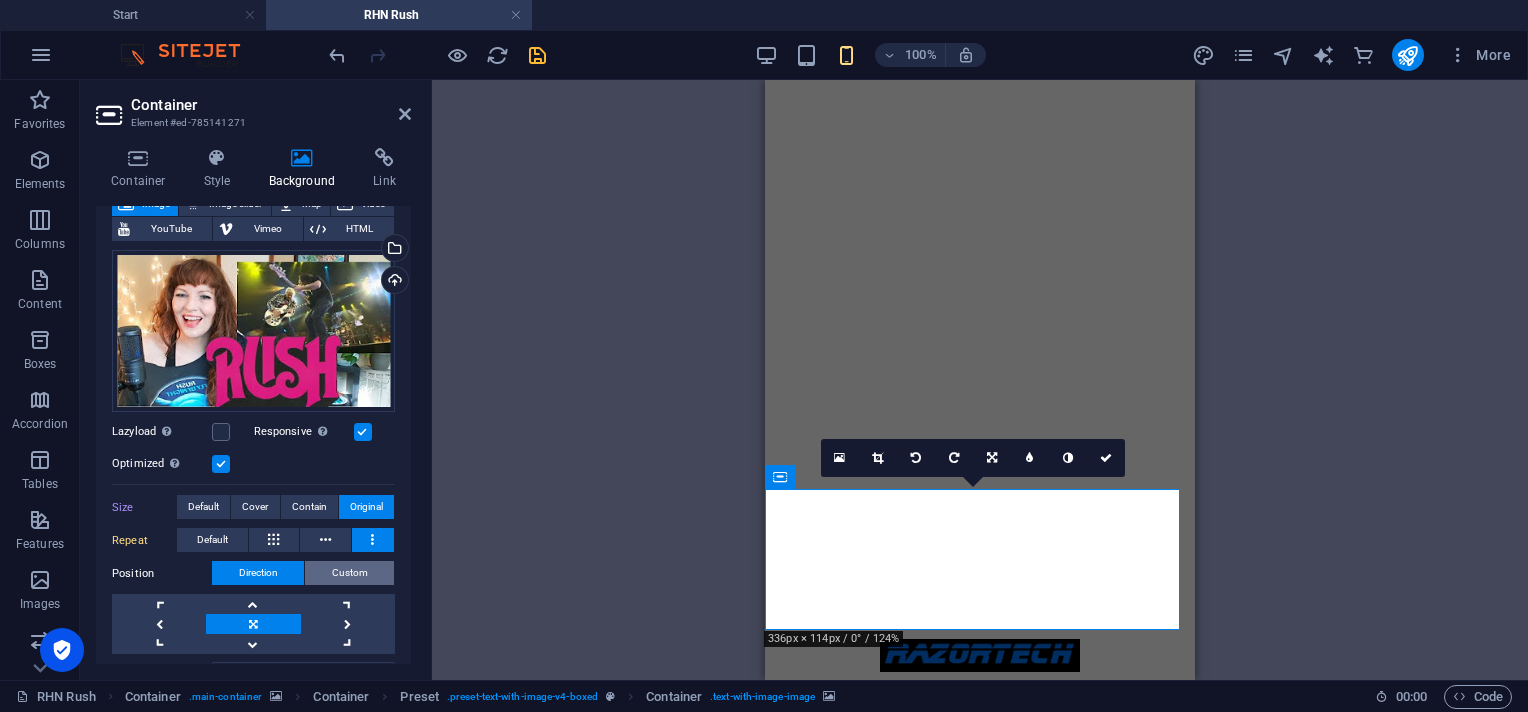 click on "Custom" at bounding box center [350, 573] 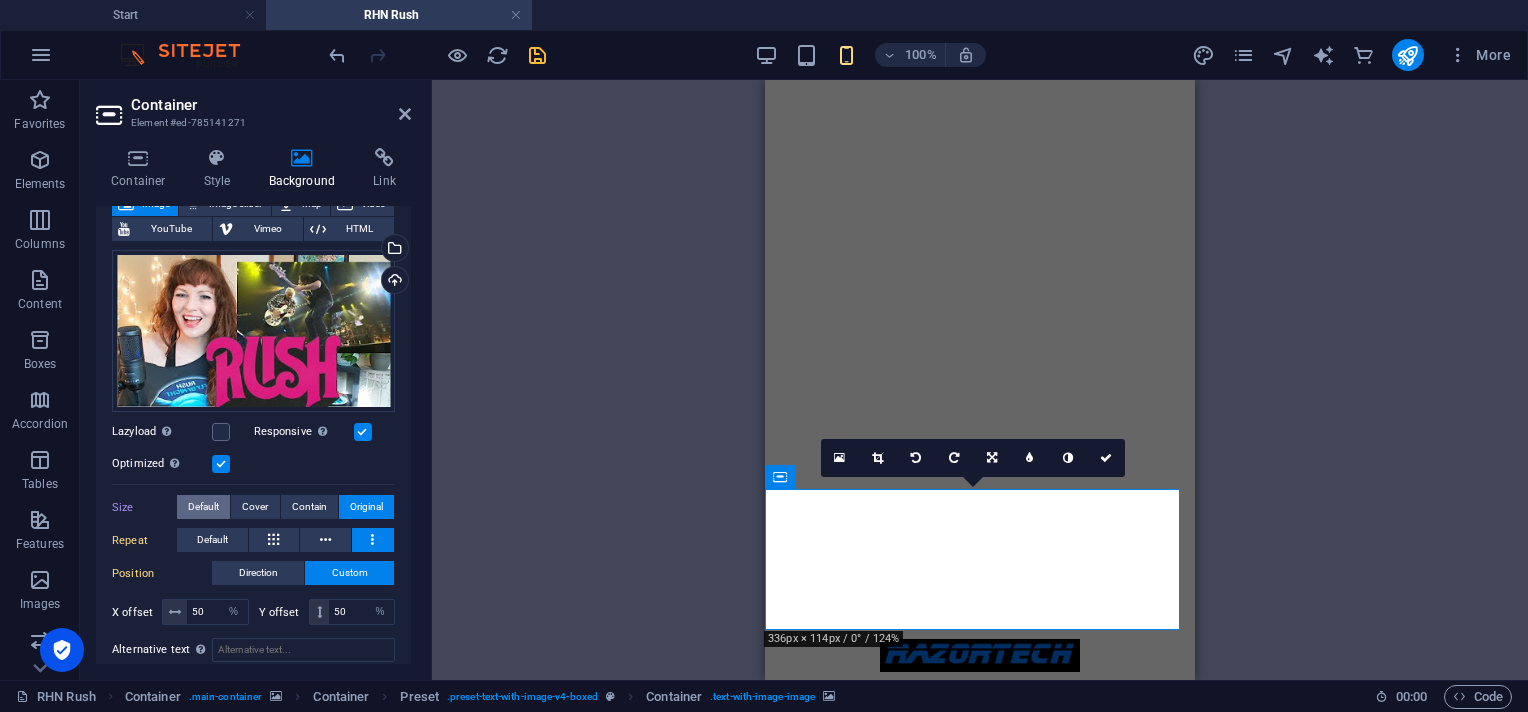 click on "Default" at bounding box center (203, 507) 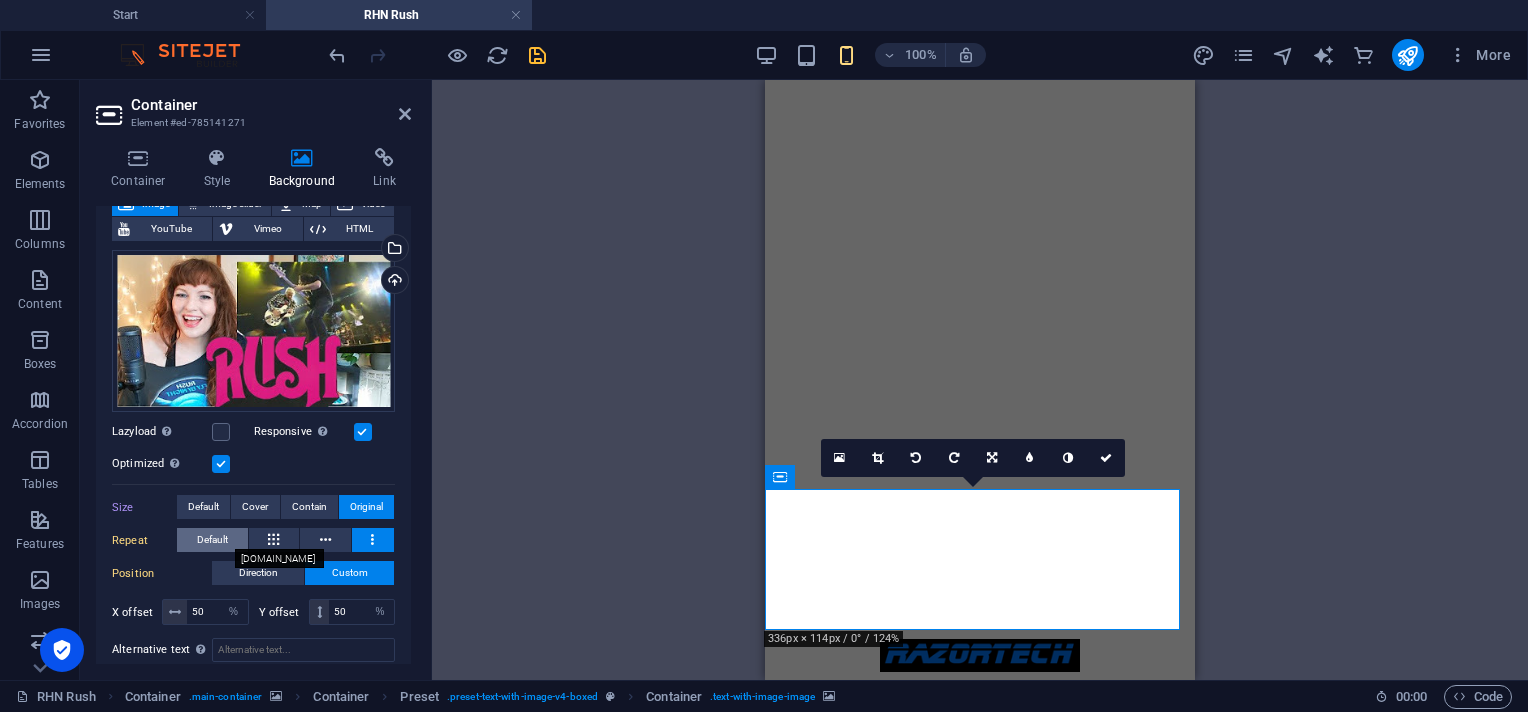 click on "Default" at bounding box center [212, 540] 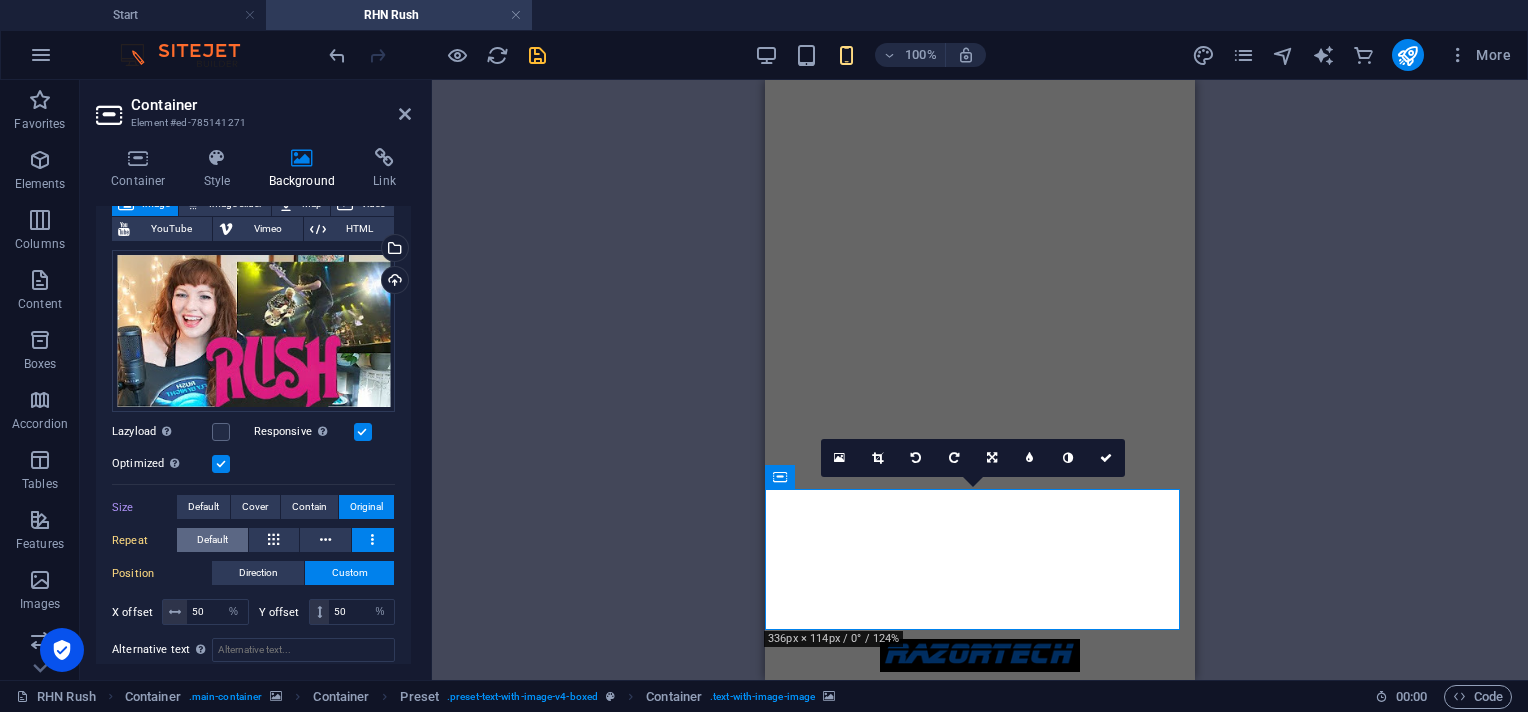 click on "Default" at bounding box center [212, 540] 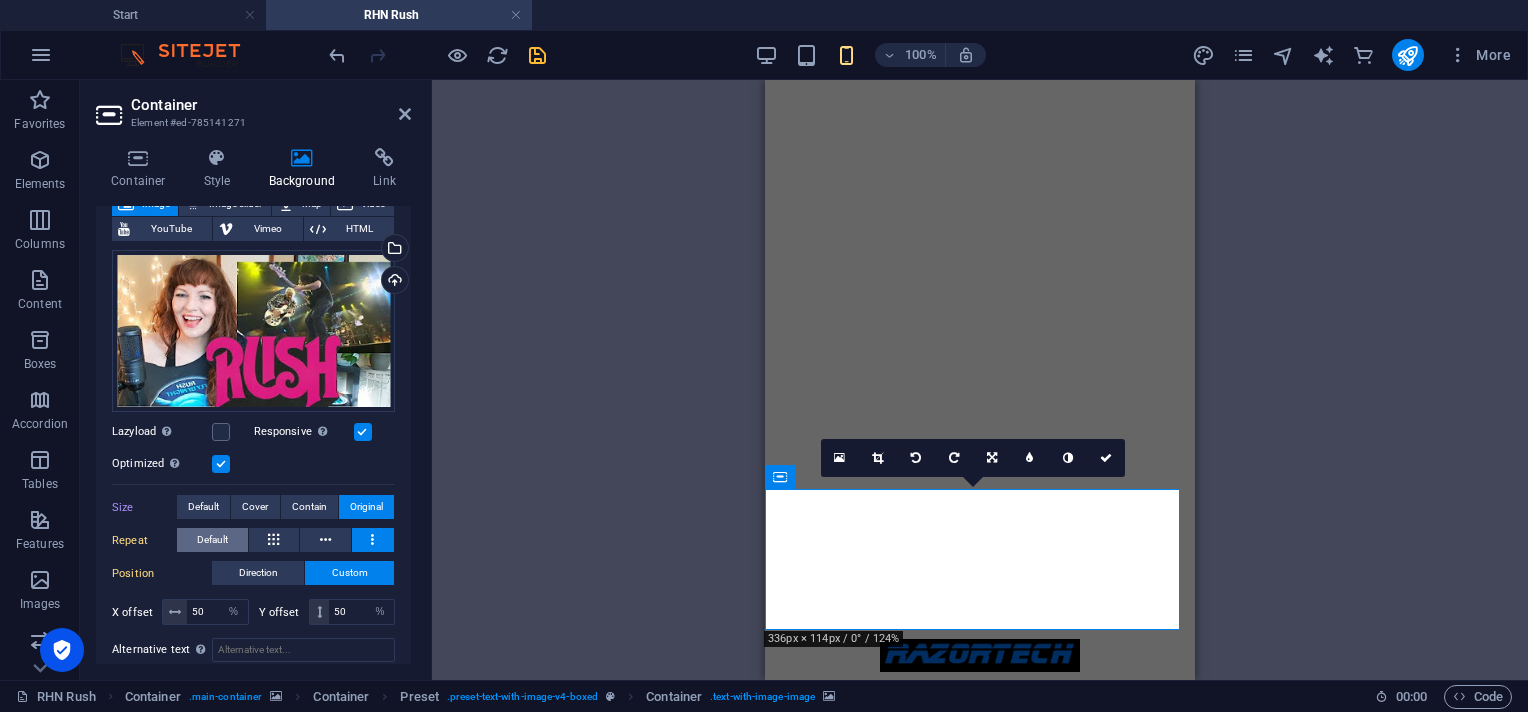 click on "Default" at bounding box center (212, 540) 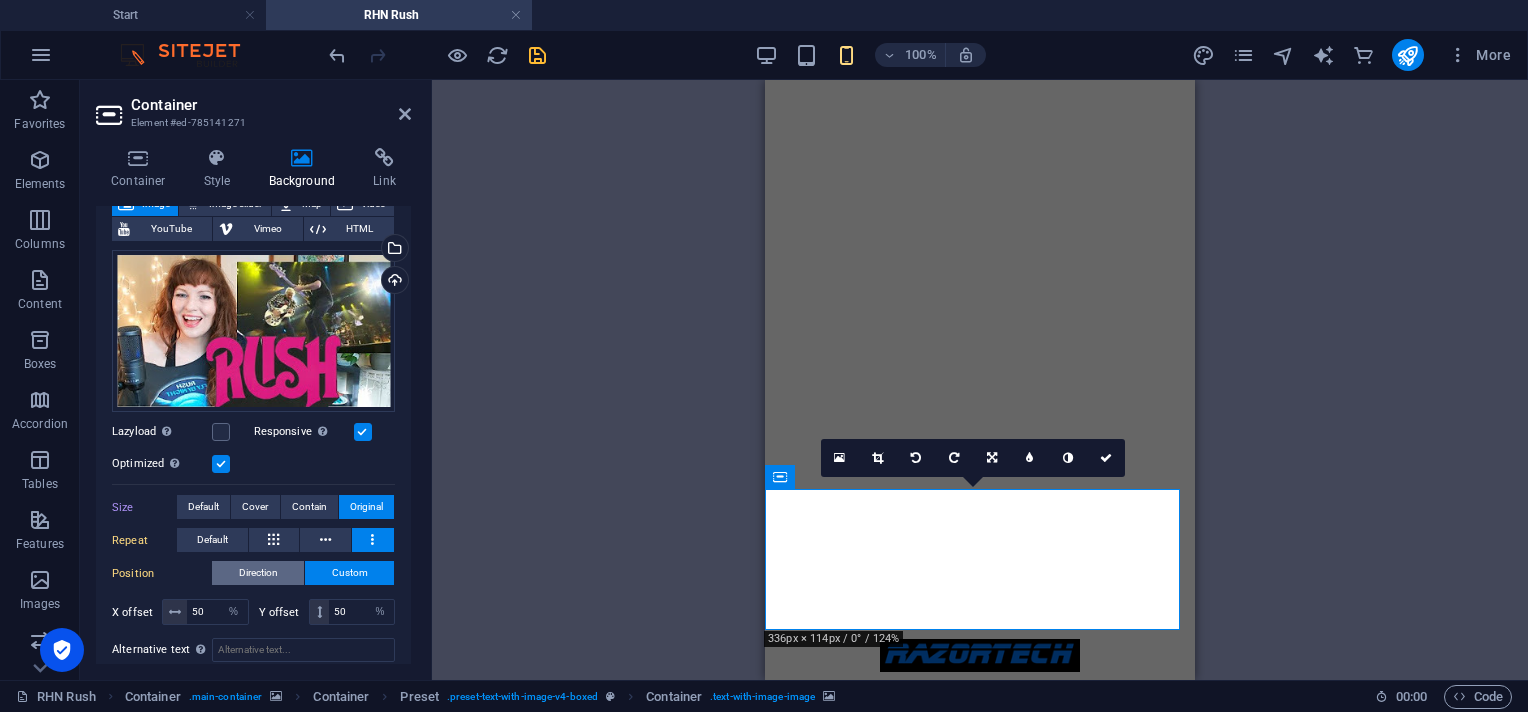 click on "Direction" at bounding box center [258, 573] 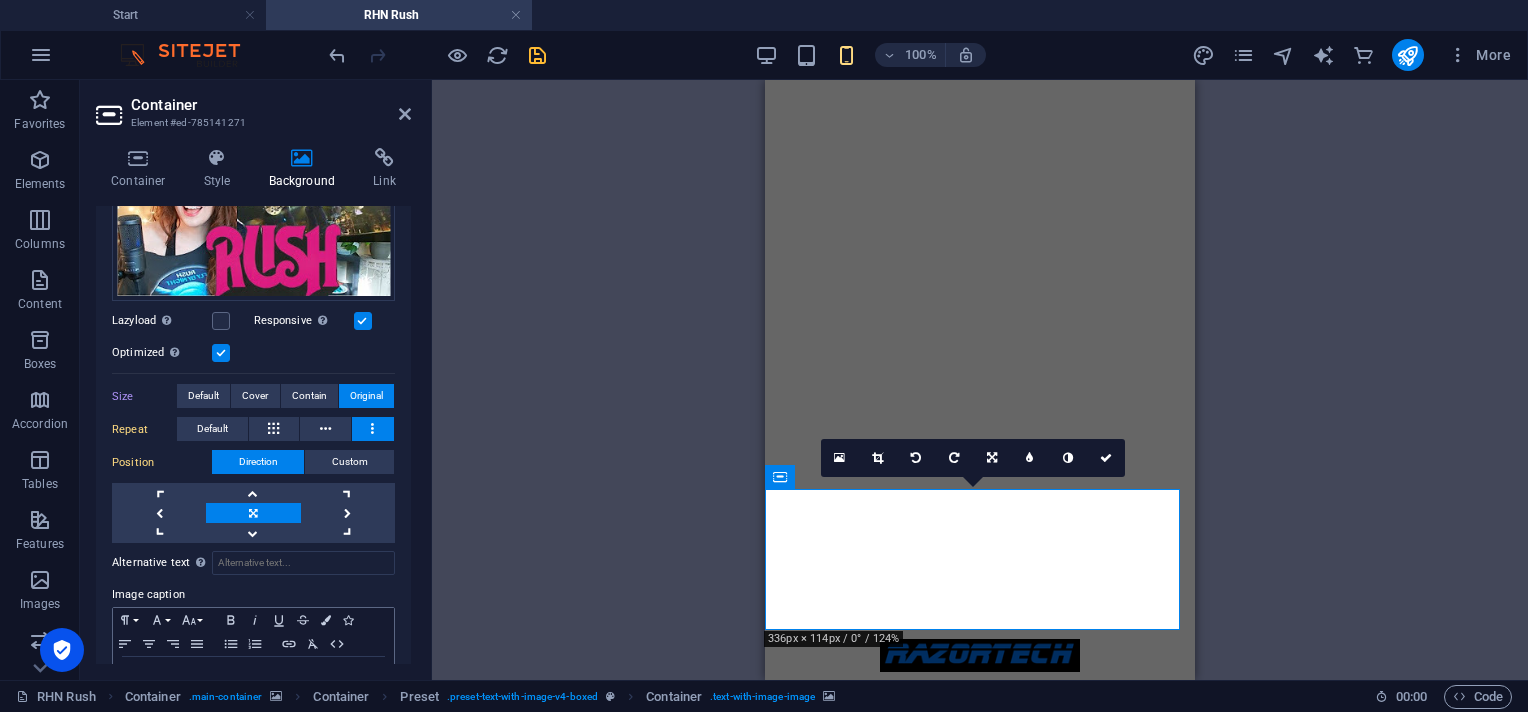 scroll, scrollTop: 111, scrollLeft: 0, axis: vertical 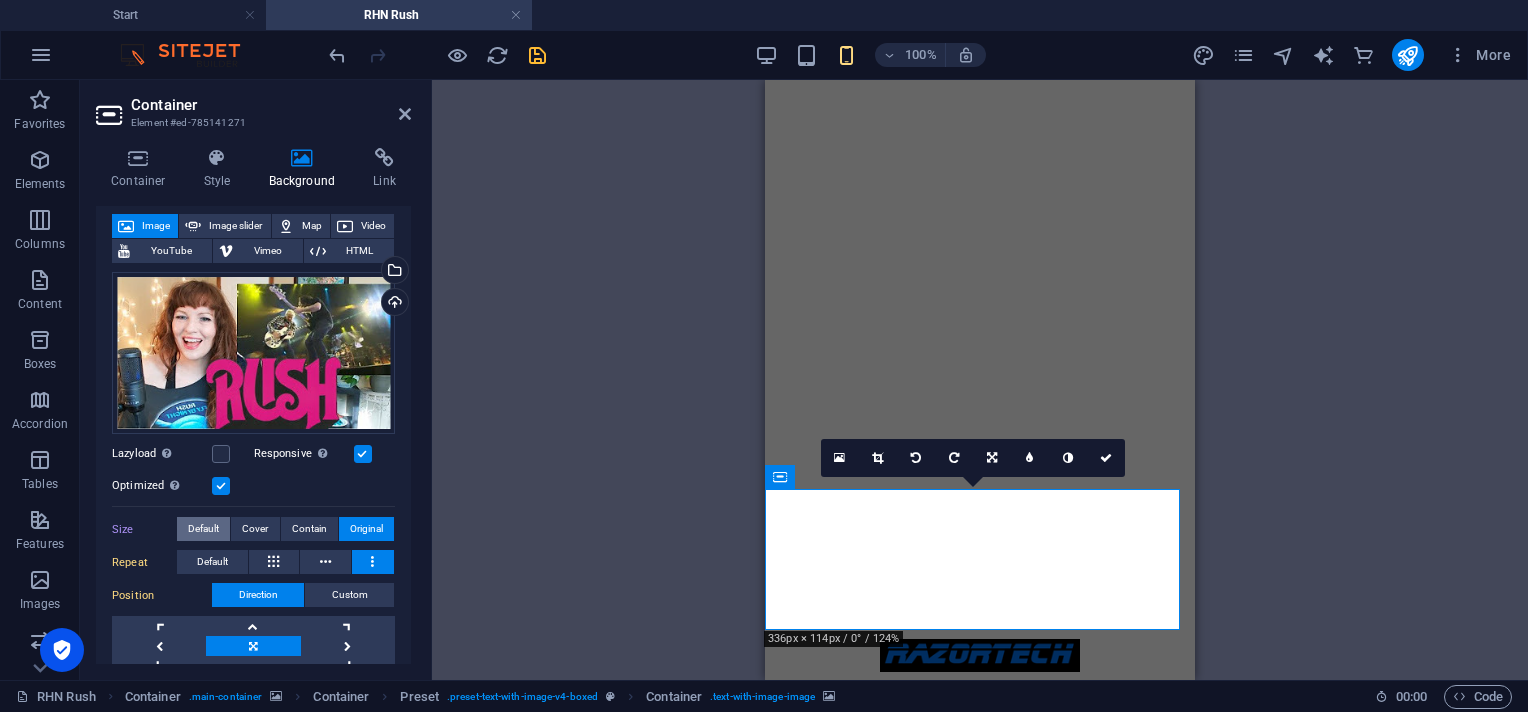 click on "Default" at bounding box center (203, 529) 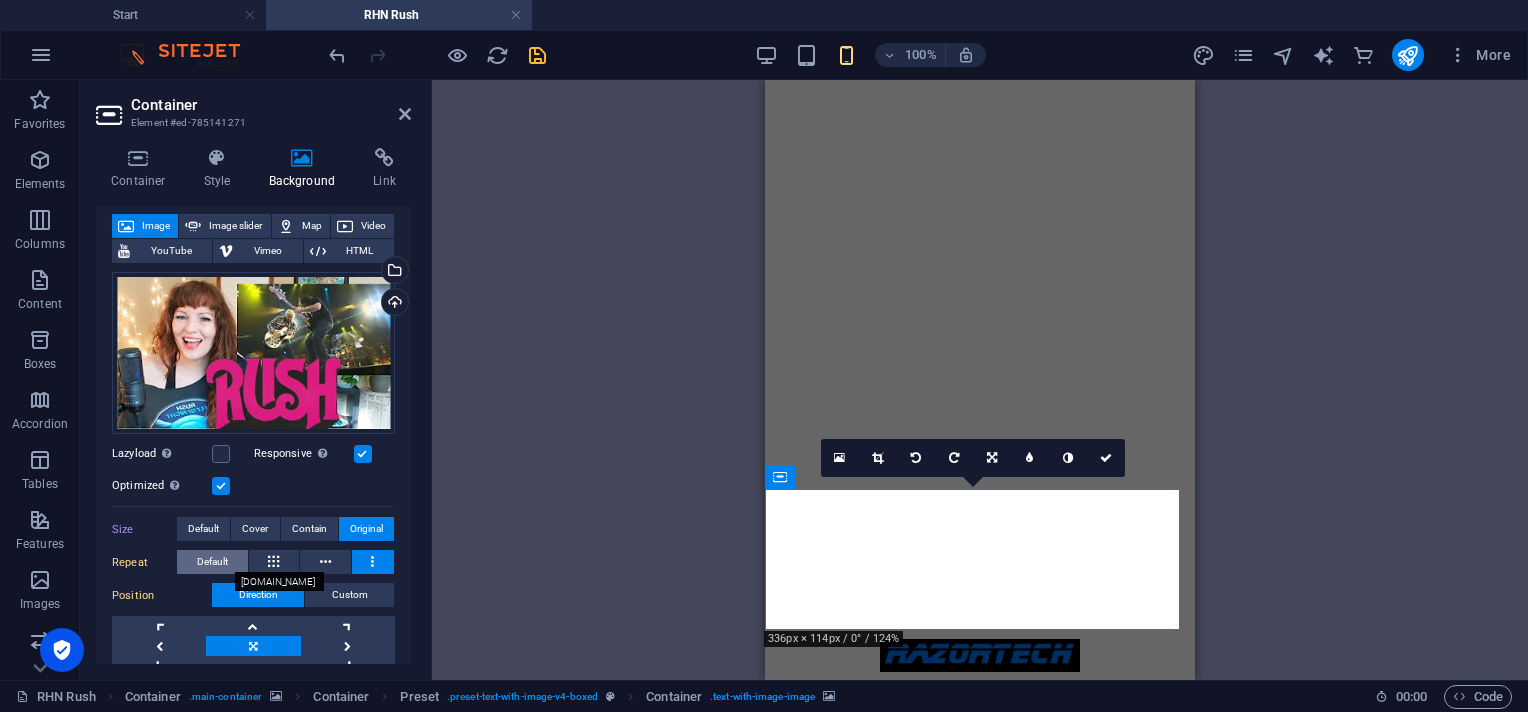 click on "Default" at bounding box center (212, 562) 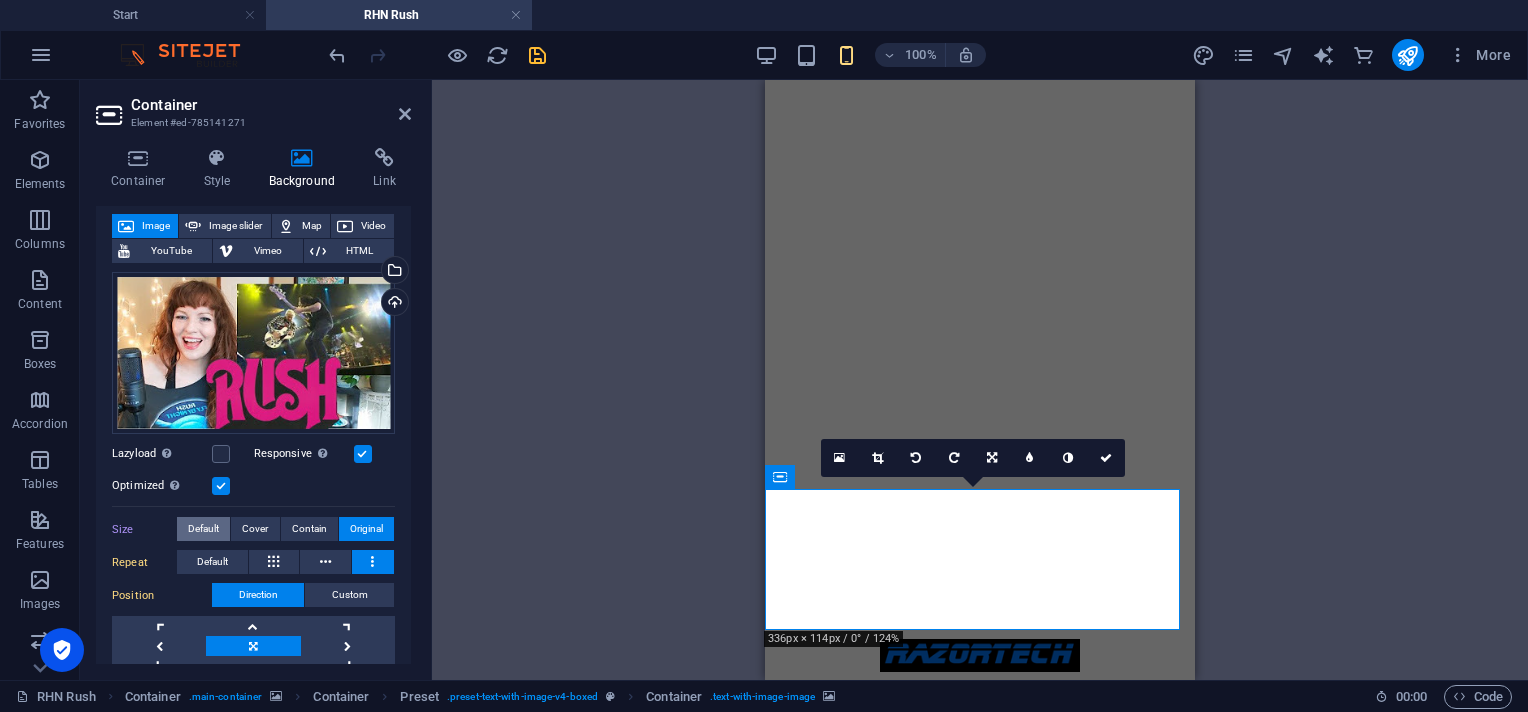 click on "Default" at bounding box center (203, 529) 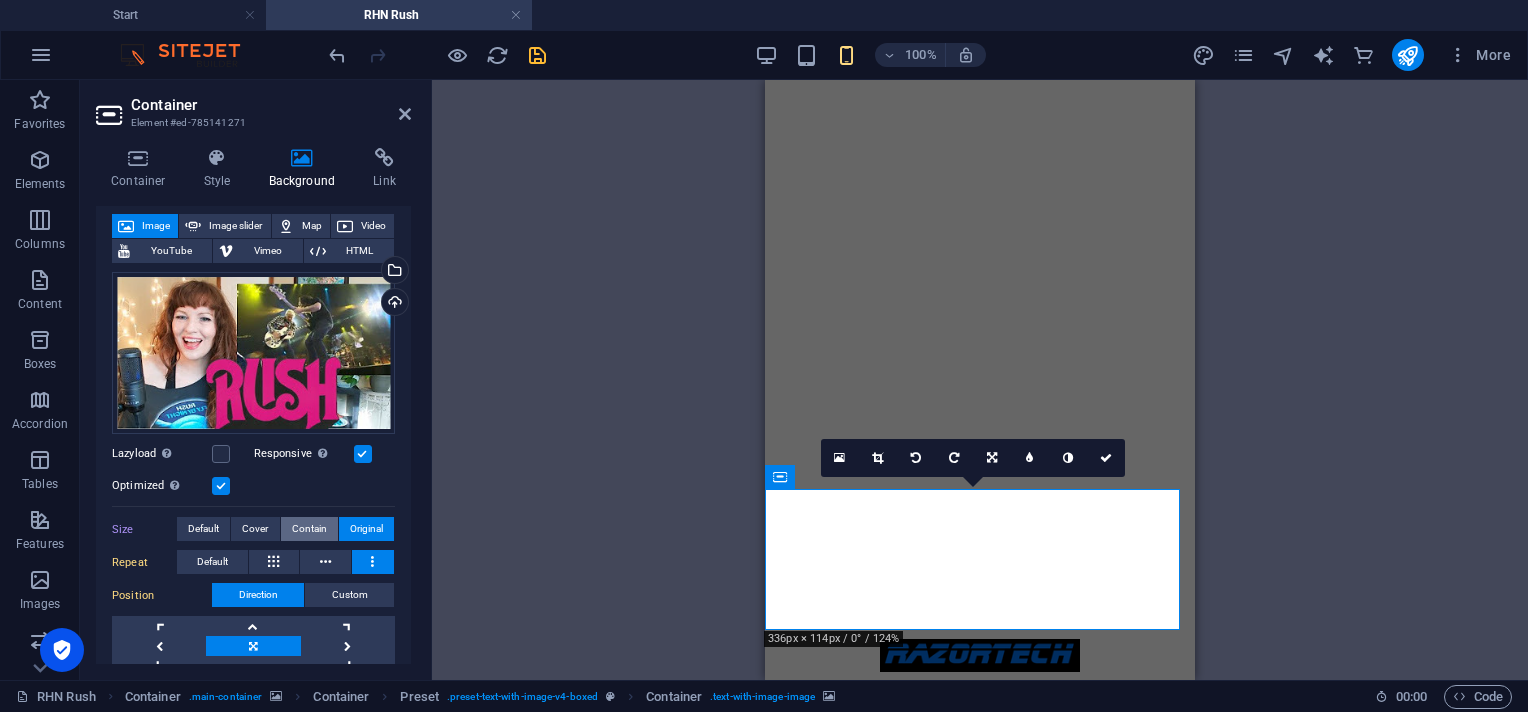 click on "Contain" at bounding box center [309, 529] 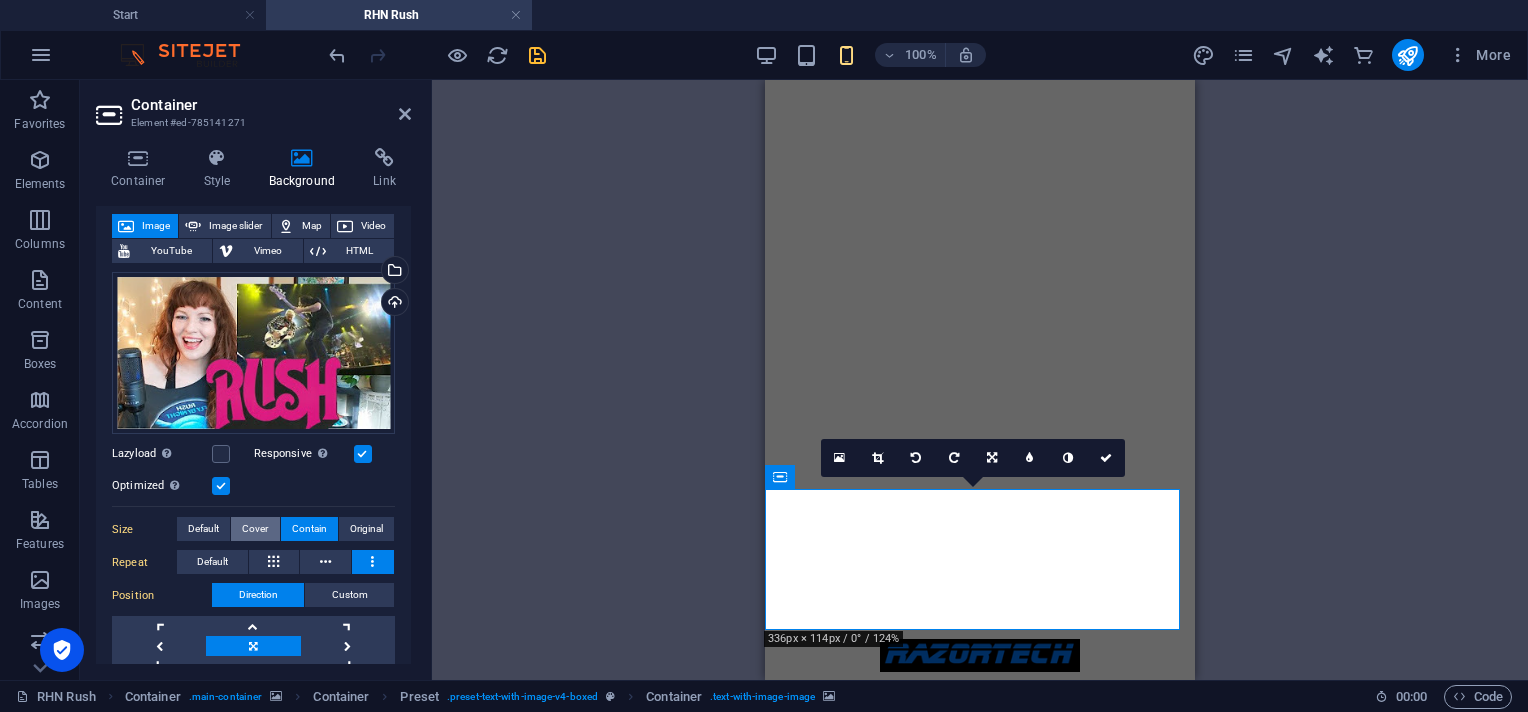 click on "Cover" at bounding box center (255, 529) 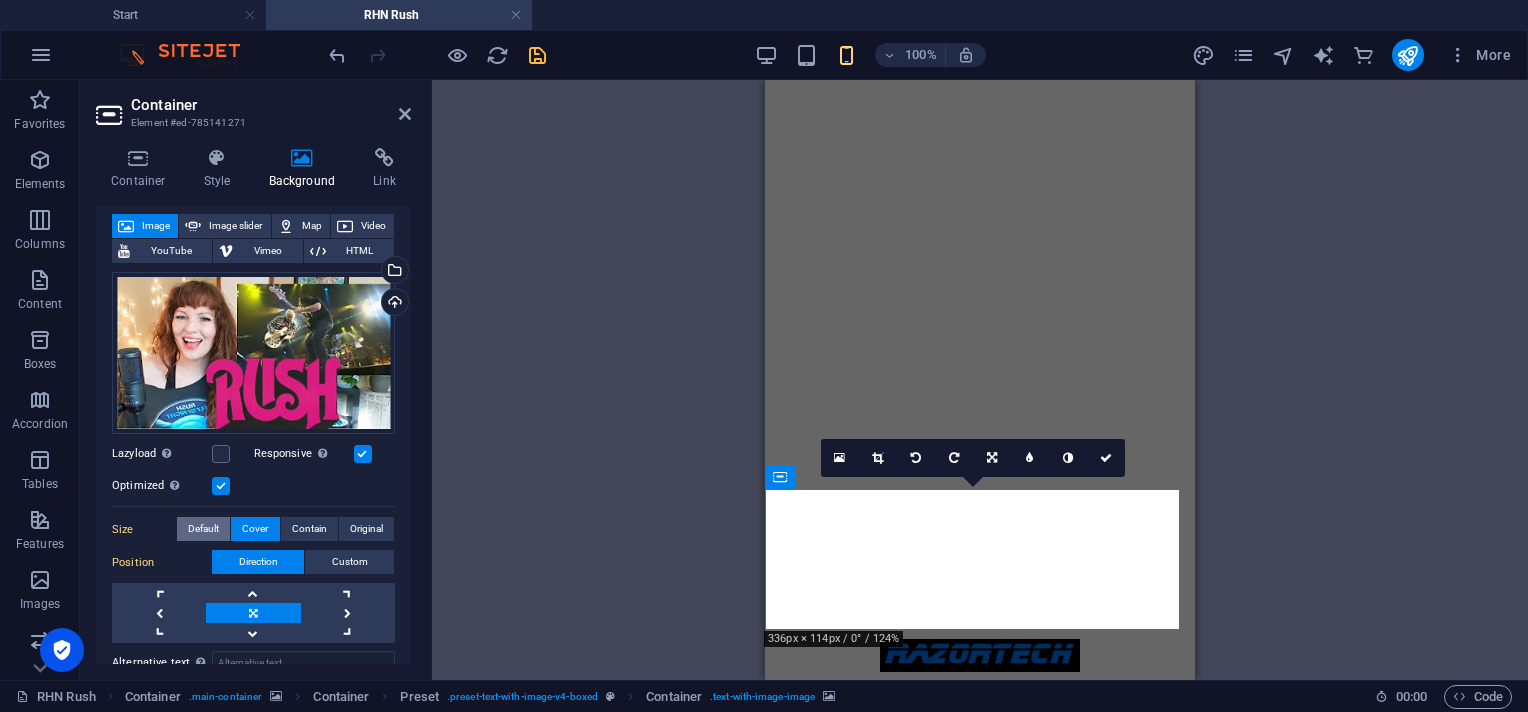 click on "Default" at bounding box center [203, 529] 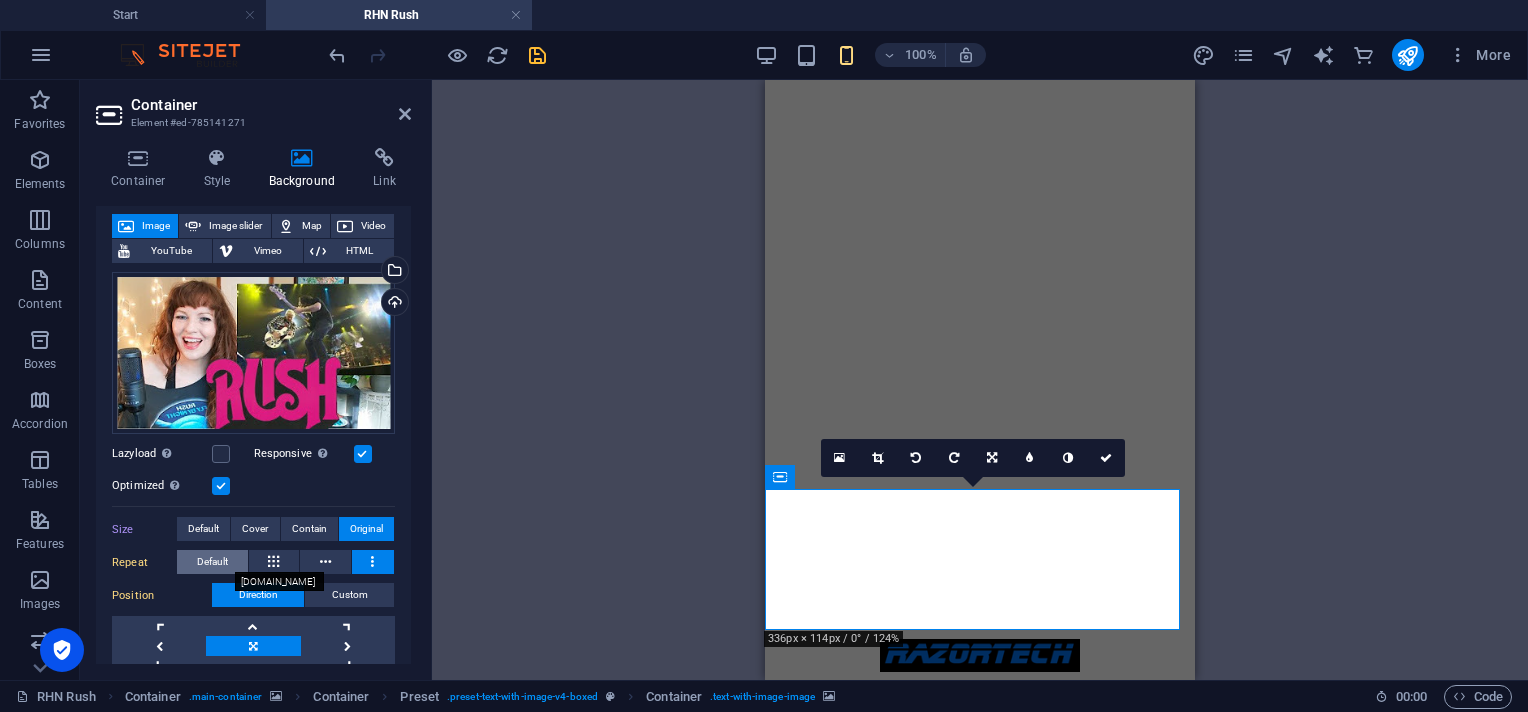 click on "Default" at bounding box center (212, 562) 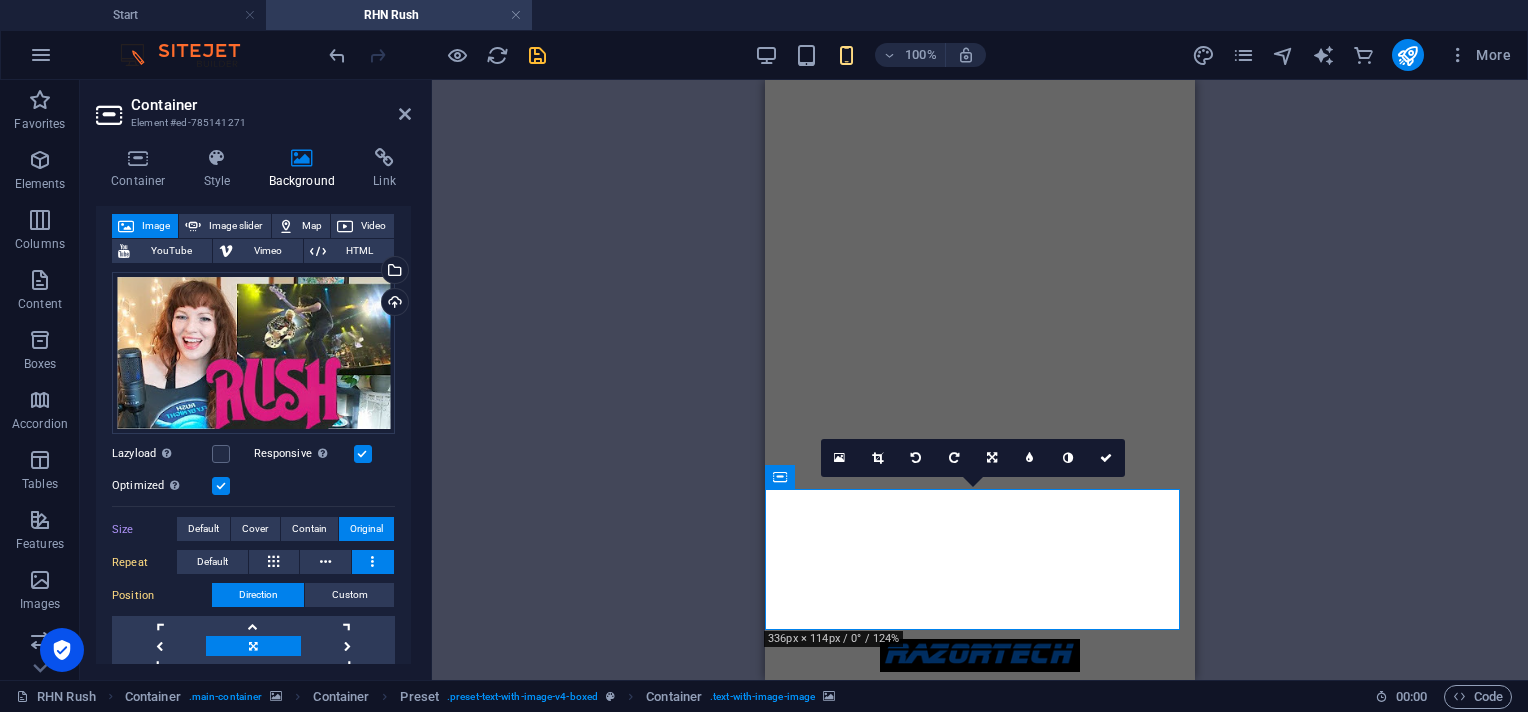 click on "Original" at bounding box center [366, 529] 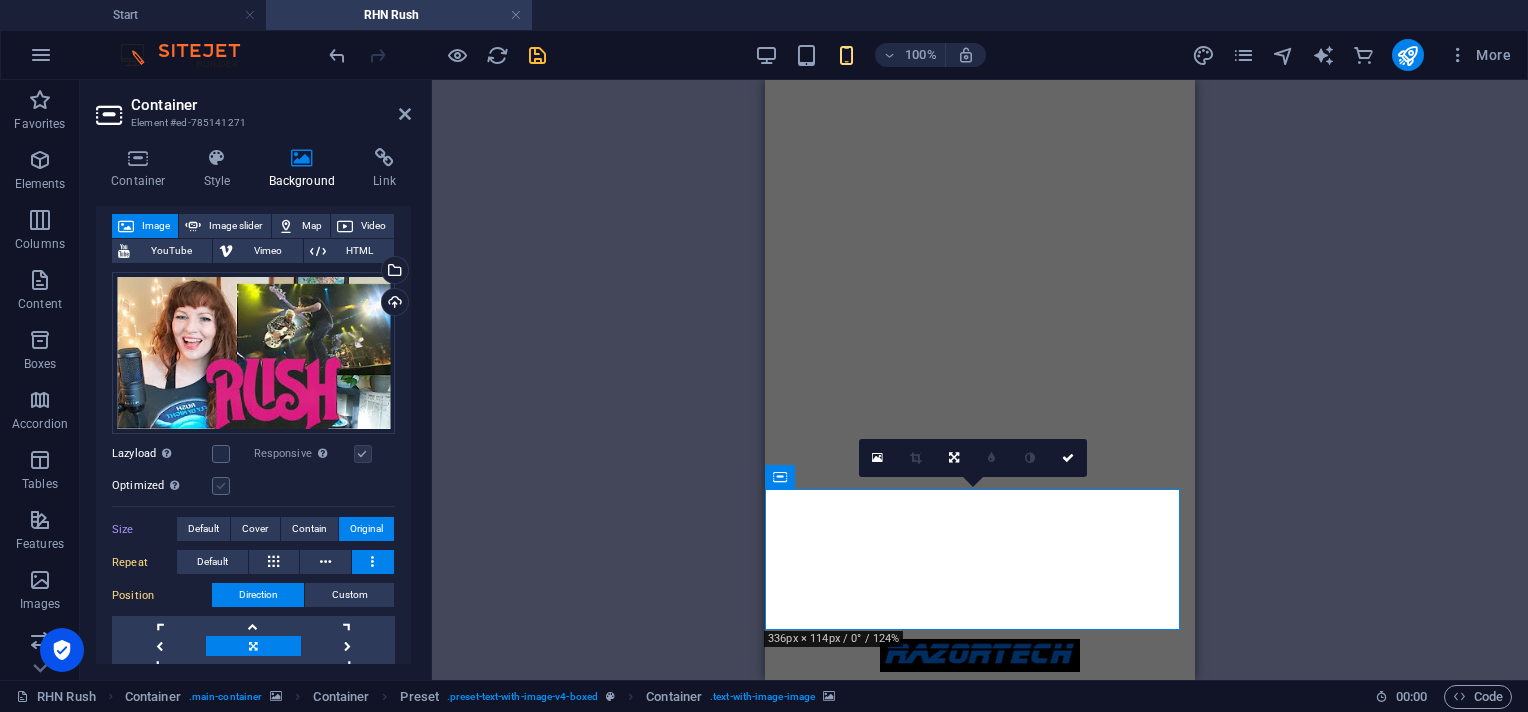 click at bounding box center (221, 486) 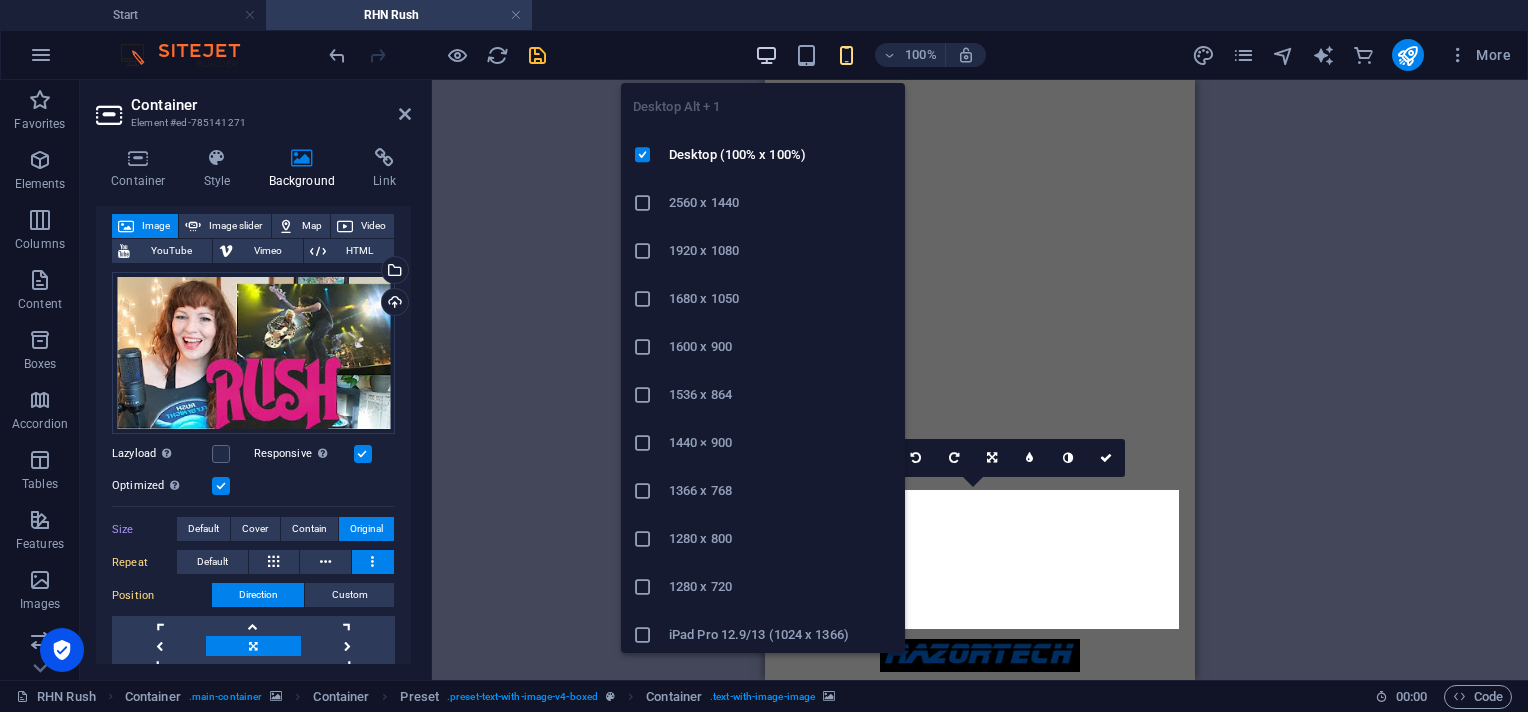 click at bounding box center [766, 55] 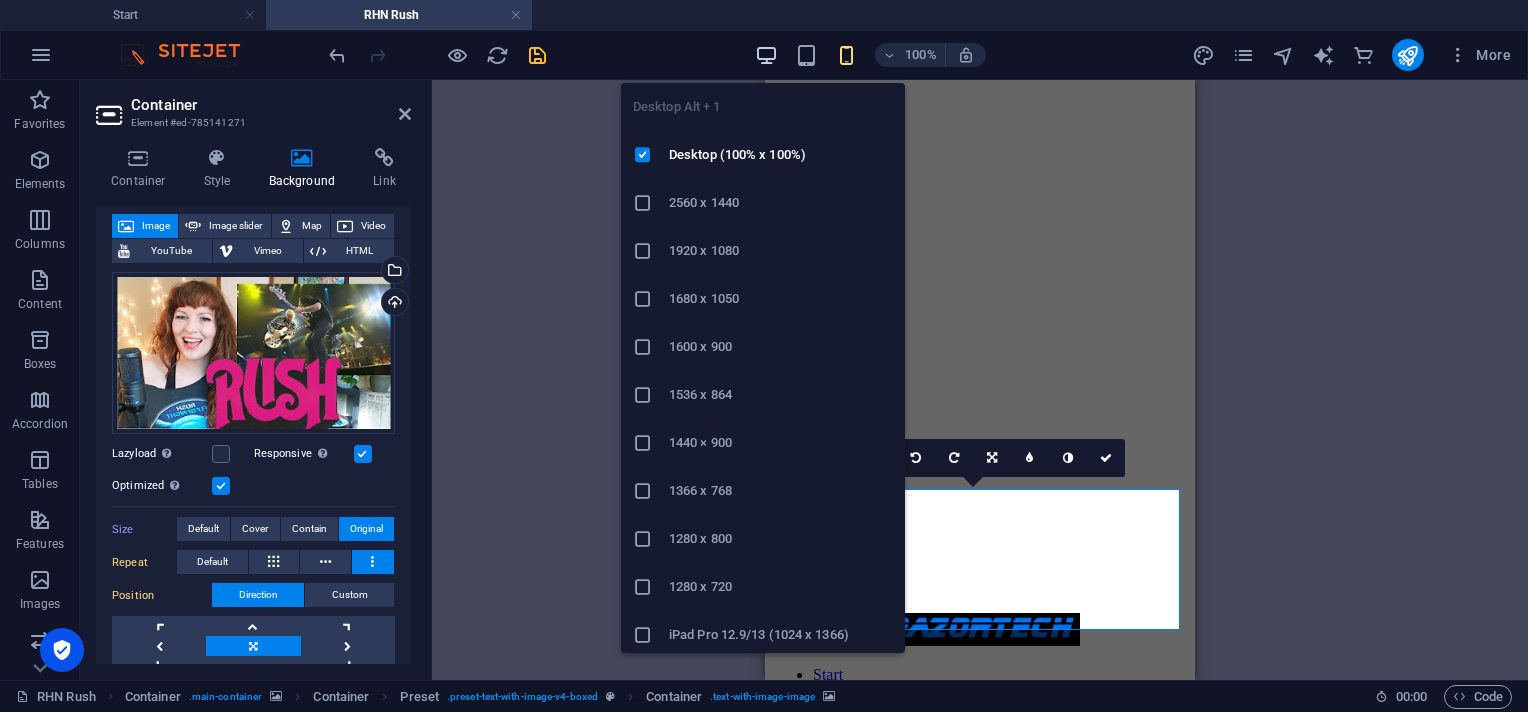 scroll, scrollTop: 90, scrollLeft: 0, axis: vertical 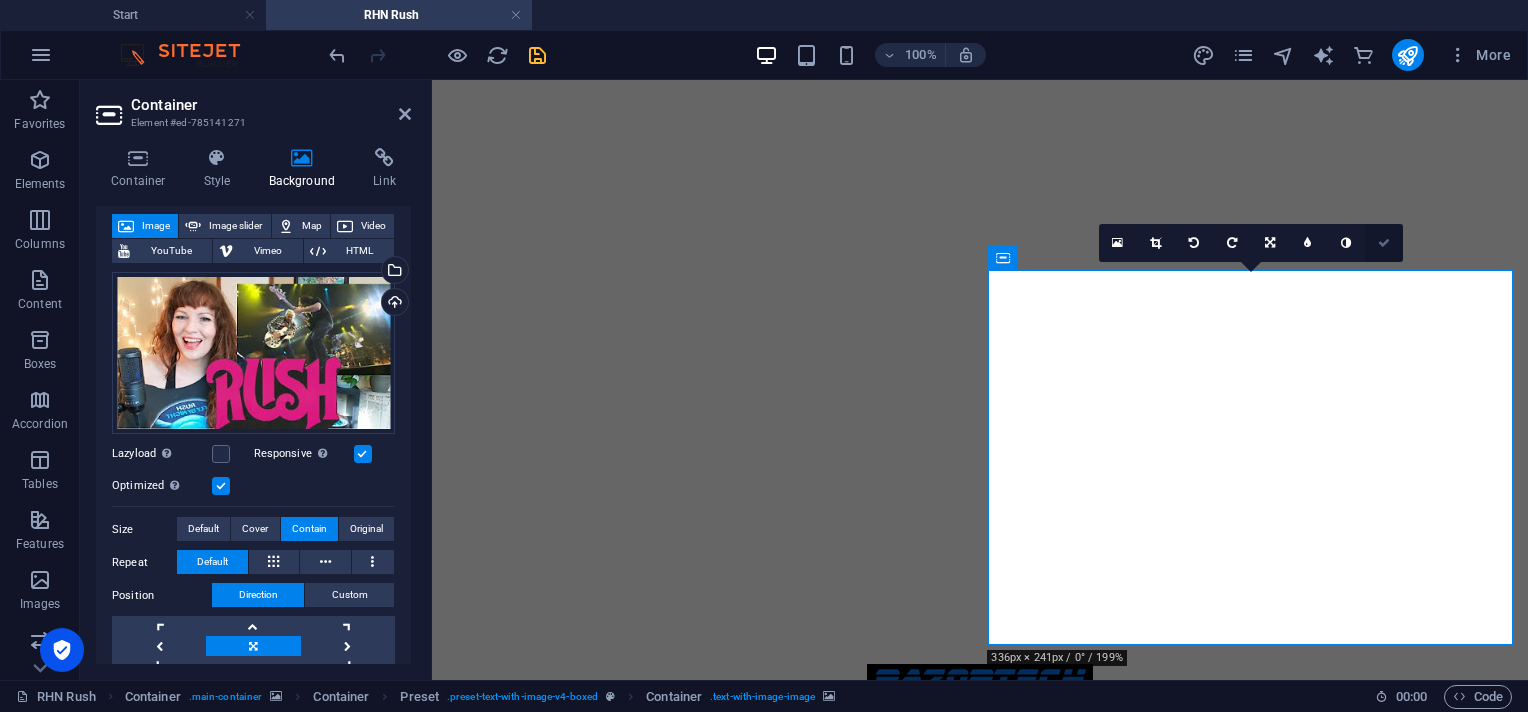 click at bounding box center [1384, 243] 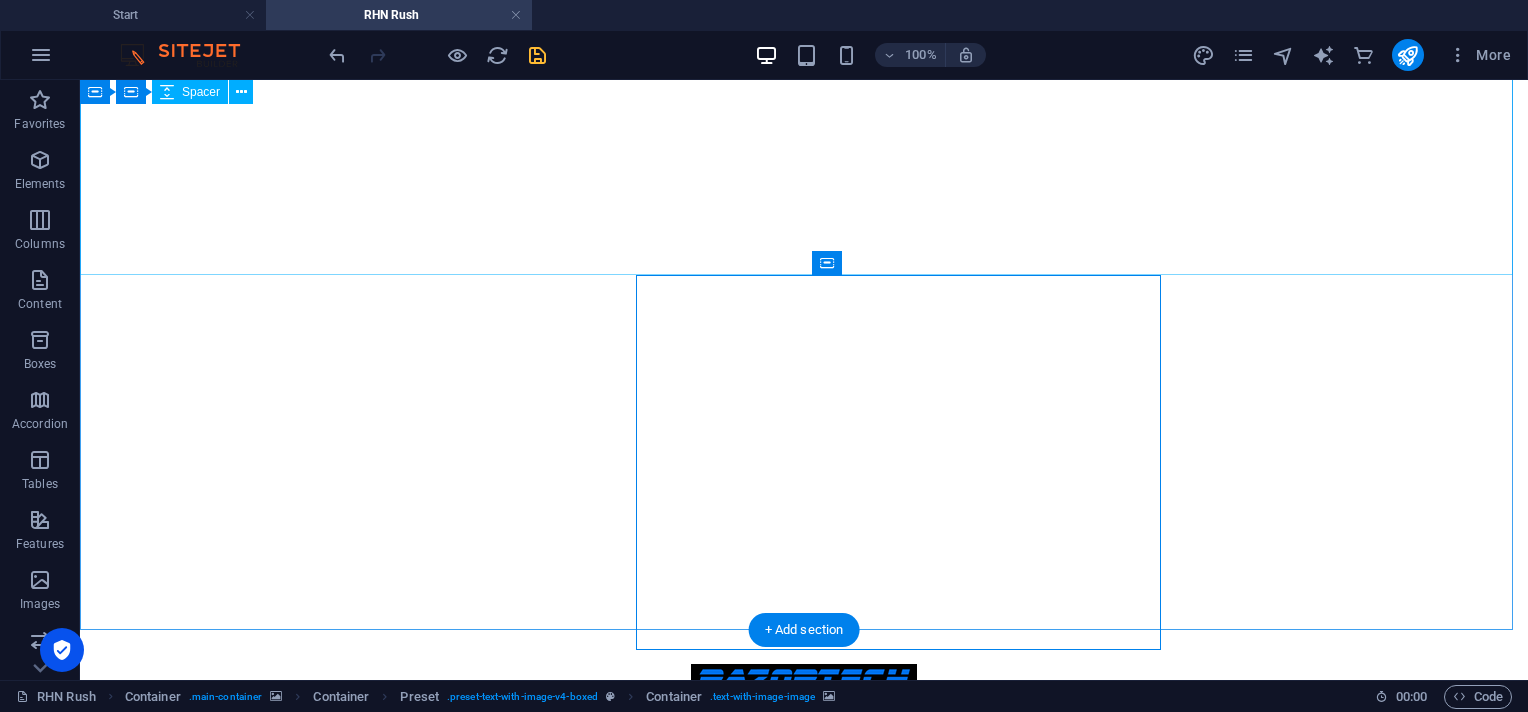 scroll, scrollTop: 84, scrollLeft: 0, axis: vertical 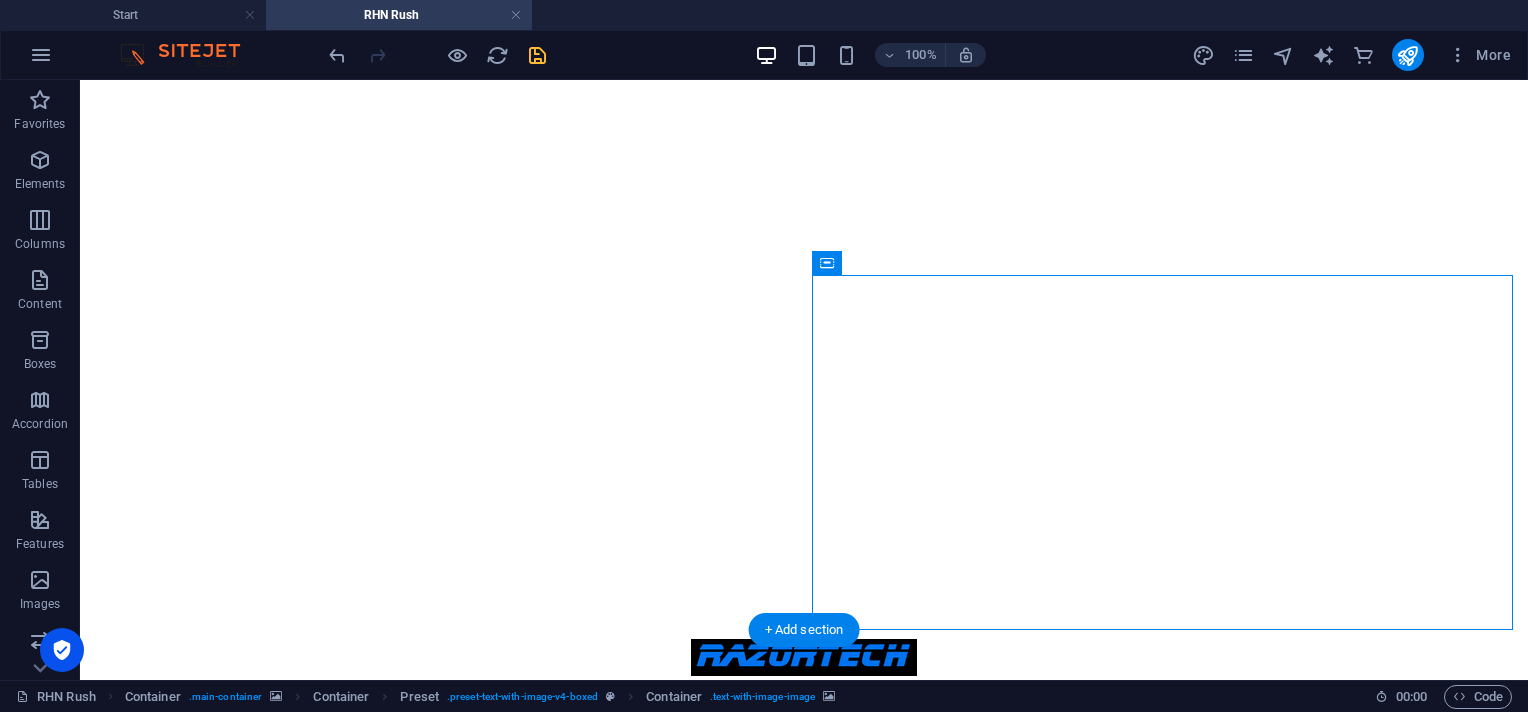 click at bounding box center [804, 1299] 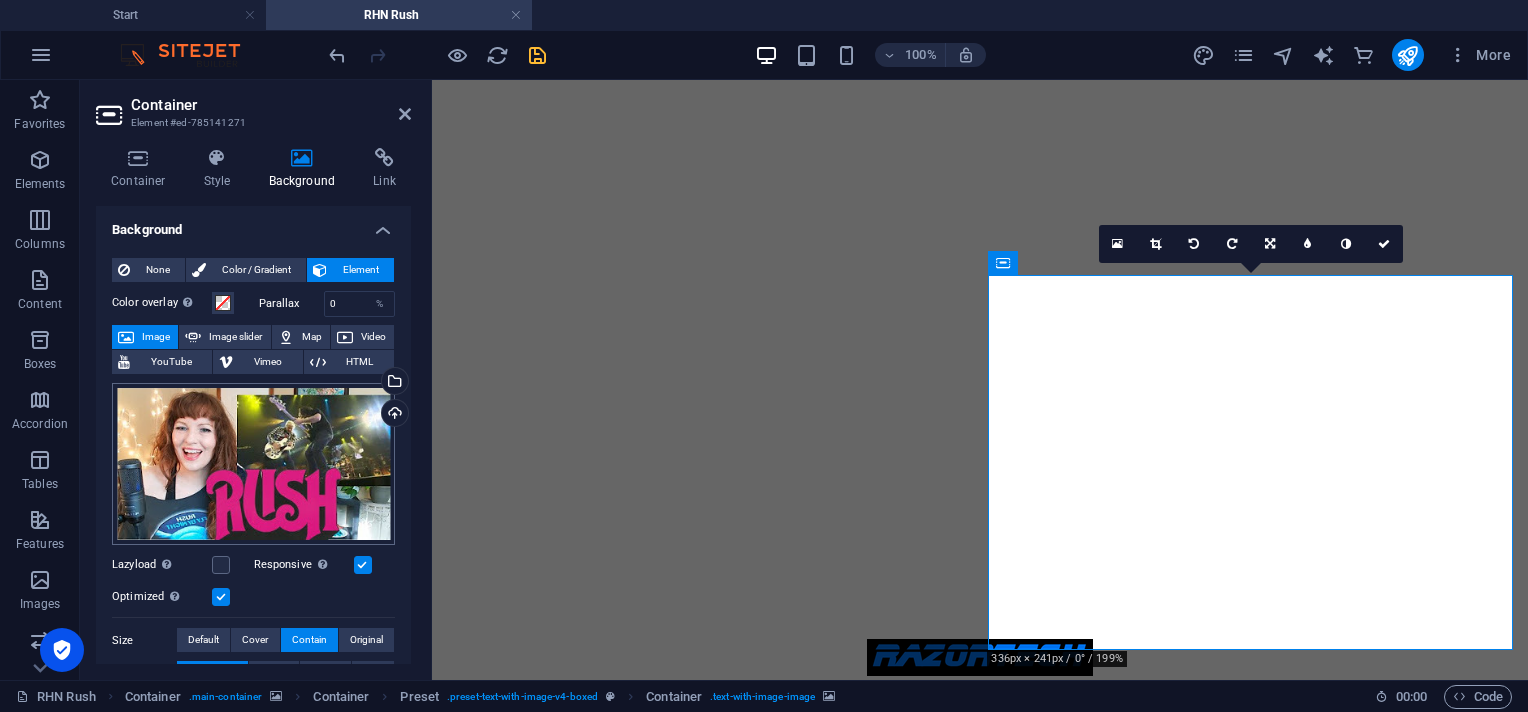 scroll, scrollTop: 266, scrollLeft: 0, axis: vertical 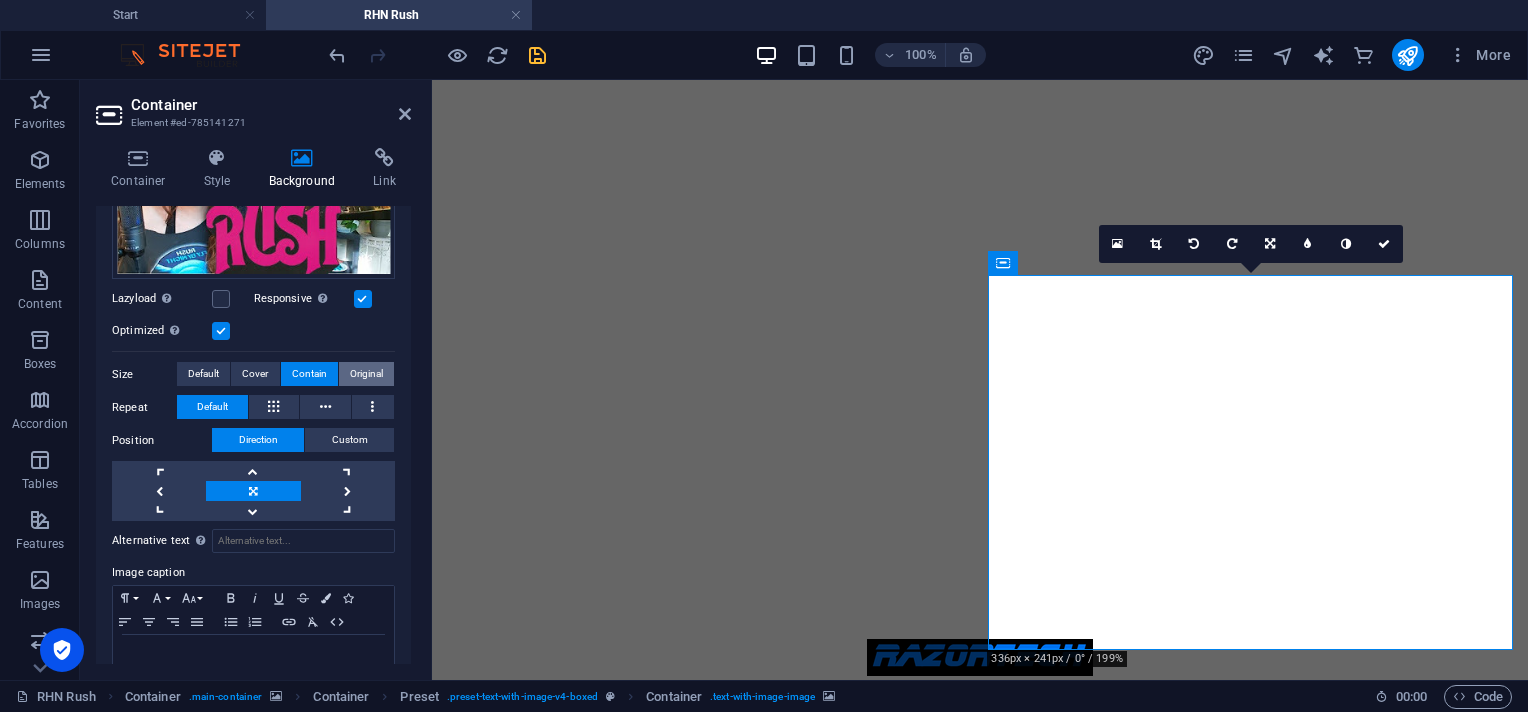 click on "Original" at bounding box center (366, 374) 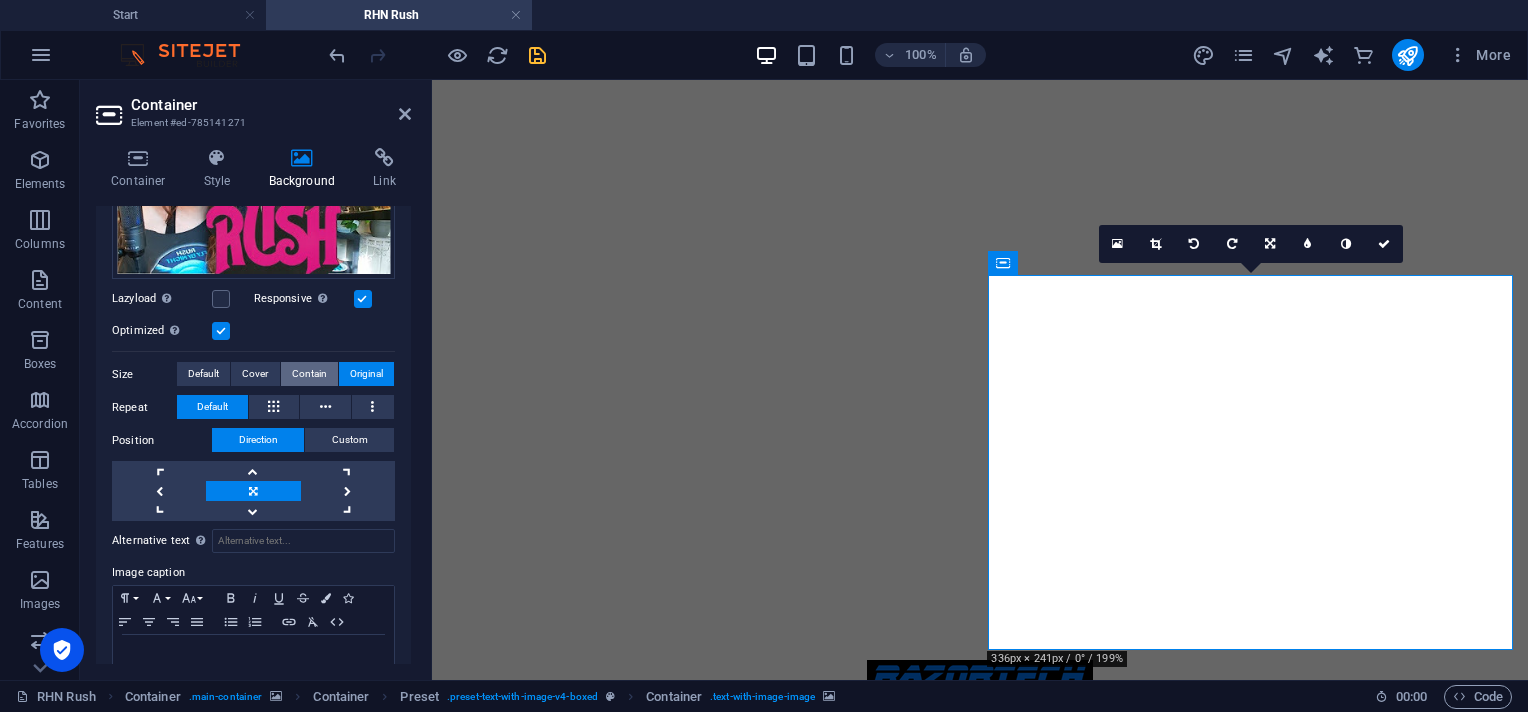 click on "Contain" at bounding box center (309, 374) 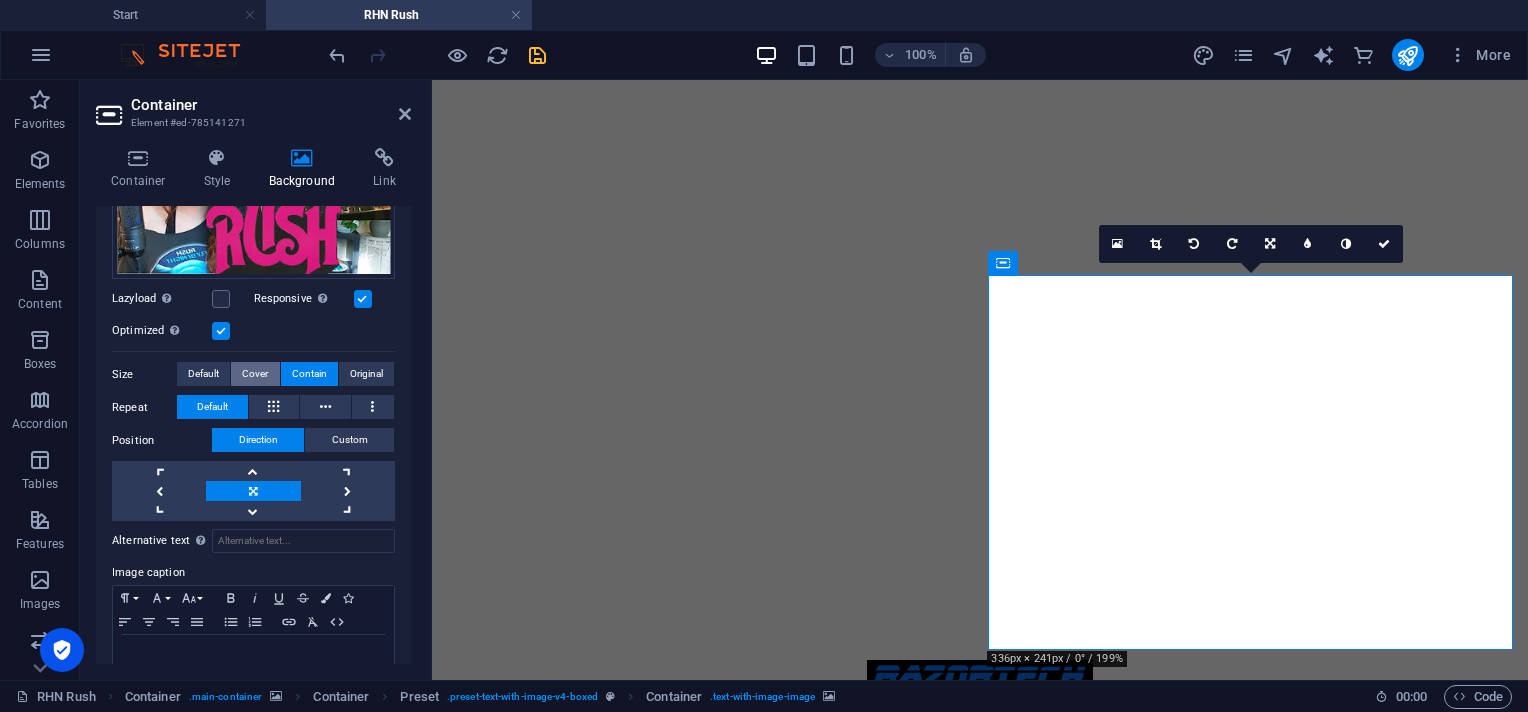 click on "Cover" at bounding box center (255, 374) 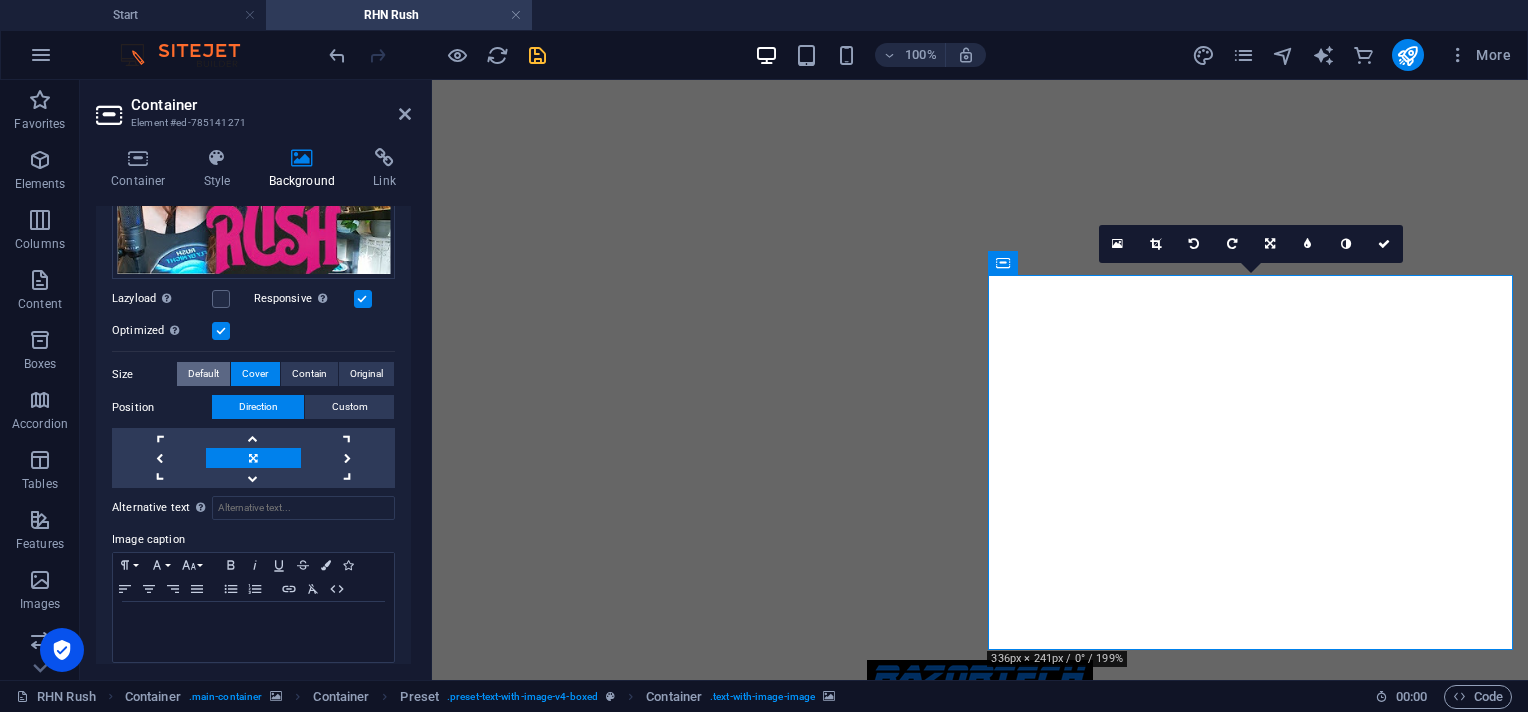 click on "Default" at bounding box center (203, 374) 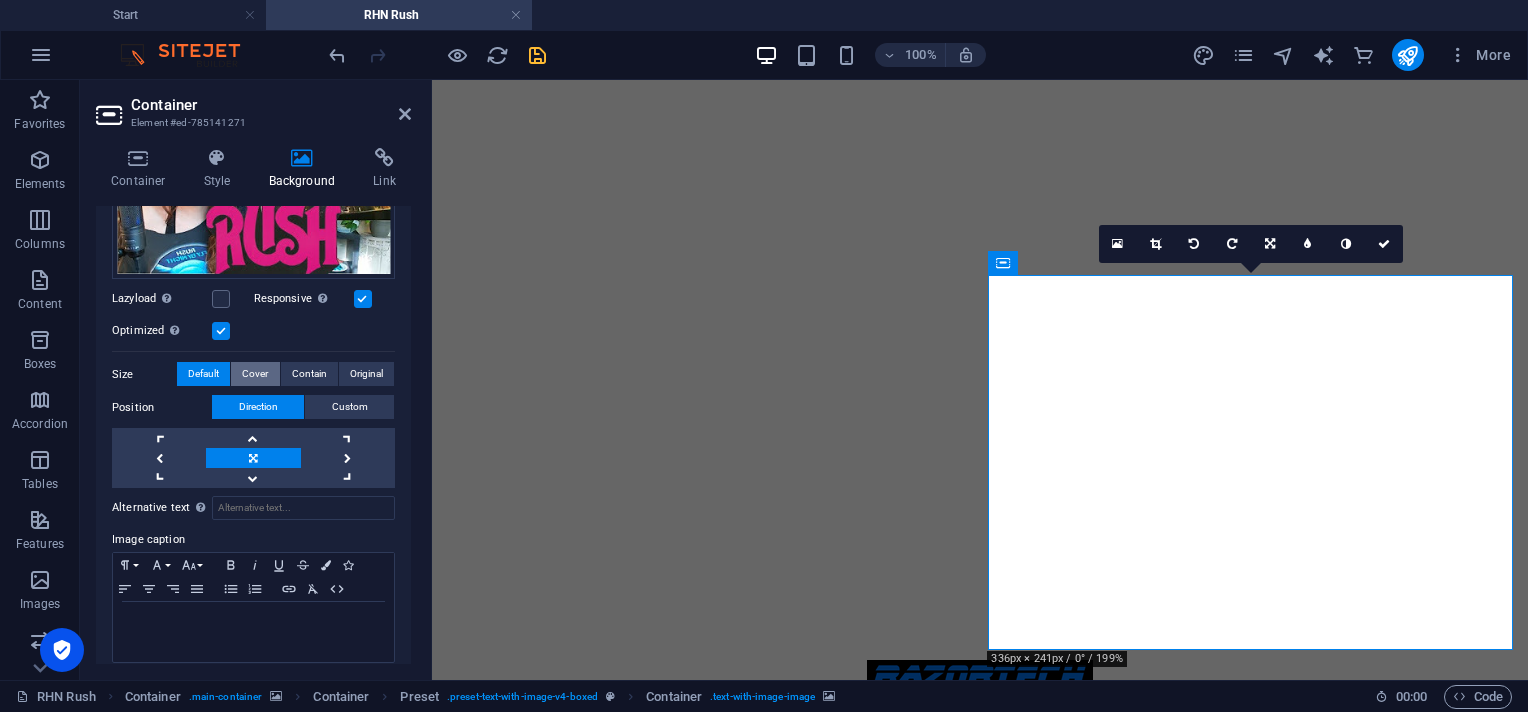 click on "Cover" at bounding box center [255, 374] 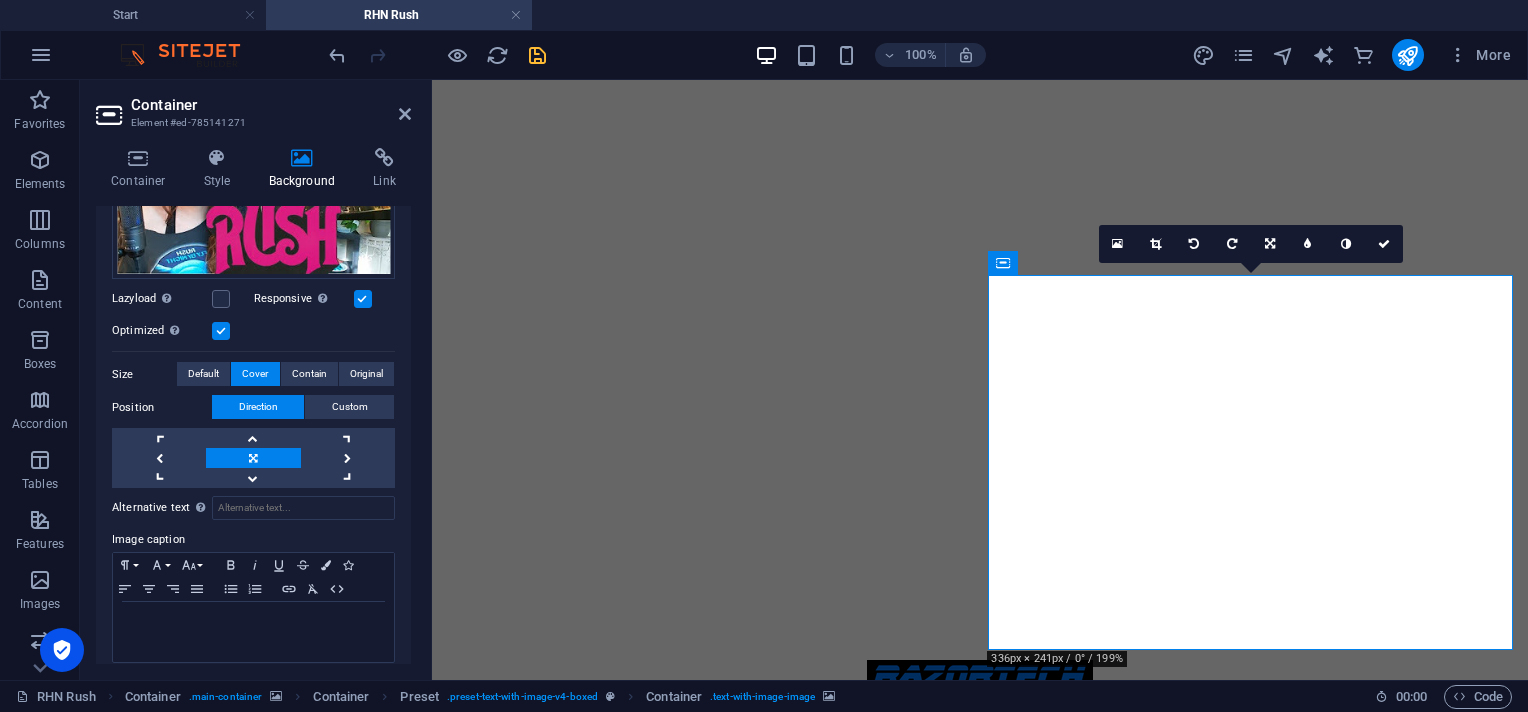 click on "Cover" at bounding box center (255, 374) 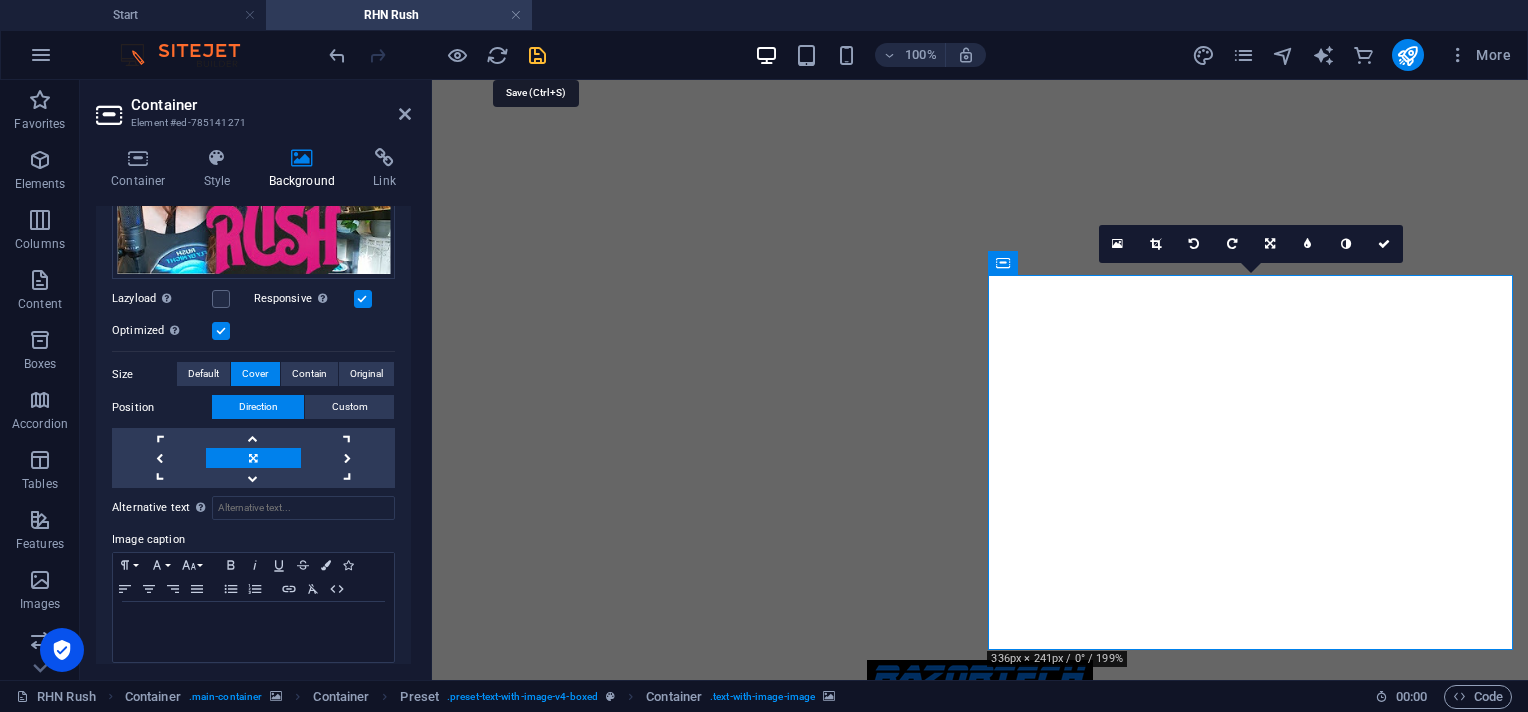click at bounding box center [537, 55] 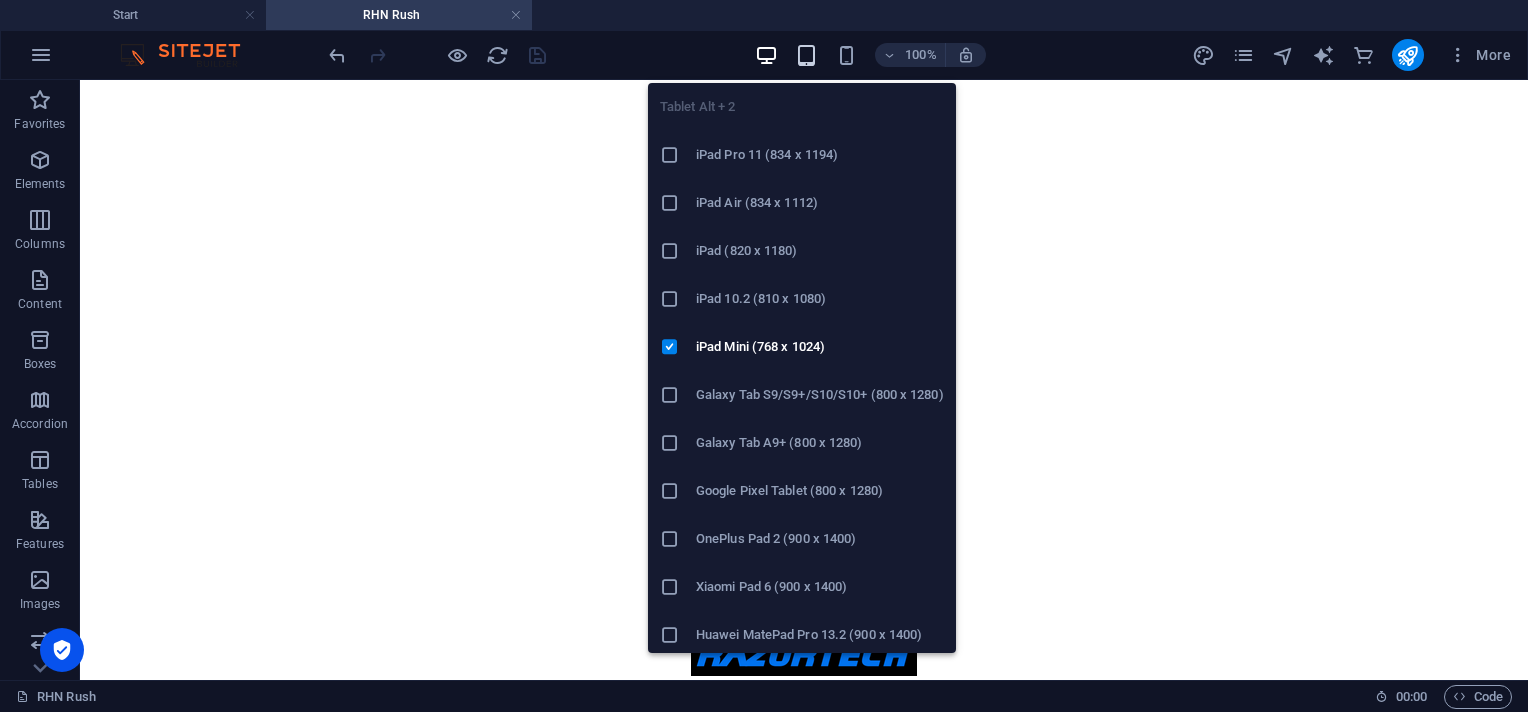 click at bounding box center (806, 55) 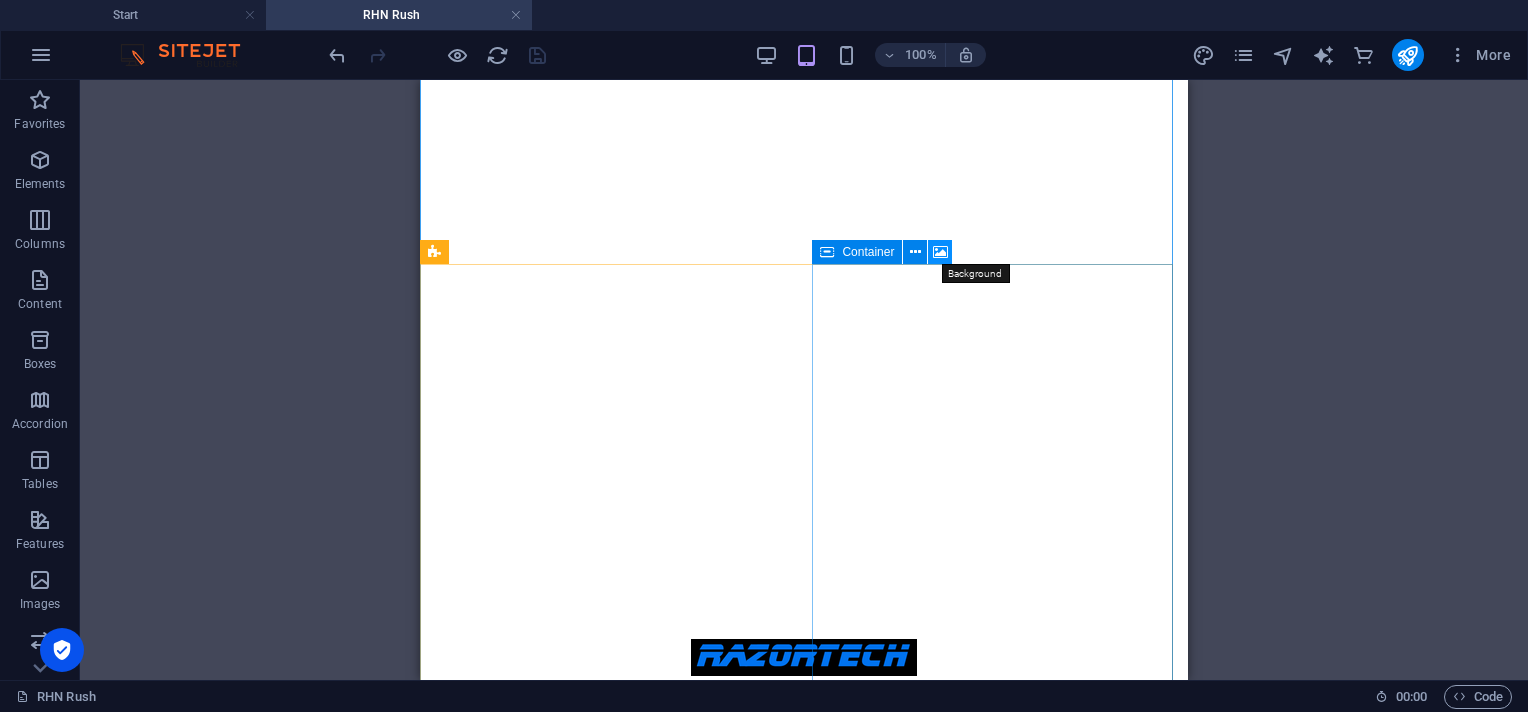 click at bounding box center [940, 252] 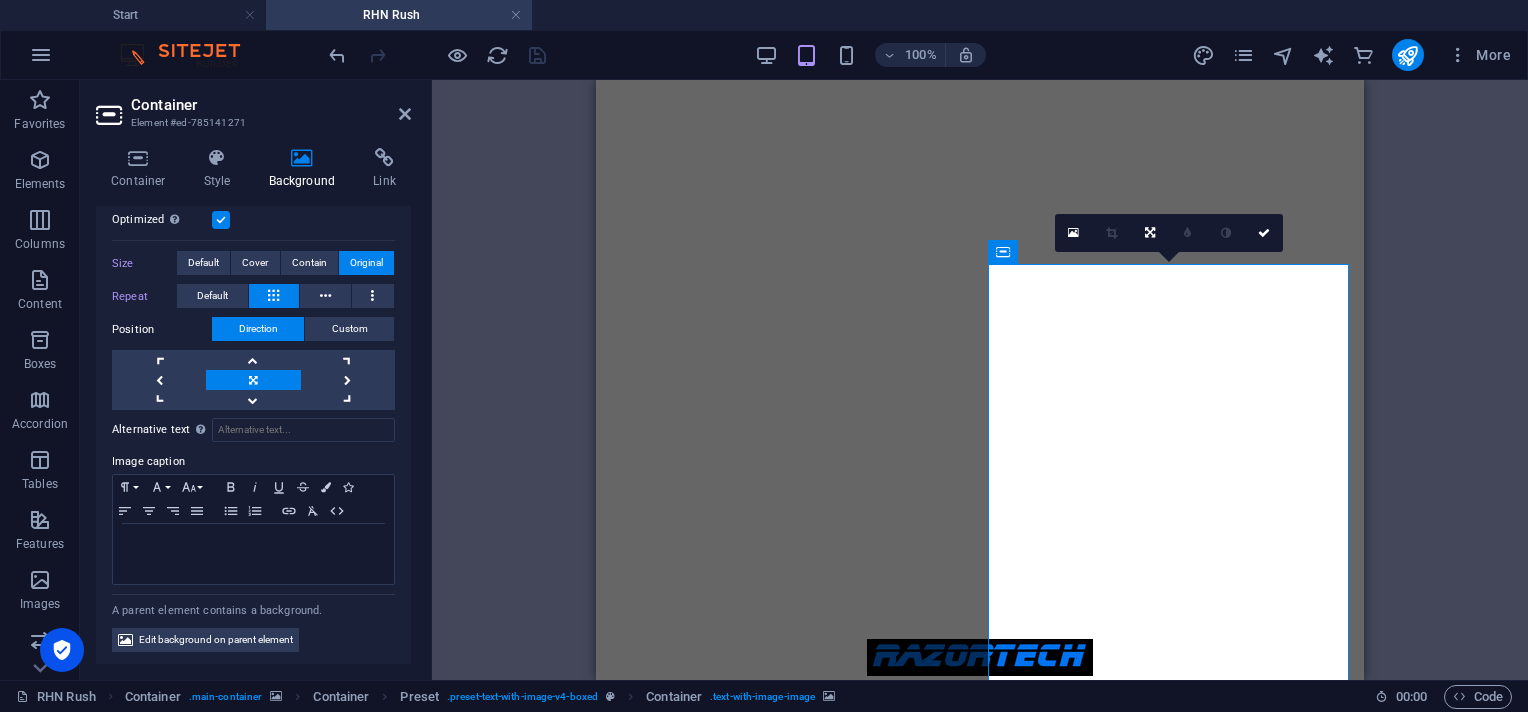 scroll, scrollTop: 244, scrollLeft: 0, axis: vertical 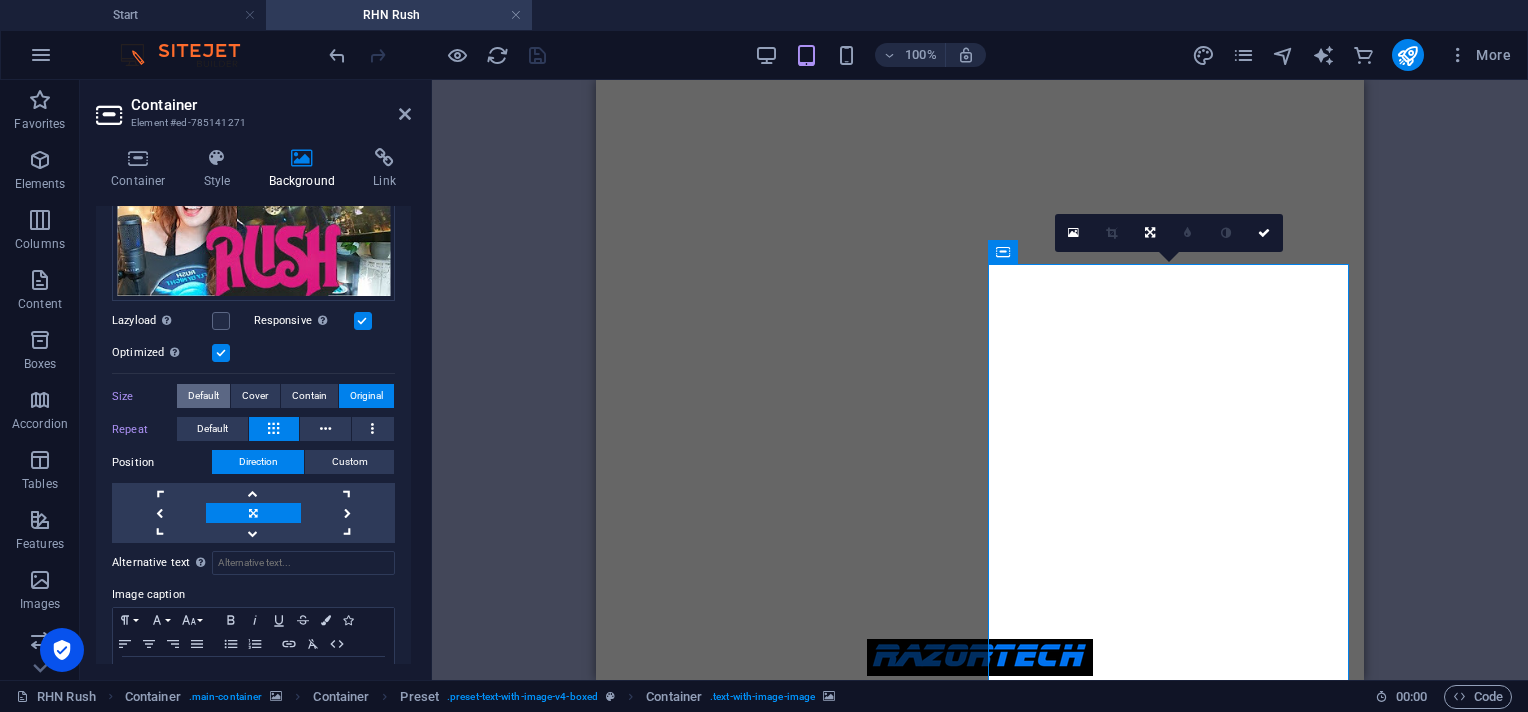 click on "Default" at bounding box center [203, 396] 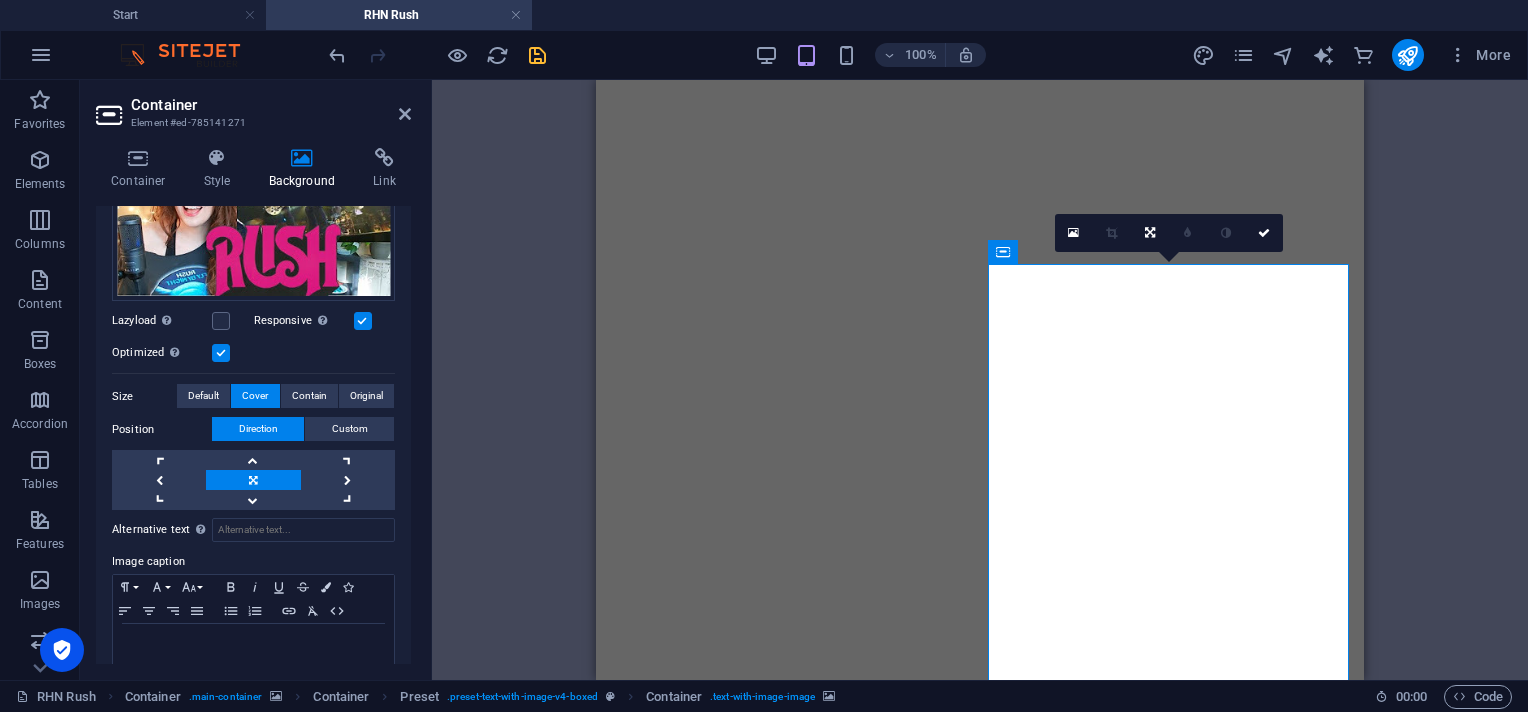 click on "Cover" at bounding box center (255, 396) 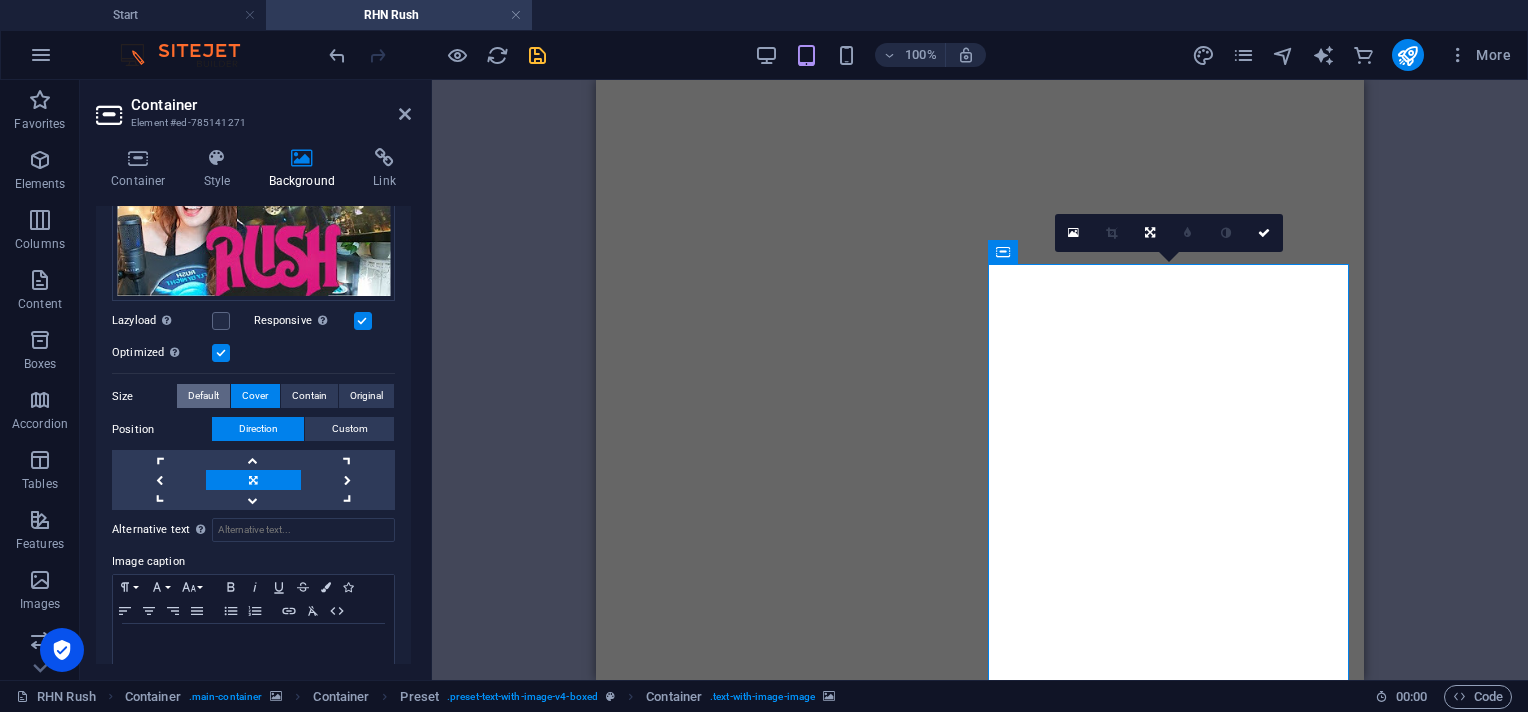 click on "Default" at bounding box center [203, 396] 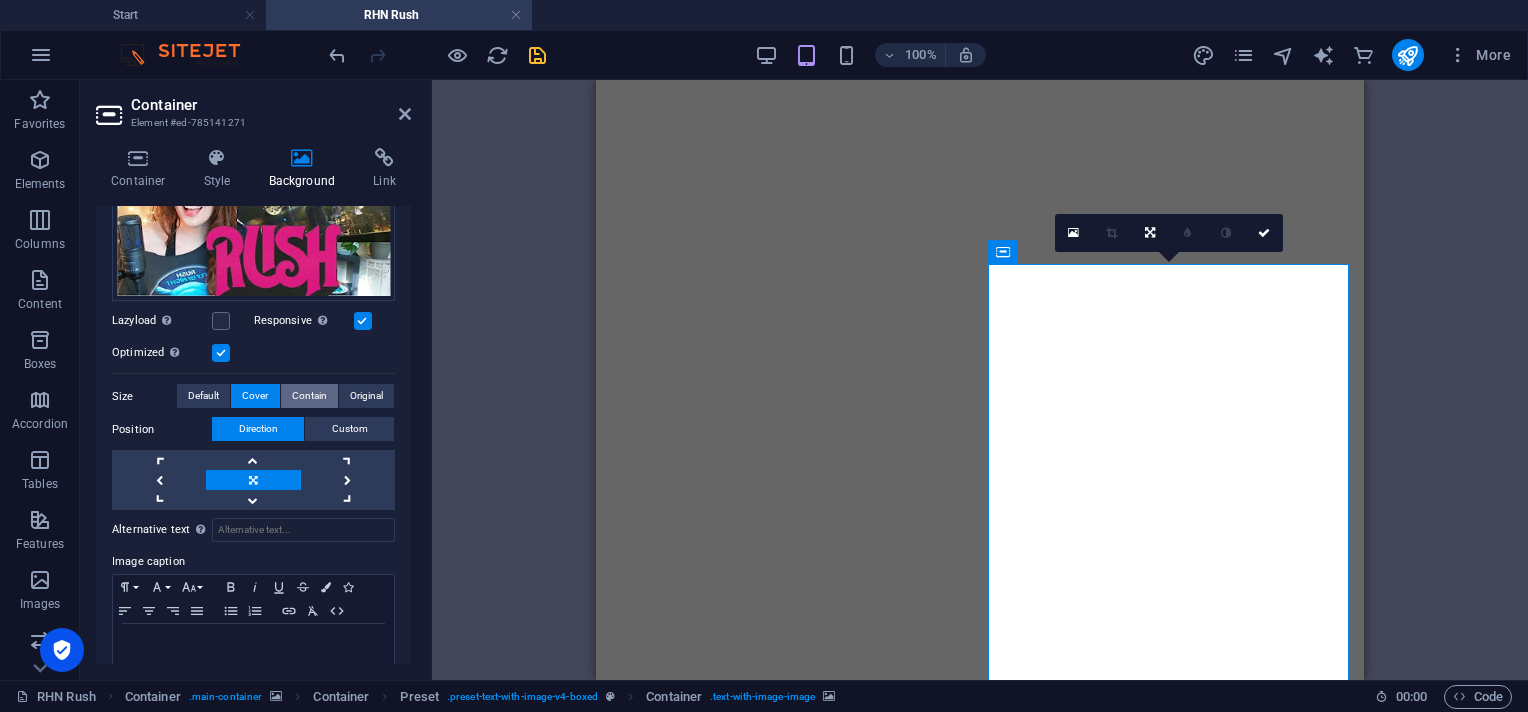 click on "Contain" at bounding box center [309, 396] 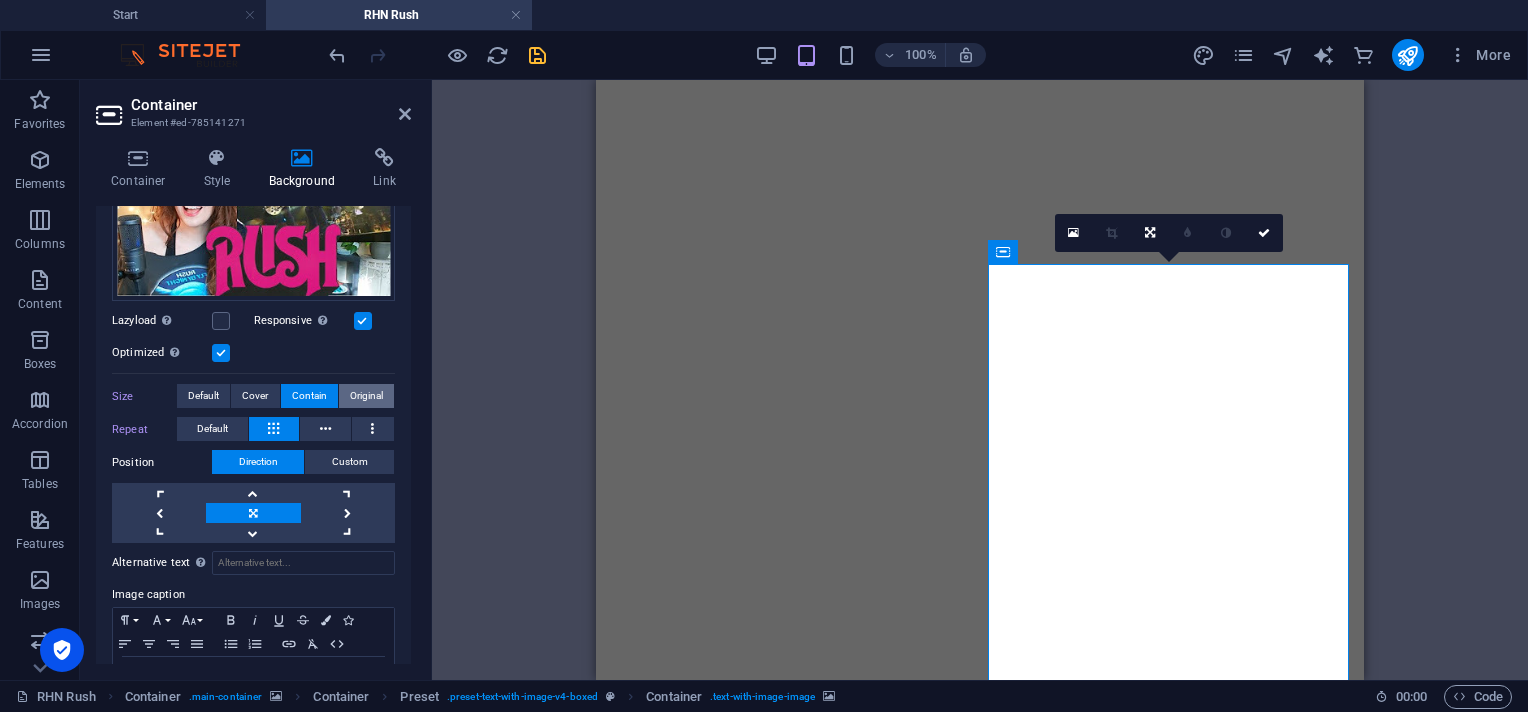 click on "Original" at bounding box center [366, 396] 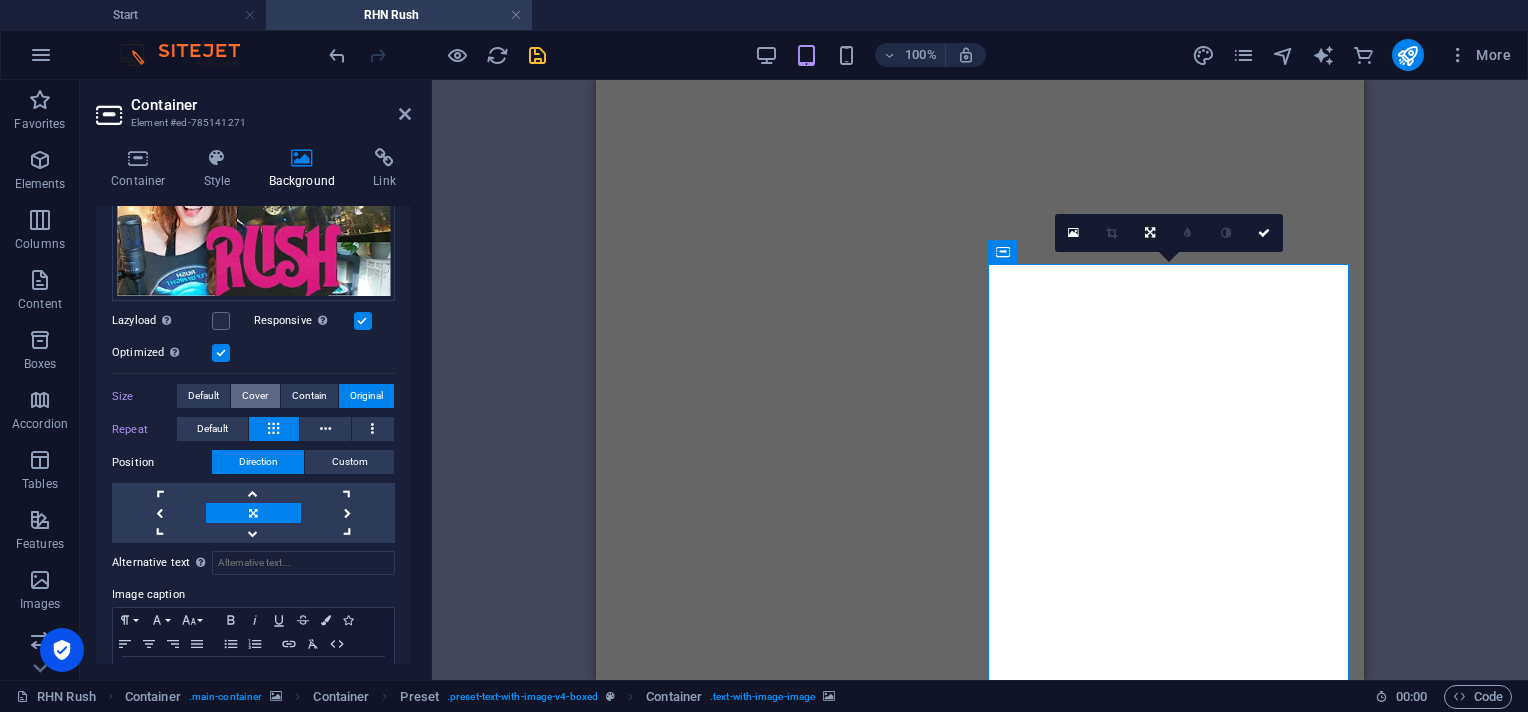 click on "Cover" at bounding box center (255, 396) 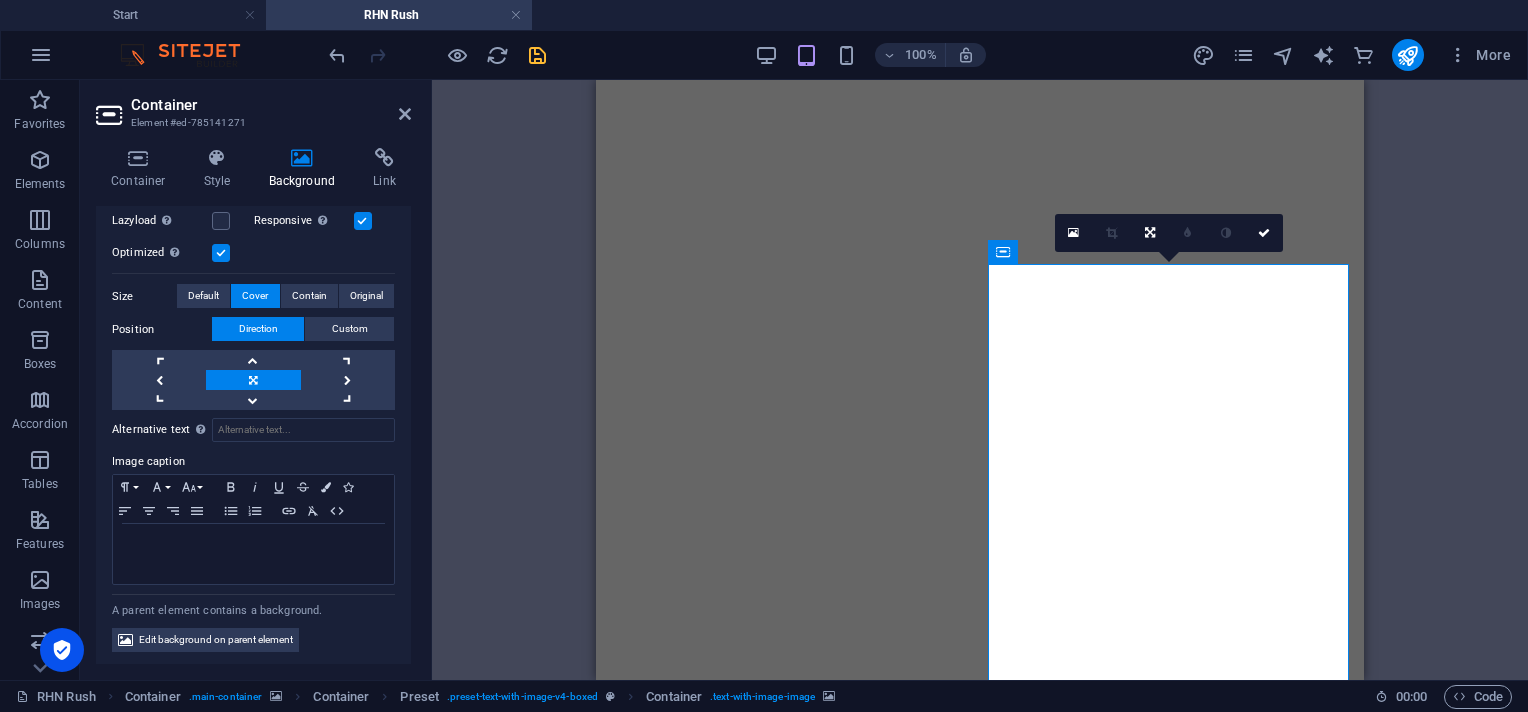 scroll, scrollTop: 211, scrollLeft: 0, axis: vertical 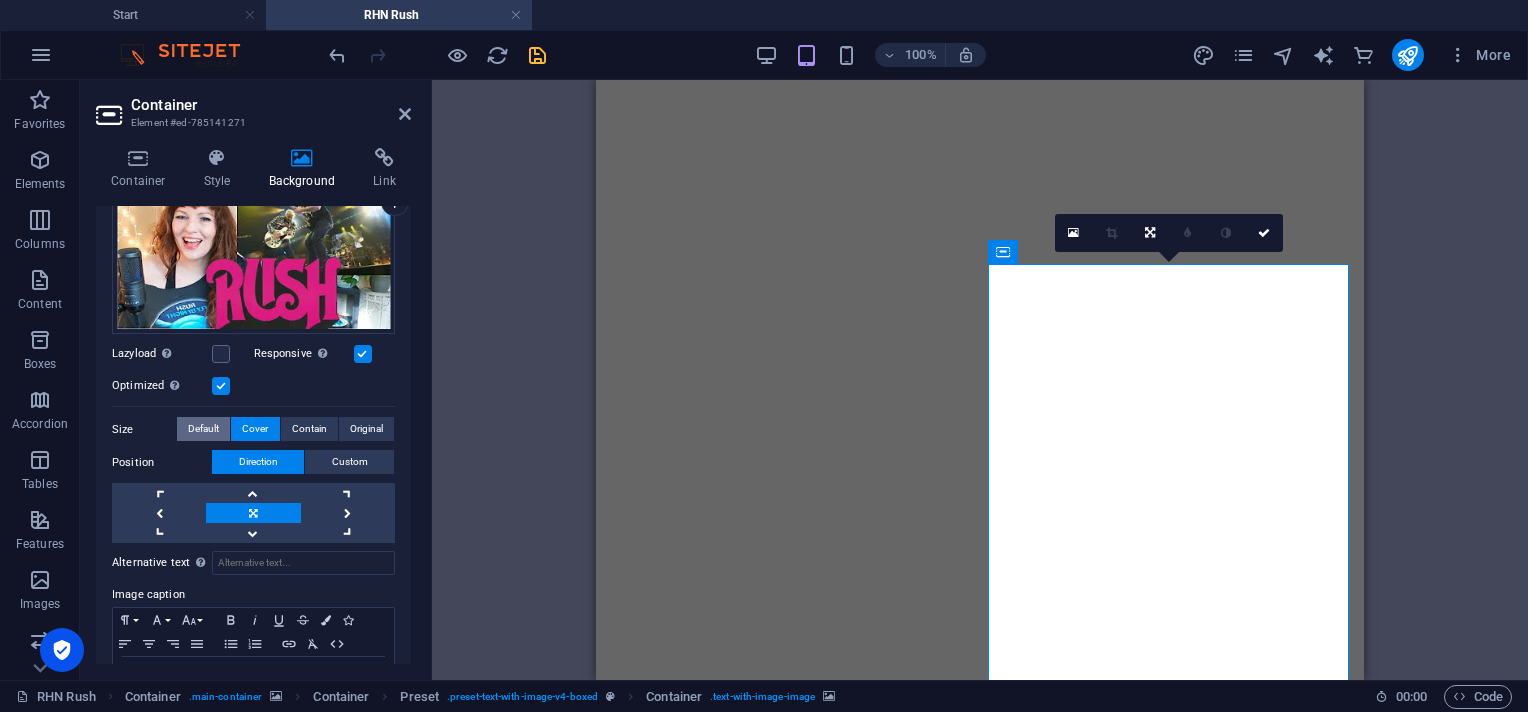 click on "Default" at bounding box center [203, 429] 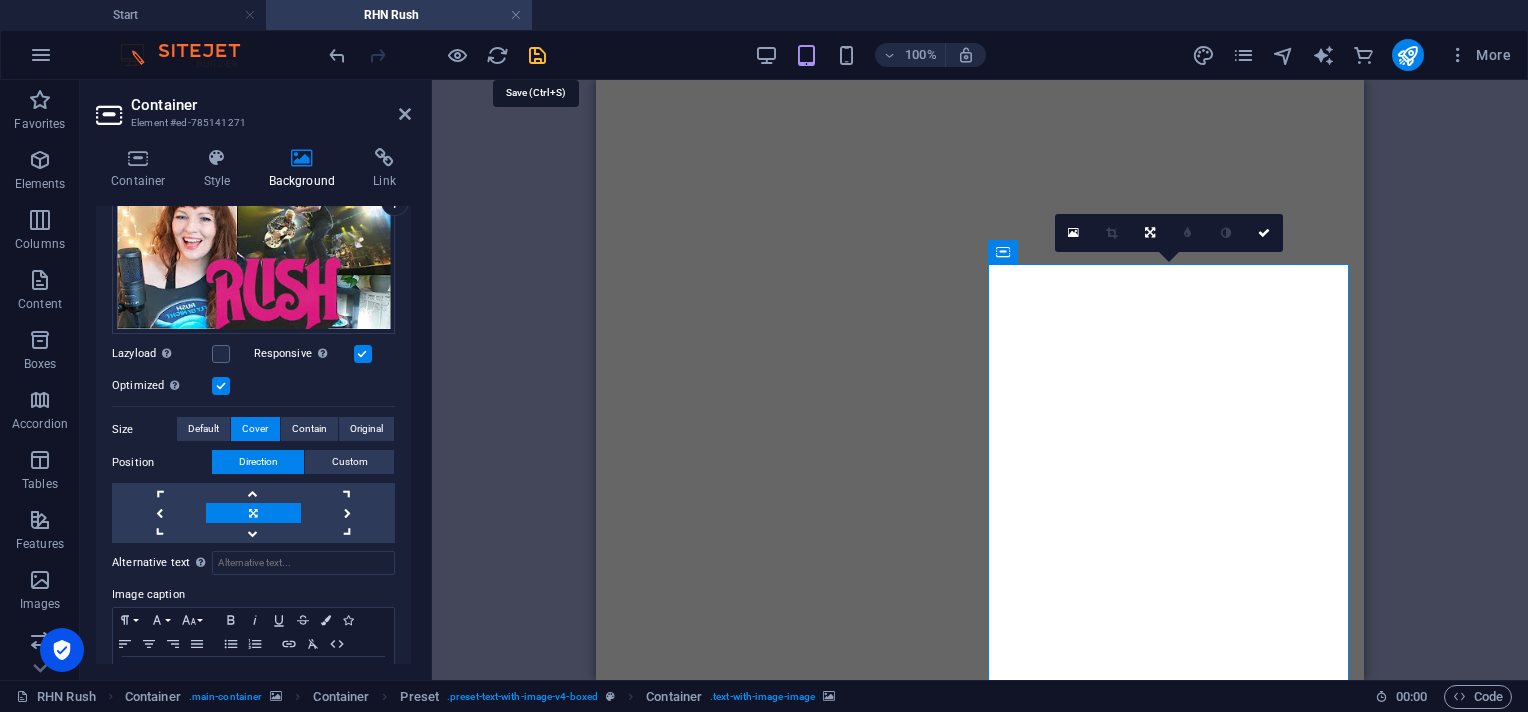 click at bounding box center (537, 55) 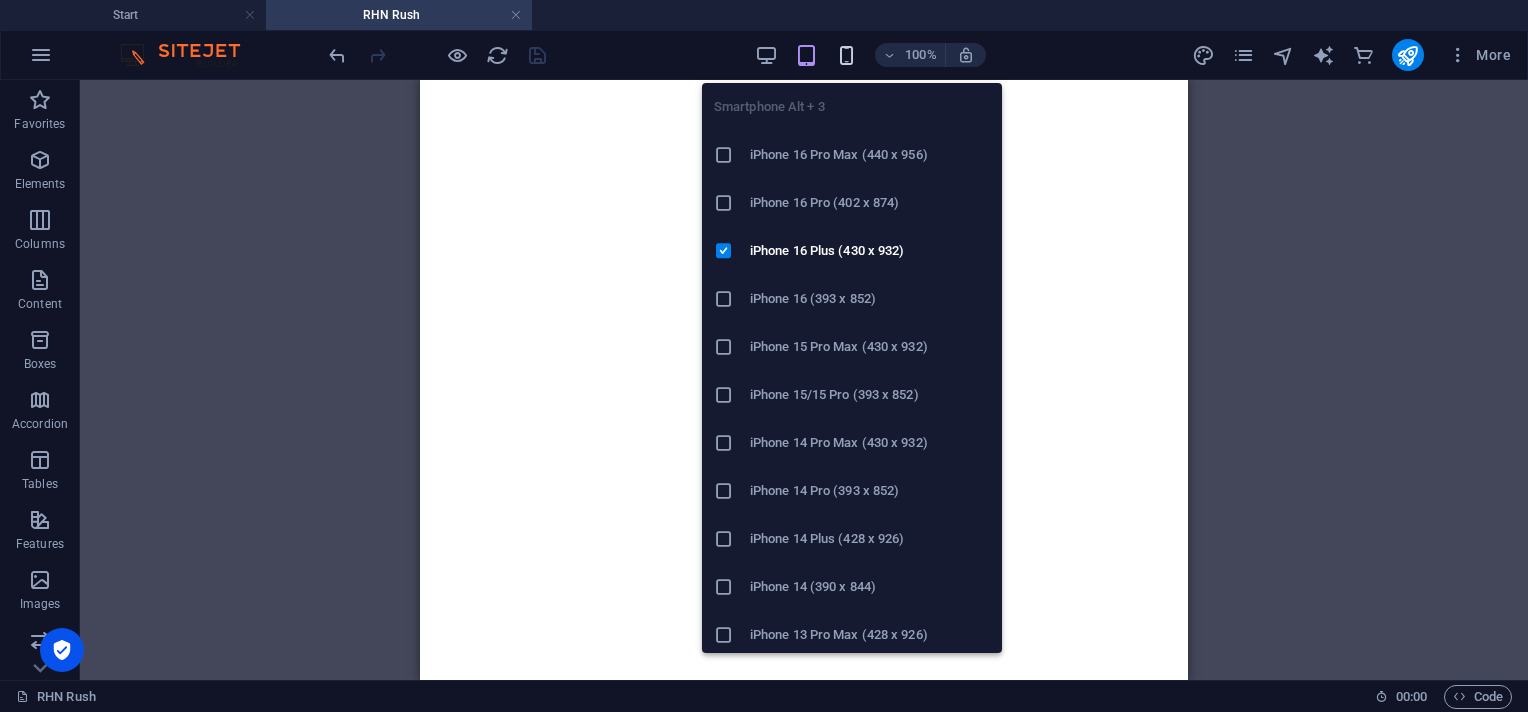 click at bounding box center [846, 55] 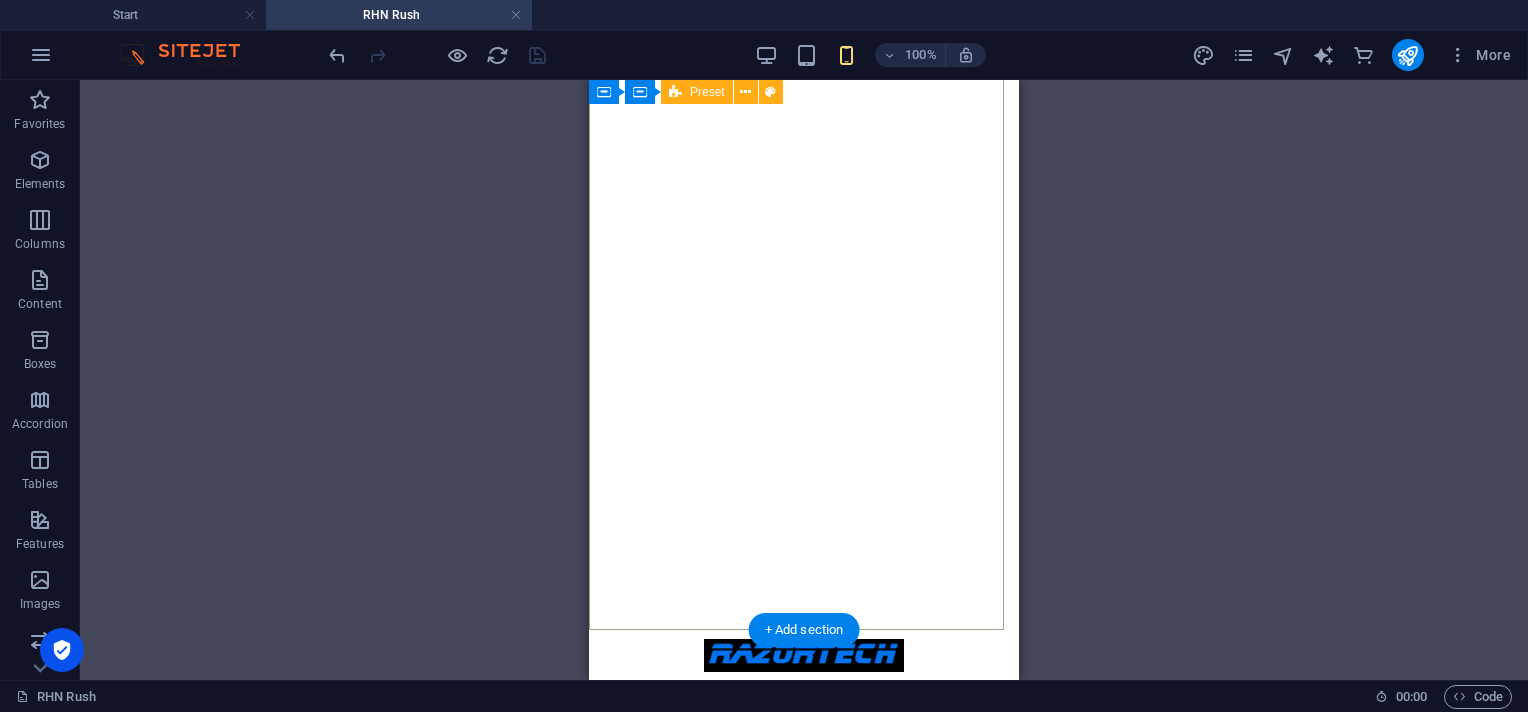 scroll, scrollTop: 0, scrollLeft: 0, axis: both 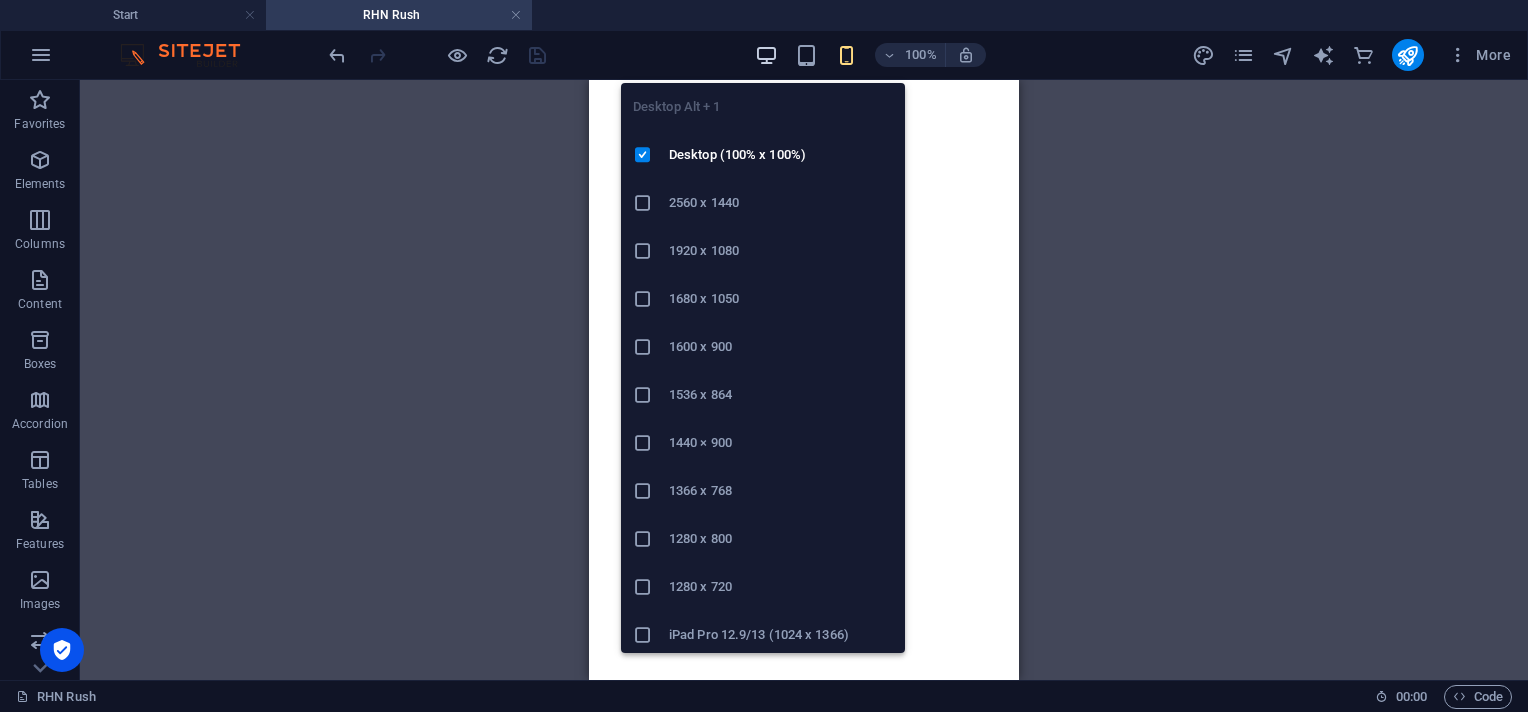 click at bounding box center (766, 55) 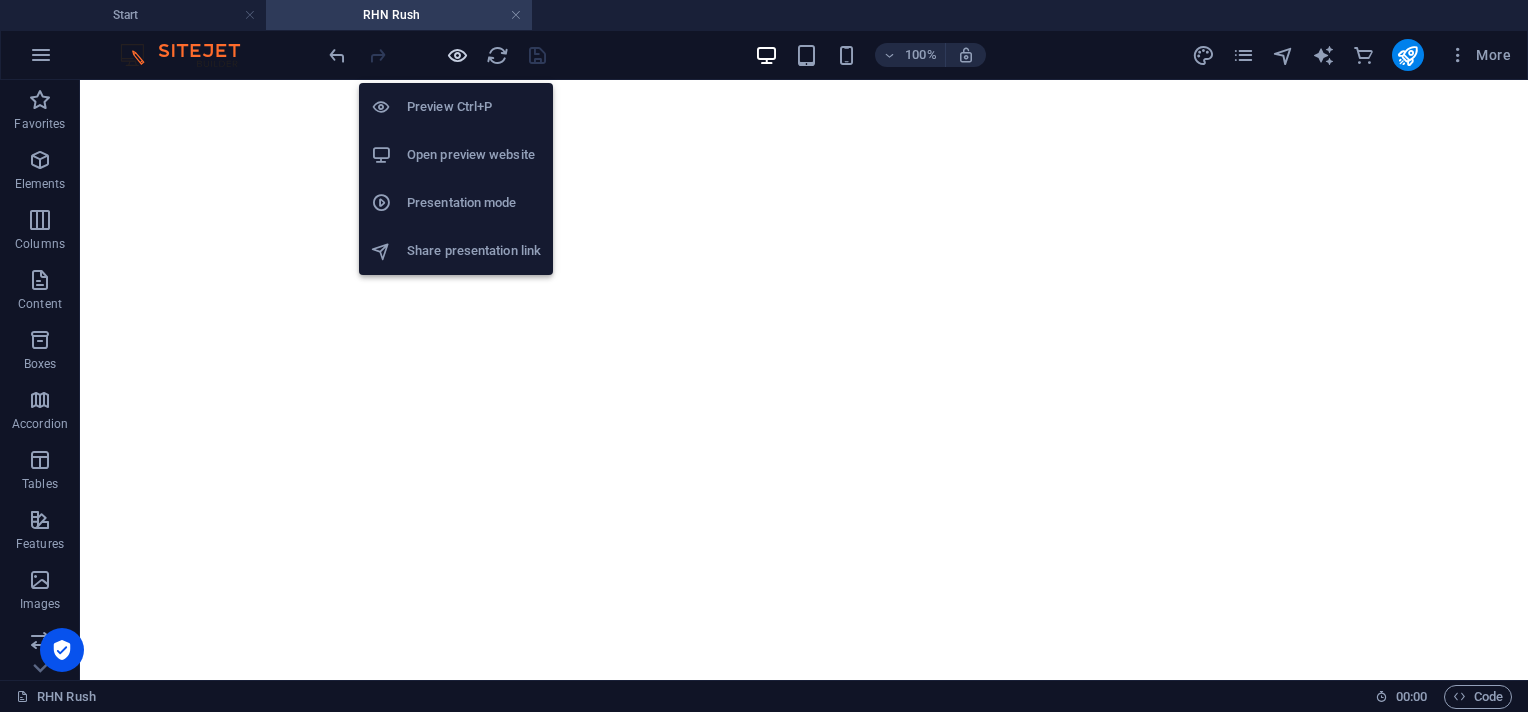 click at bounding box center (457, 55) 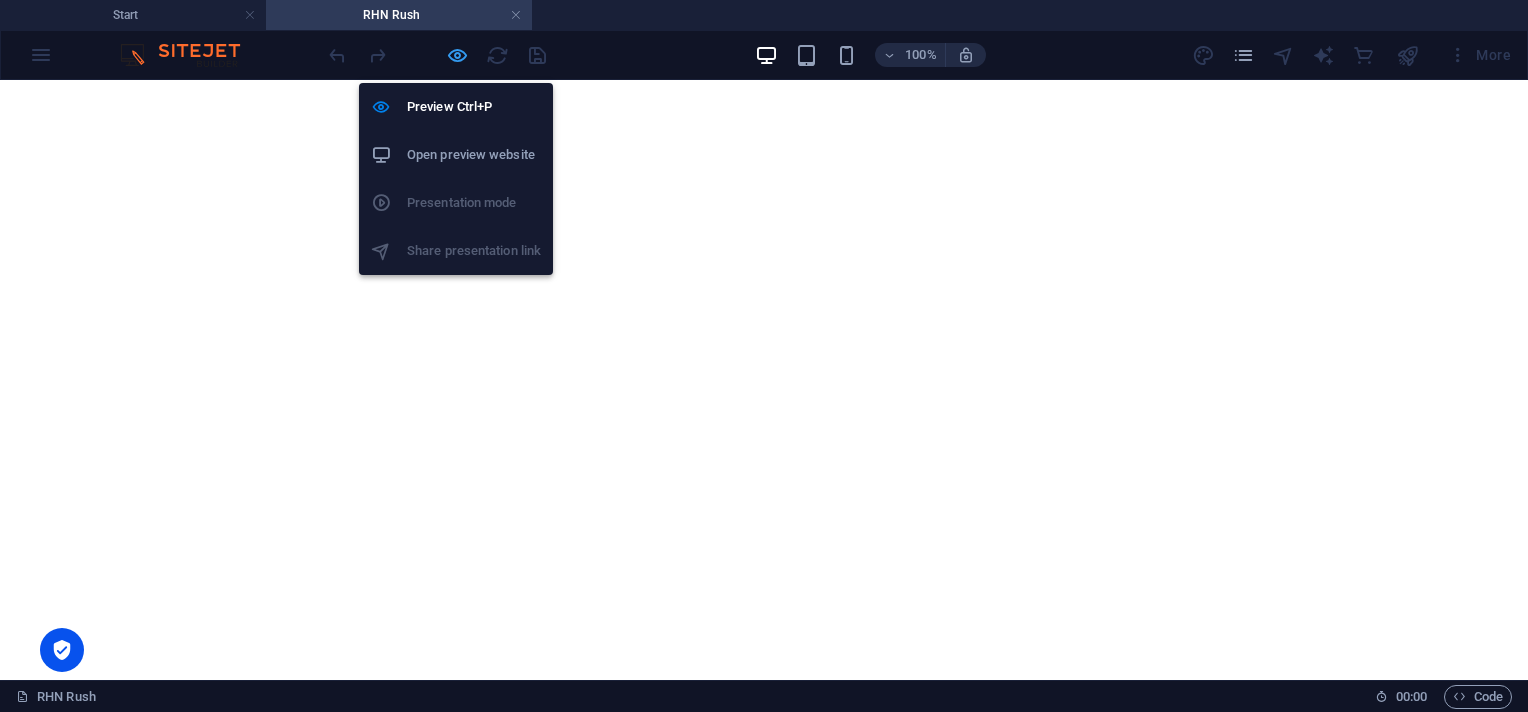 click at bounding box center [457, 55] 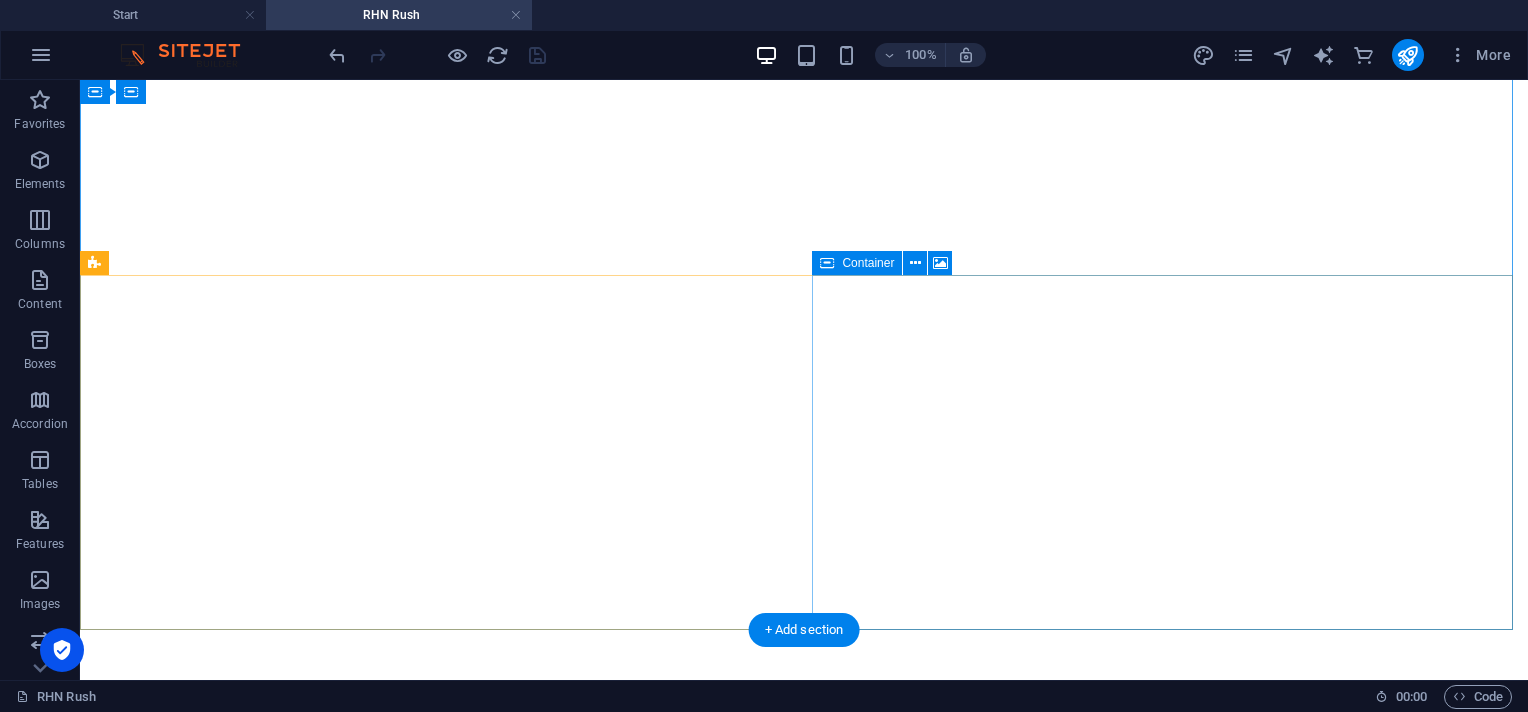 scroll, scrollTop: 84, scrollLeft: 0, axis: vertical 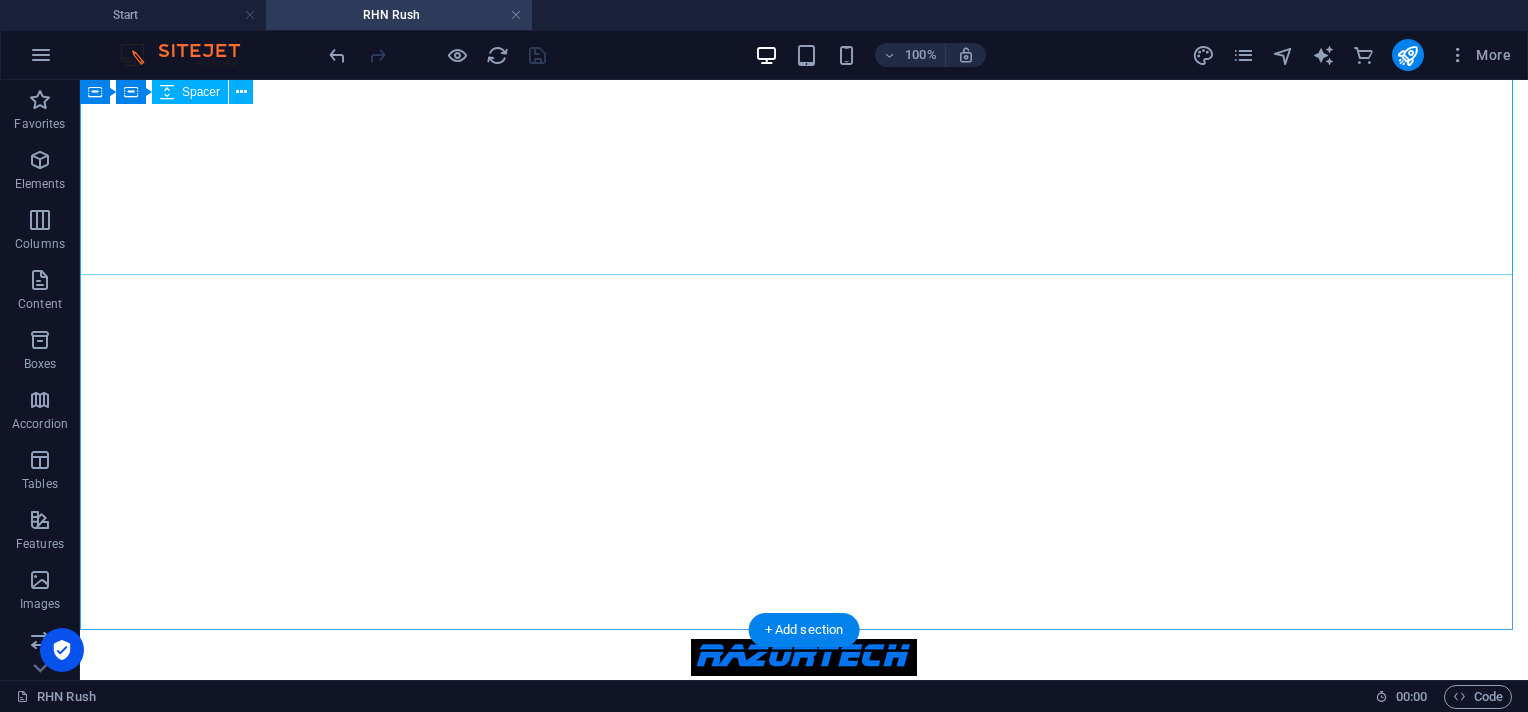 click at bounding box center [804, 848] 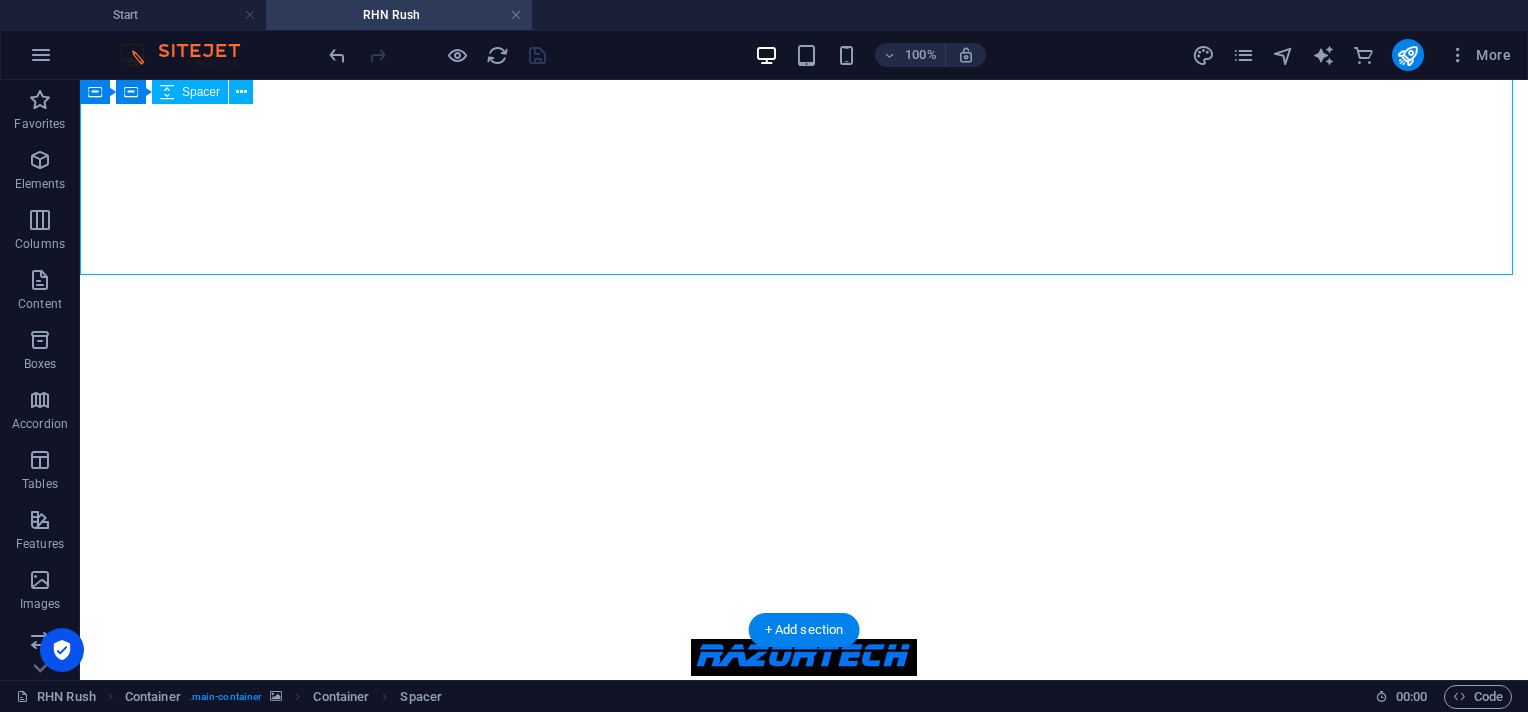 click at bounding box center (804, 848) 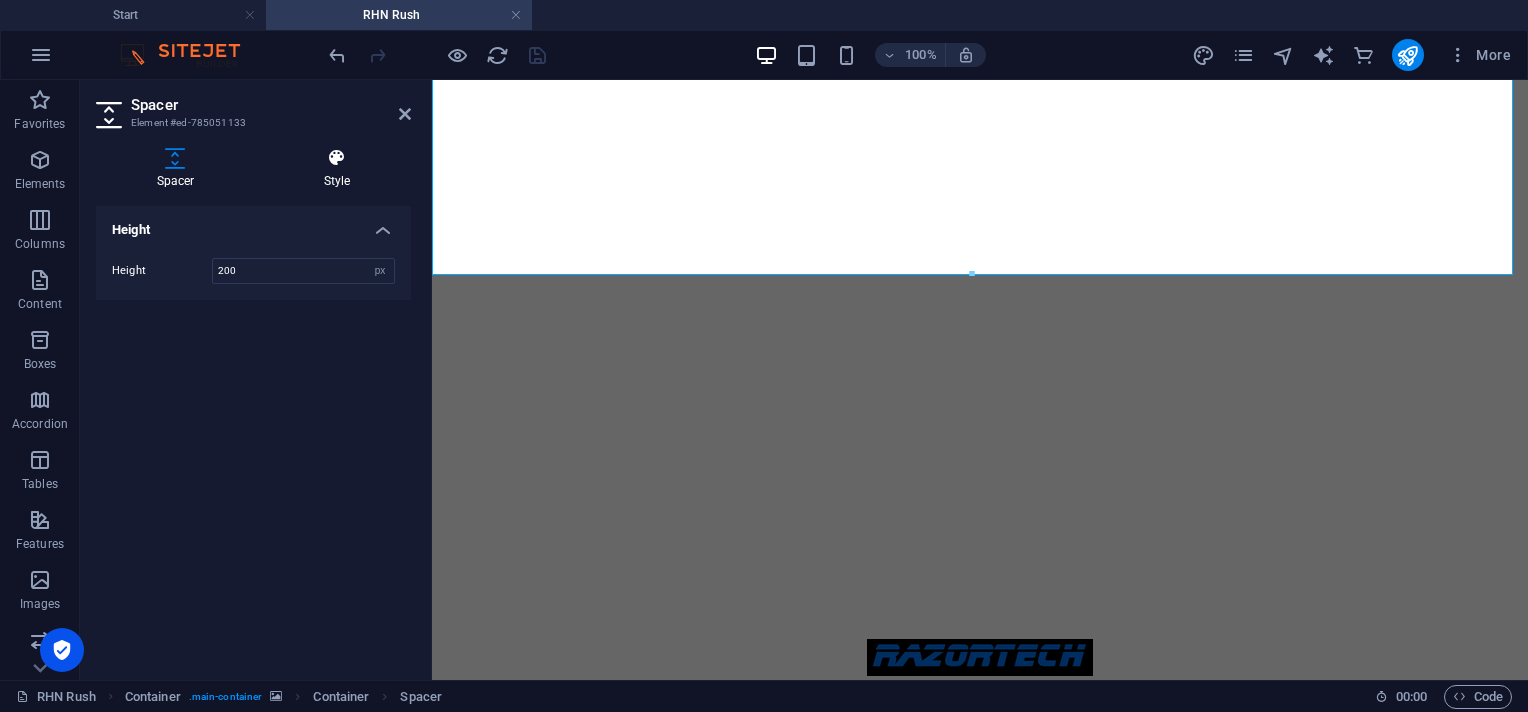 click at bounding box center (337, 158) 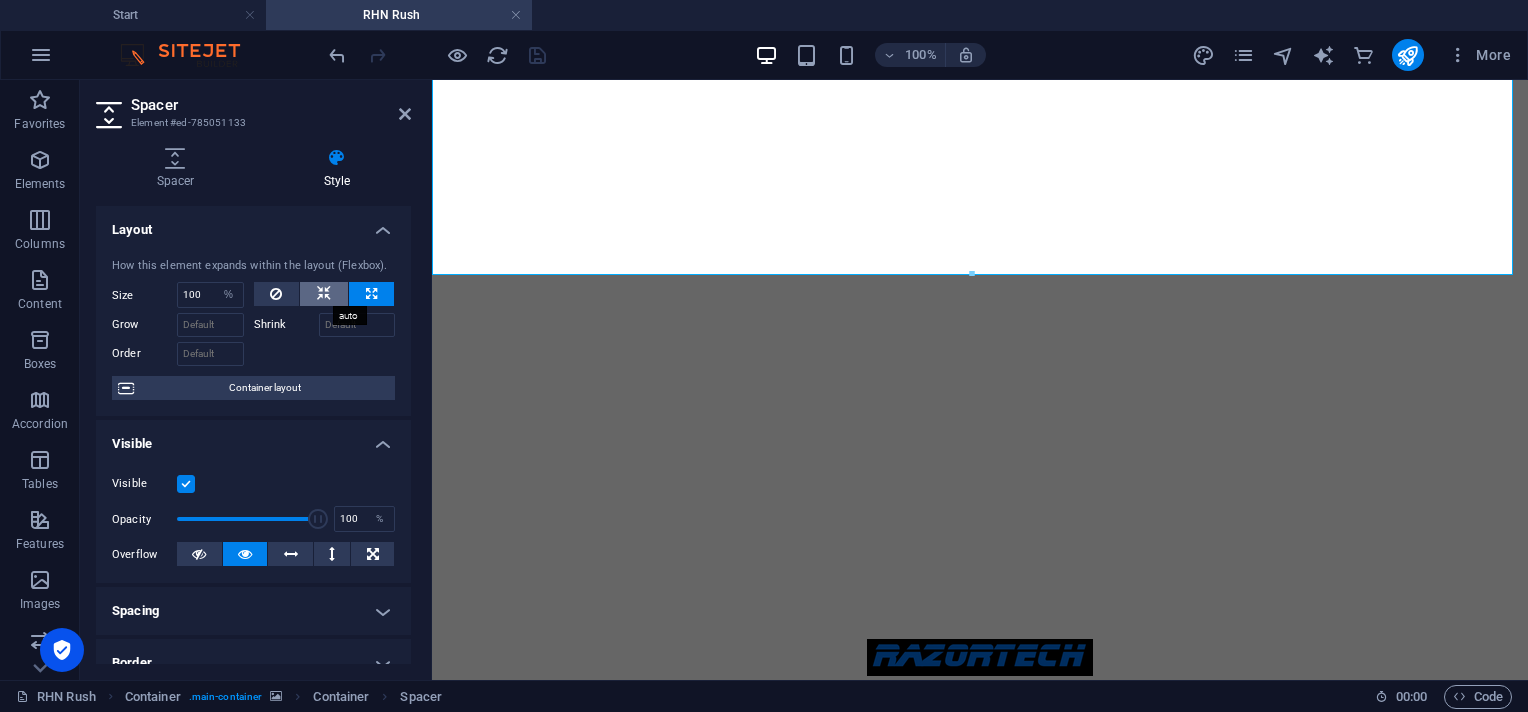 click at bounding box center (324, 294) 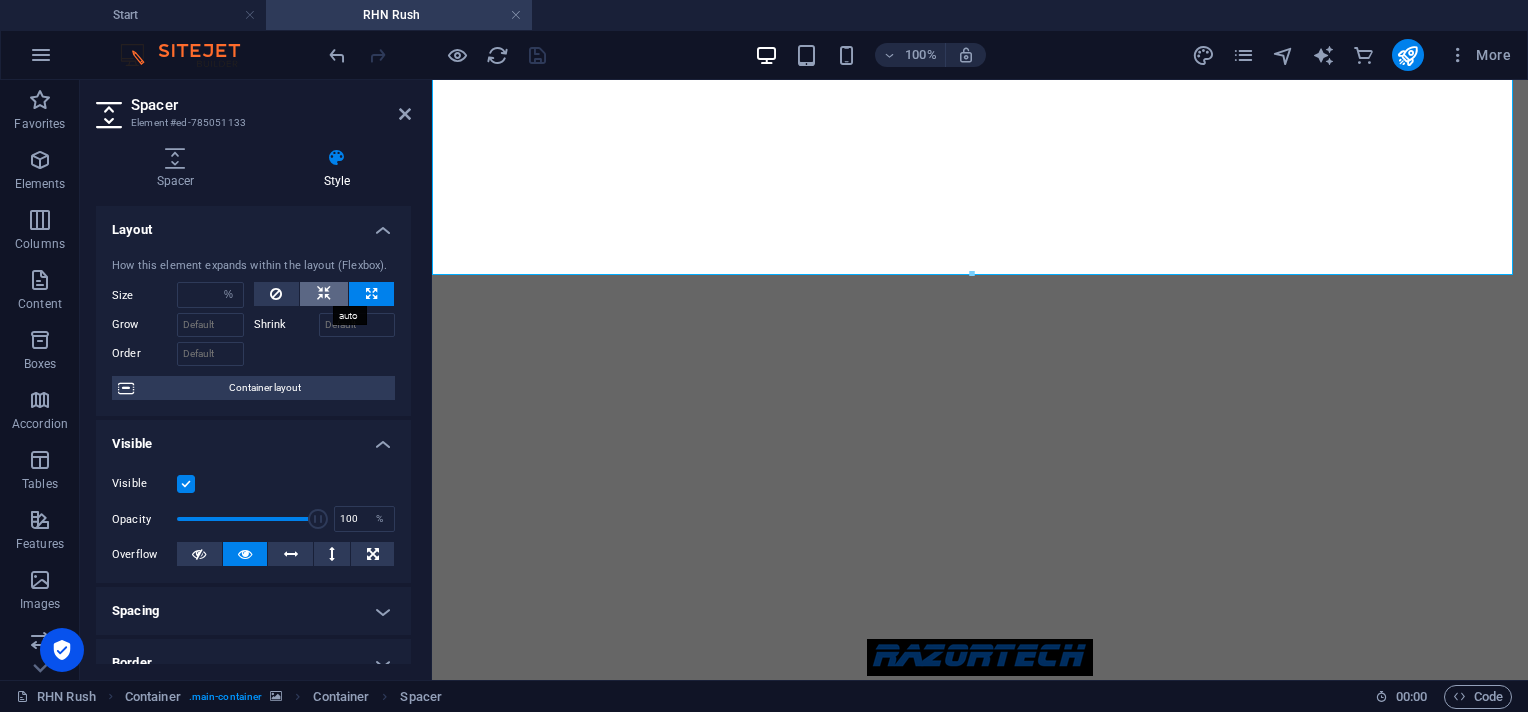 select on "DISABLED_OPTION_VALUE" 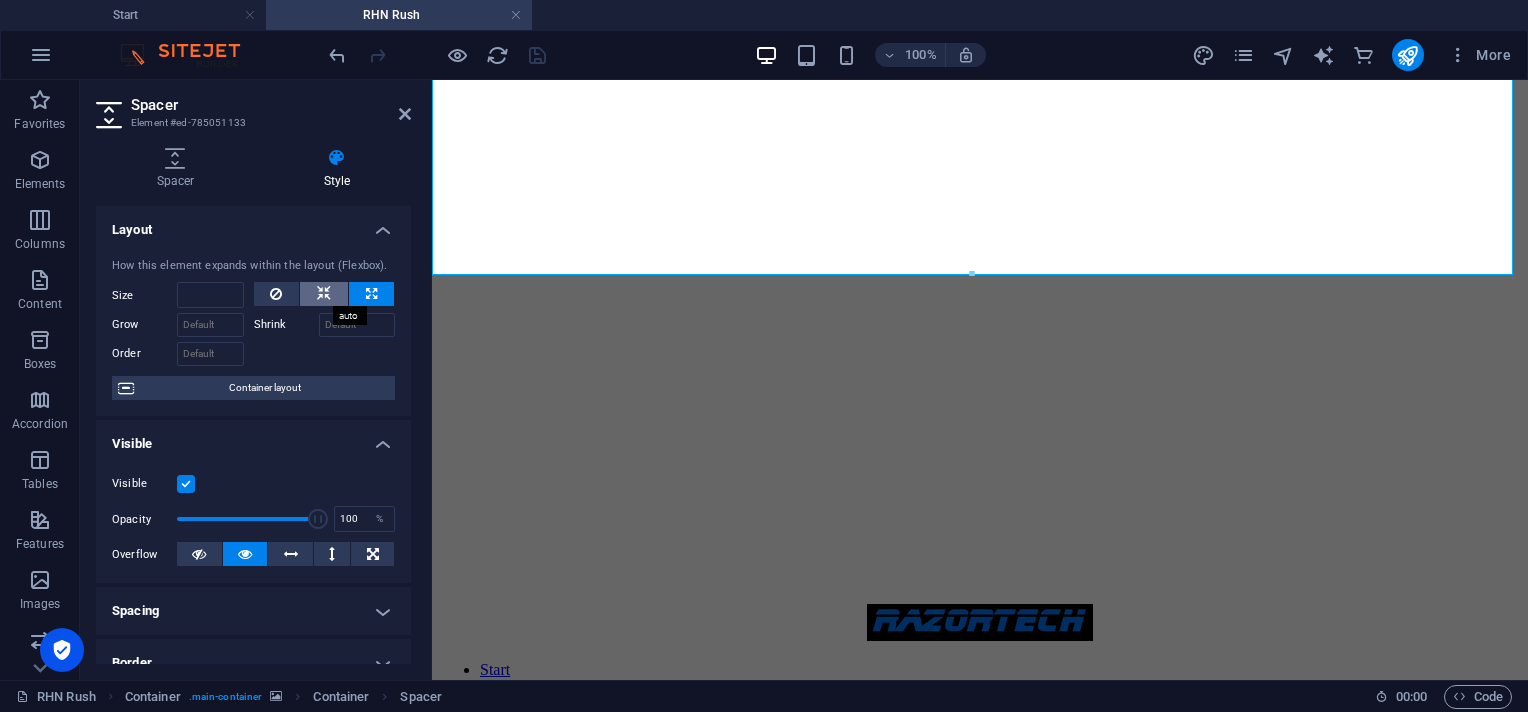 scroll, scrollTop: 50, scrollLeft: 0, axis: vertical 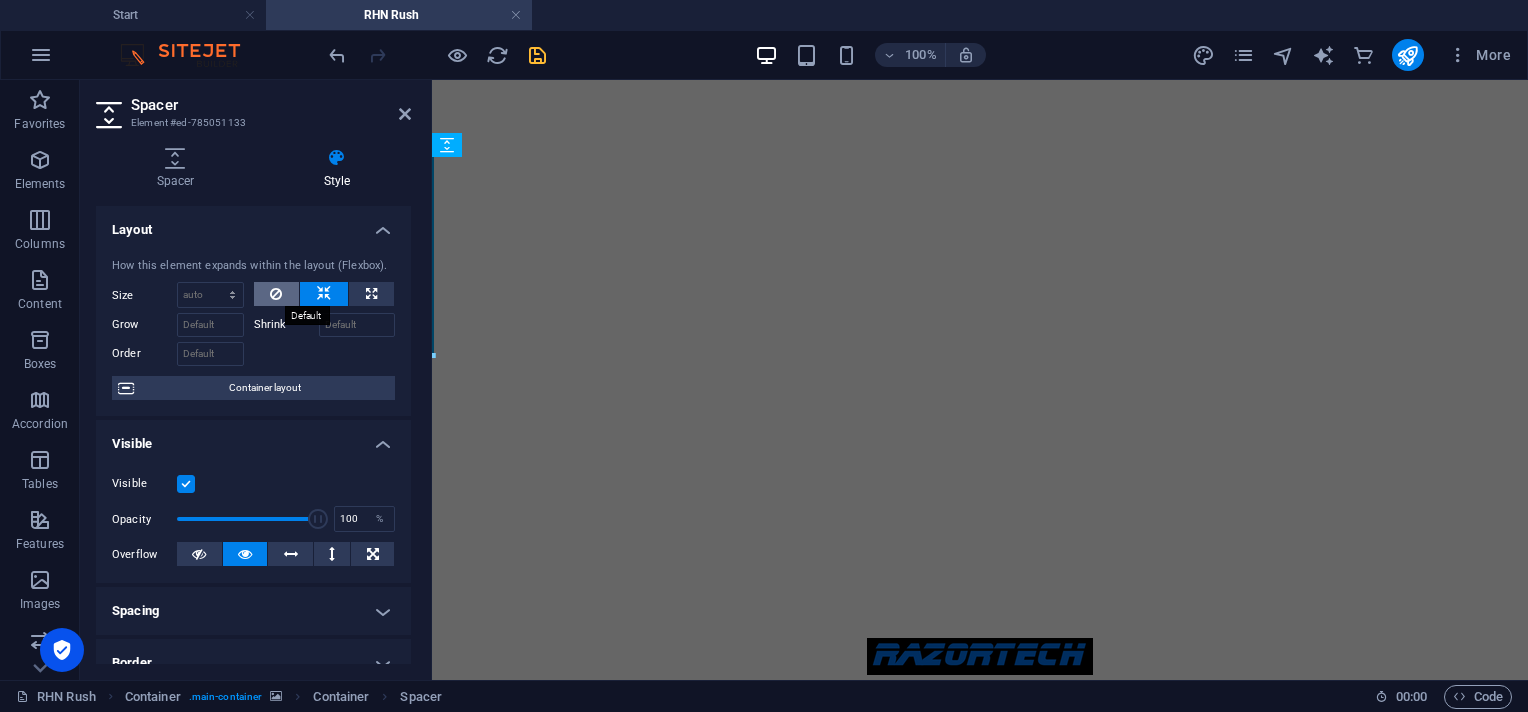 click at bounding box center [277, 294] 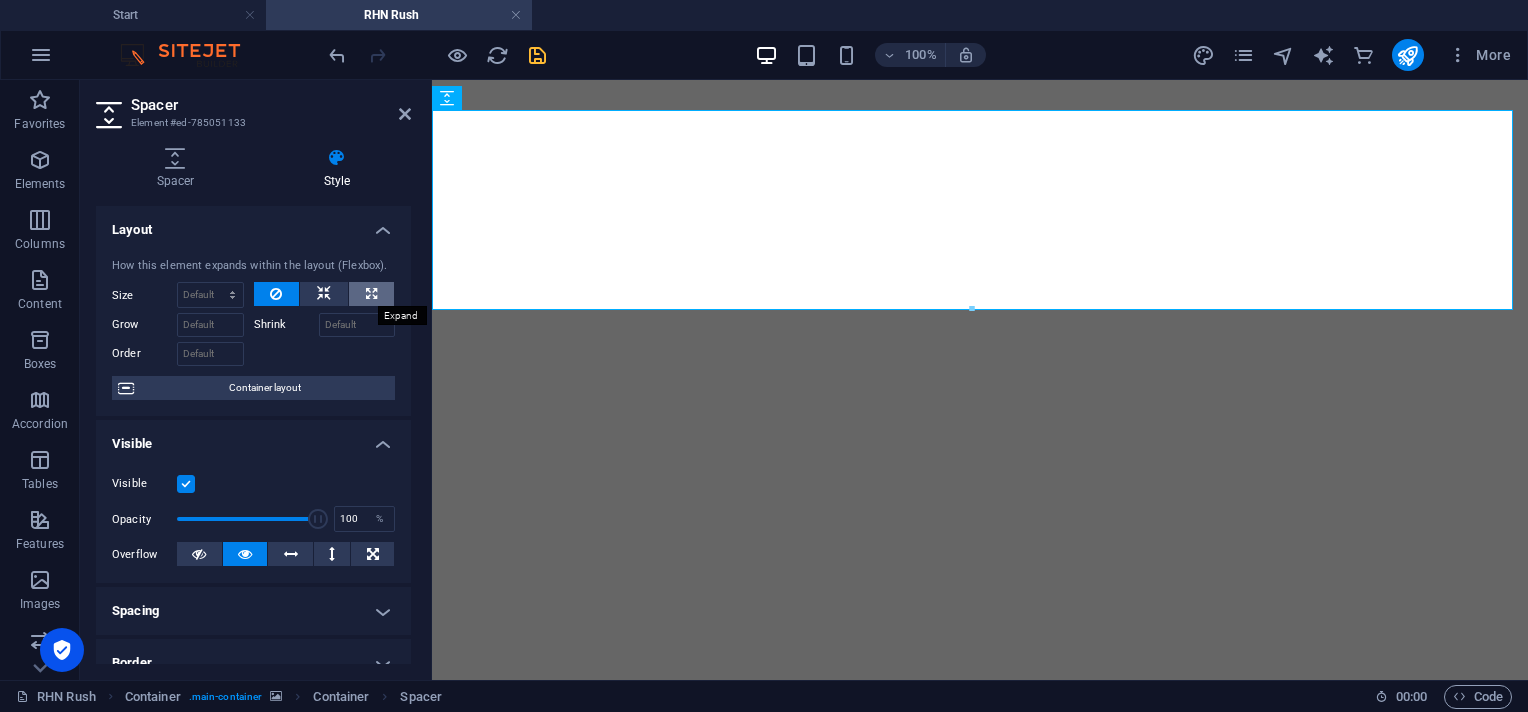 click at bounding box center (371, 294) 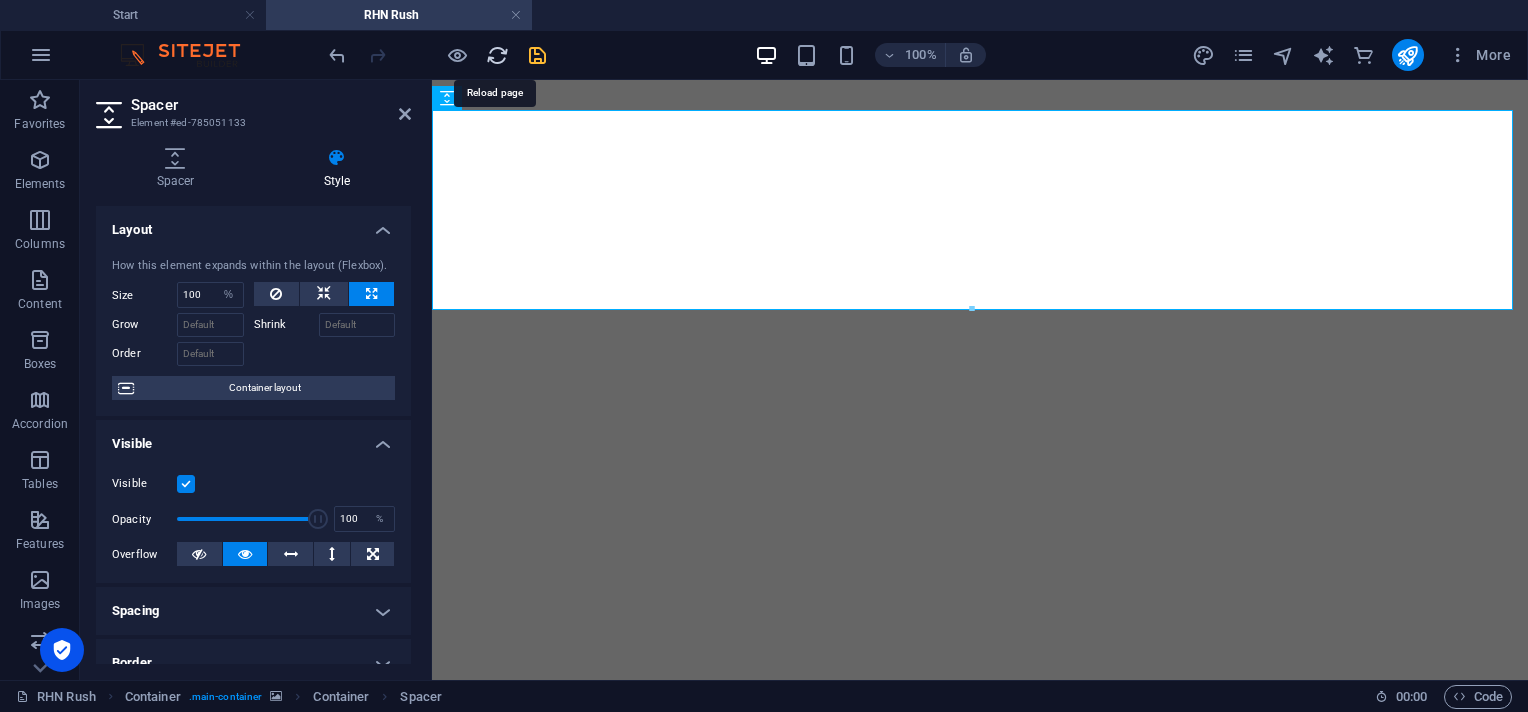 click at bounding box center (497, 55) 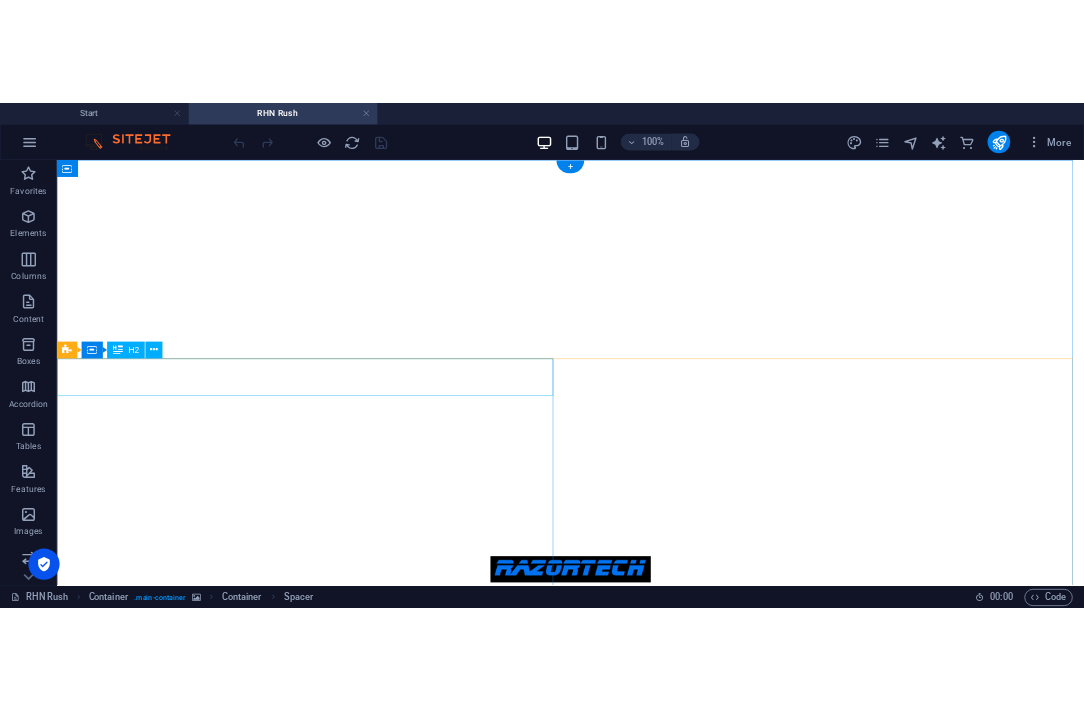 scroll, scrollTop: 0, scrollLeft: 0, axis: both 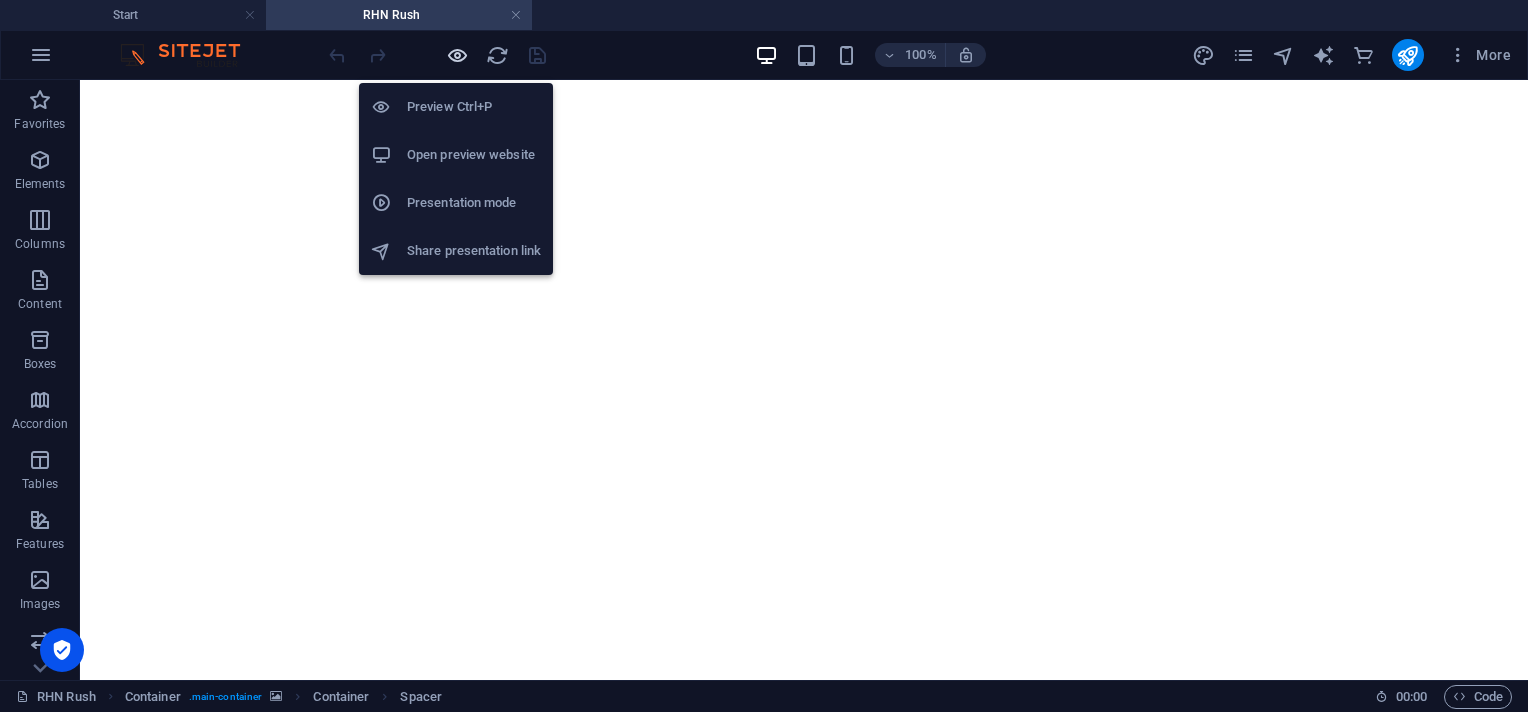 click at bounding box center (457, 55) 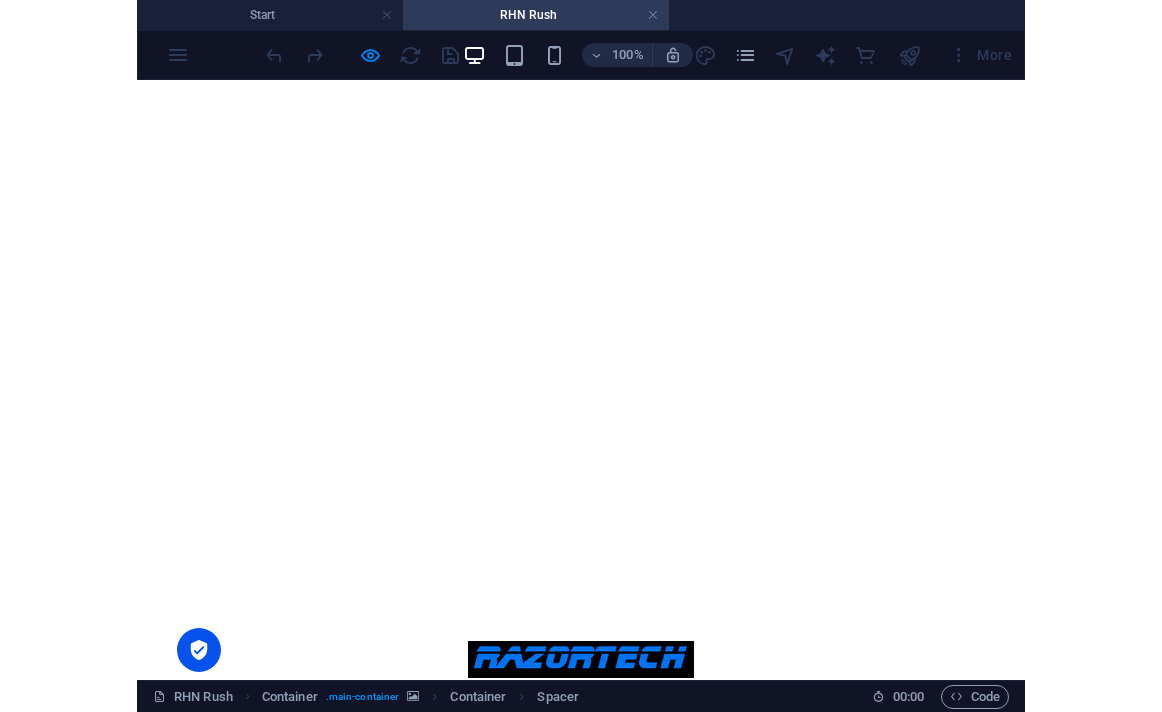 scroll, scrollTop: 50, scrollLeft: 0, axis: vertical 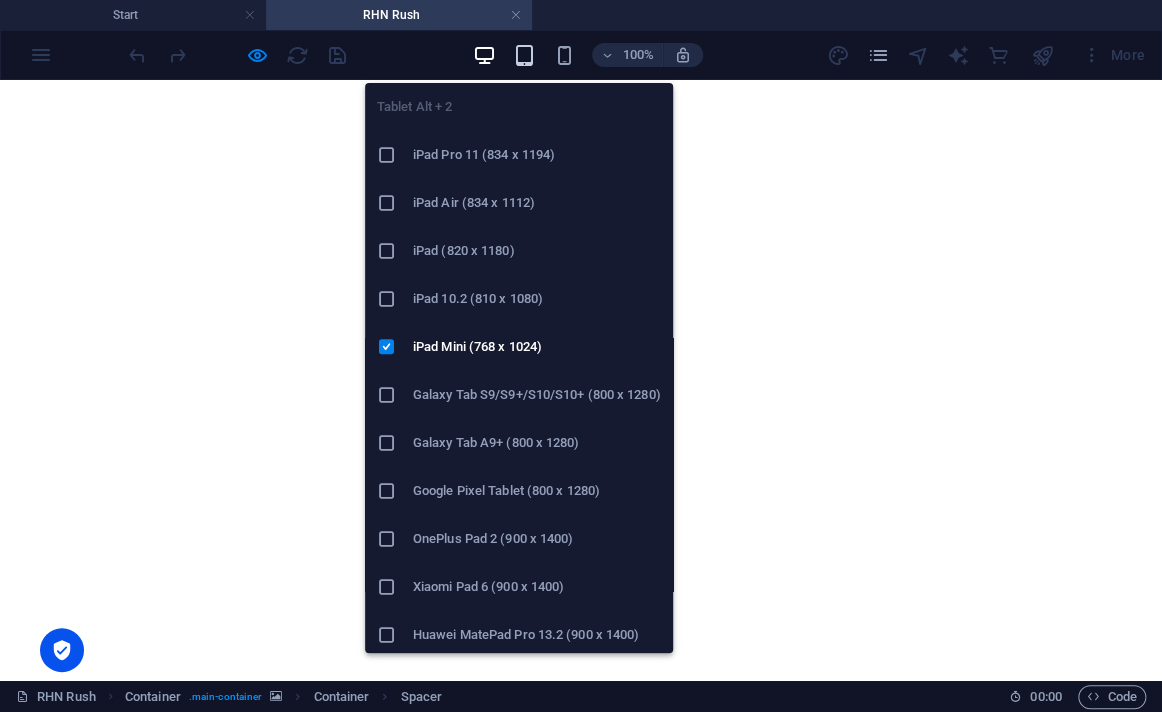 click at bounding box center (523, 55) 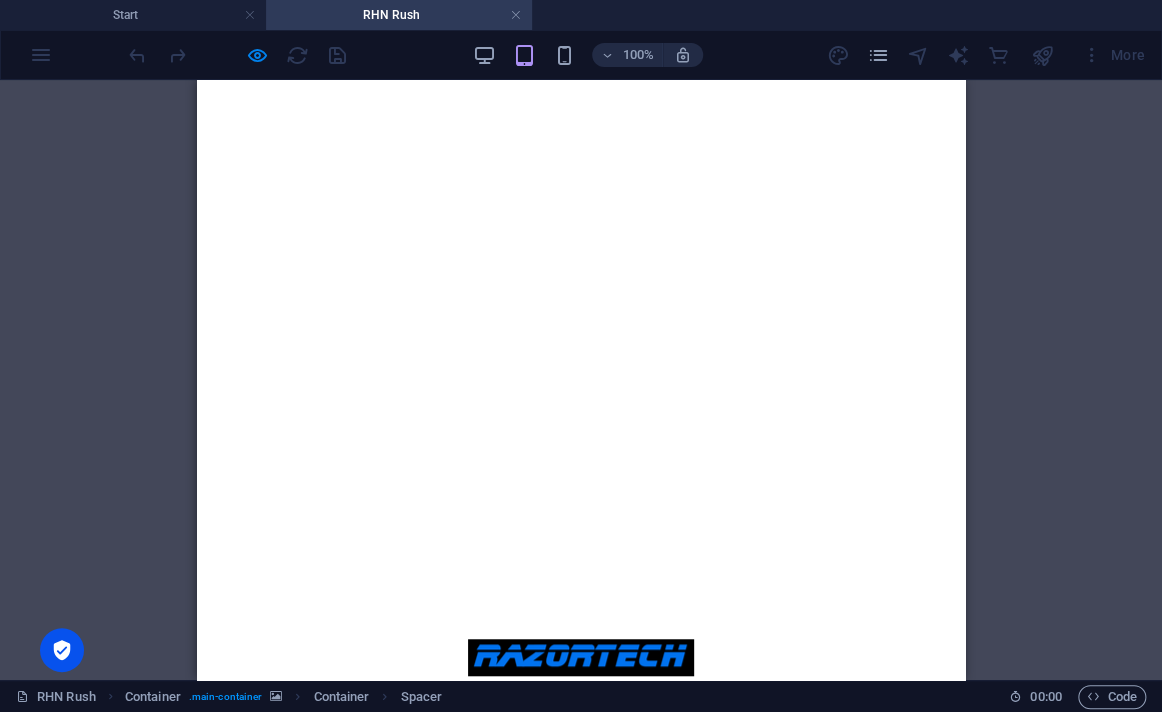scroll, scrollTop: 0, scrollLeft: 0, axis: both 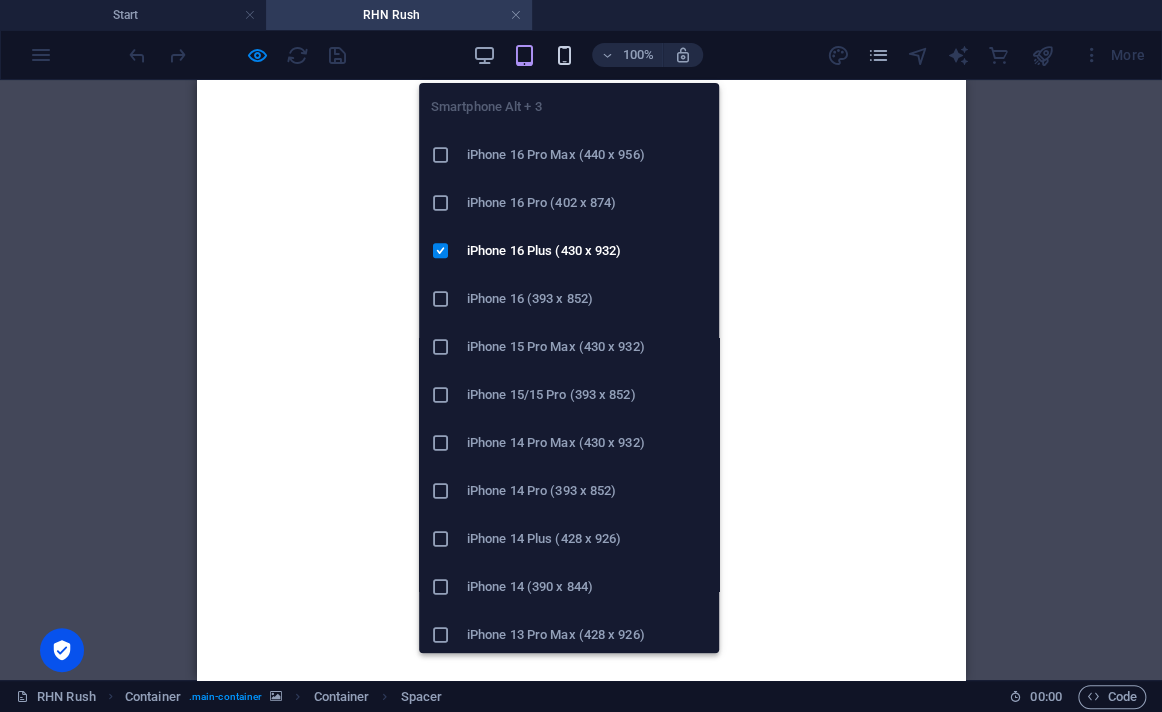 click at bounding box center (563, 55) 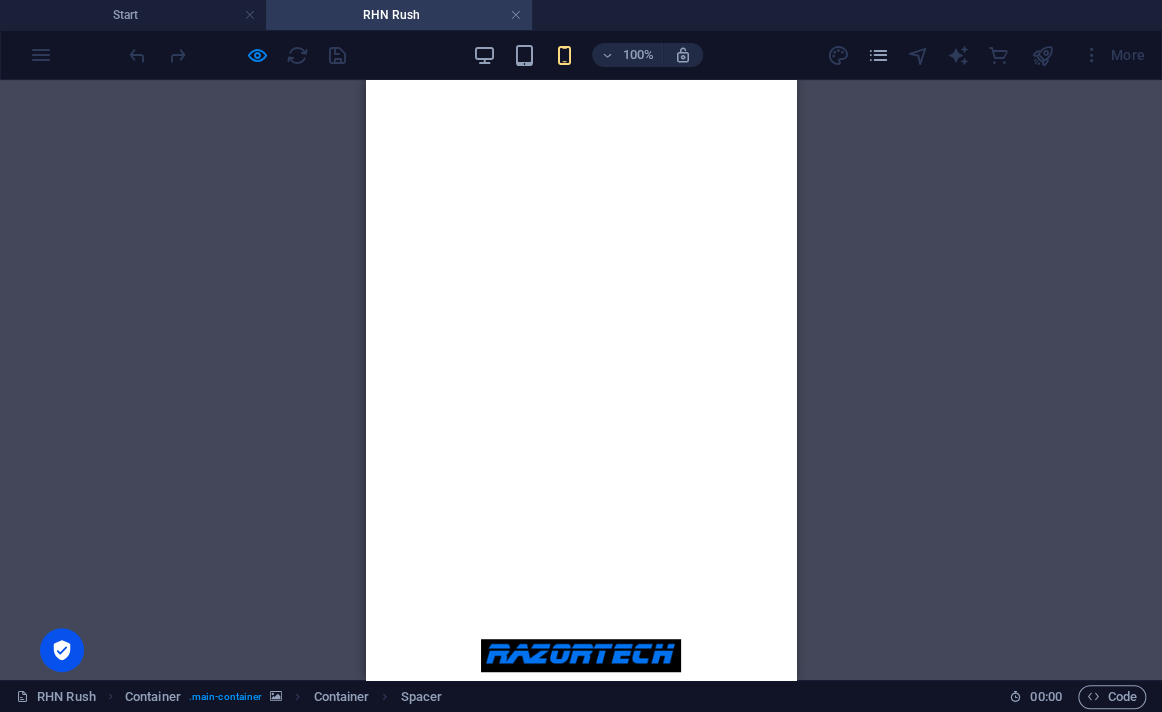 scroll, scrollTop: 0, scrollLeft: 0, axis: both 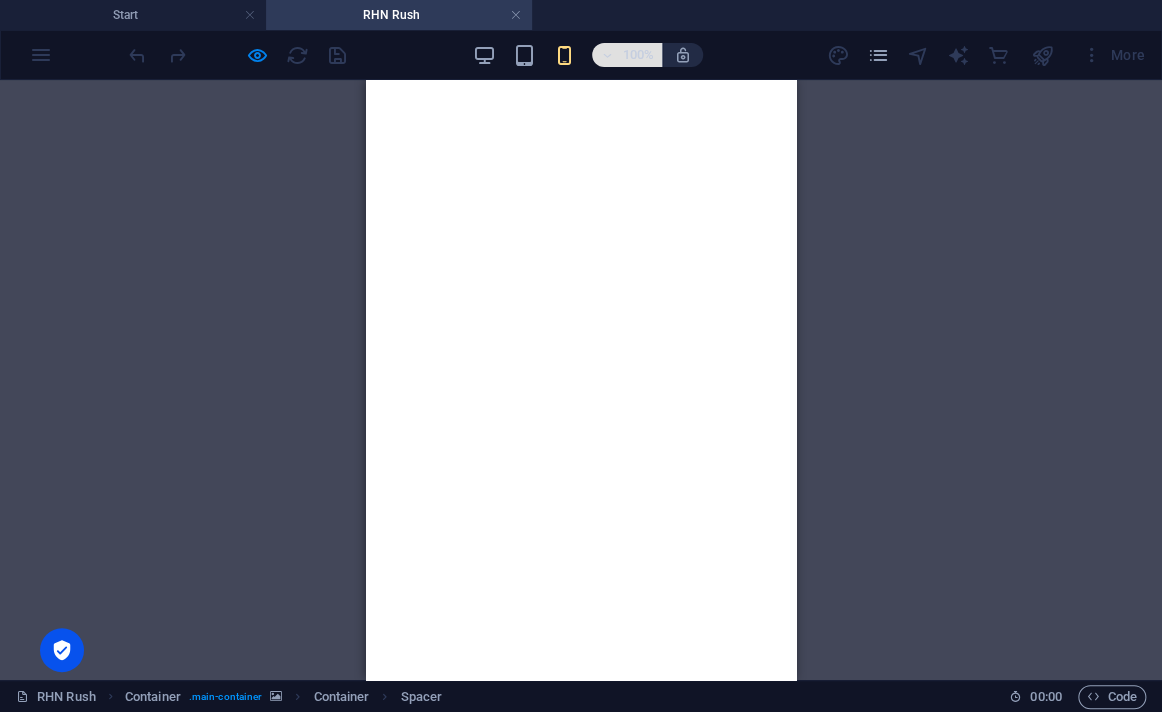 click at bounding box center [607, 55] 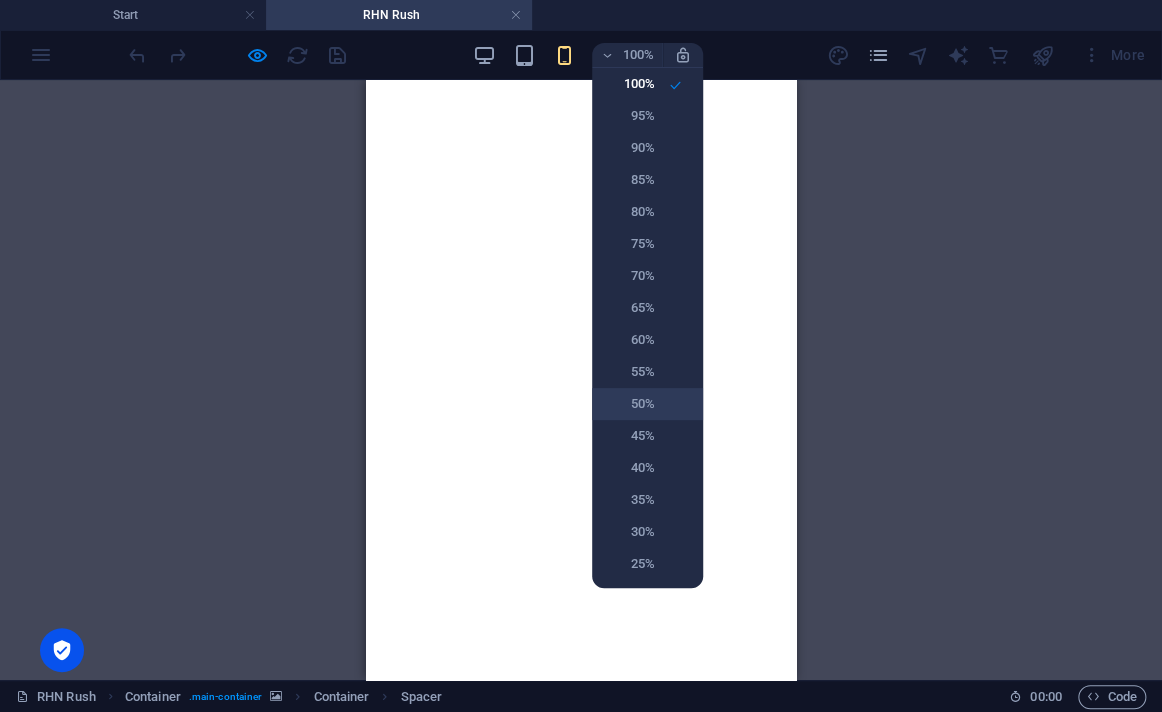 click on "50%" at bounding box center (629, 404) 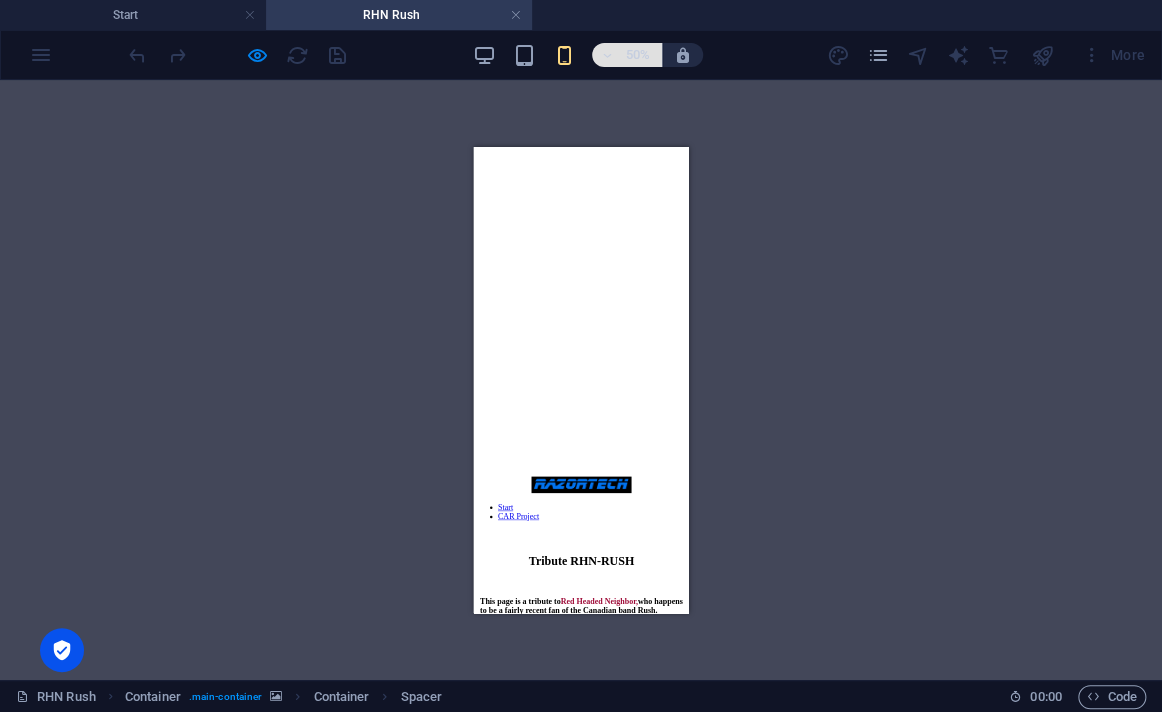 click at bounding box center [607, 55] 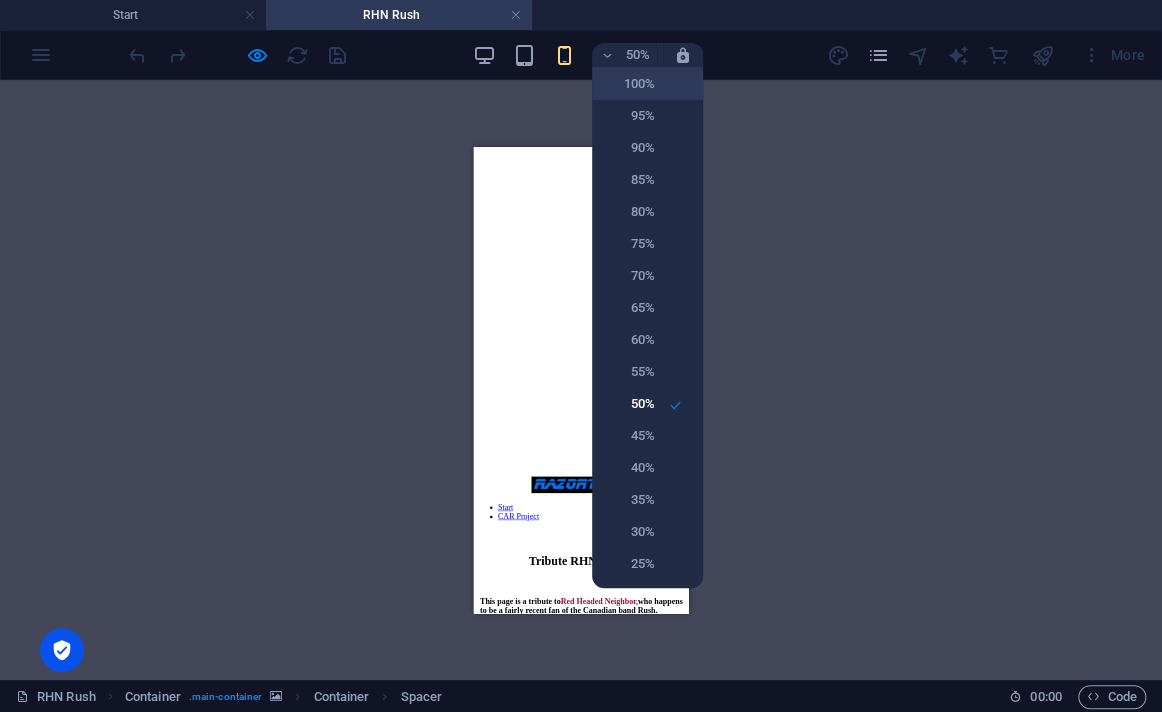click on "100%" at bounding box center [629, 84] 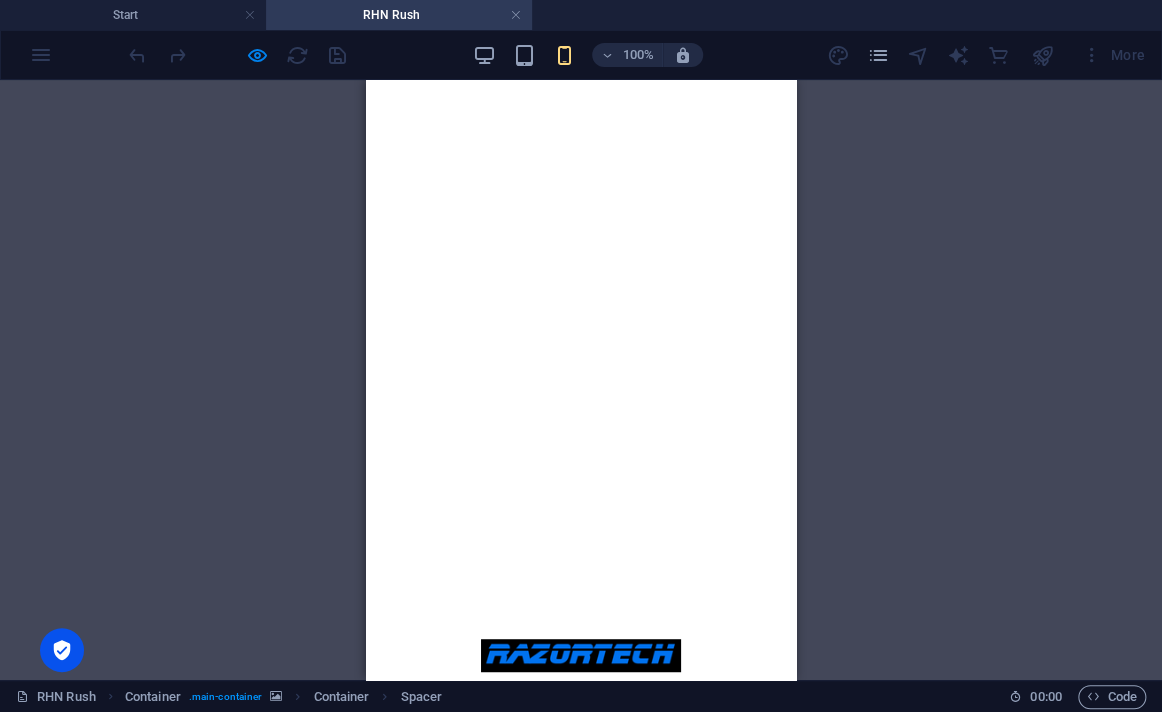 scroll, scrollTop: 0, scrollLeft: 0, axis: both 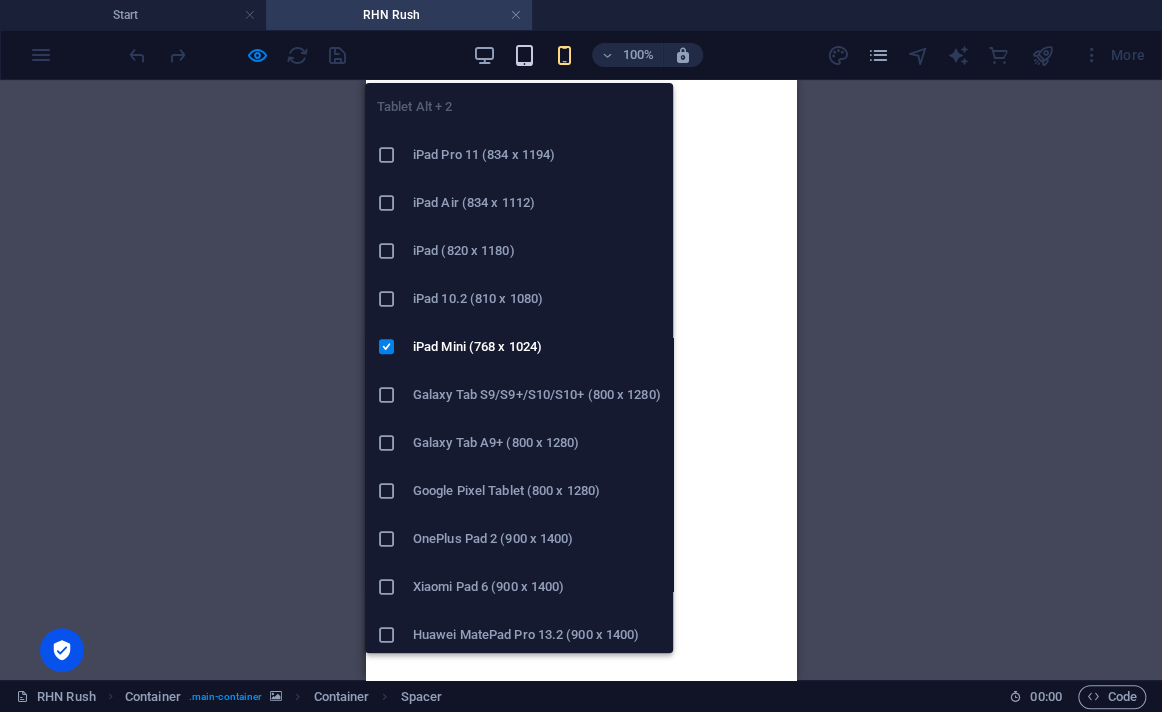 click at bounding box center [523, 55] 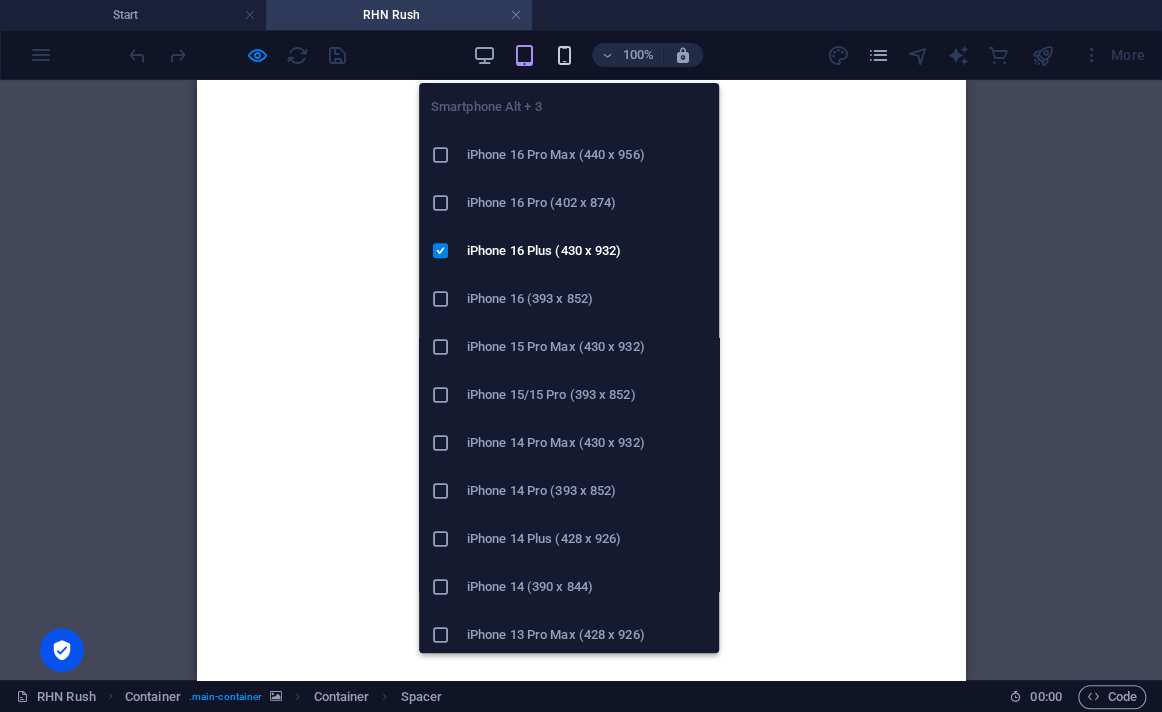 click at bounding box center (563, 55) 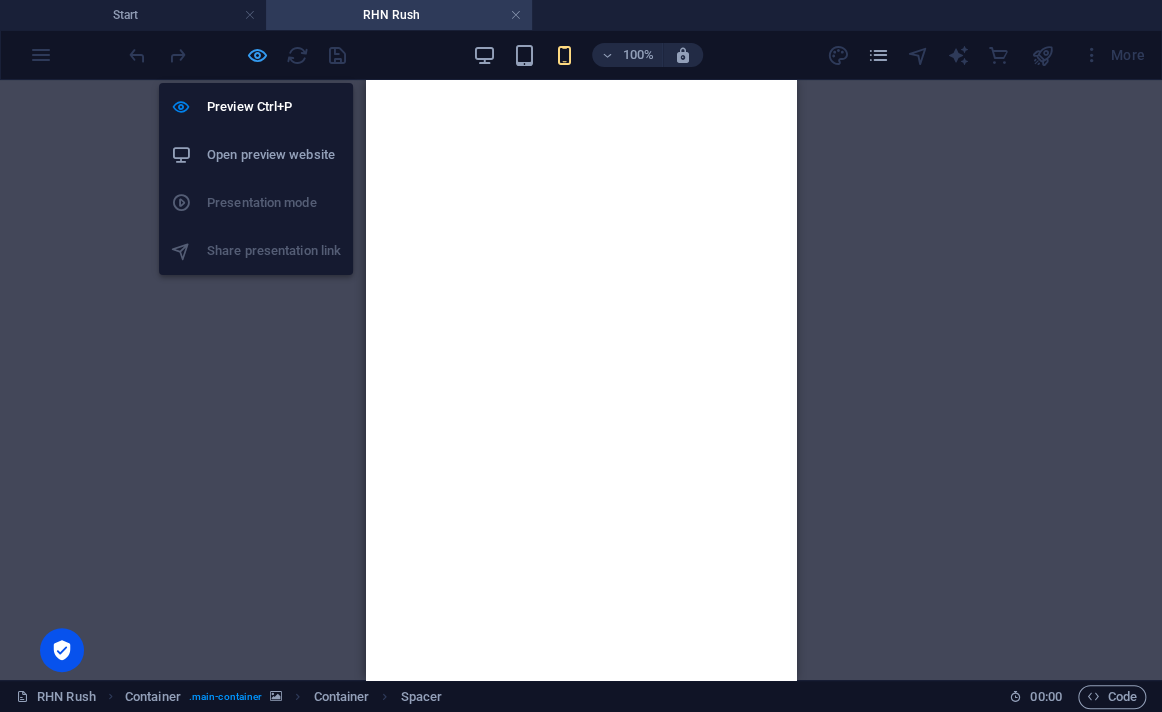 click at bounding box center [257, 55] 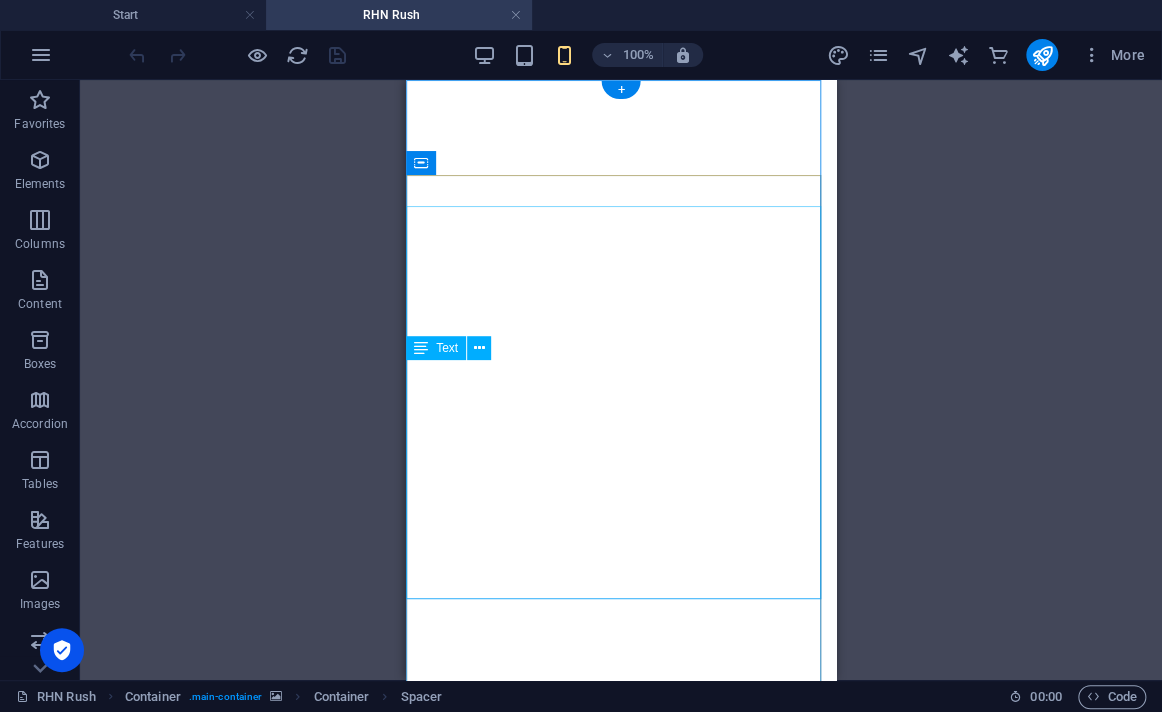 scroll, scrollTop: 141, scrollLeft: 0, axis: vertical 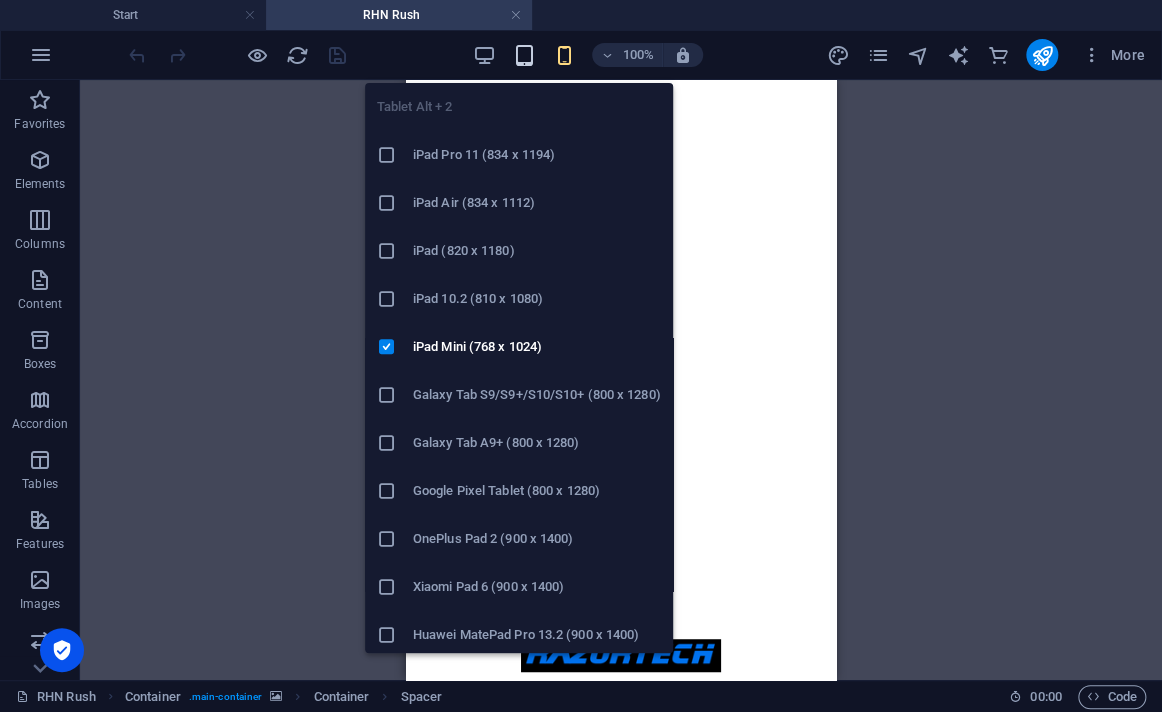 click at bounding box center [523, 55] 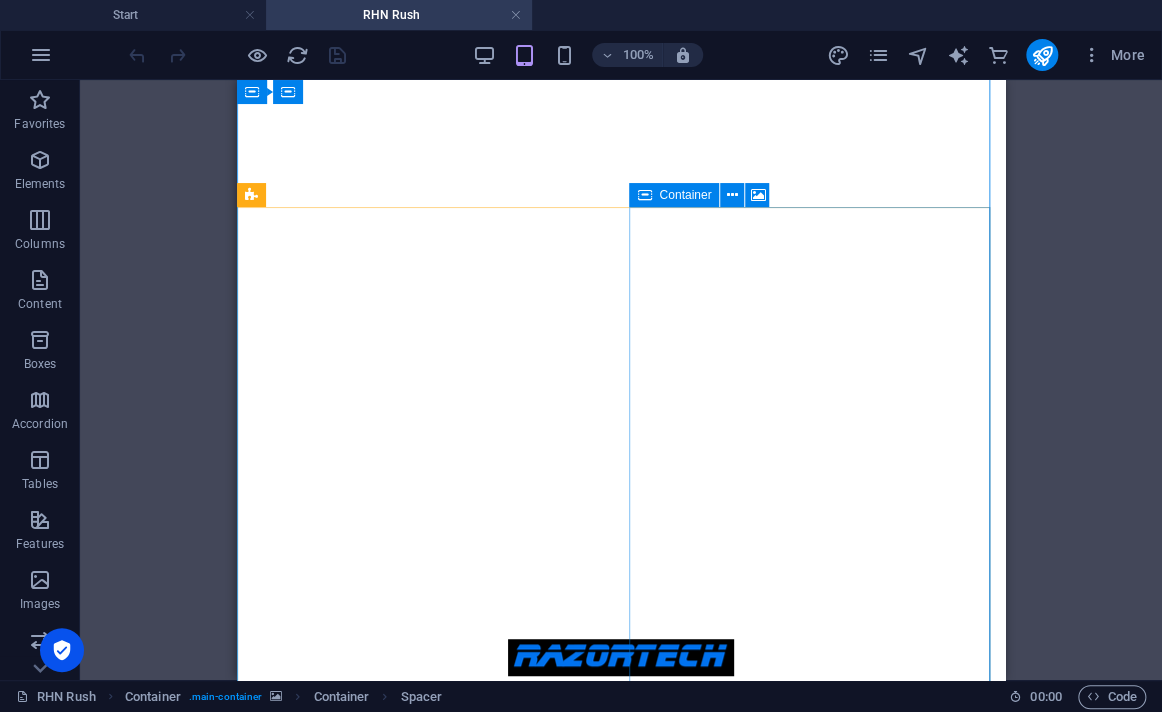 scroll, scrollTop: 0, scrollLeft: 0, axis: both 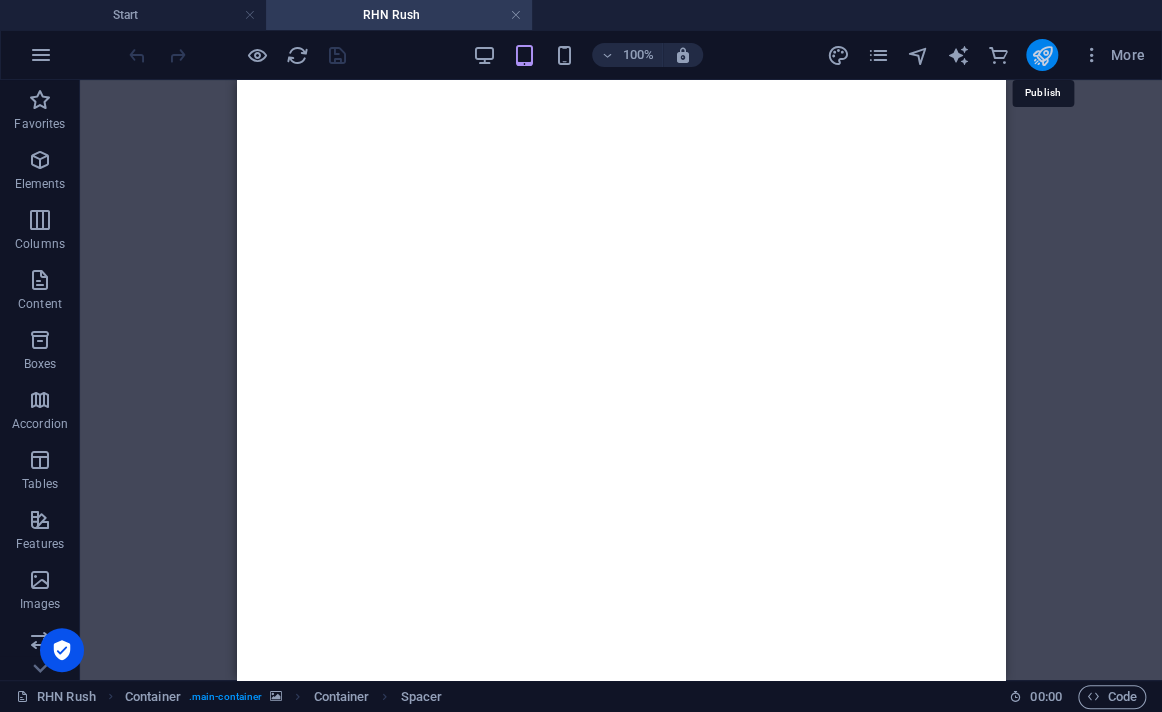 click at bounding box center [1041, 55] 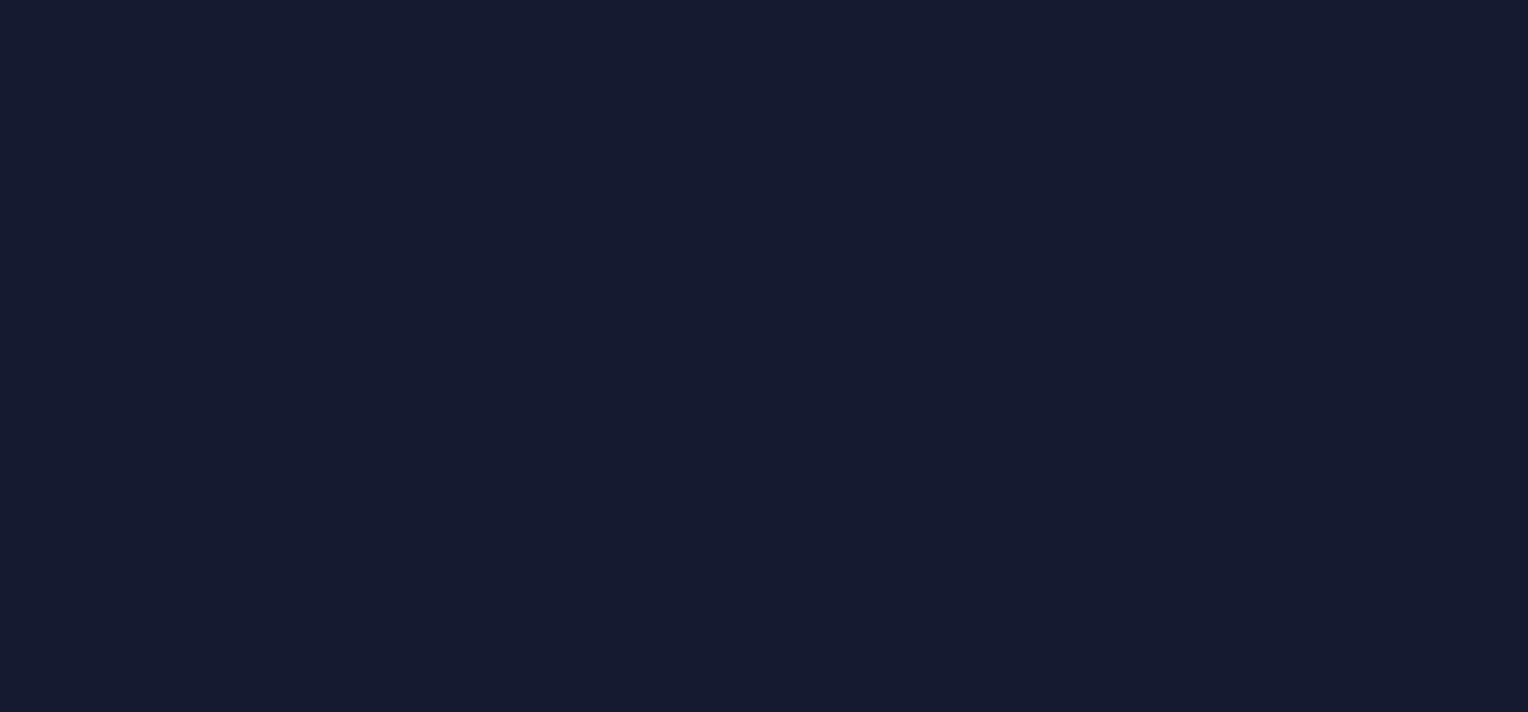 scroll, scrollTop: 0, scrollLeft: 0, axis: both 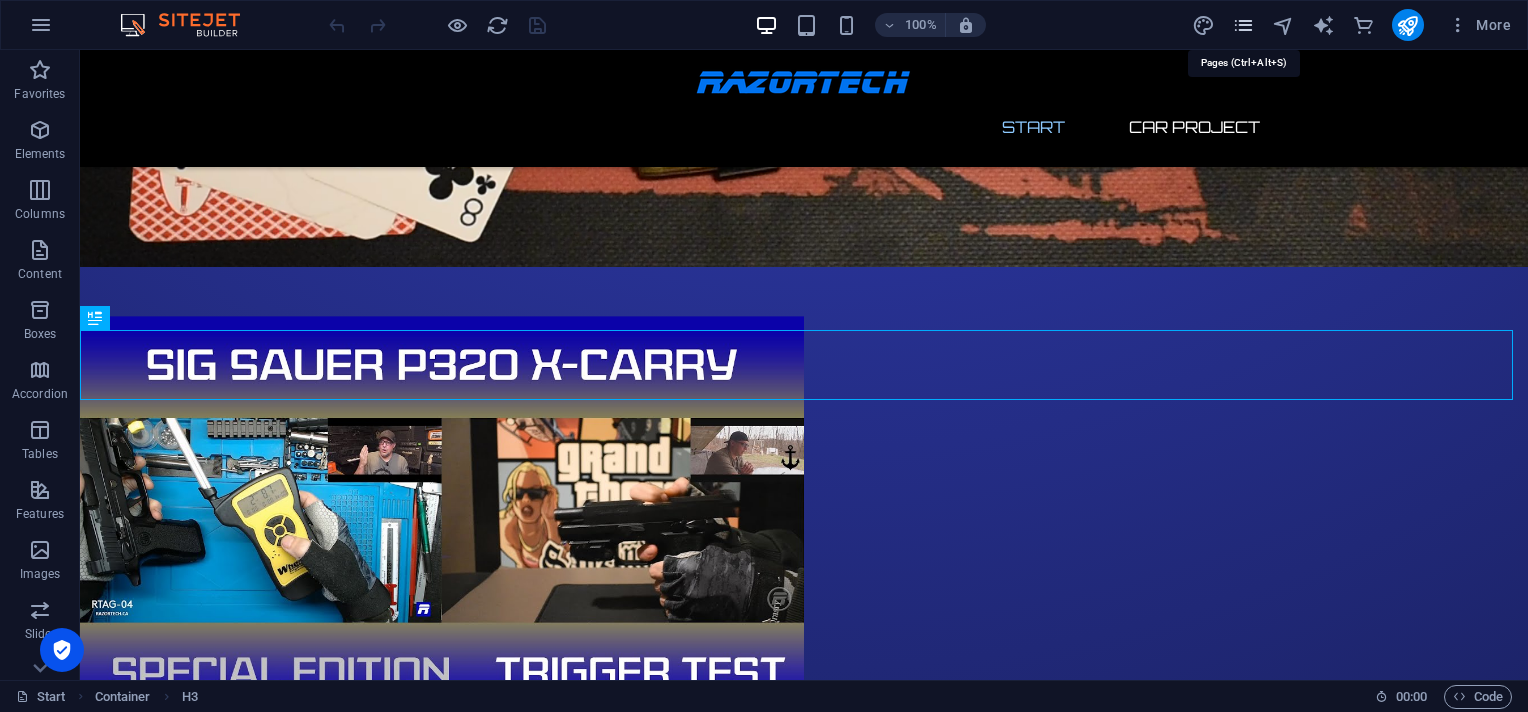 click at bounding box center (1243, 25) 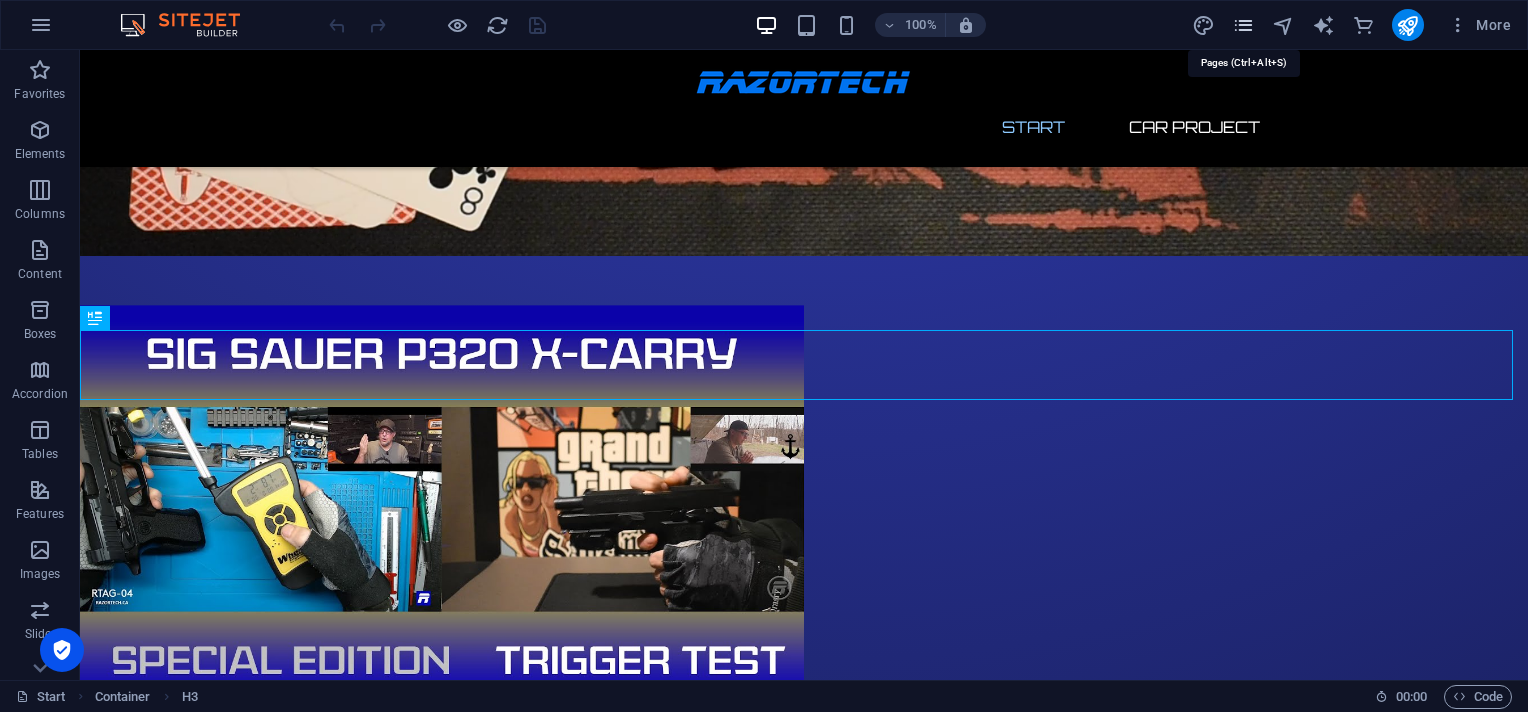 scroll, scrollTop: 2662, scrollLeft: 0, axis: vertical 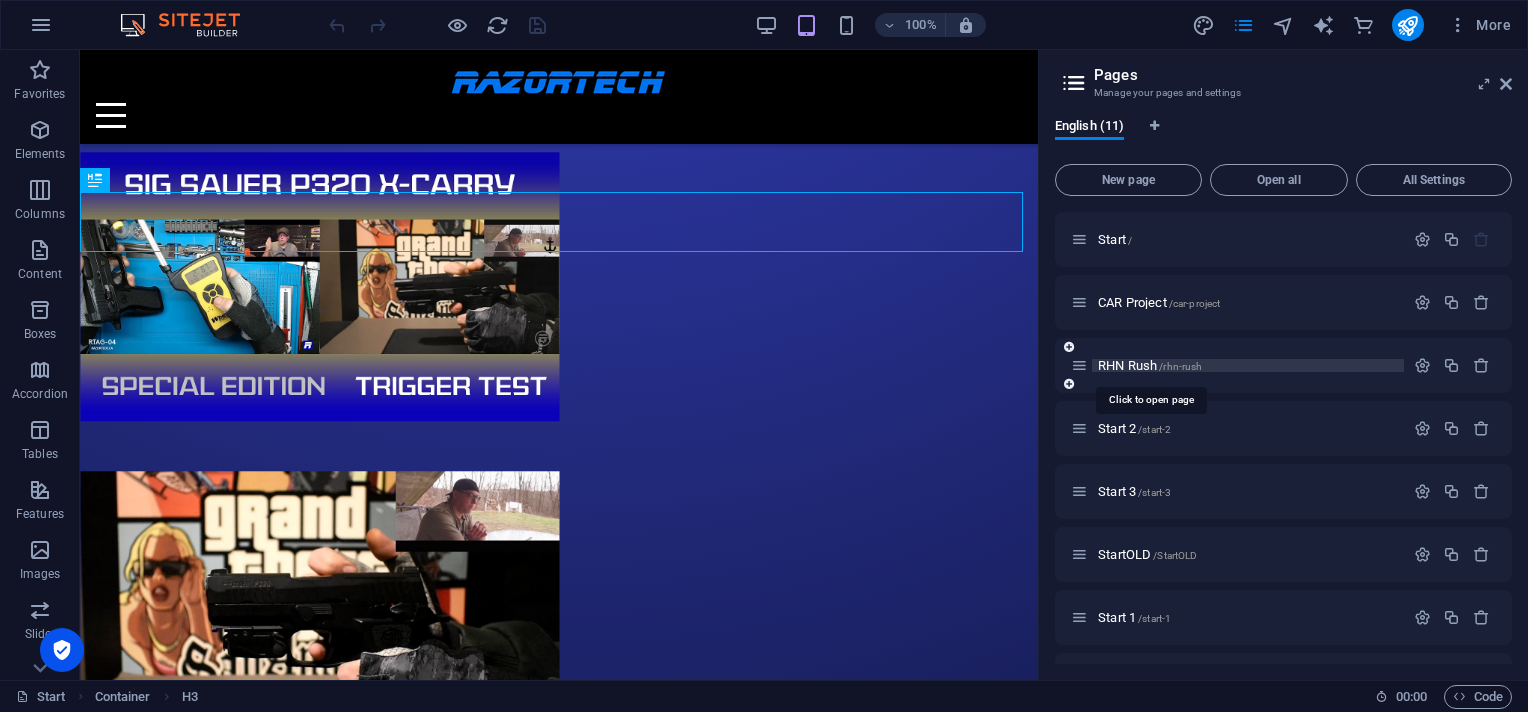 click on "RHN Rush  /rhn-rush" at bounding box center [1150, 365] 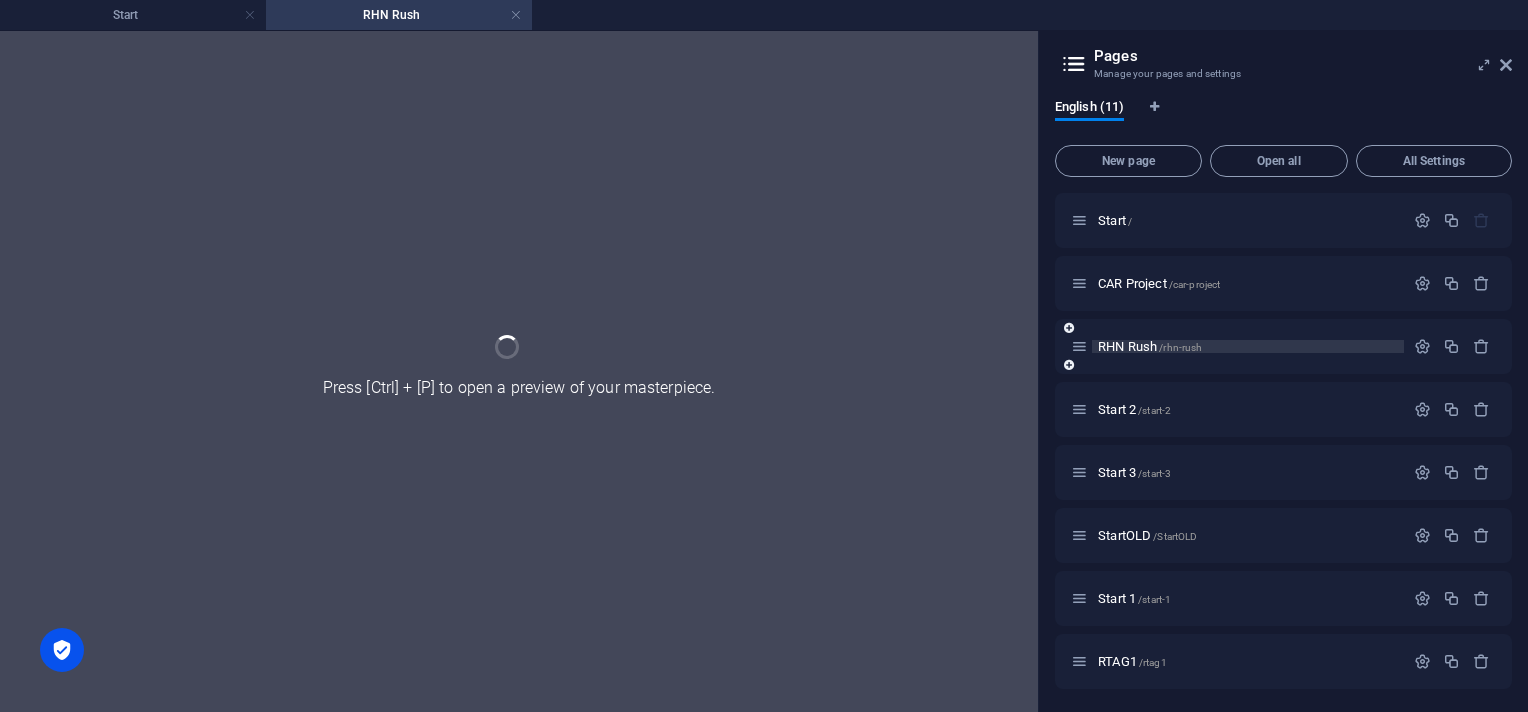 scroll, scrollTop: 0, scrollLeft: 0, axis: both 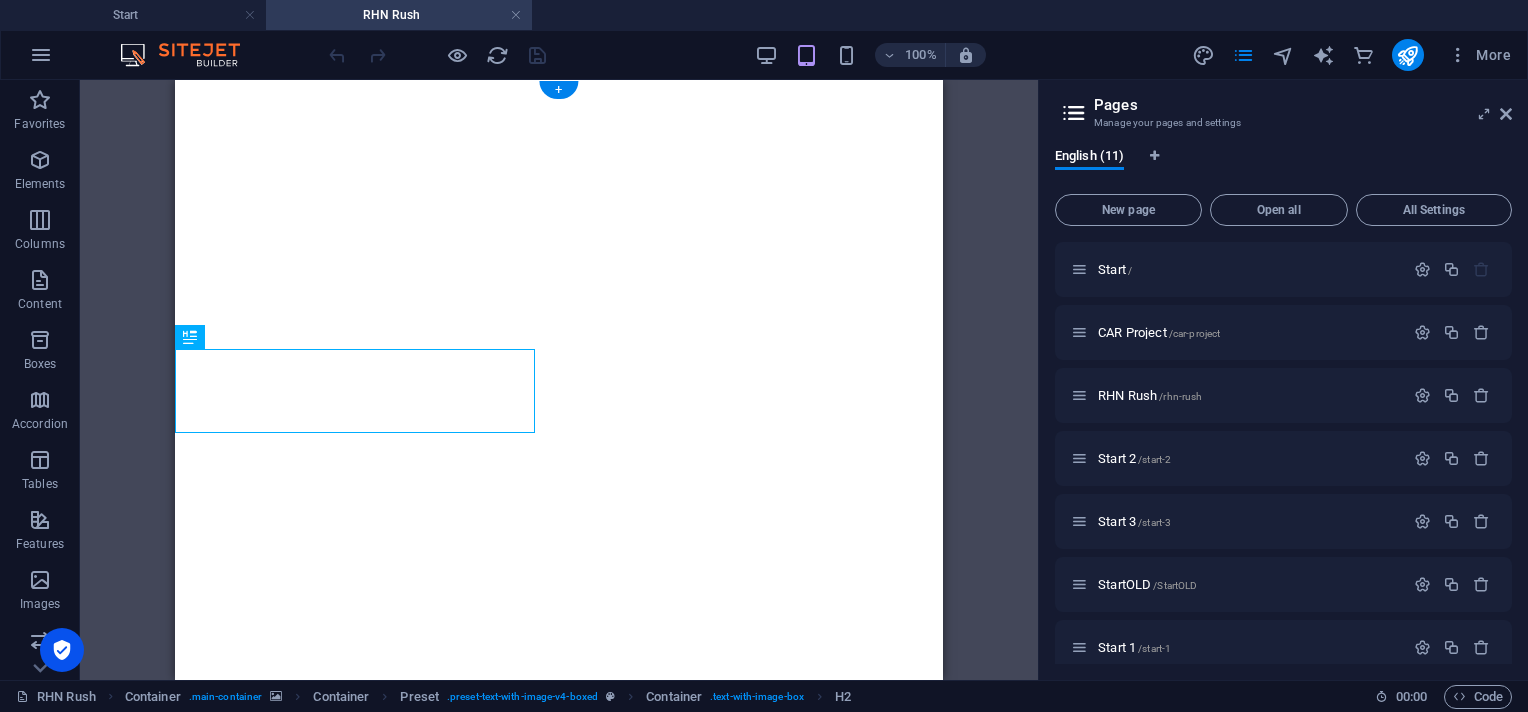 click at bounding box center (559, 1600) 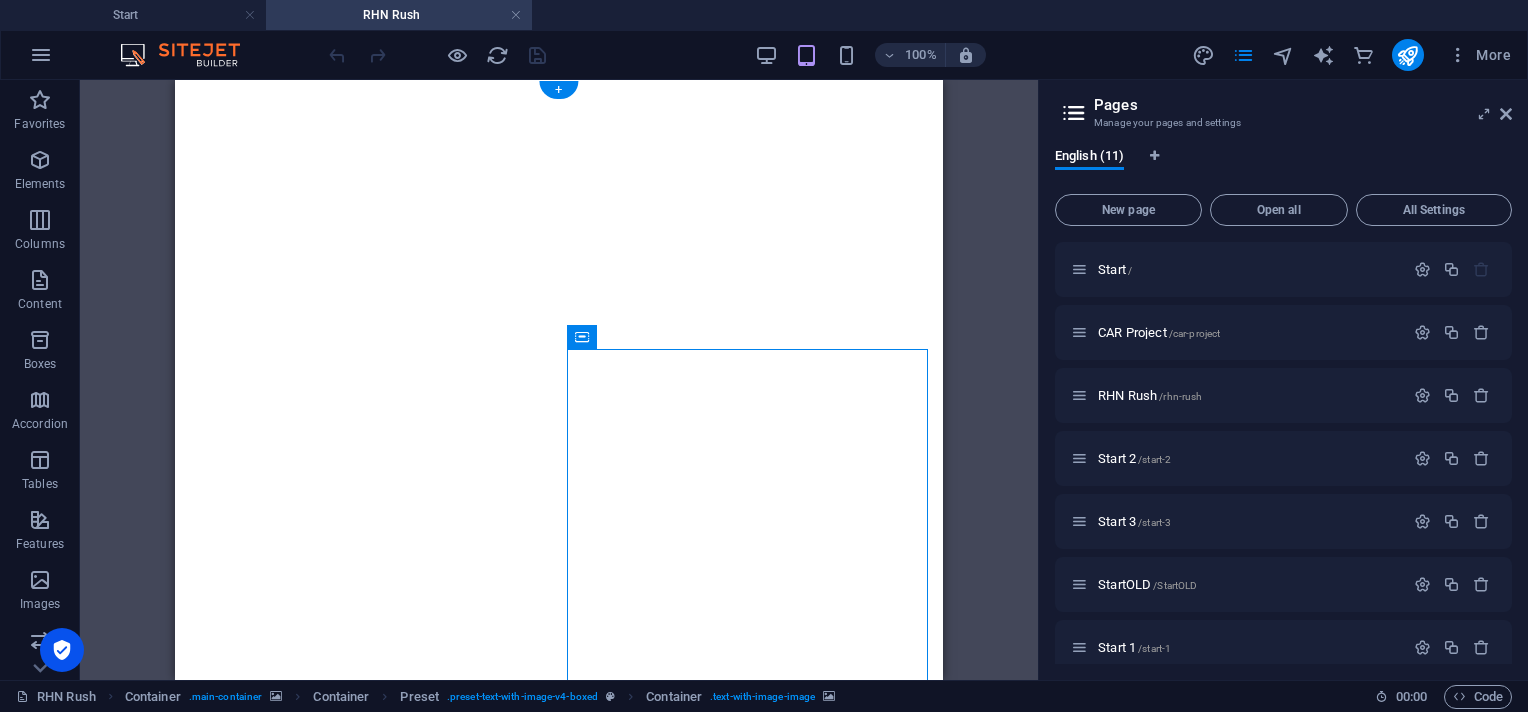 click at bounding box center (559, 1600) 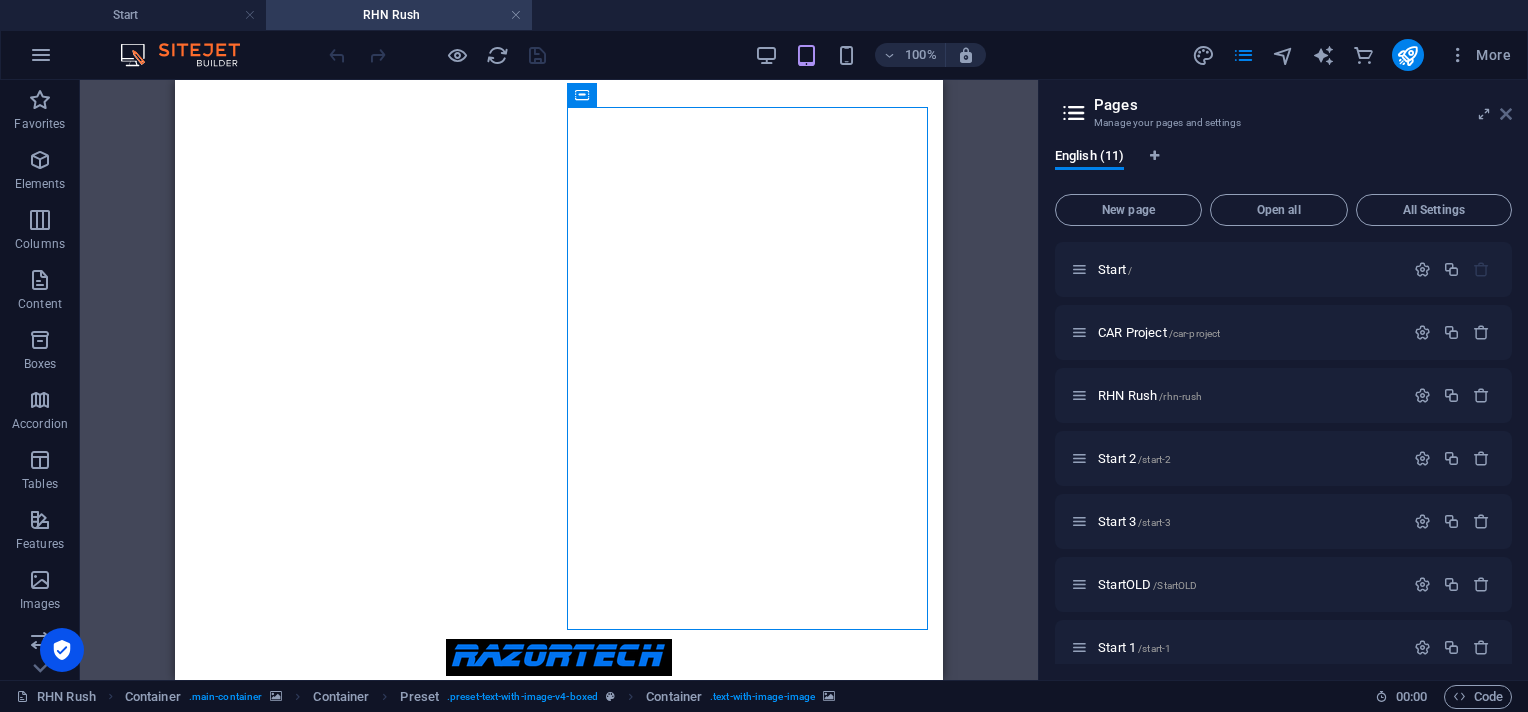 click at bounding box center [1506, 114] 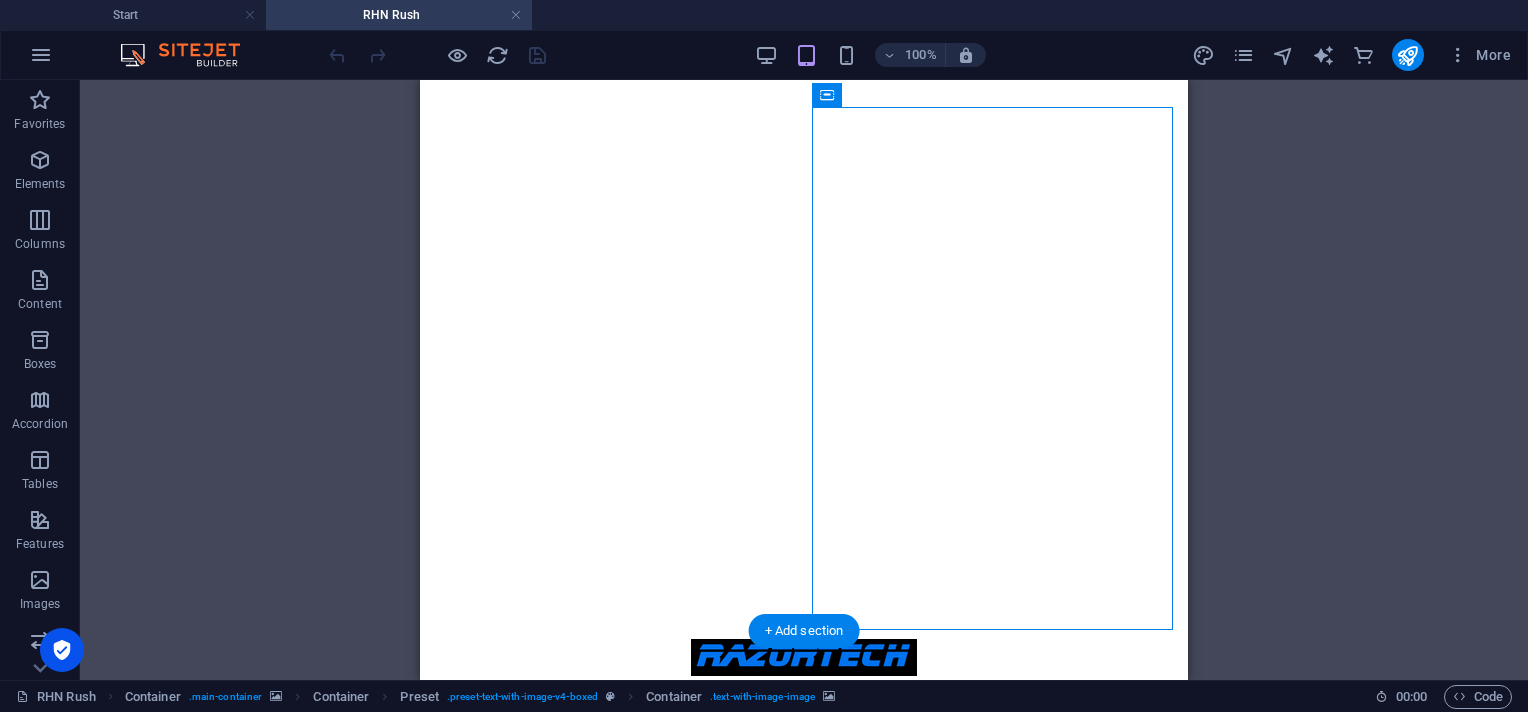 scroll, scrollTop: 0, scrollLeft: 0, axis: both 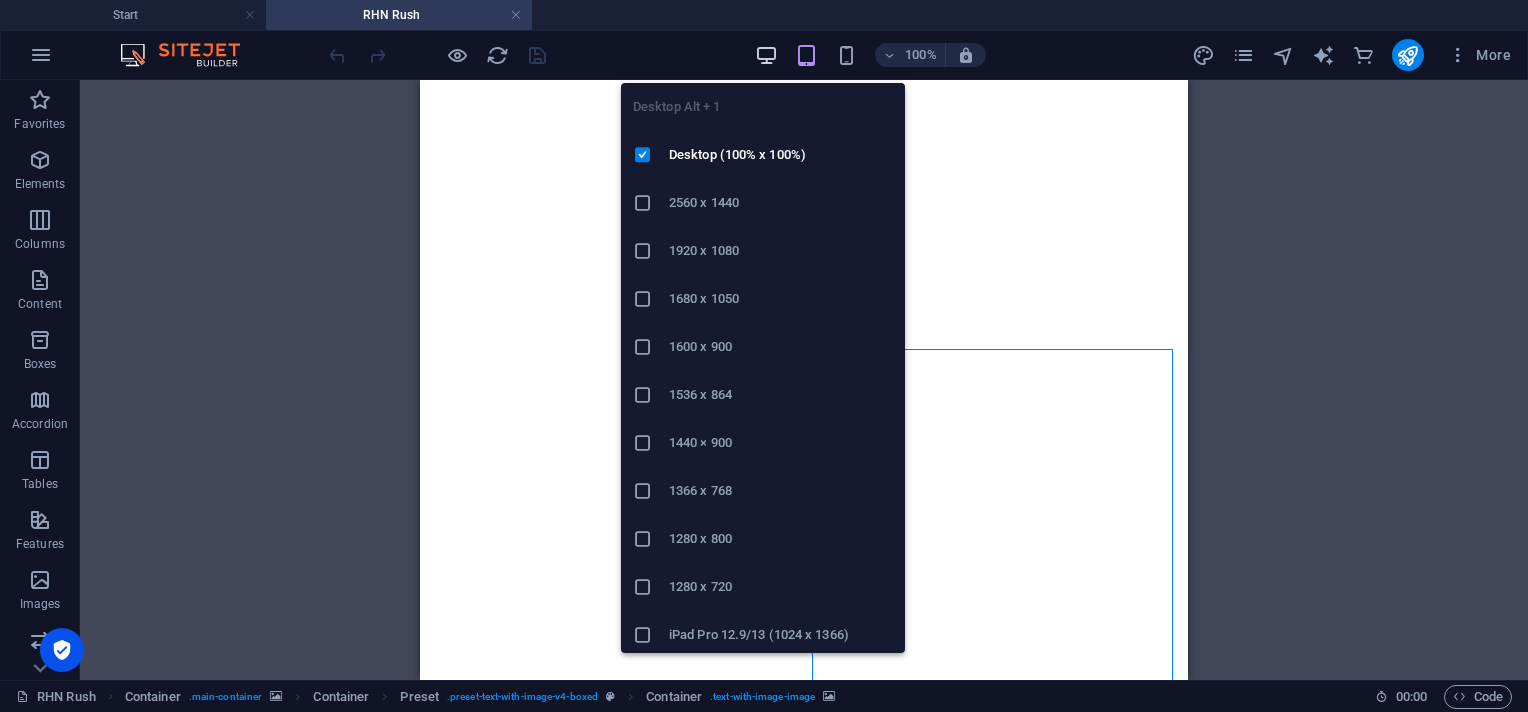 click at bounding box center [766, 55] 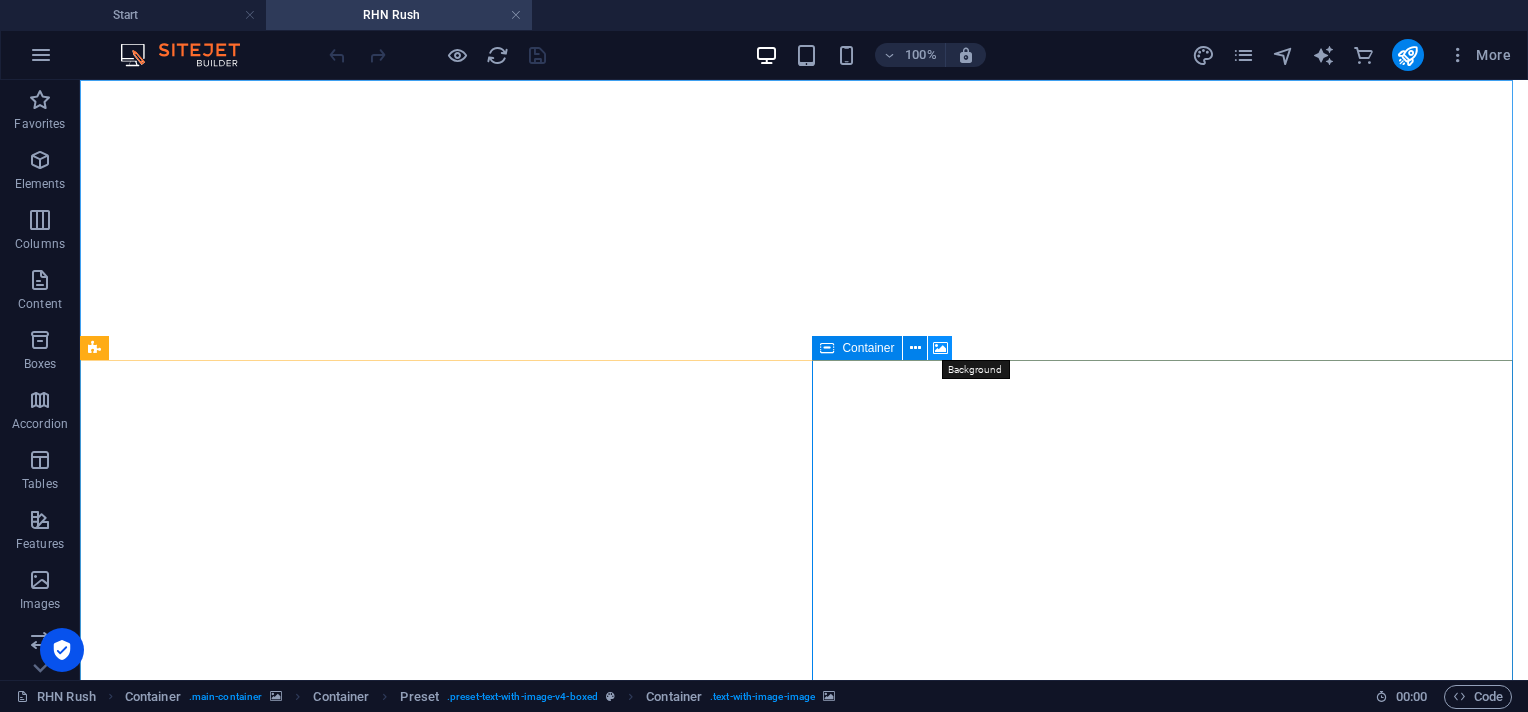 drag, startPoint x: 936, startPoint y: 340, endPoint x: 500, endPoint y: 264, distance: 442.57428 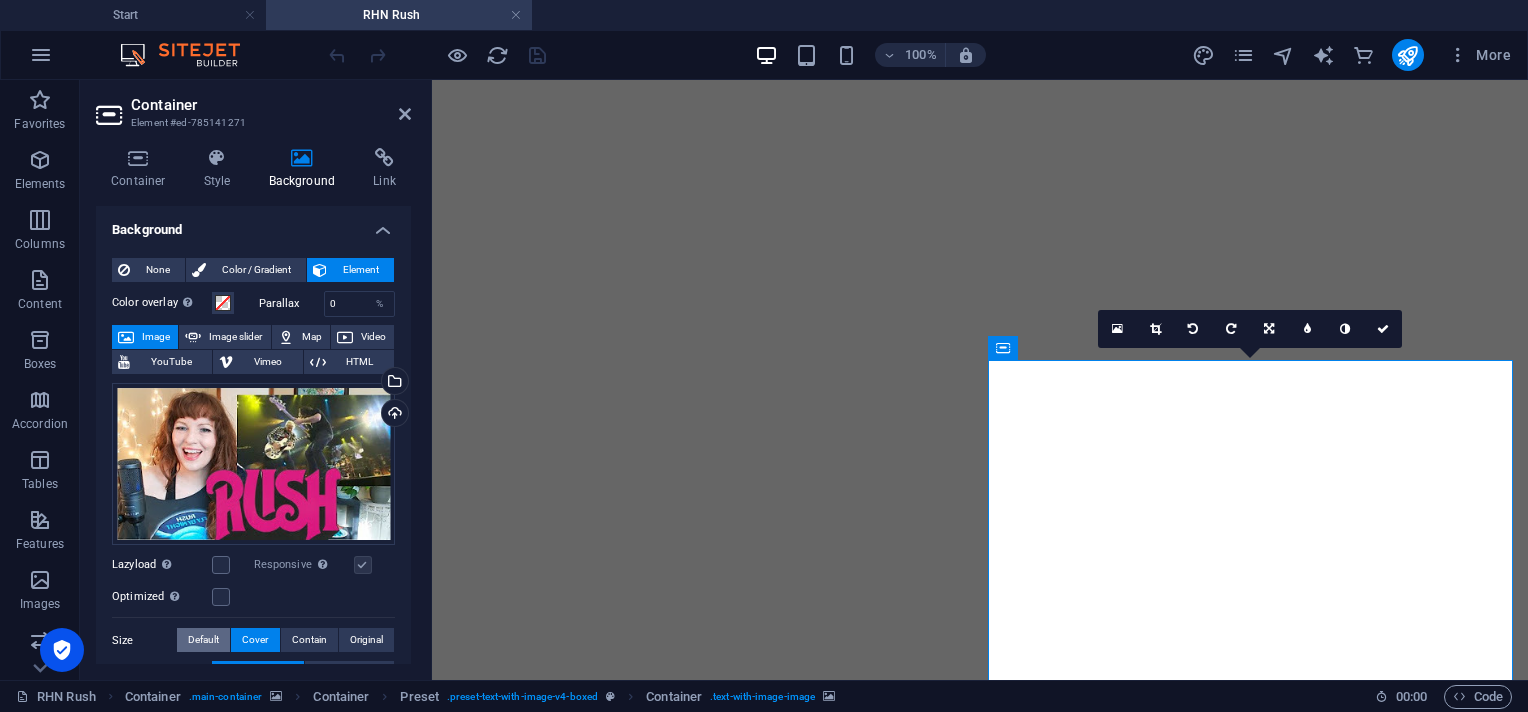 click on "Default" at bounding box center [203, 640] 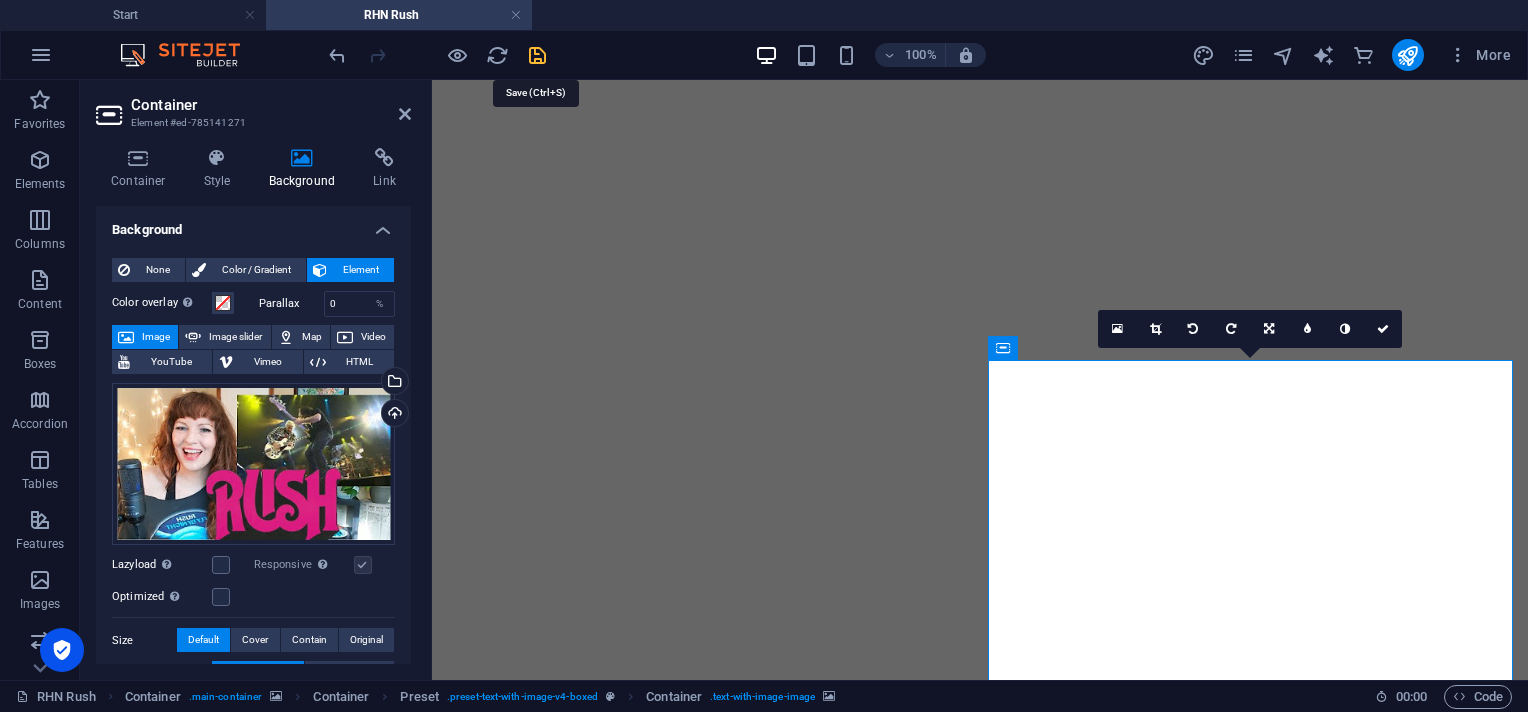 click at bounding box center [537, 55] 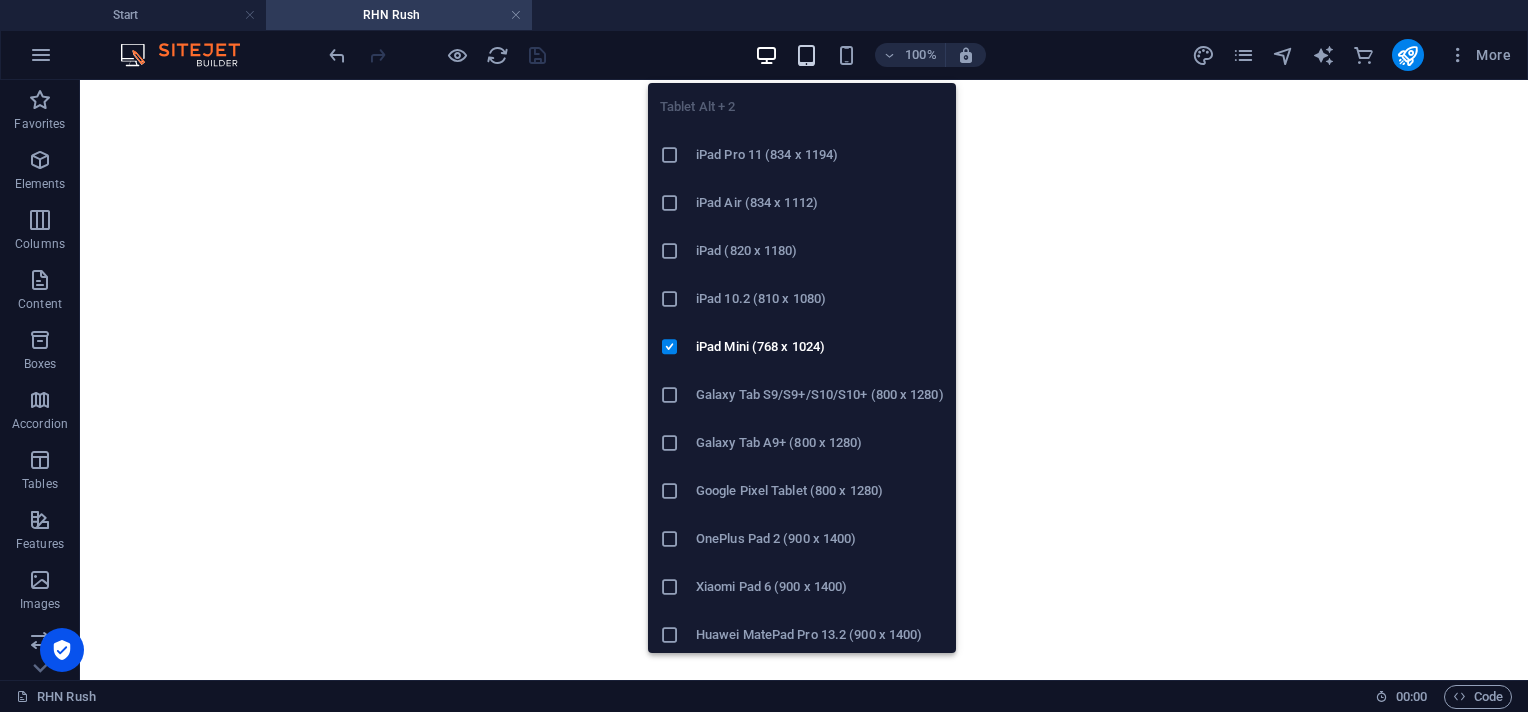 click at bounding box center (806, 55) 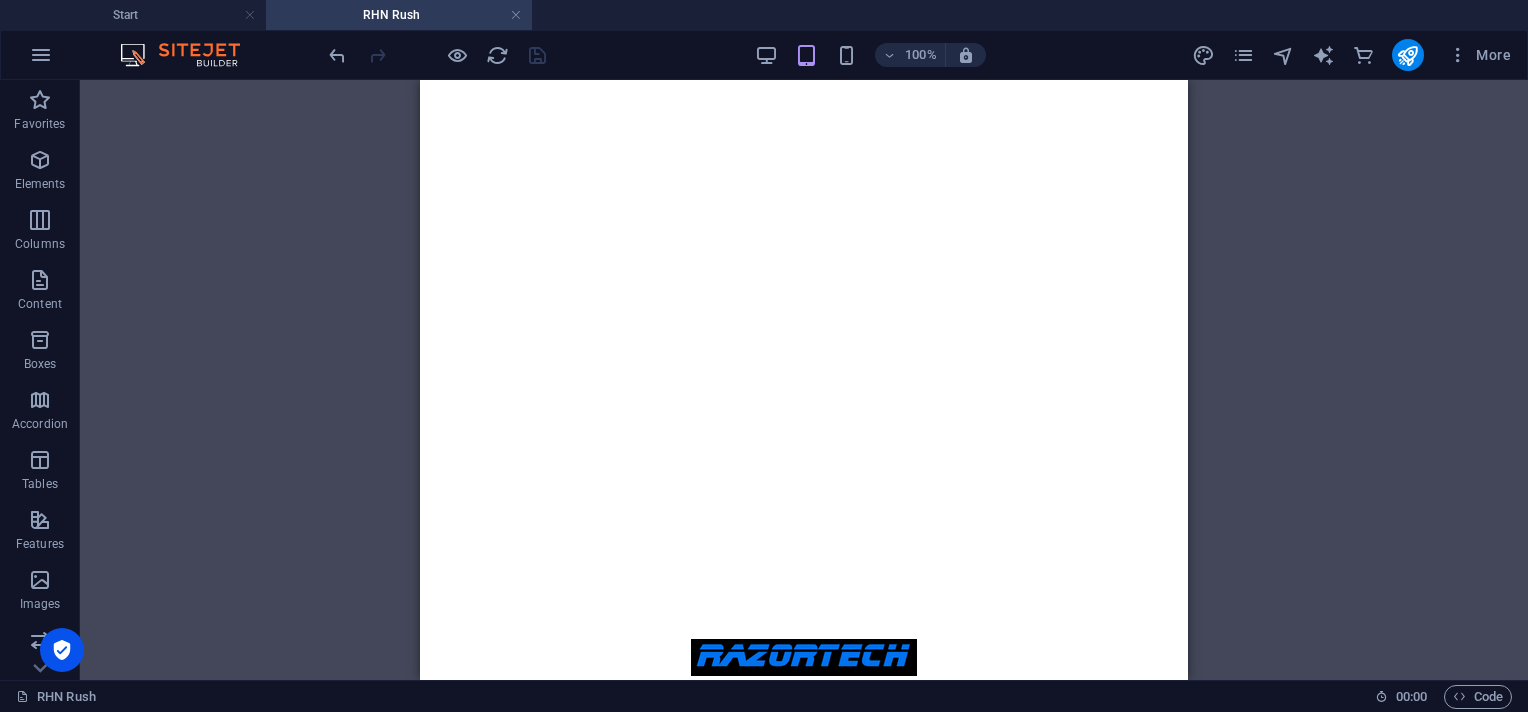 scroll, scrollTop: 0, scrollLeft: 0, axis: both 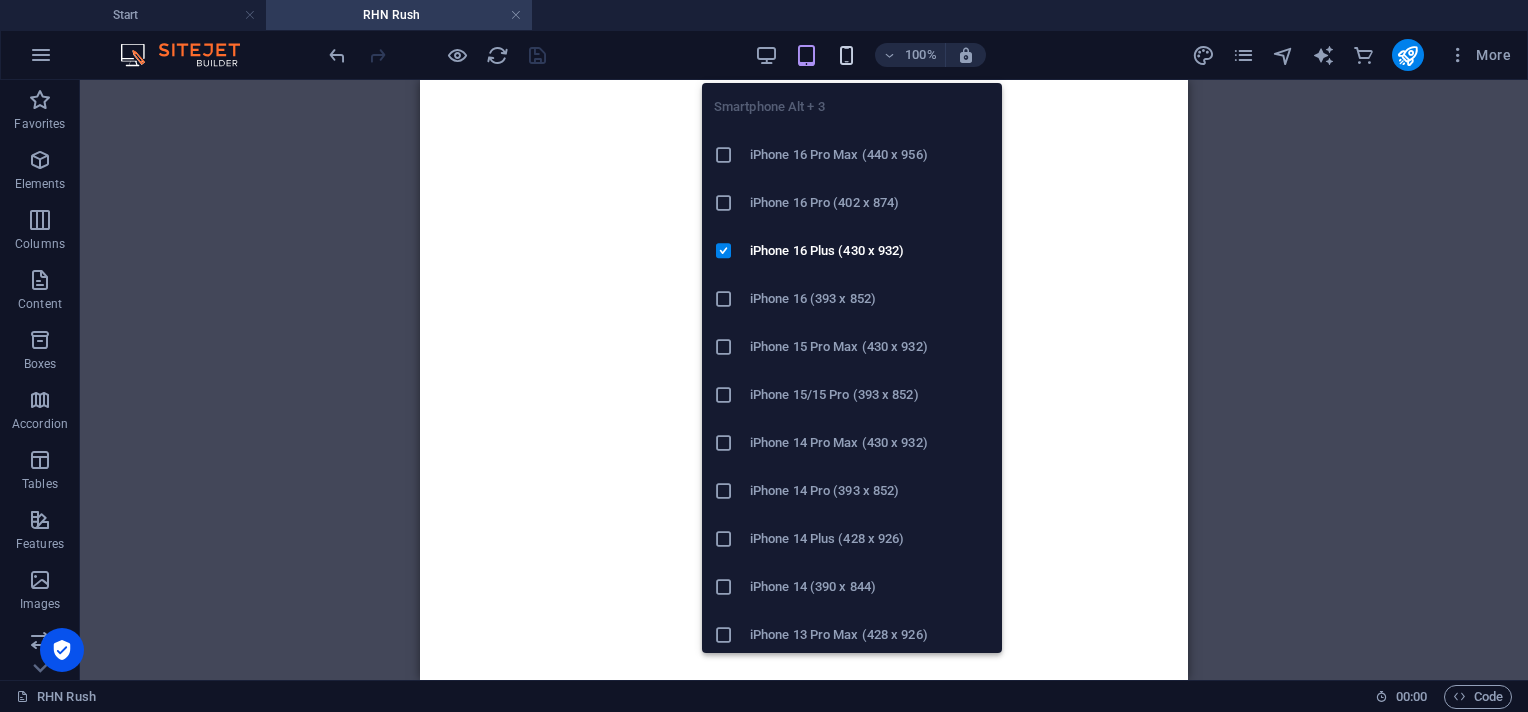 click at bounding box center (846, 55) 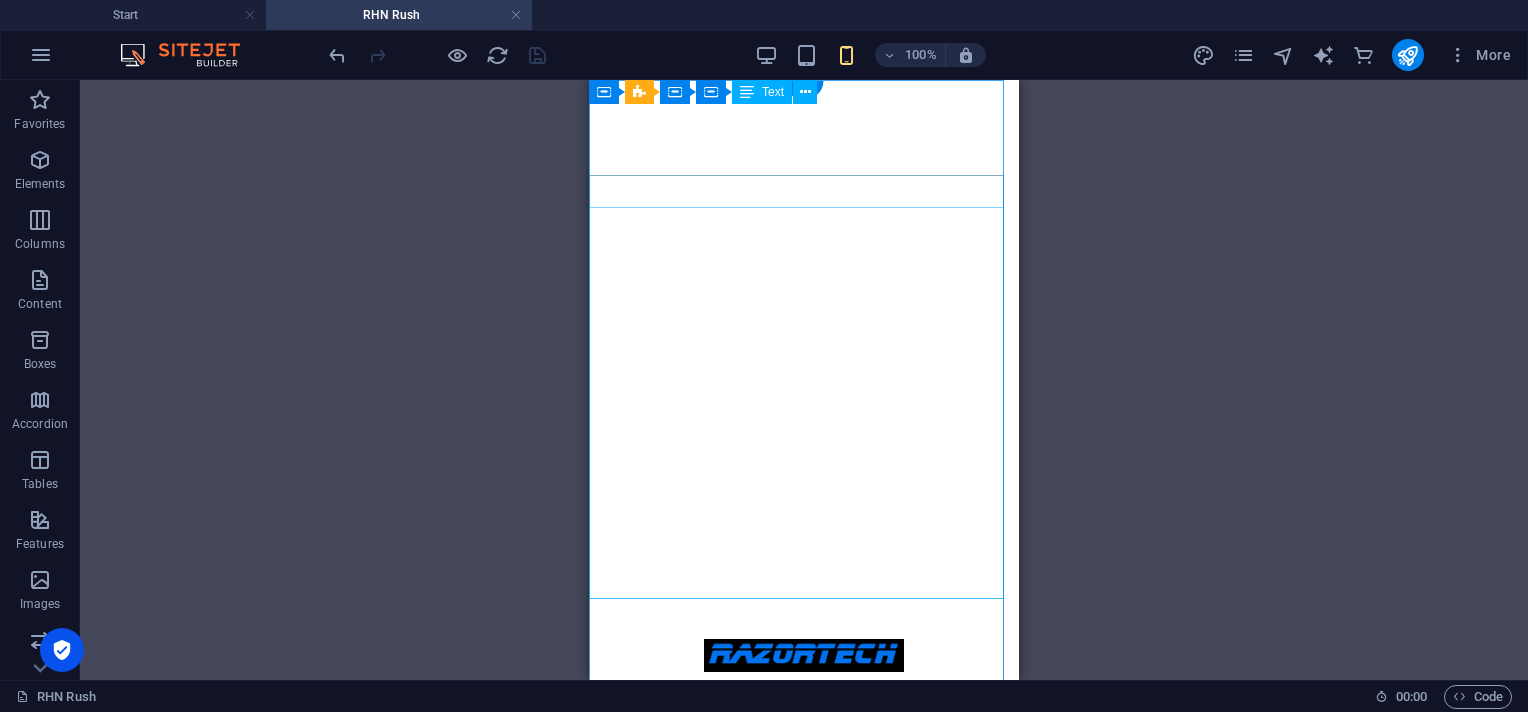 scroll, scrollTop: 0, scrollLeft: 0, axis: both 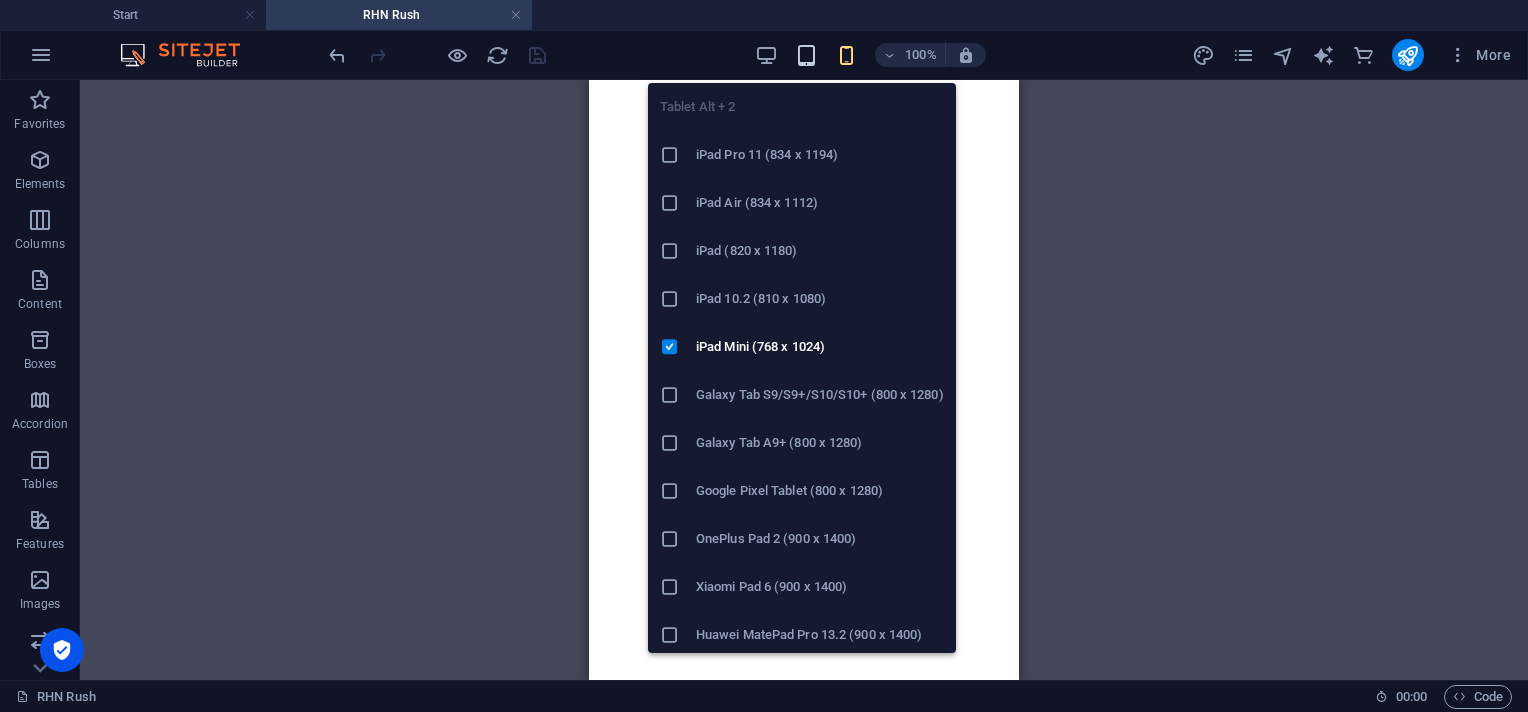 click at bounding box center [806, 55] 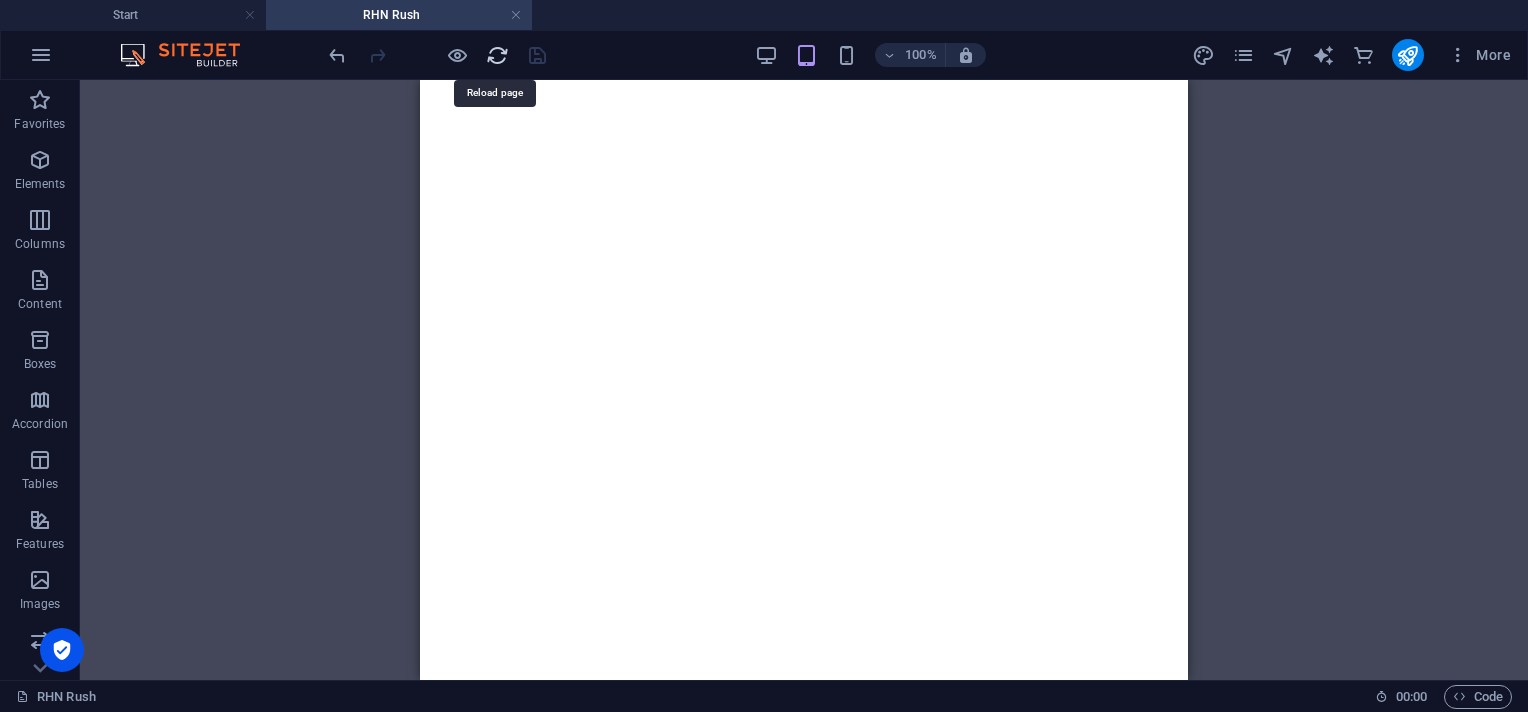 click at bounding box center [497, 55] 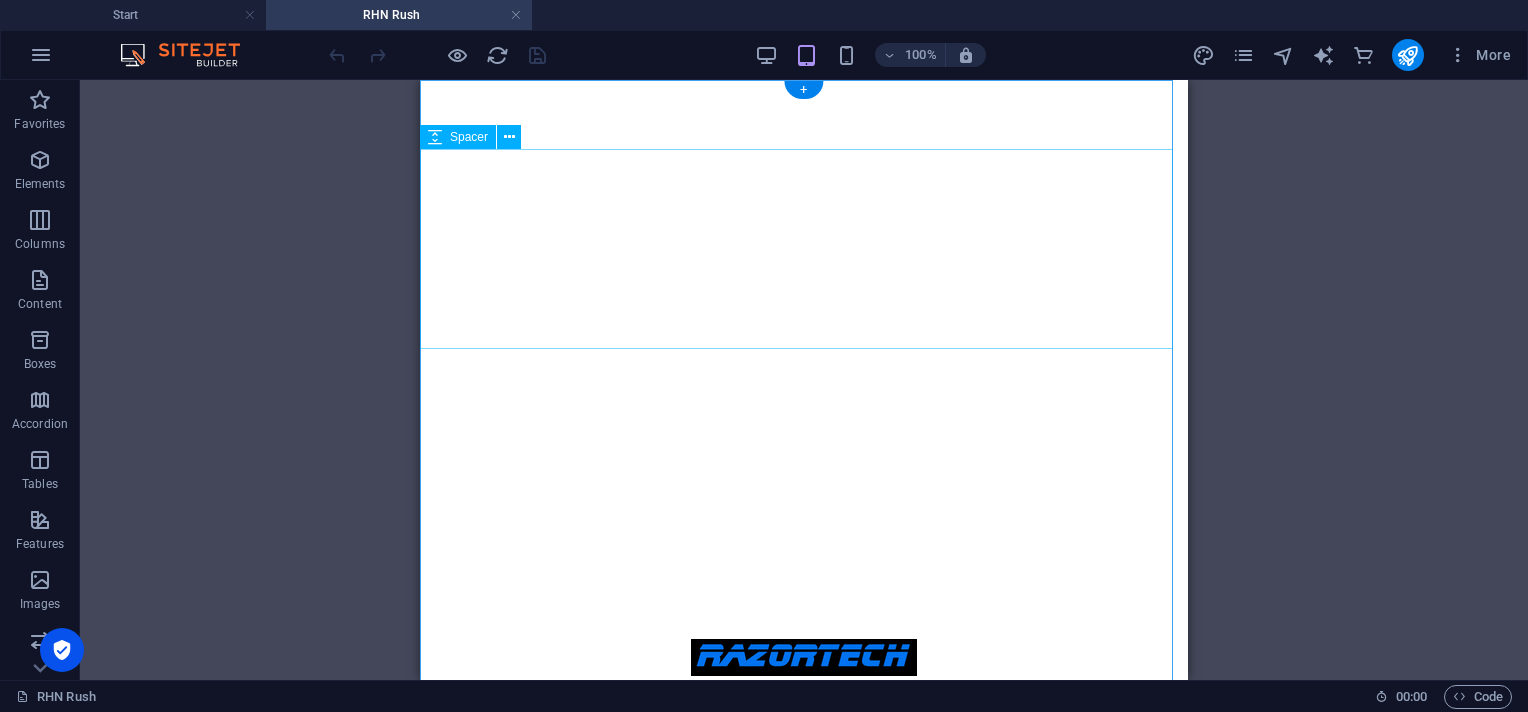 scroll, scrollTop: 0, scrollLeft: 0, axis: both 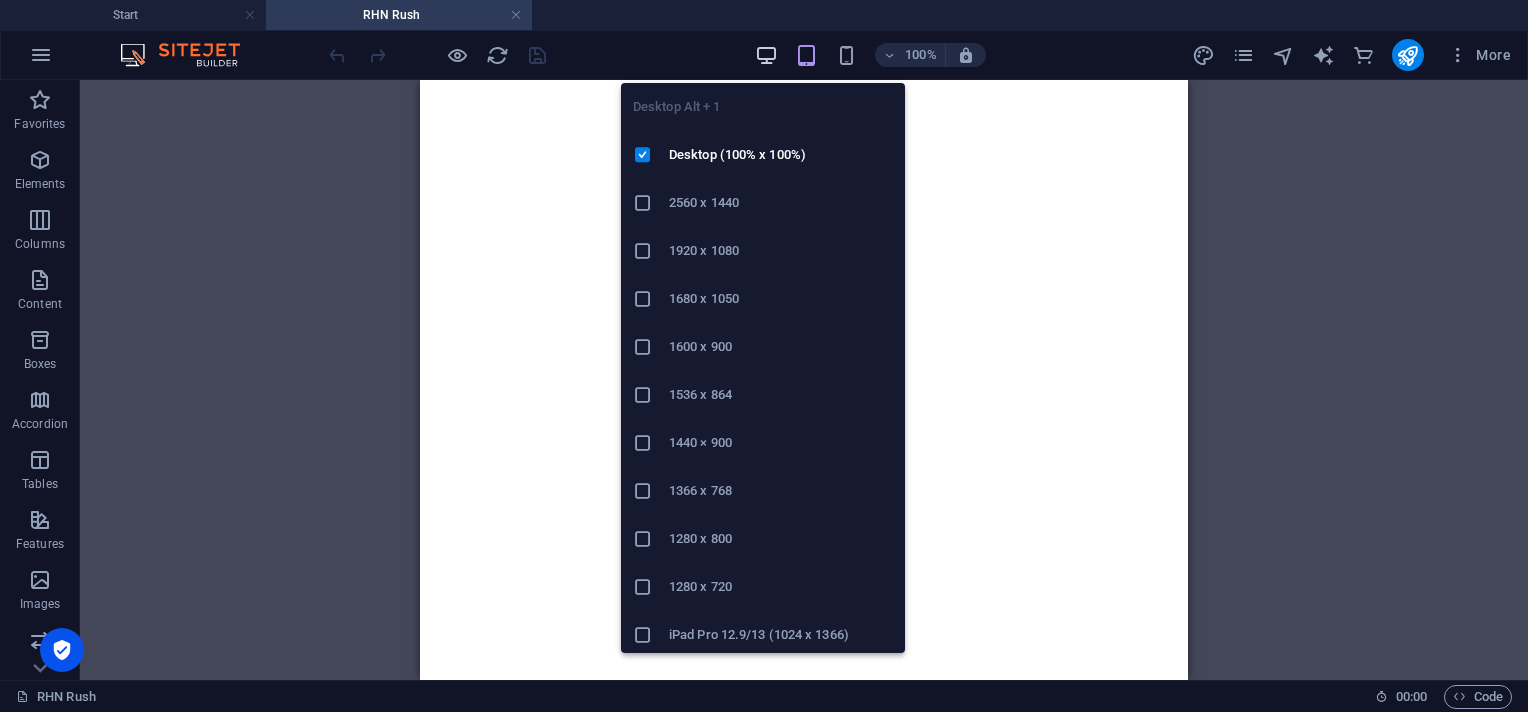 click at bounding box center [766, 55] 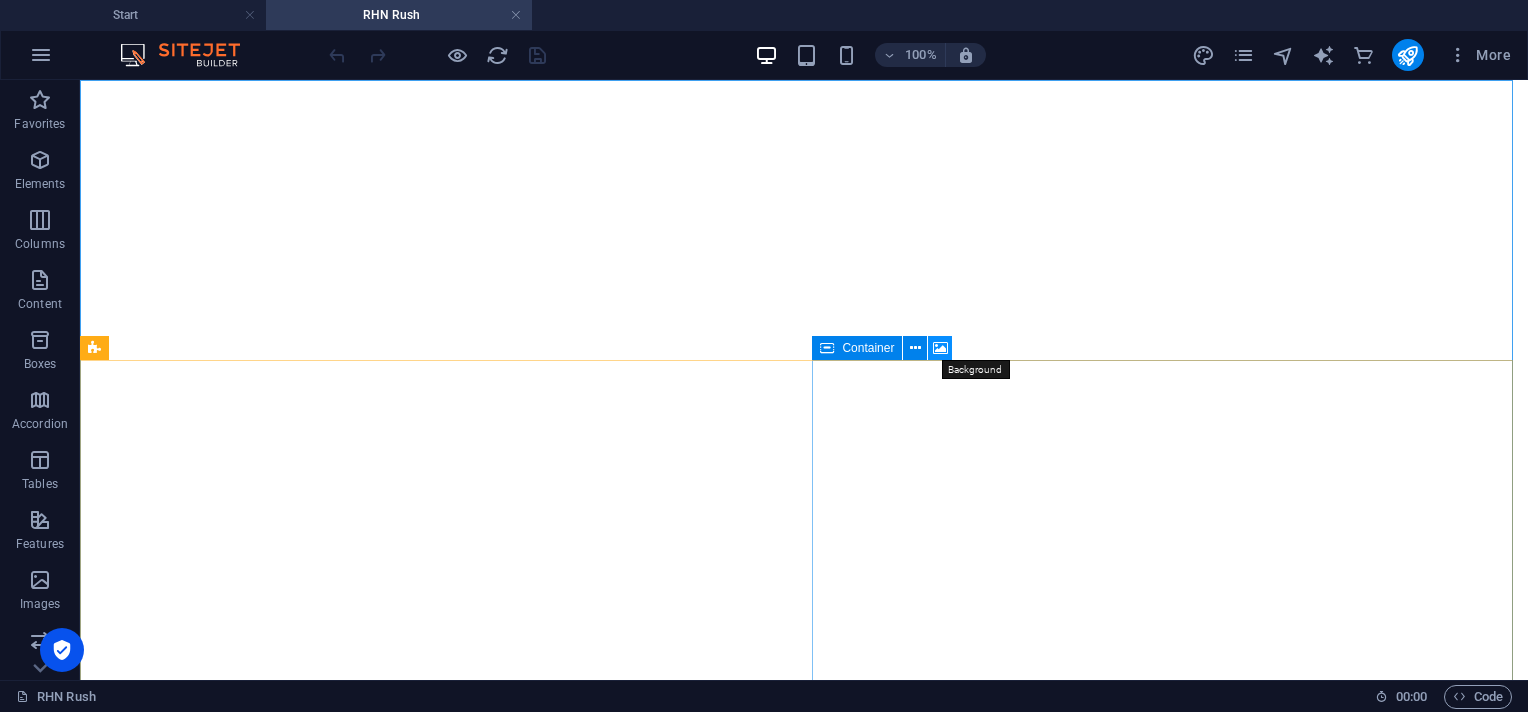 click at bounding box center (940, 348) 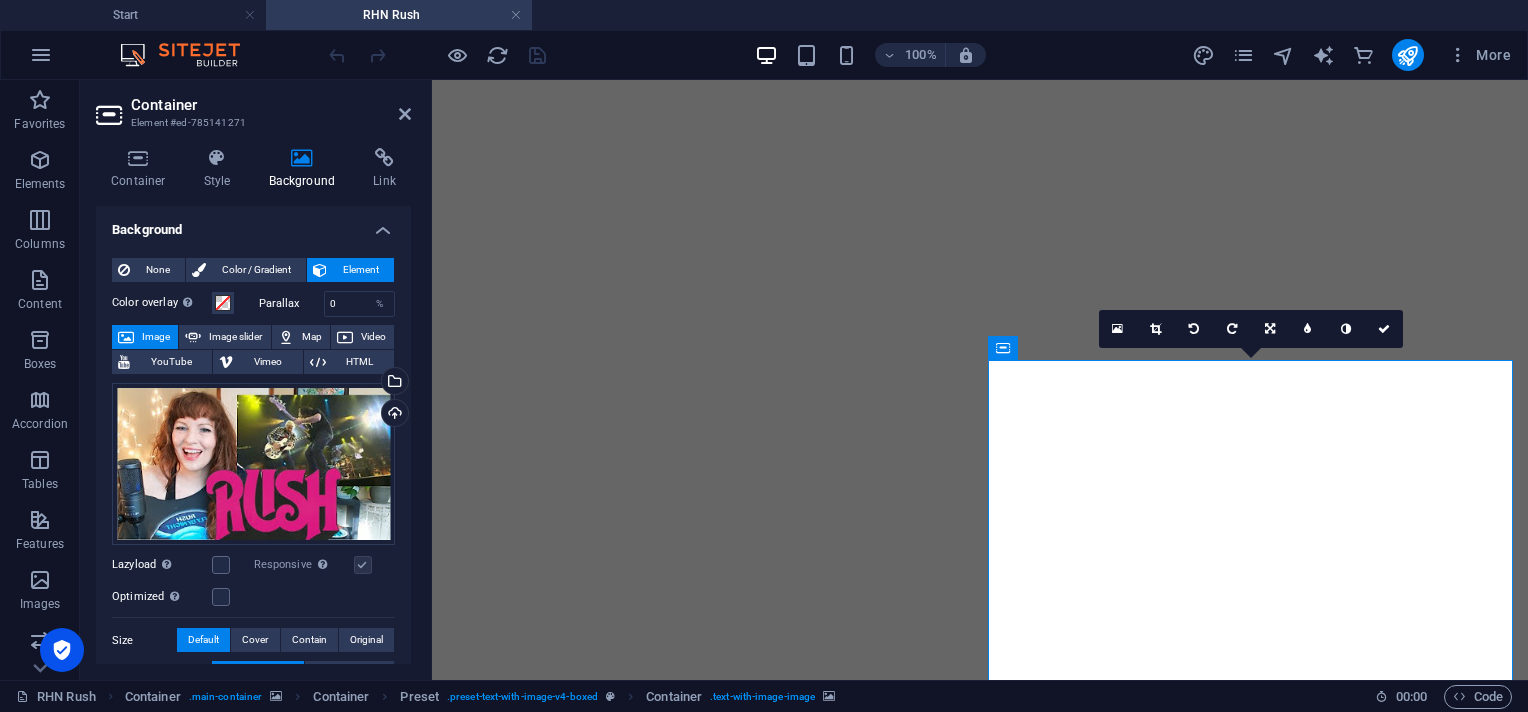 scroll, scrollTop: 133, scrollLeft: 0, axis: vertical 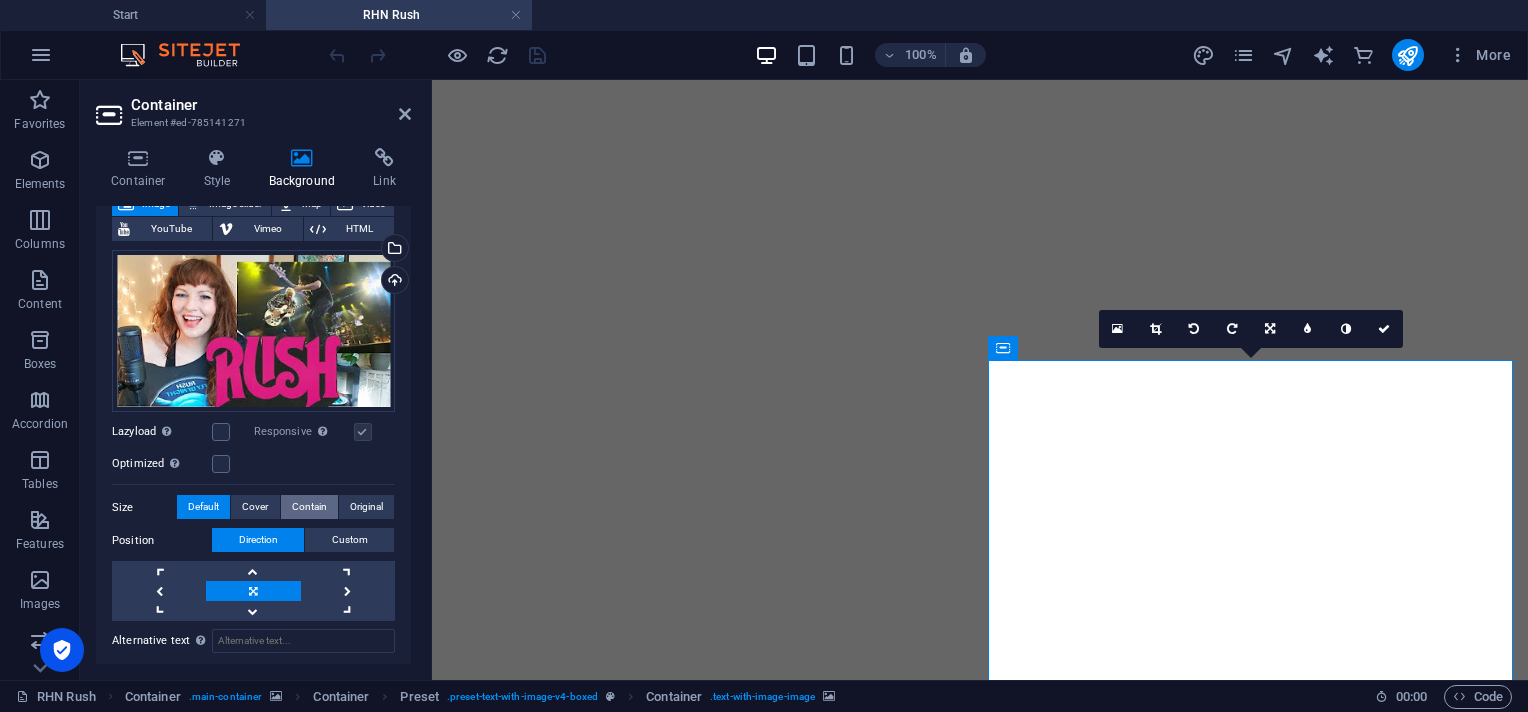 click on "Contain" at bounding box center [309, 507] 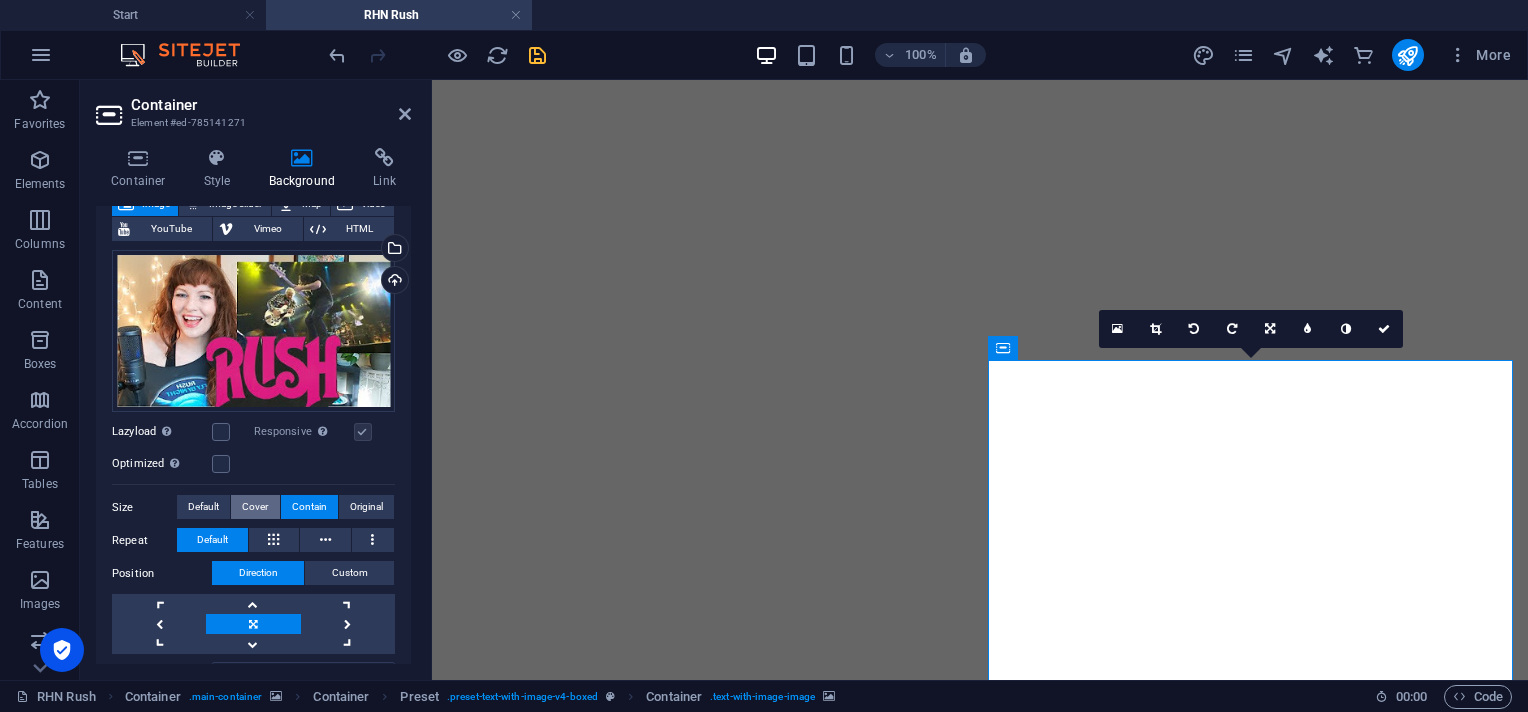 click on "Cover" at bounding box center (255, 507) 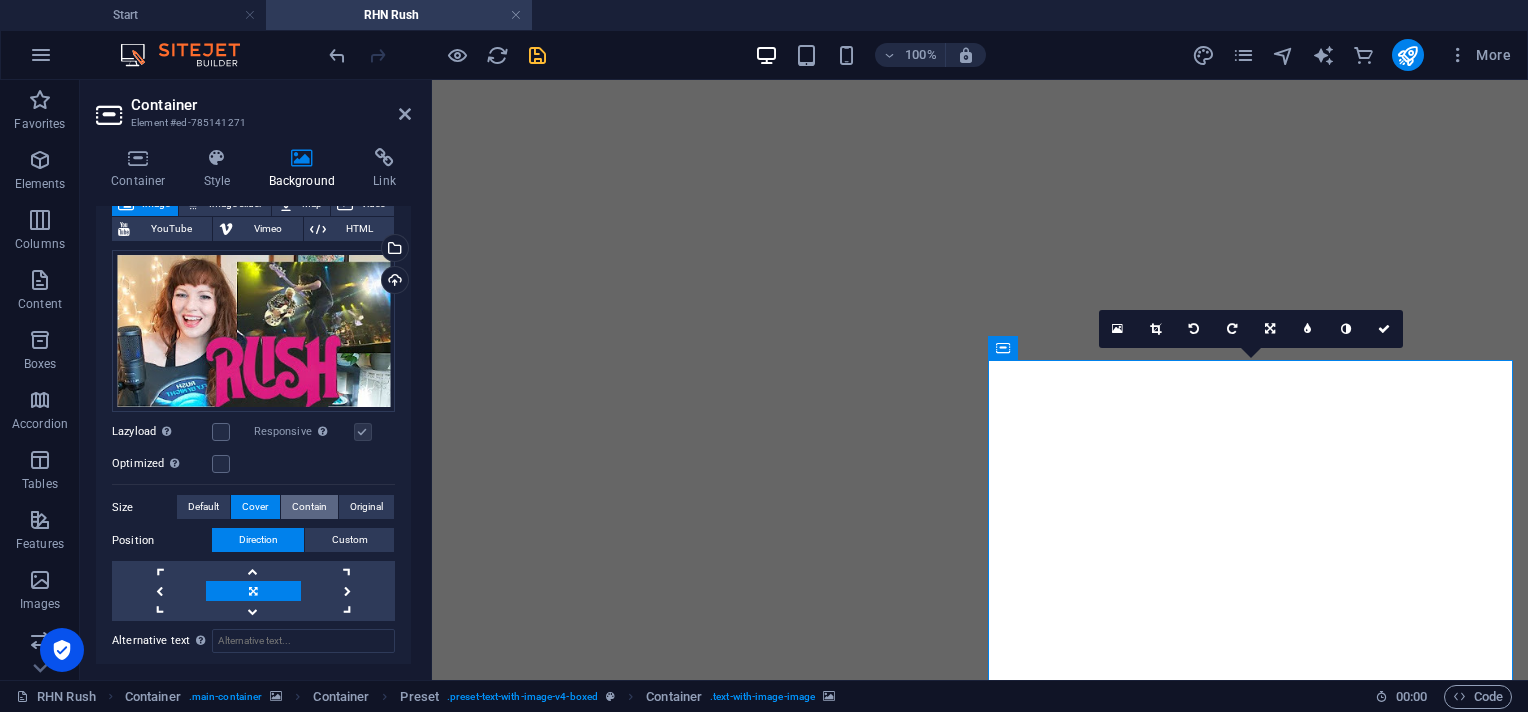 click on "Contain" at bounding box center [309, 507] 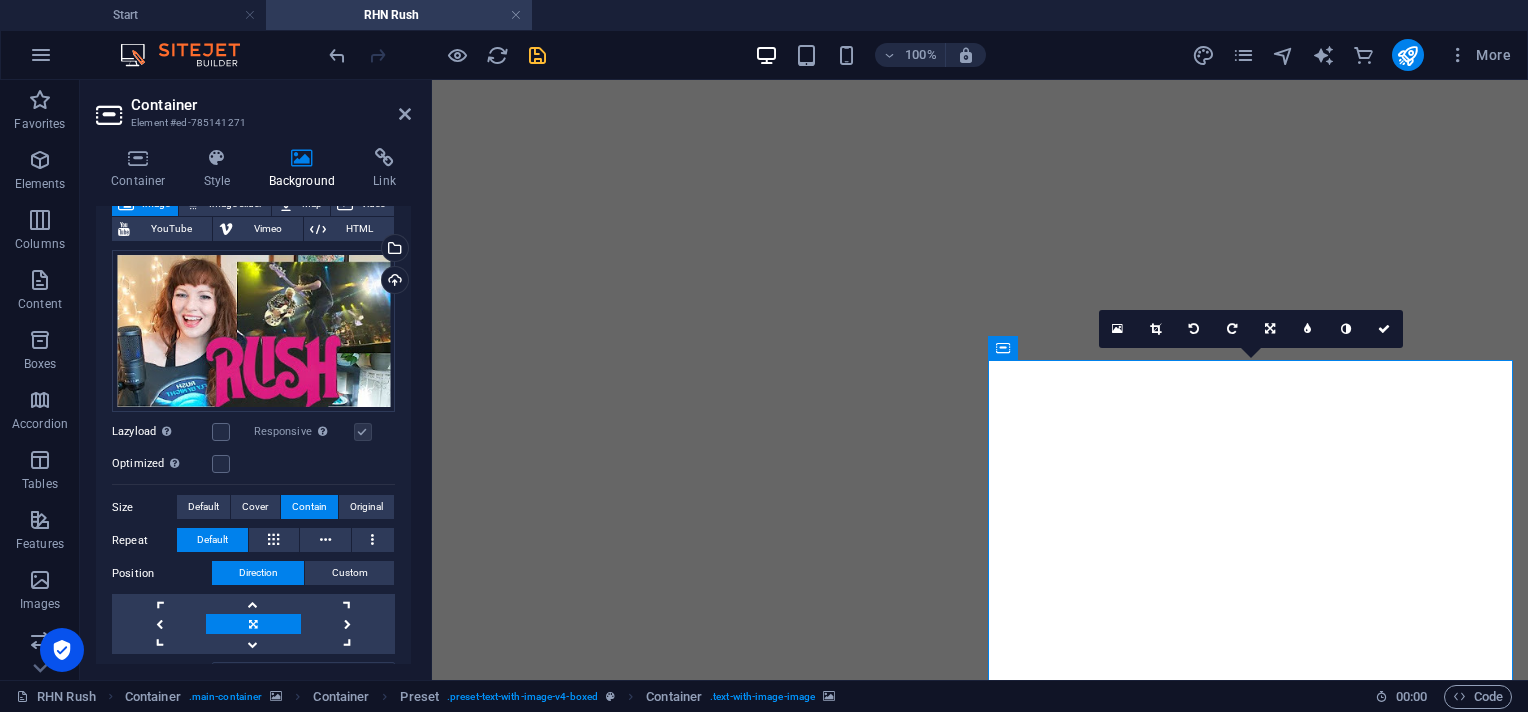 click on "Container Element #ed-785141271" at bounding box center (253, 106) 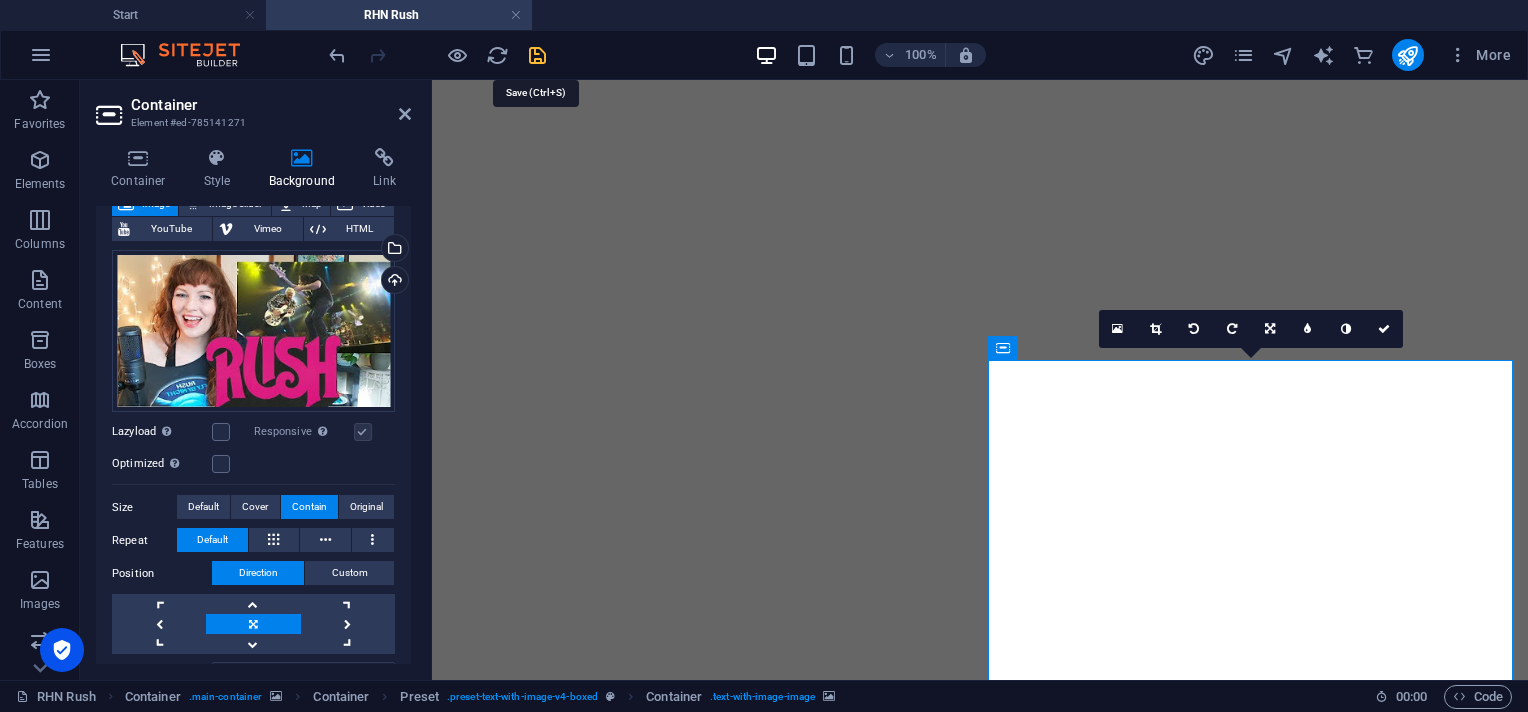 click at bounding box center (537, 55) 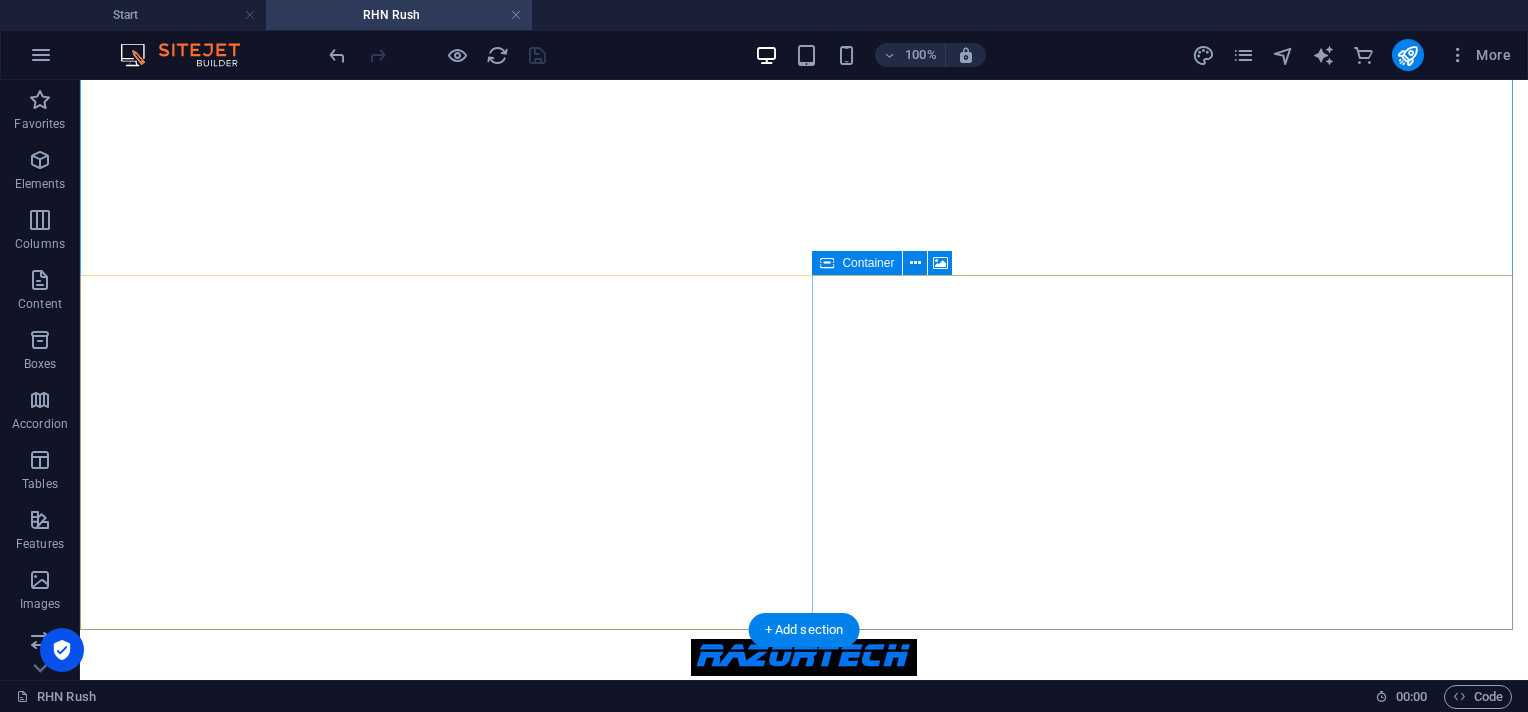 scroll, scrollTop: 0, scrollLeft: 0, axis: both 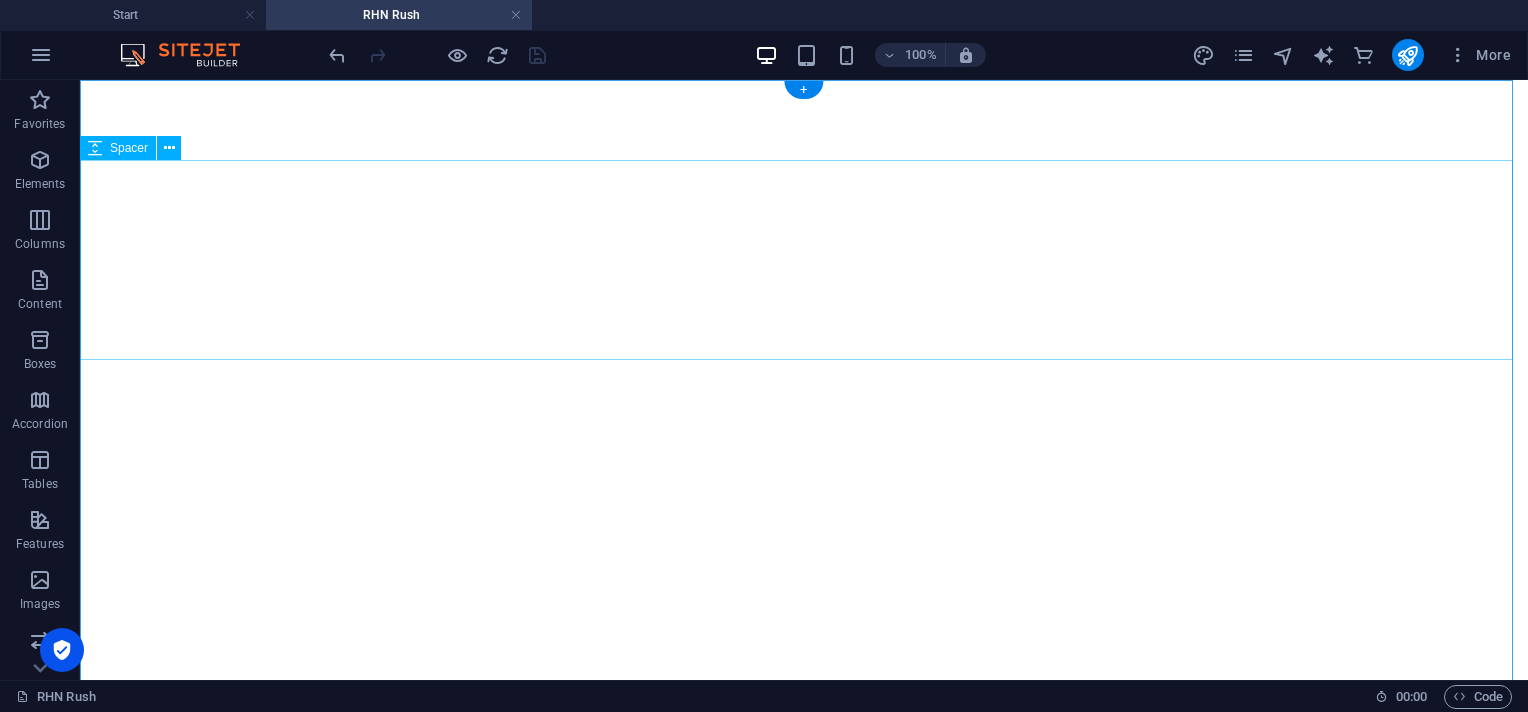click at bounding box center (804, 932) 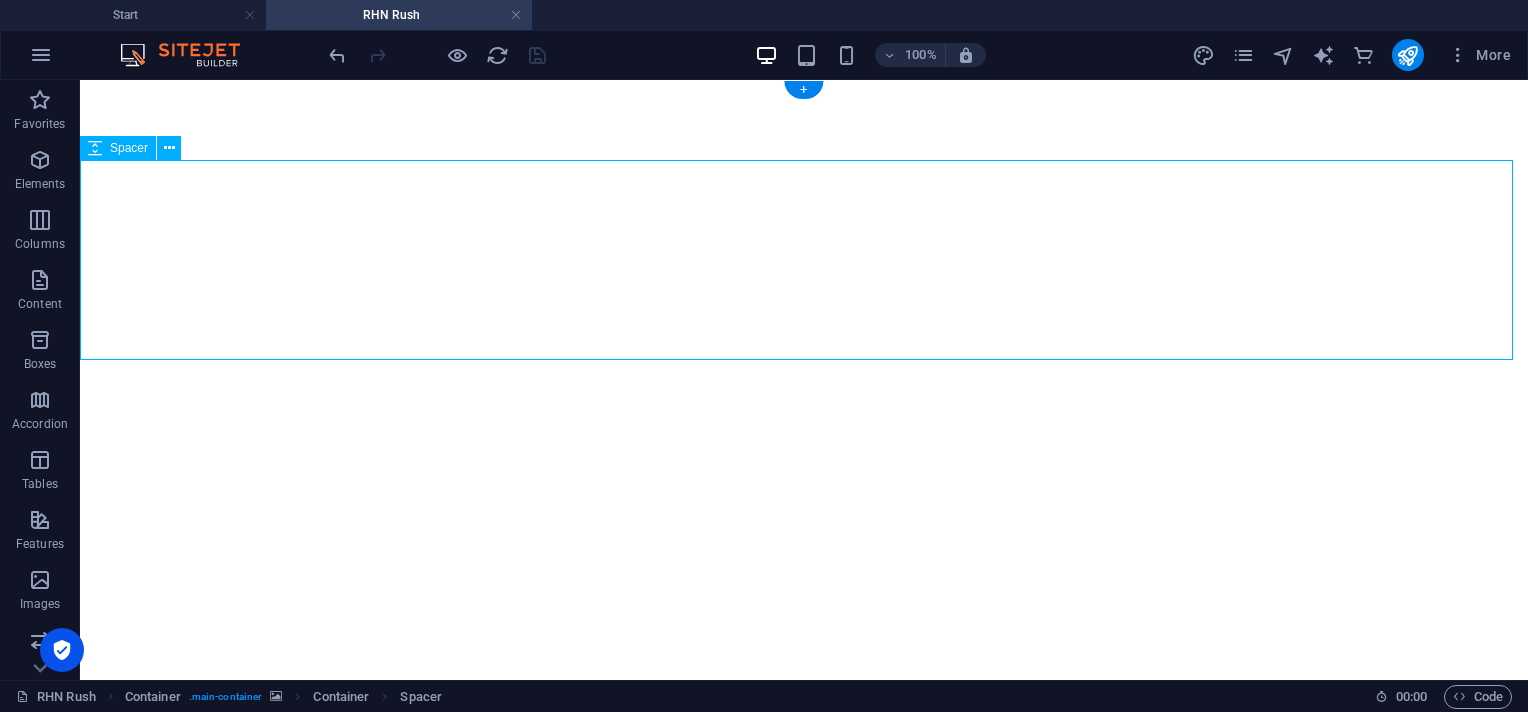 click at bounding box center (804, 932) 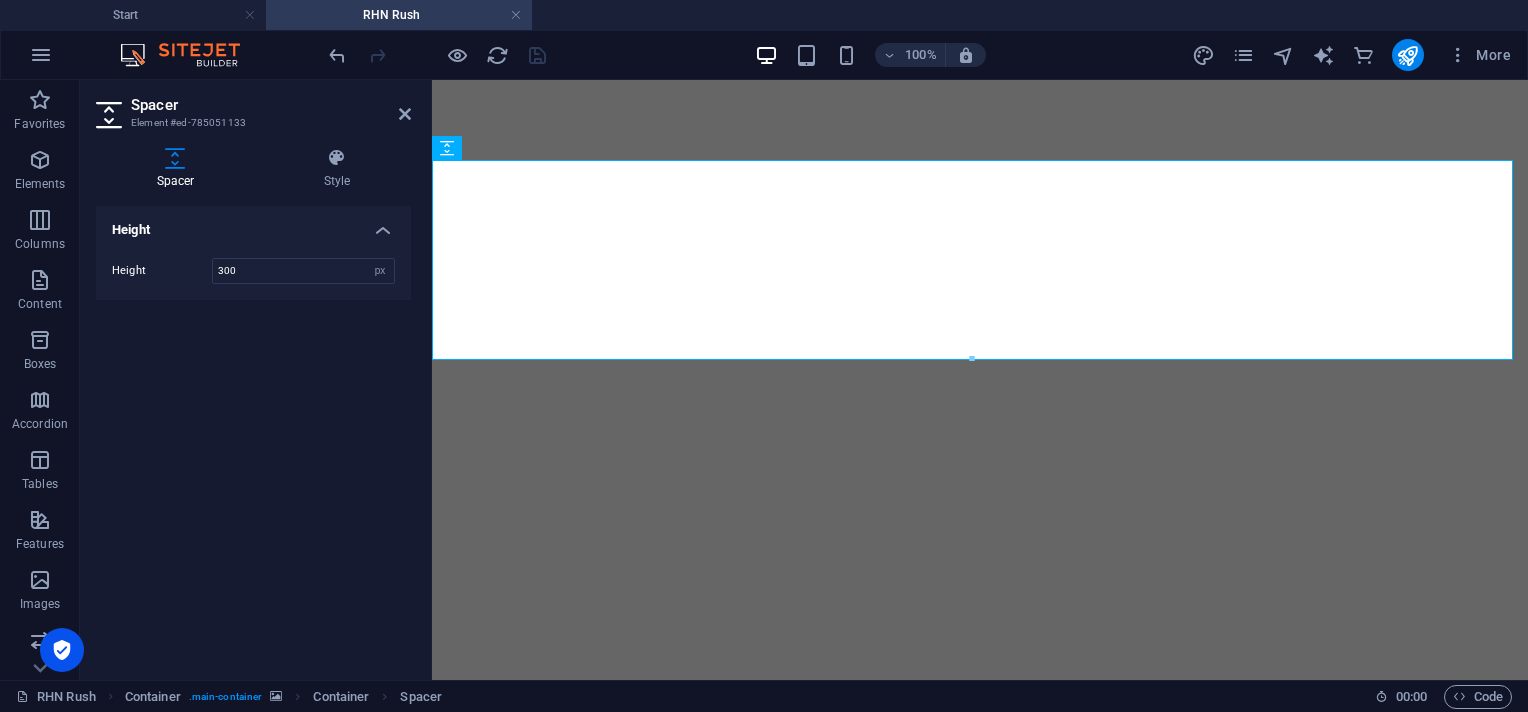 type on "300" 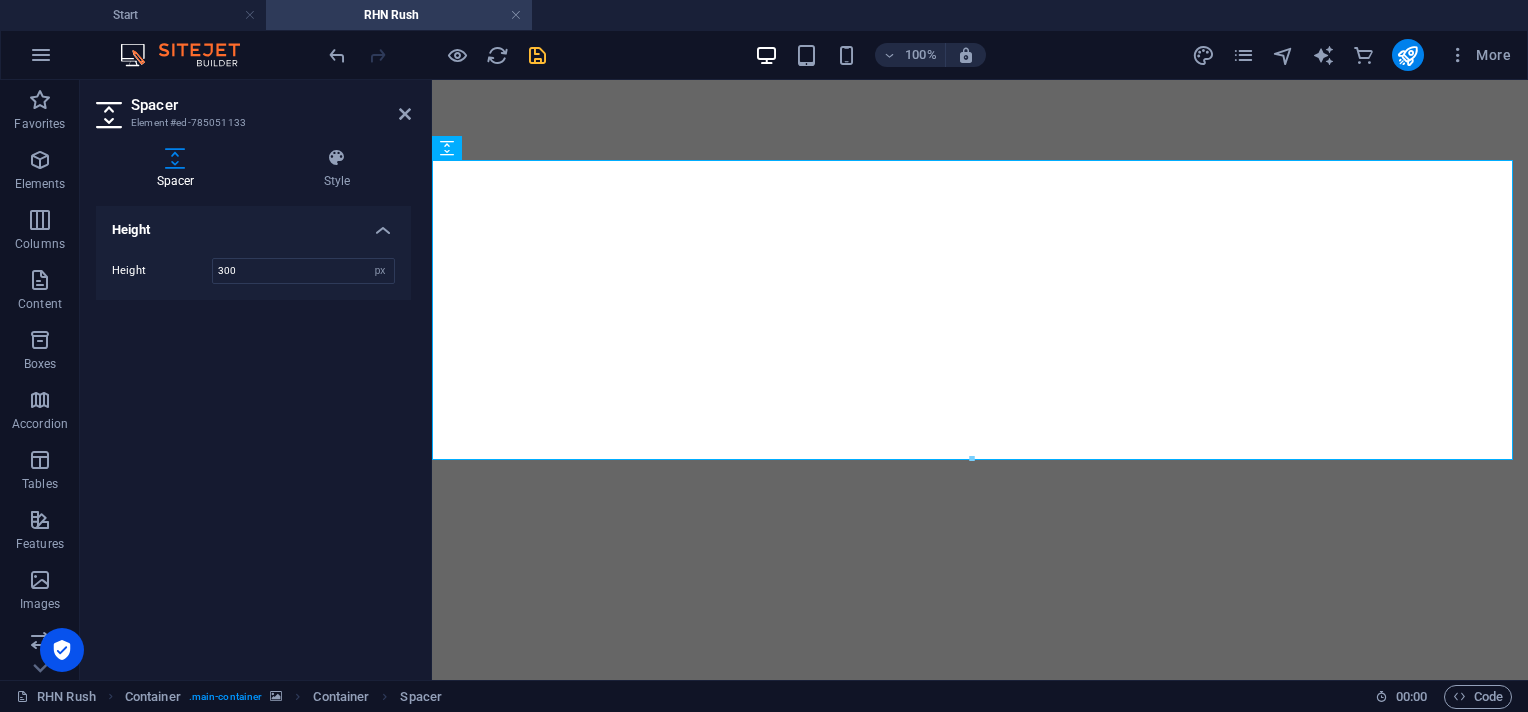 click on "Spacer Element #ed-785051133" at bounding box center (253, 106) 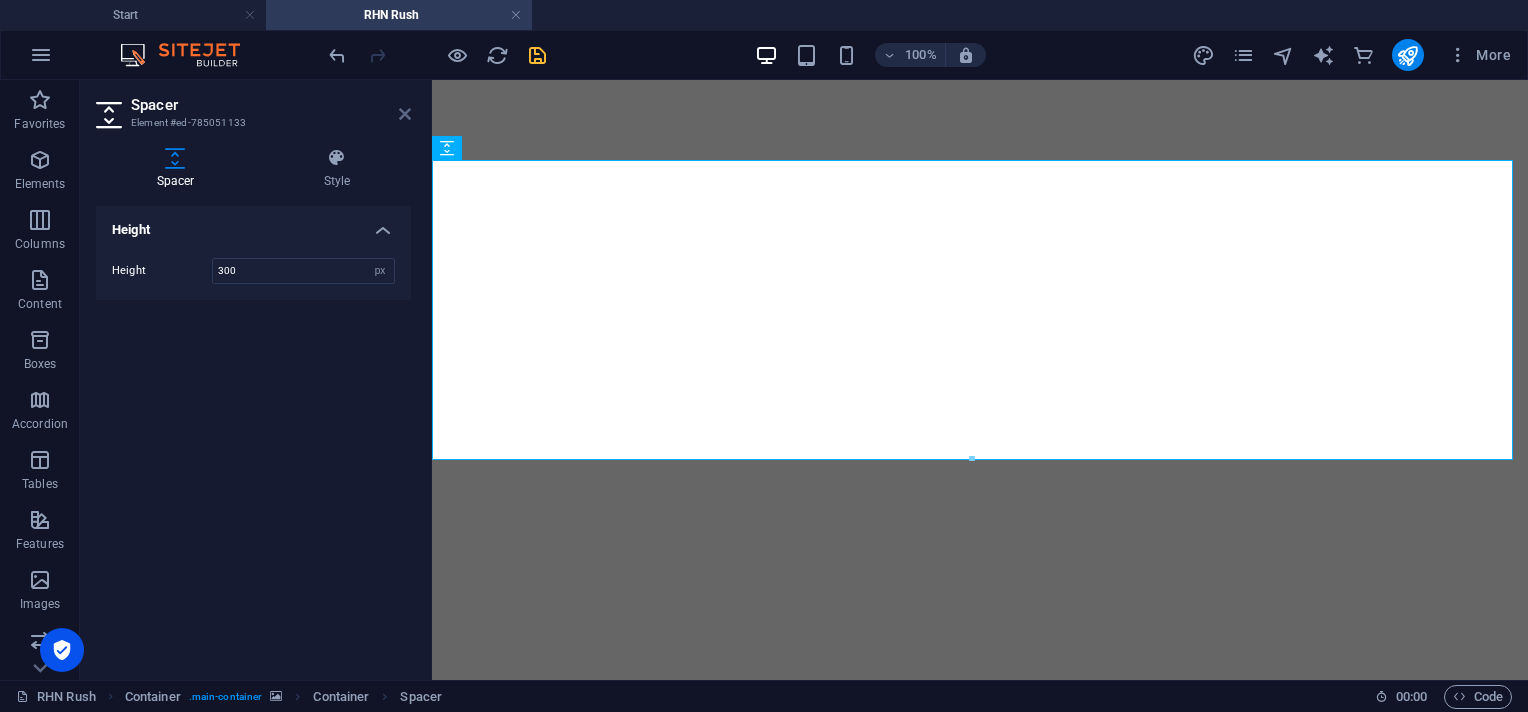 click at bounding box center [405, 114] 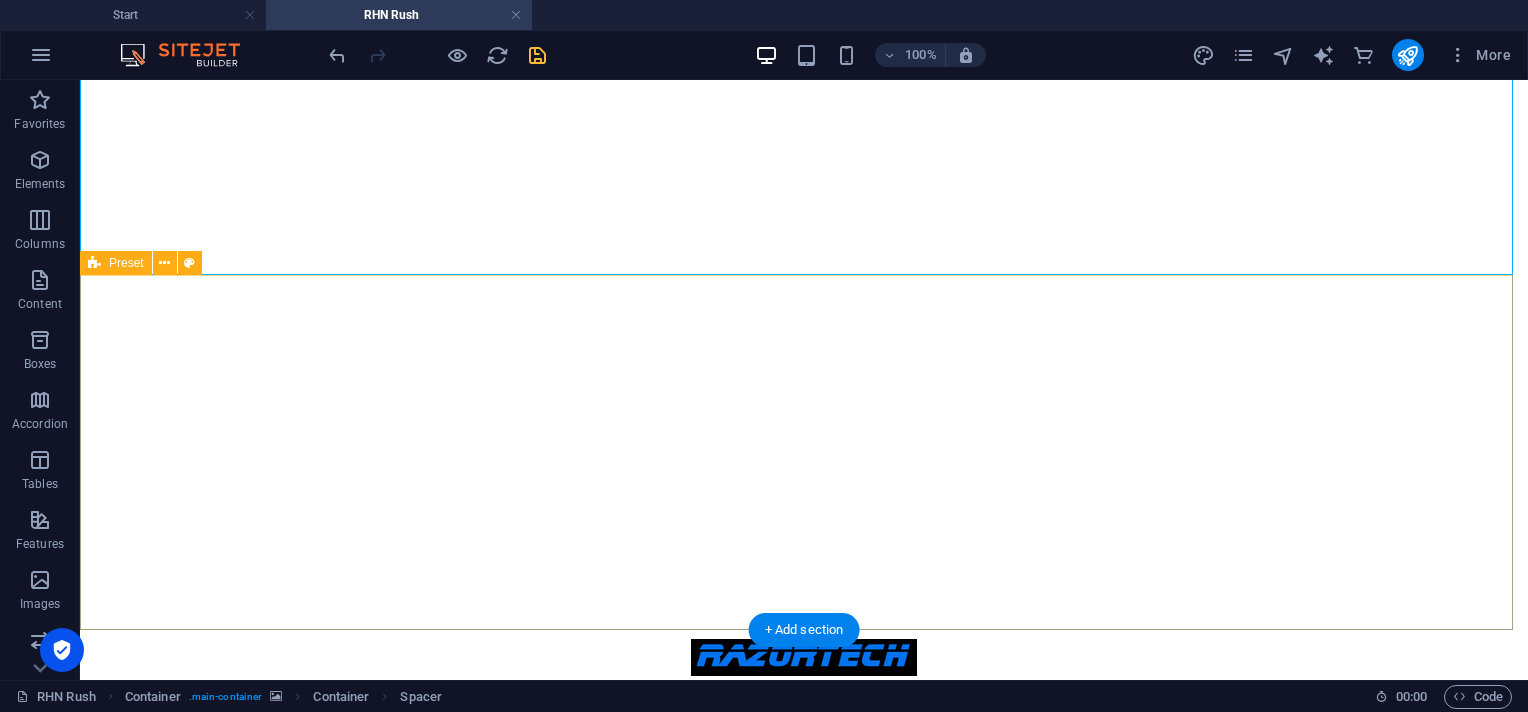 scroll, scrollTop: 0, scrollLeft: 0, axis: both 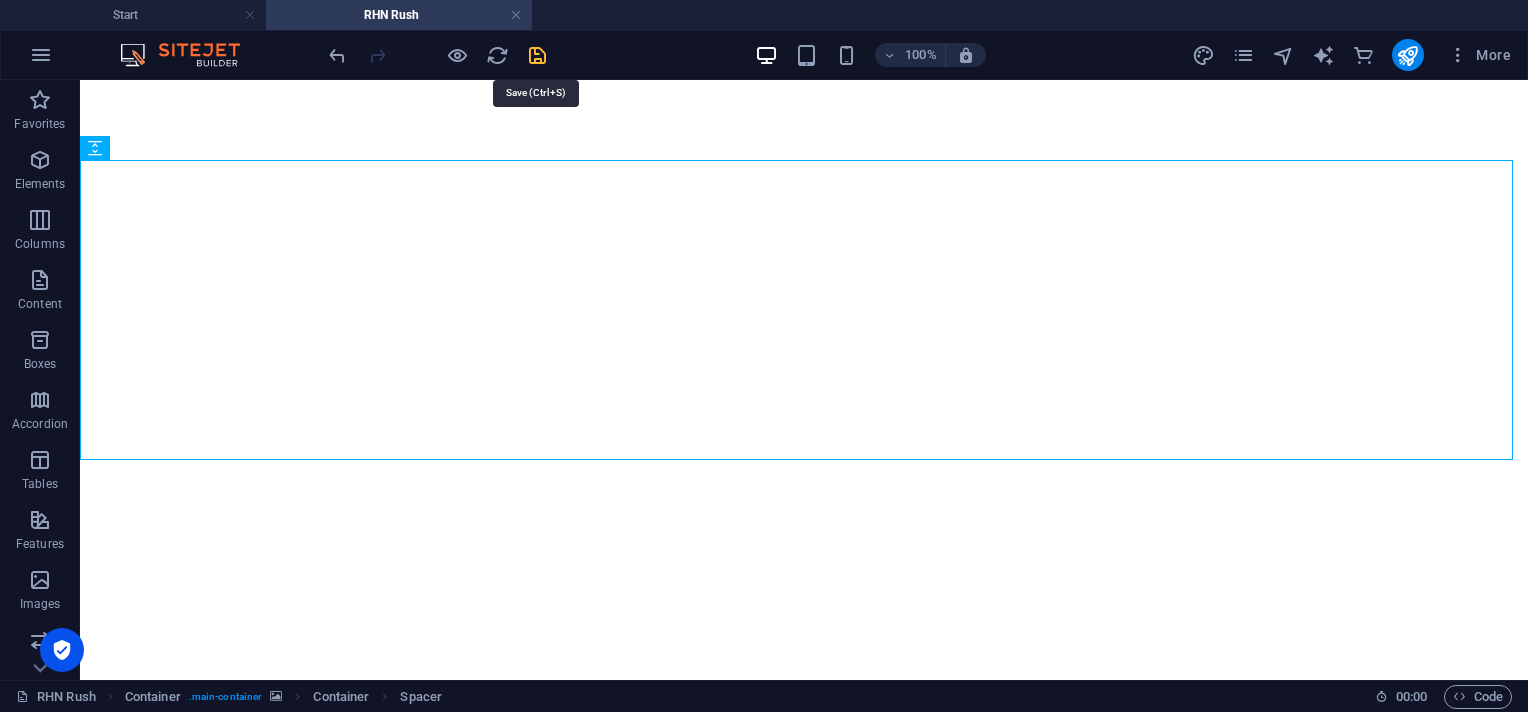 click at bounding box center [537, 55] 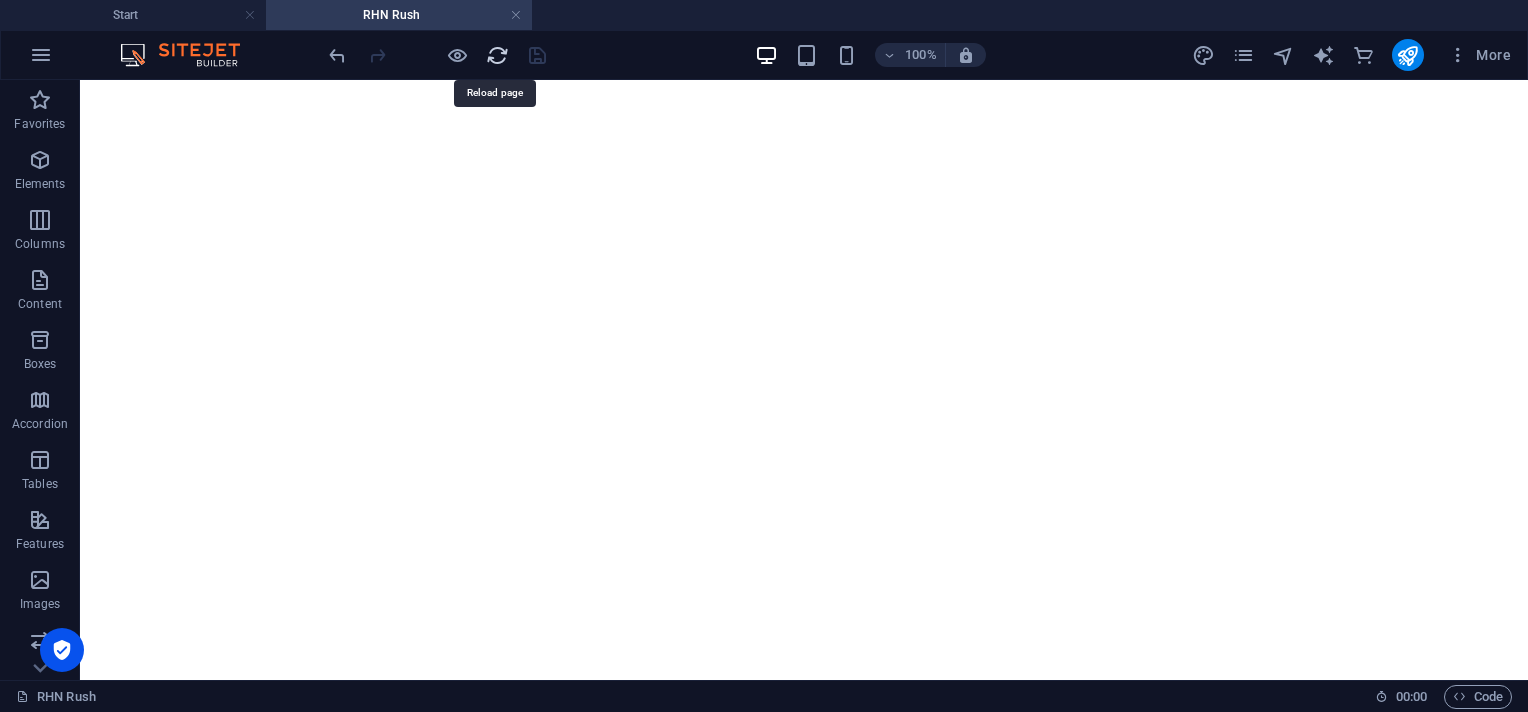 click at bounding box center (497, 55) 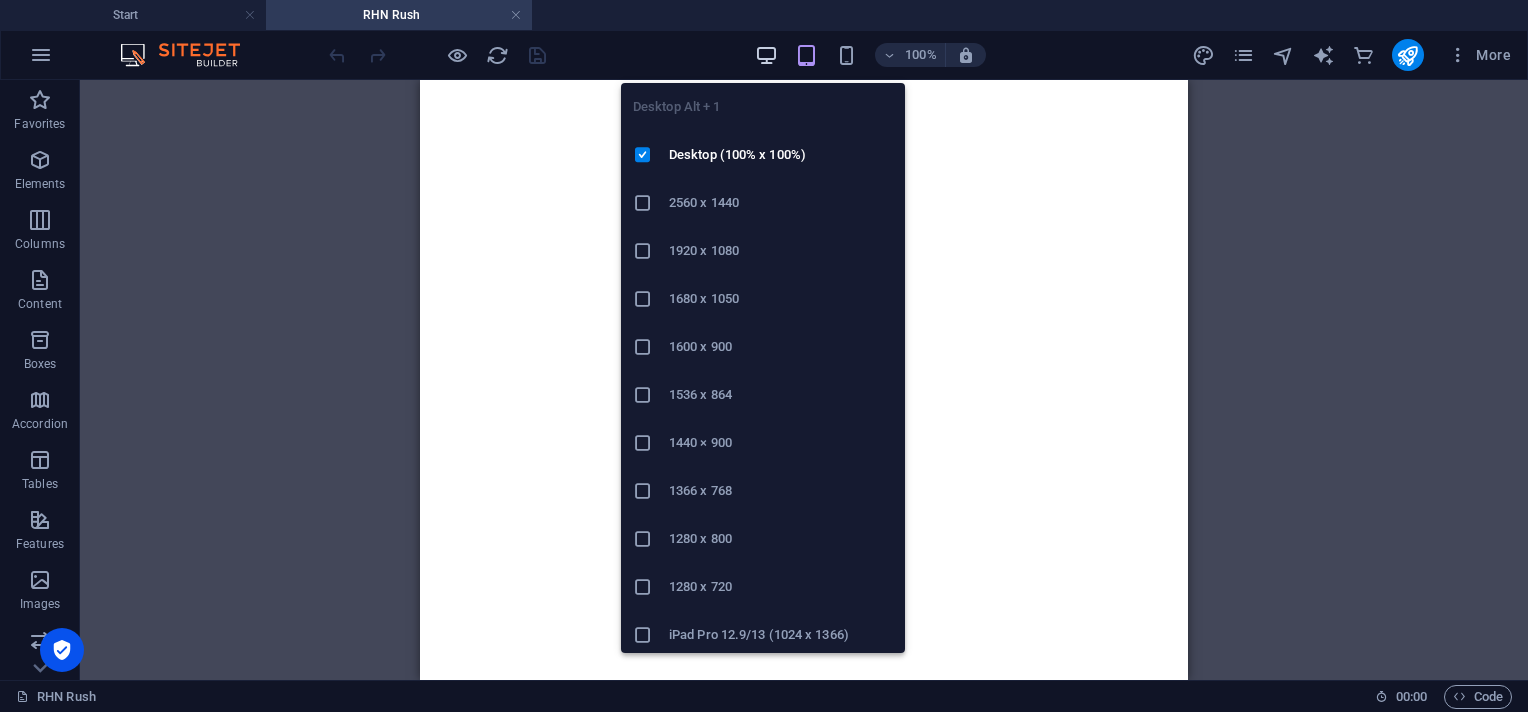 click at bounding box center [766, 55] 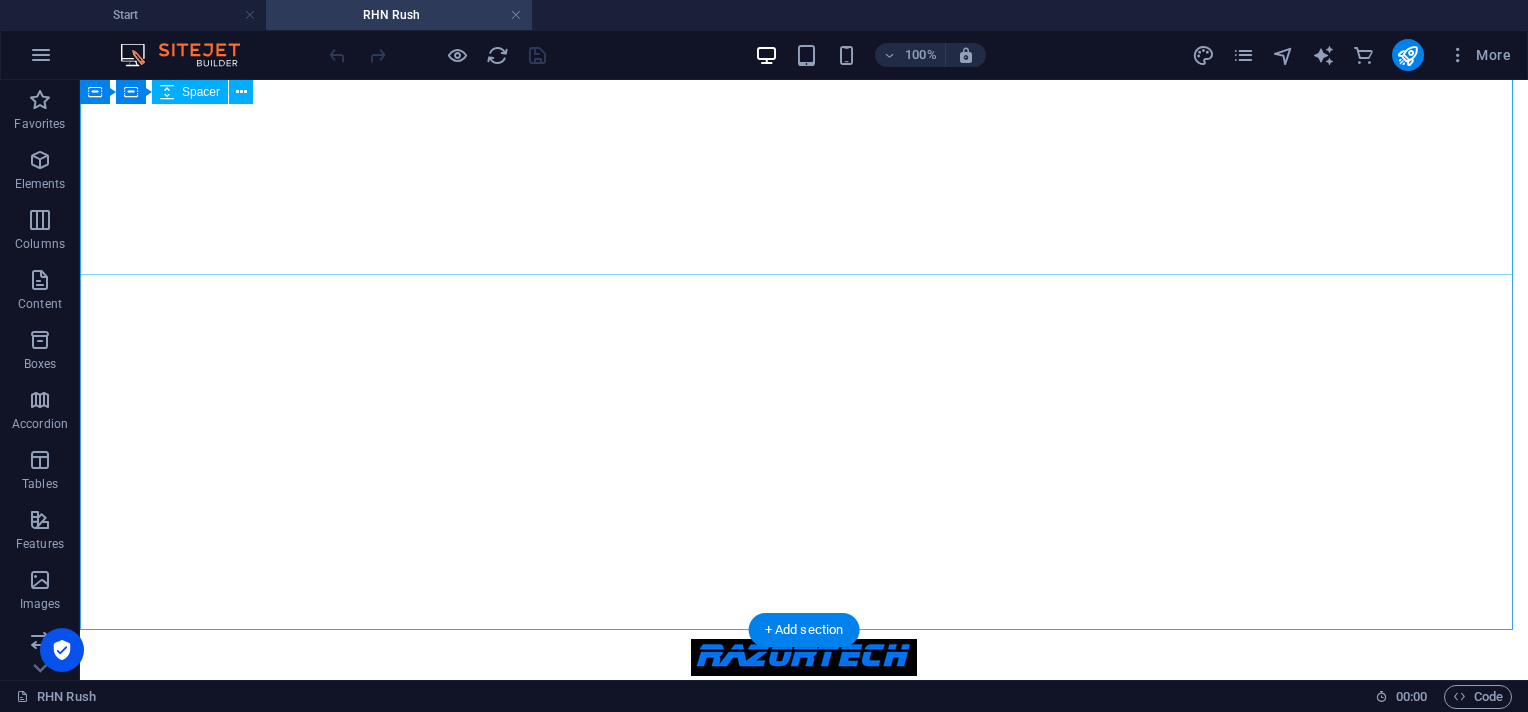 scroll, scrollTop: 51, scrollLeft: 0, axis: vertical 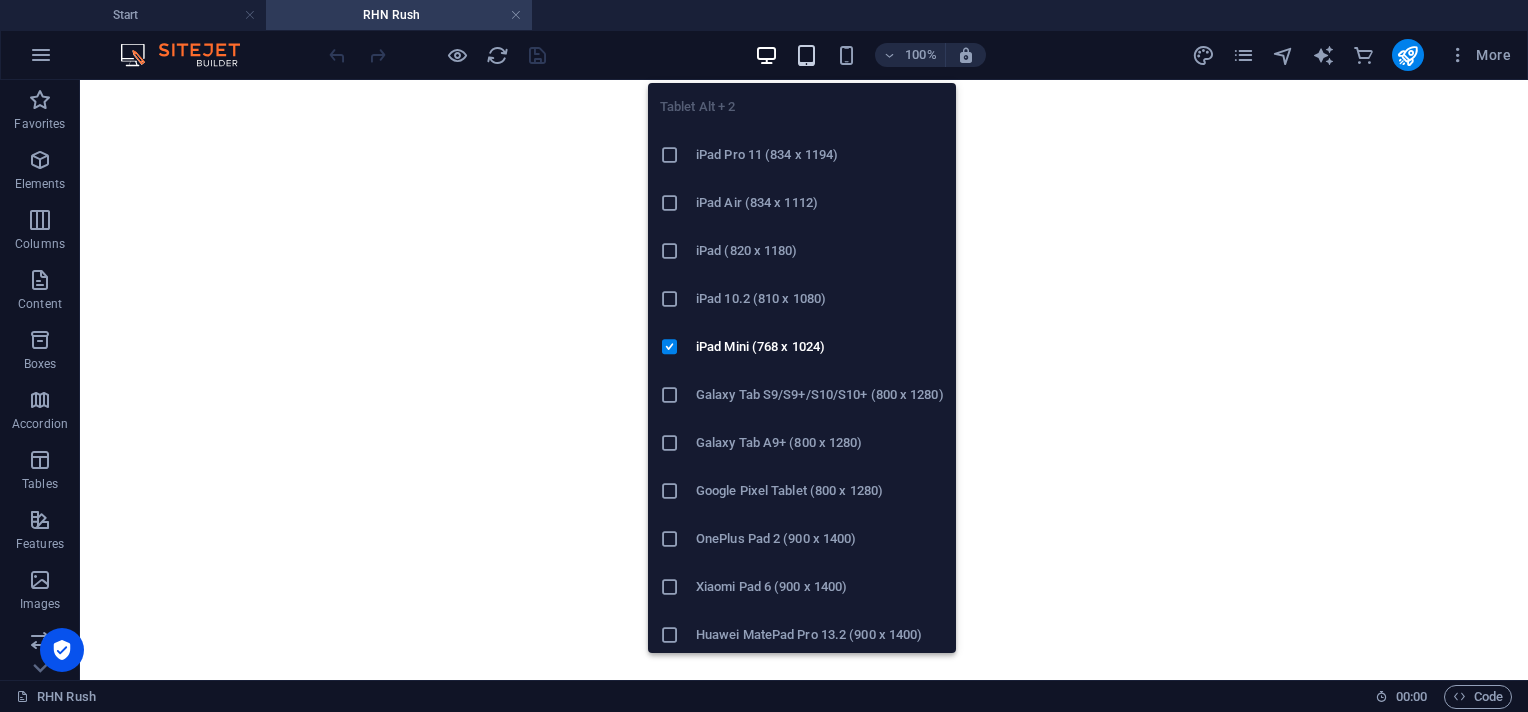 click at bounding box center [806, 55] 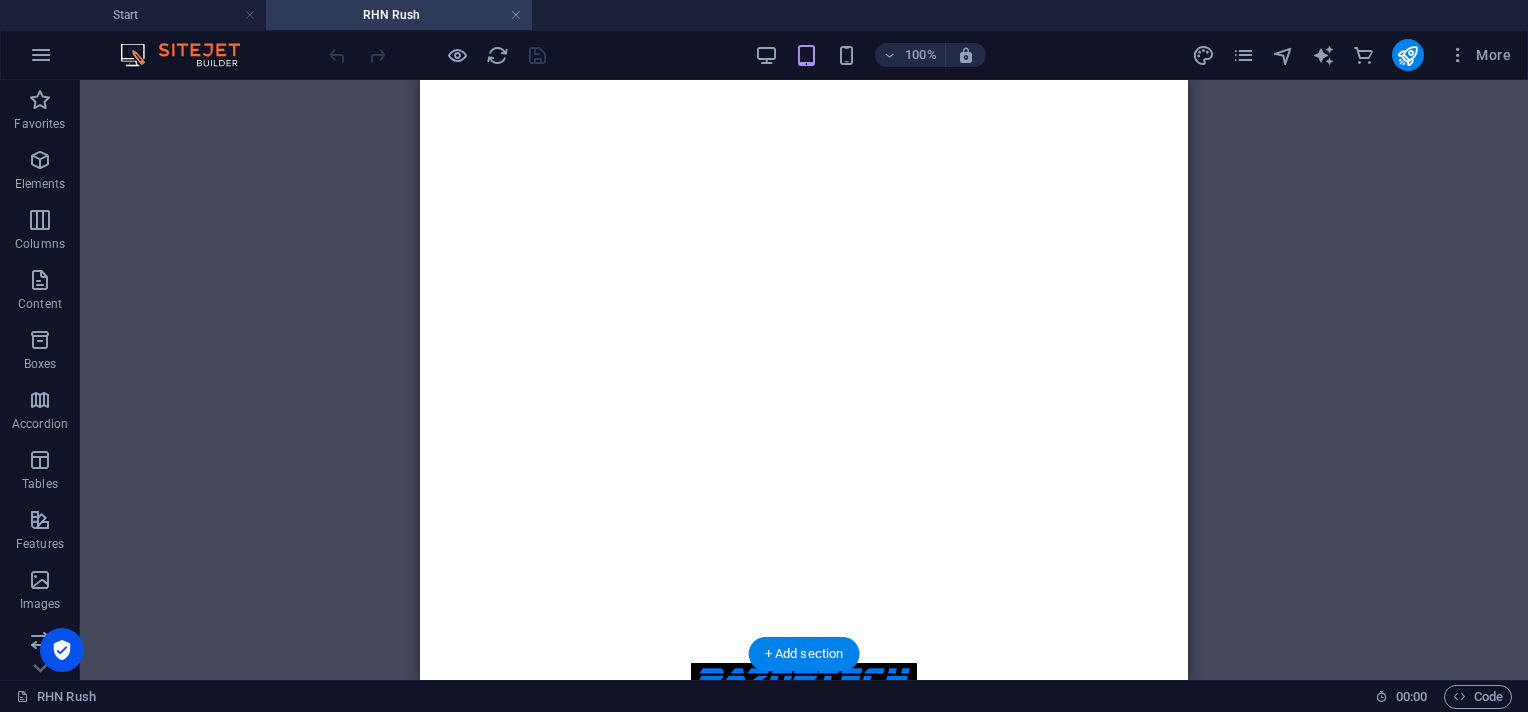scroll, scrollTop: 0, scrollLeft: 0, axis: both 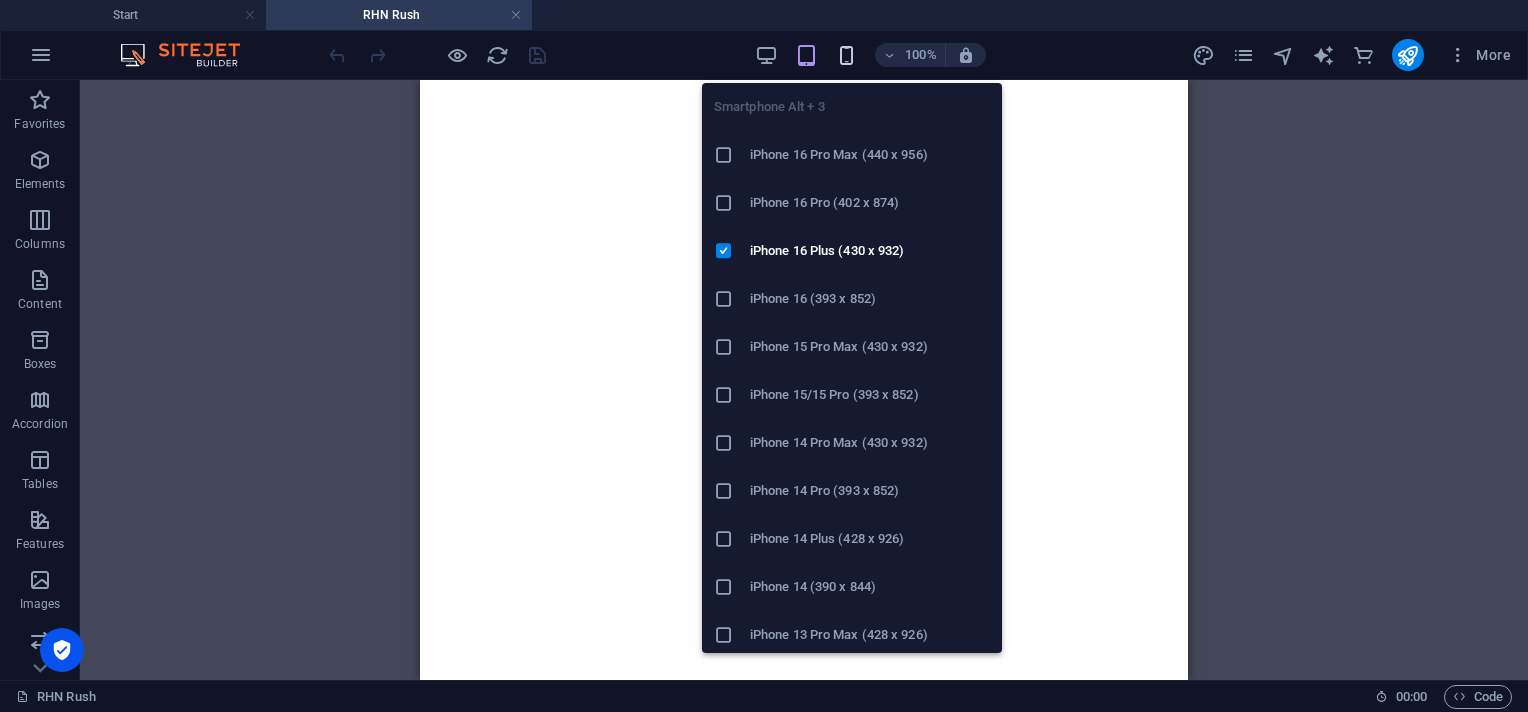 click at bounding box center (846, 55) 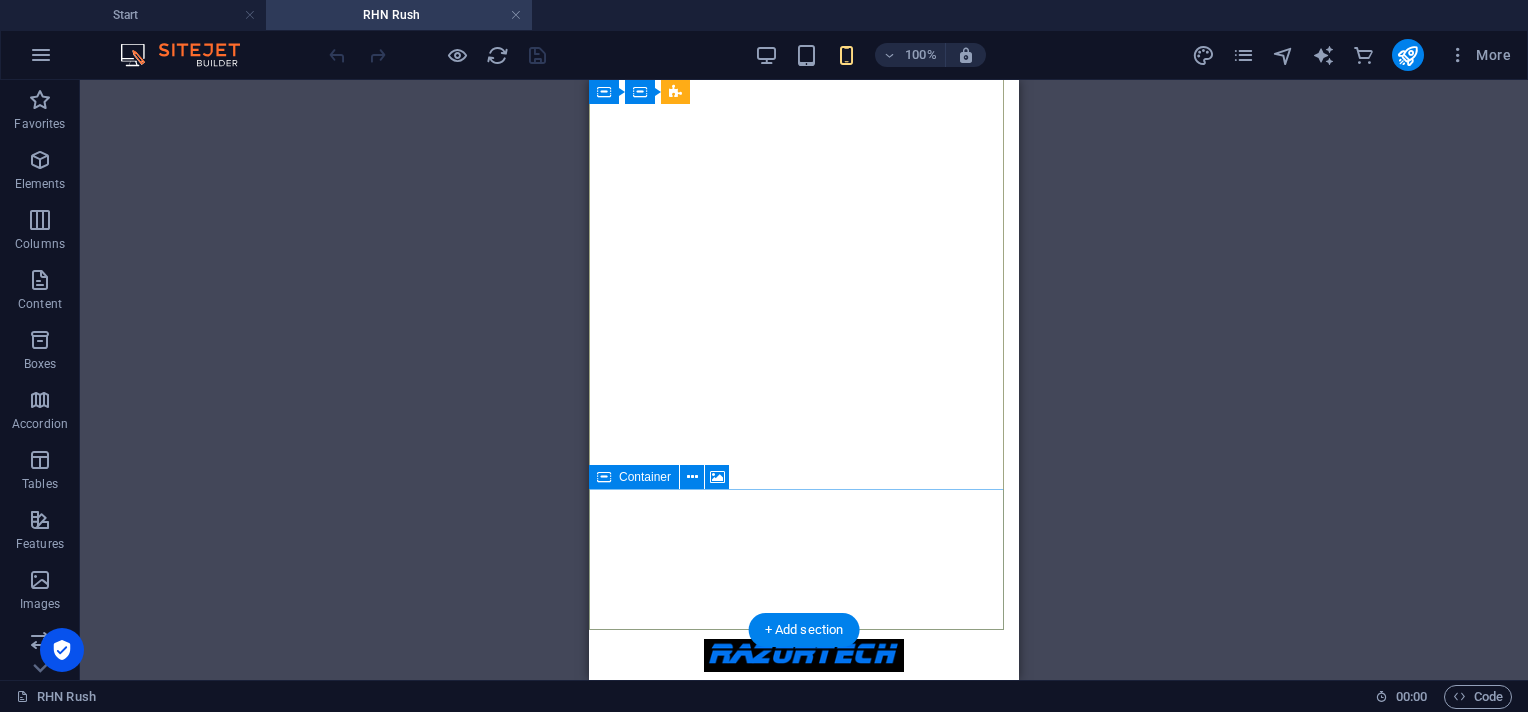 scroll, scrollTop: 0, scrollLeft: 0, axis: both 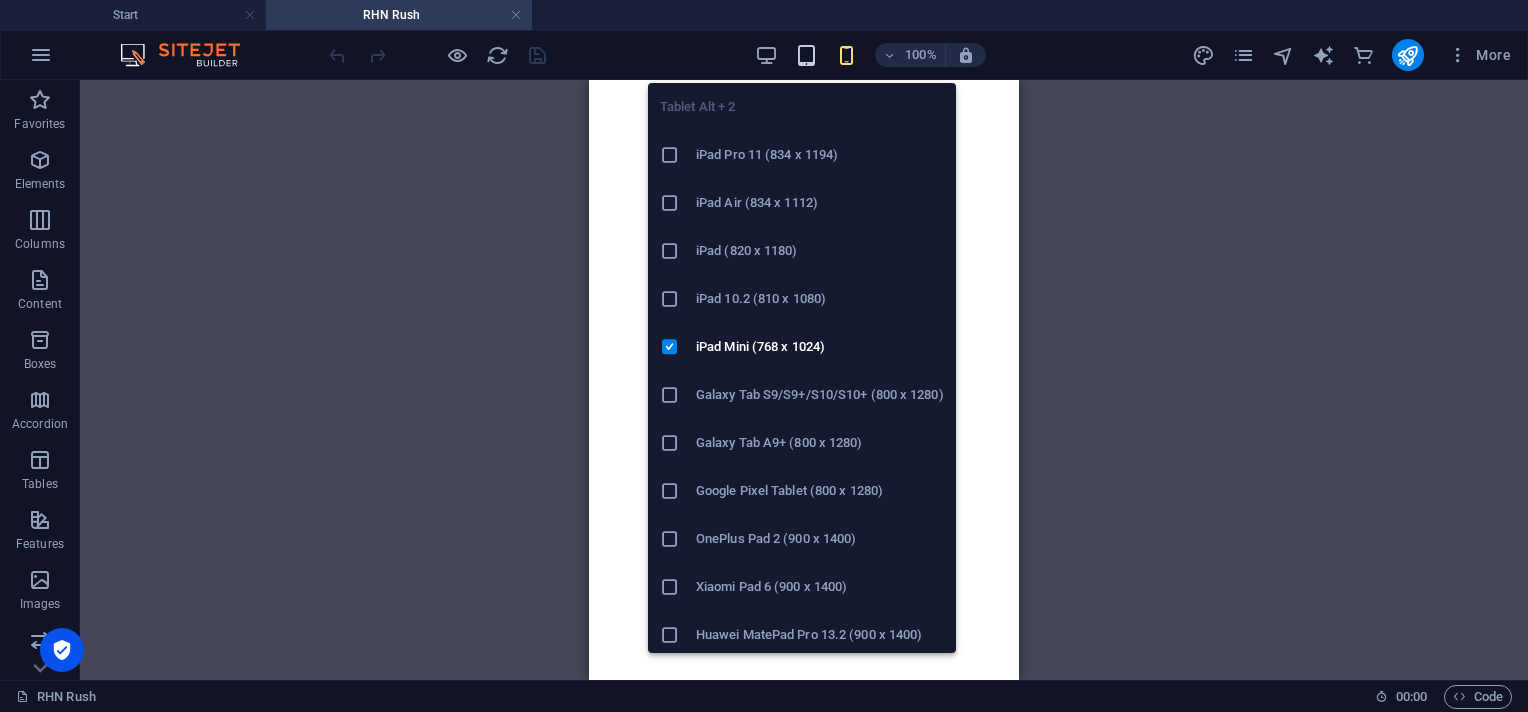click at bounding box center [806, 55] 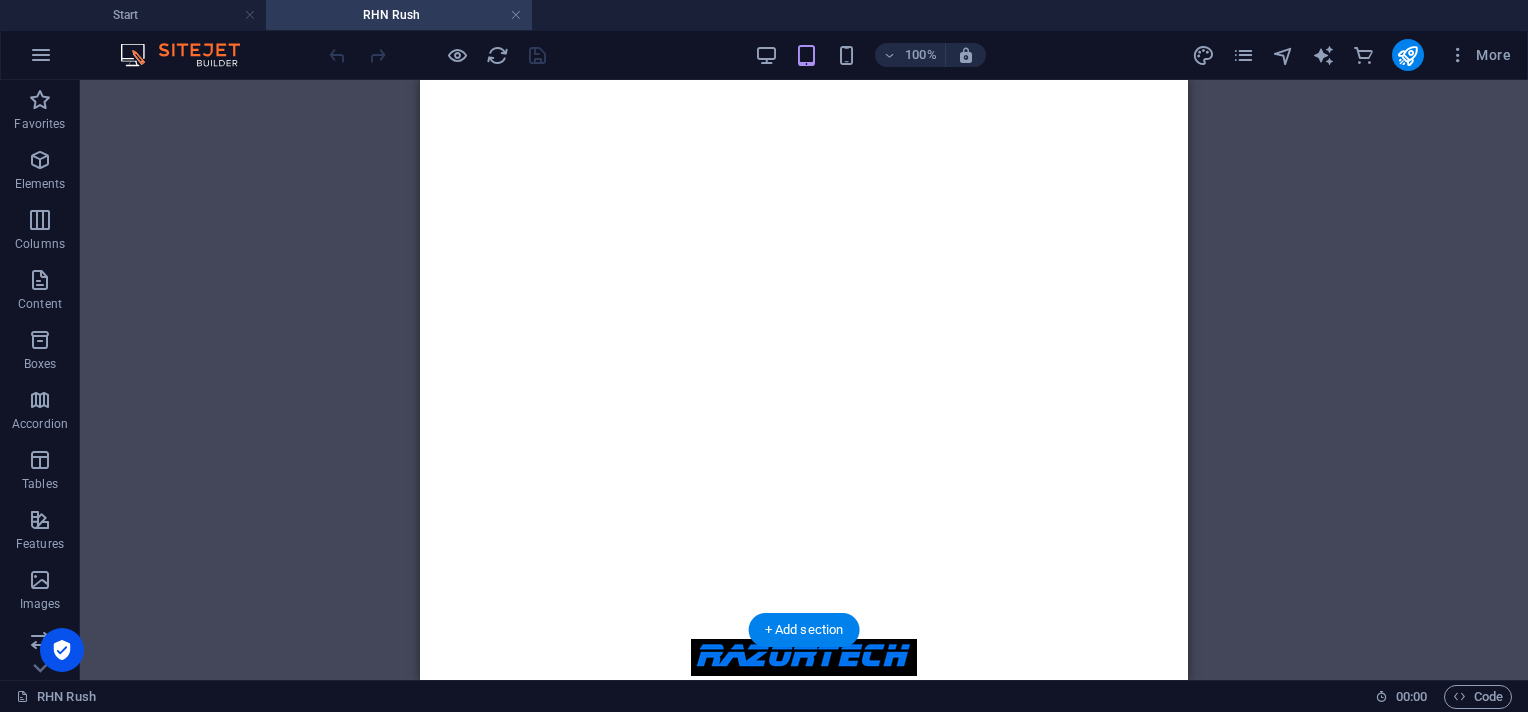scroll, scrollTop: 0, scrollLeft: 0, axis: both 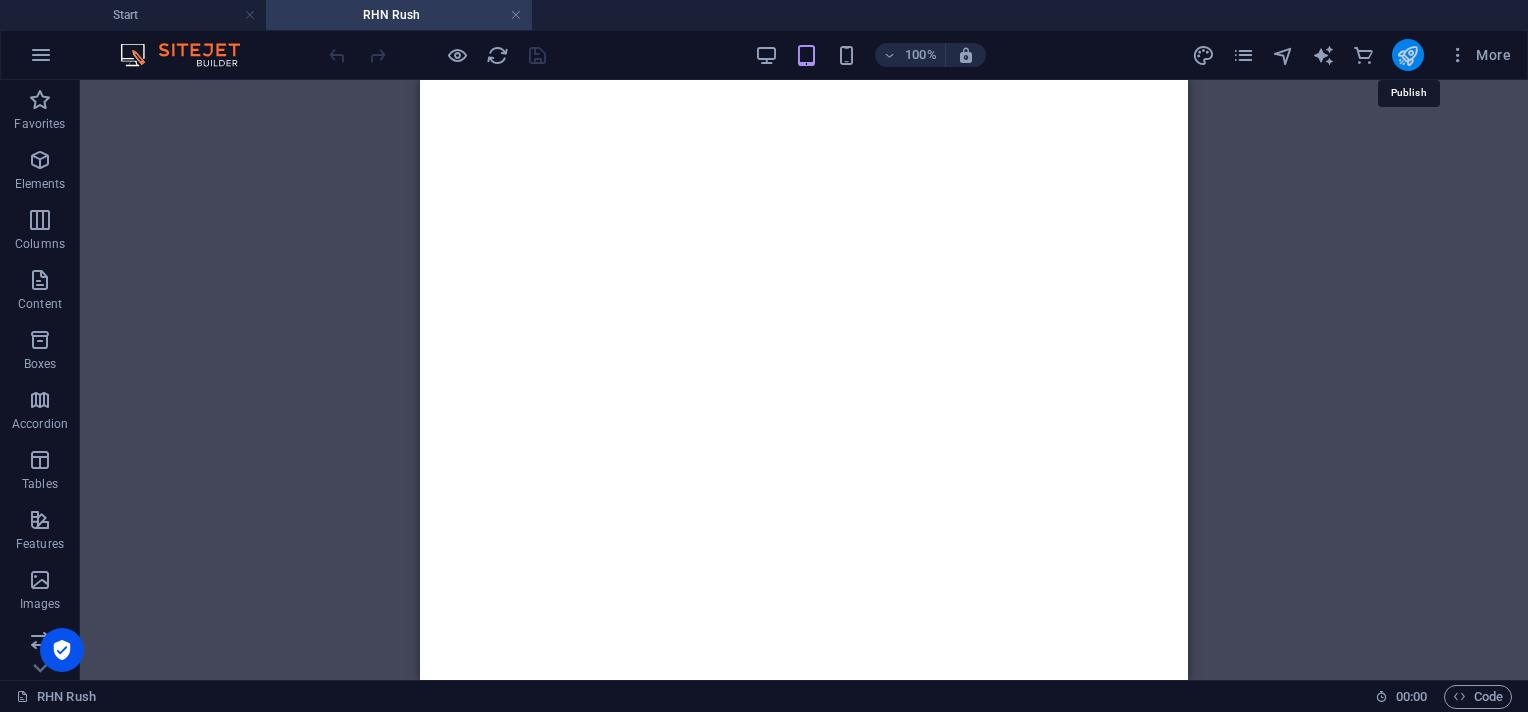 click at bounding box center [1407, 55] 